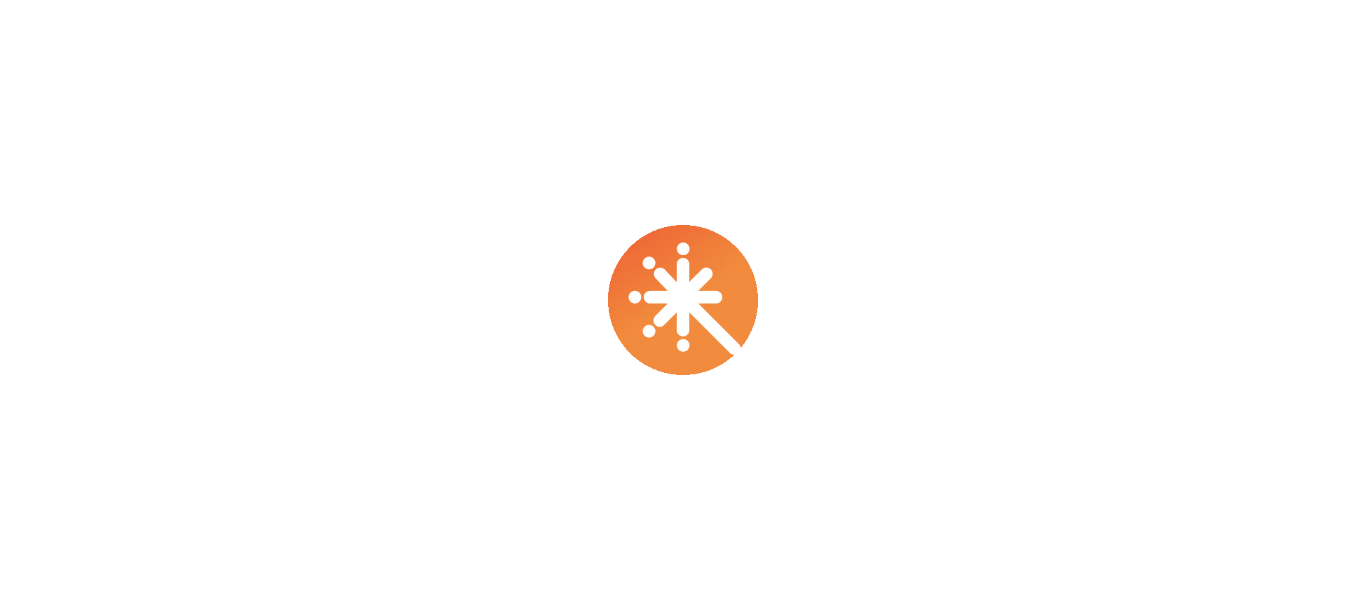scroll, scrollTop: 0, scrollLeft: 0, axis: both 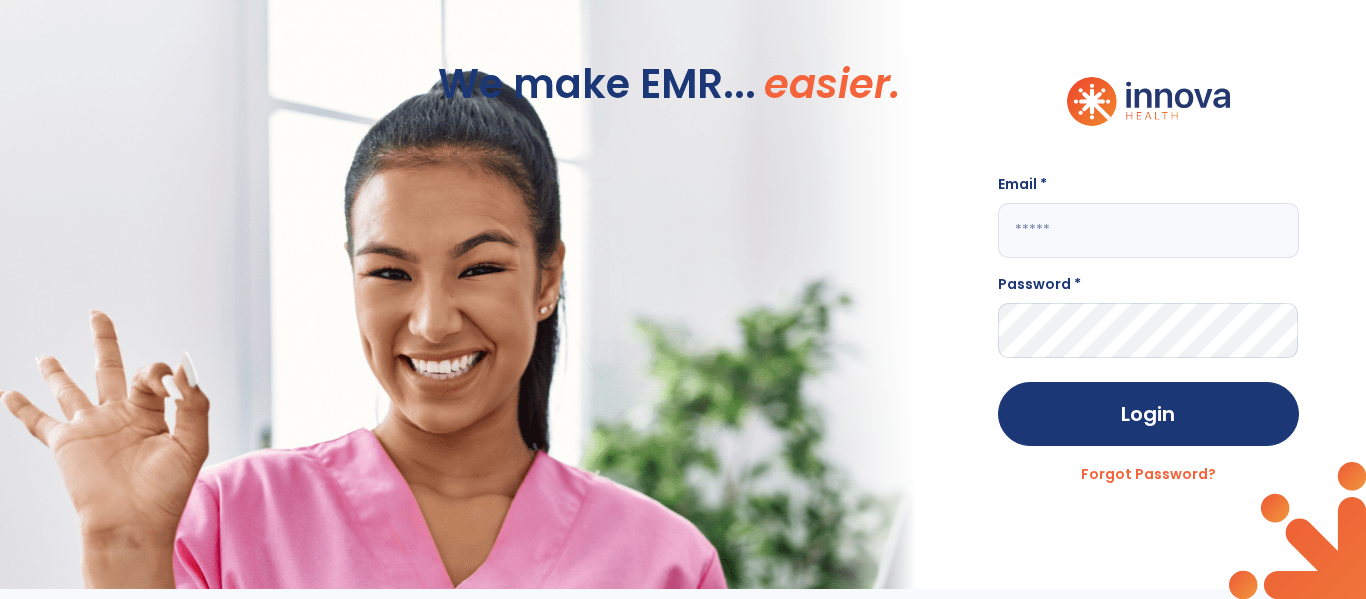 click 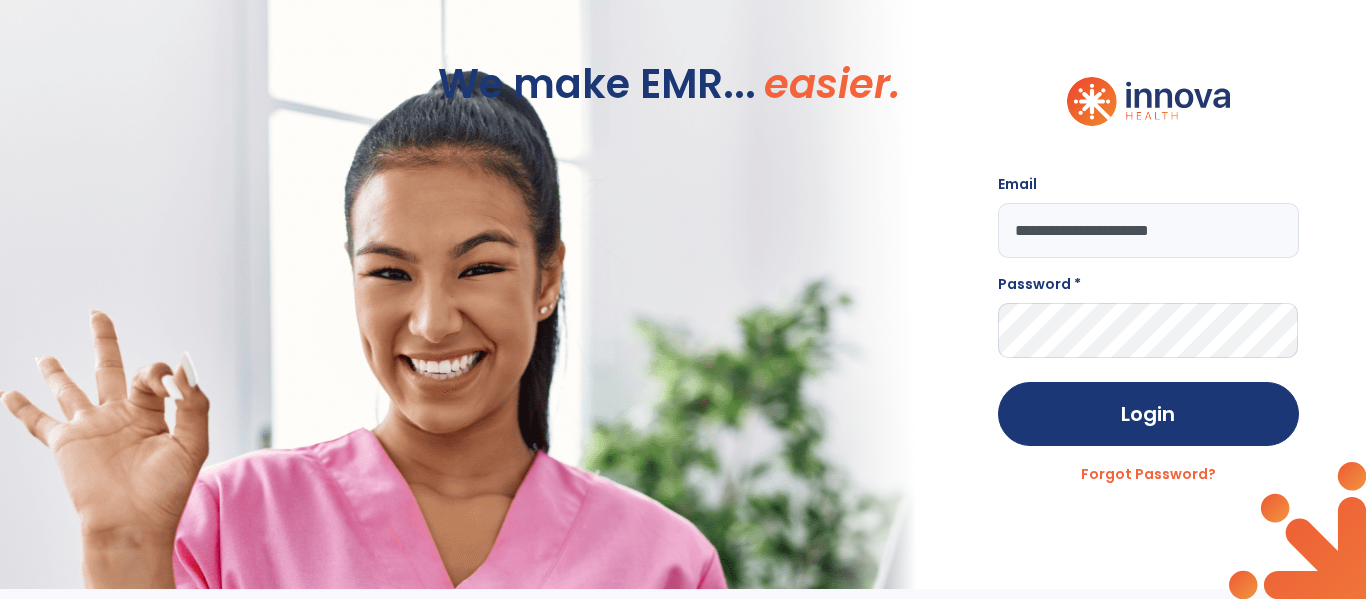 type on "**********" 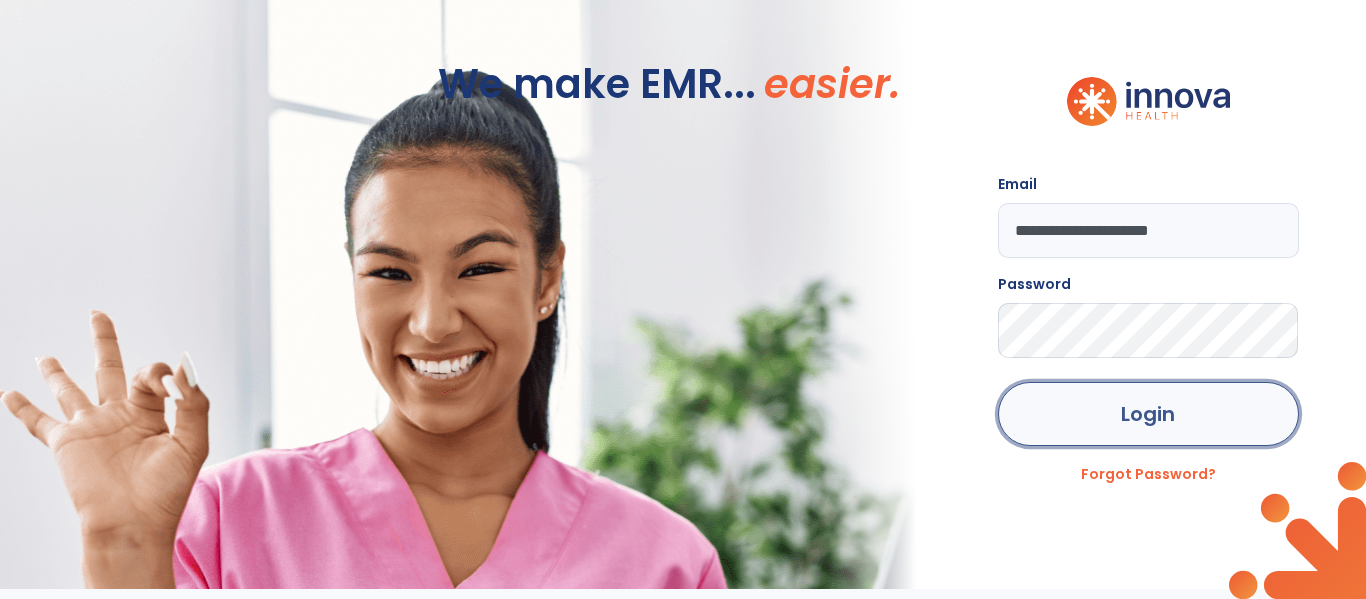 click on "Login" 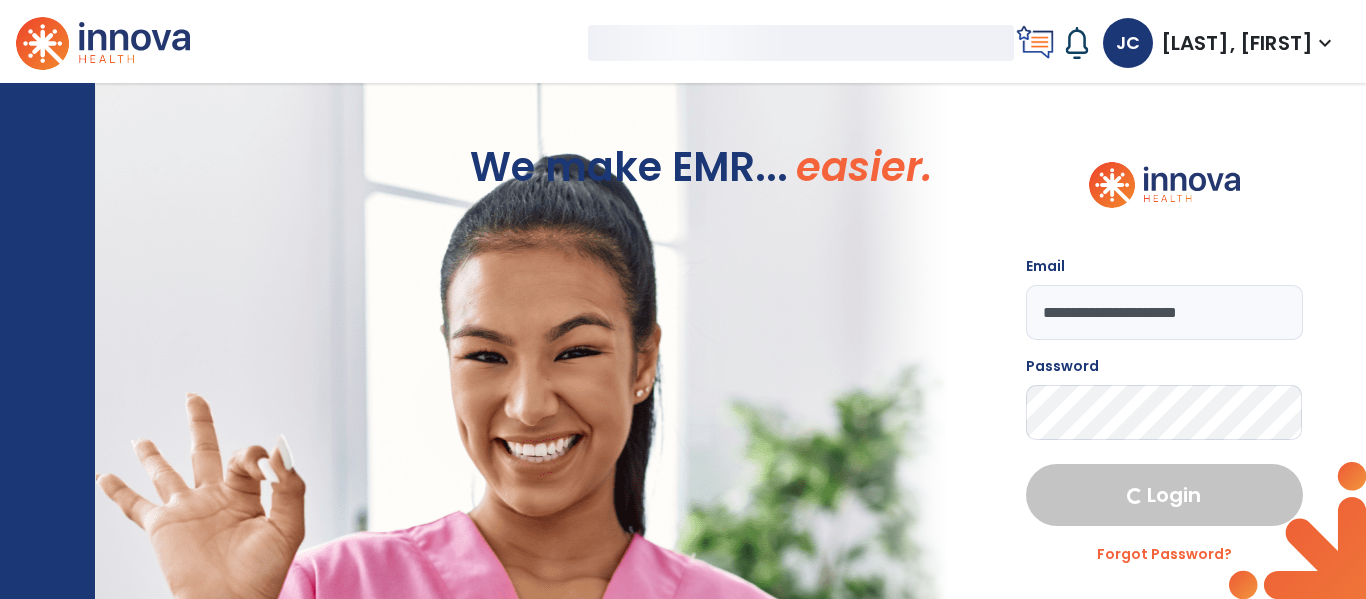 select on "****" 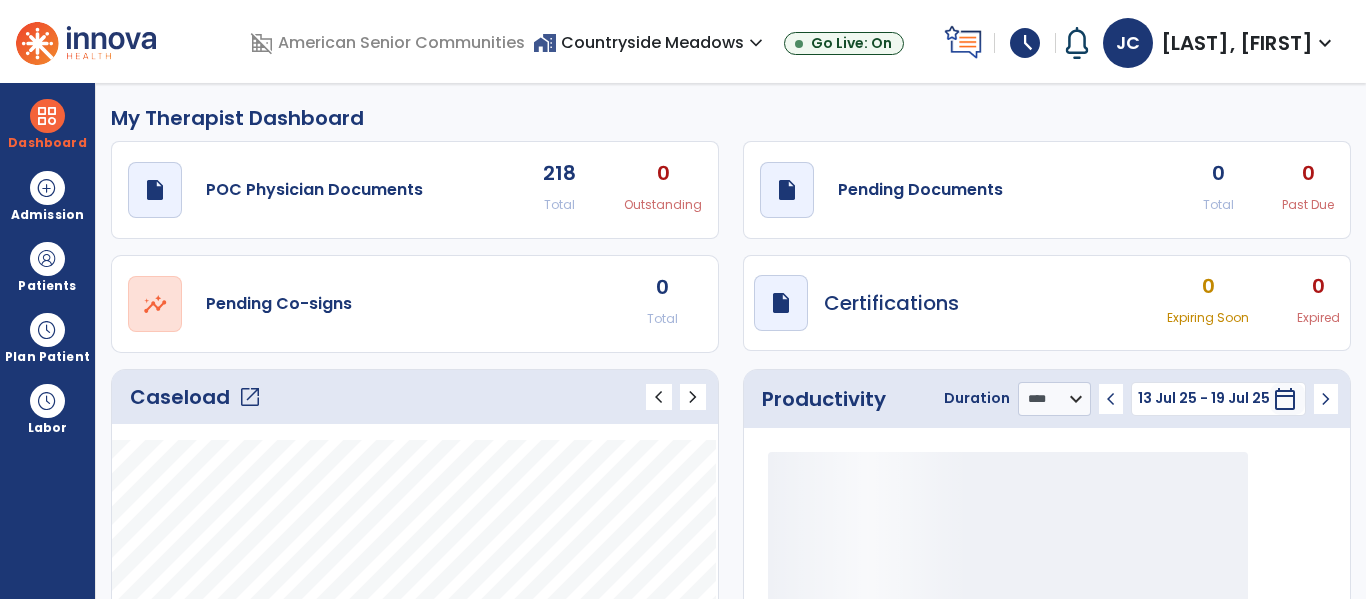 click on "Caseload   open_in_new" 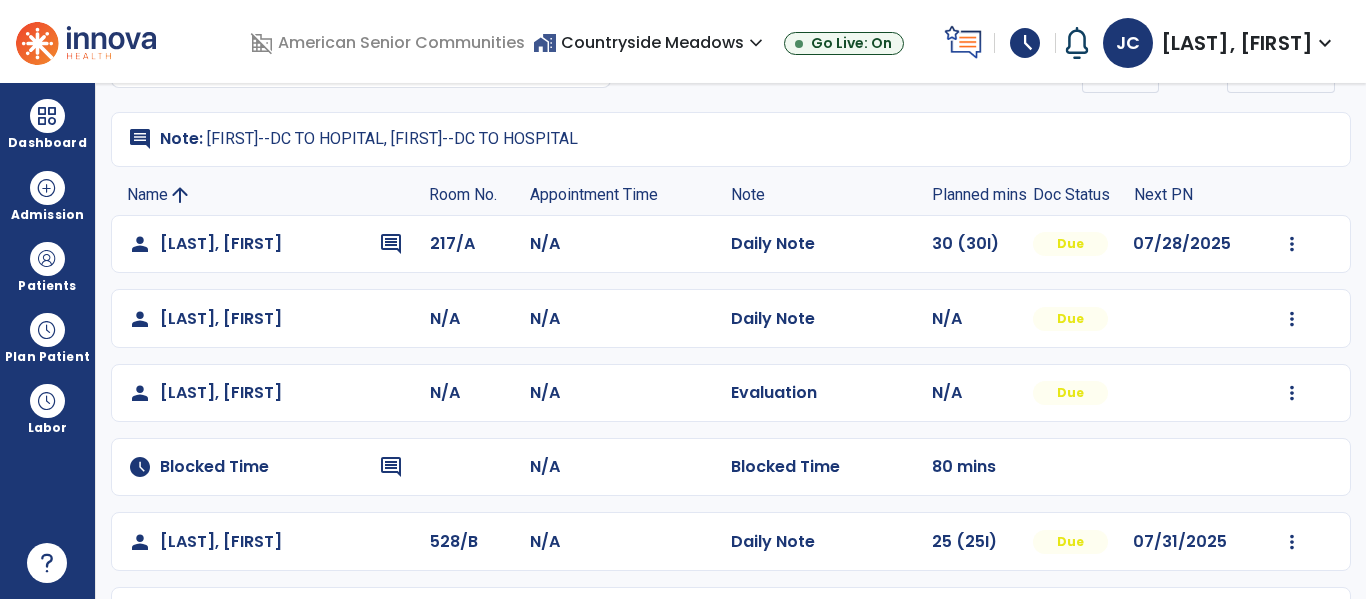 scroll, scrollTop: 116, scrollLeft: 0, axis: vertical 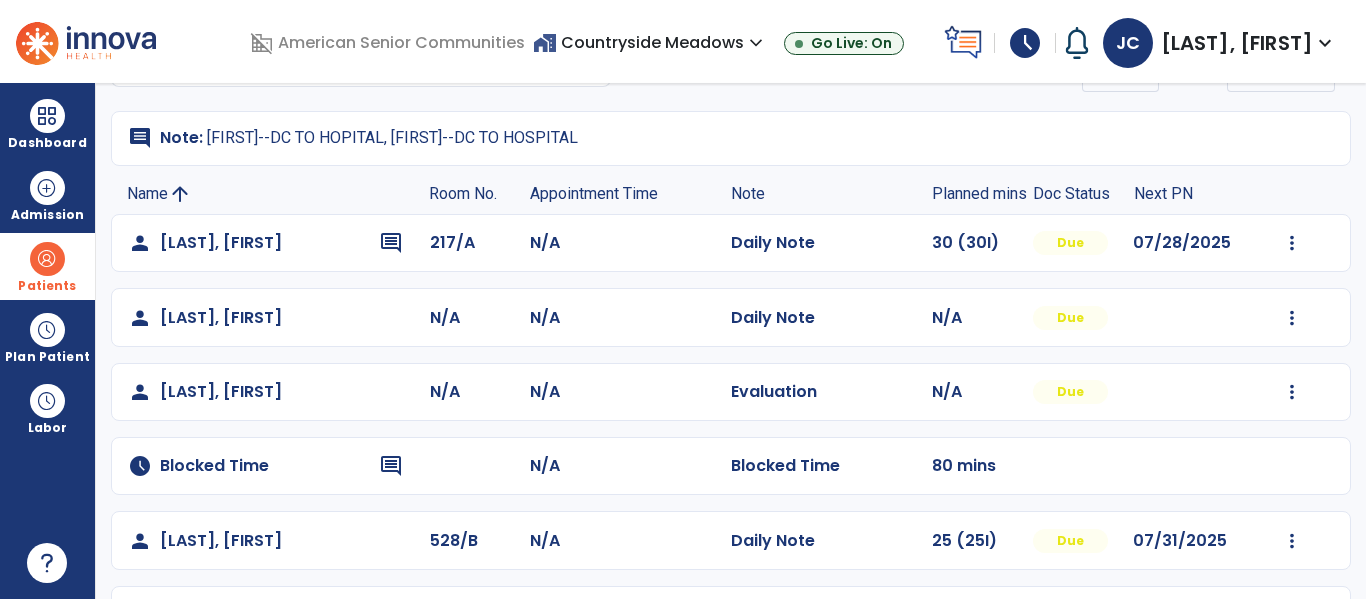 click at bounding box center (47, 259) 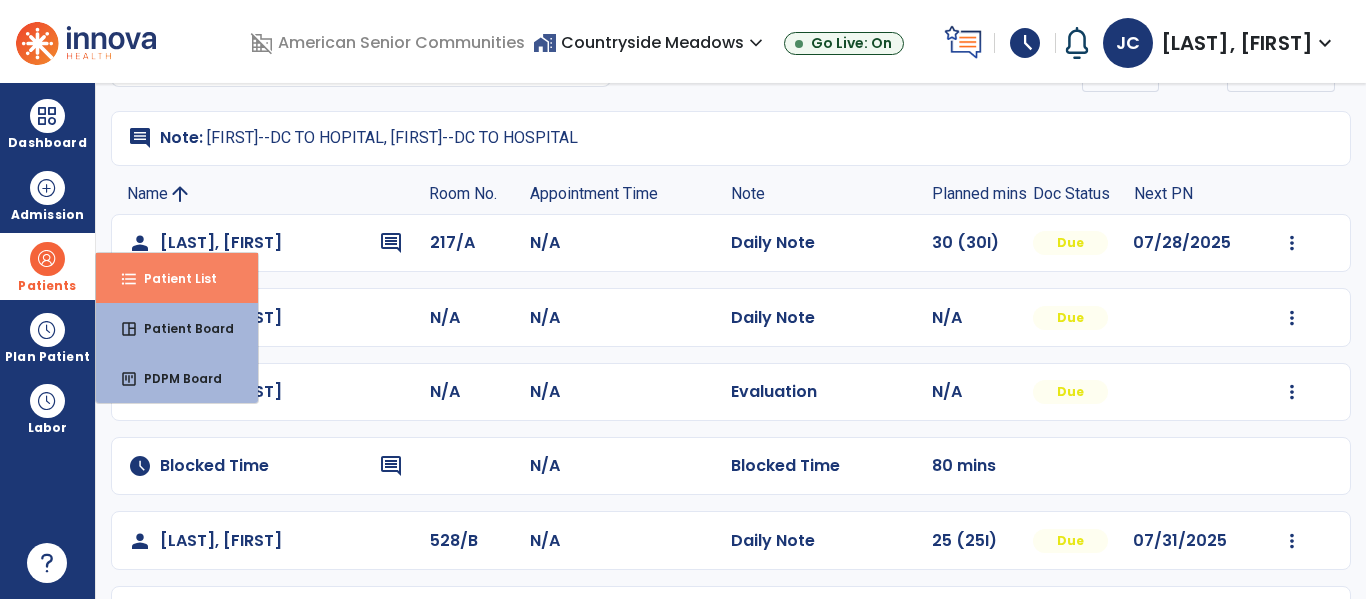 click on "format_list_bulleted  Patient List" at bounding box center (177, 278) 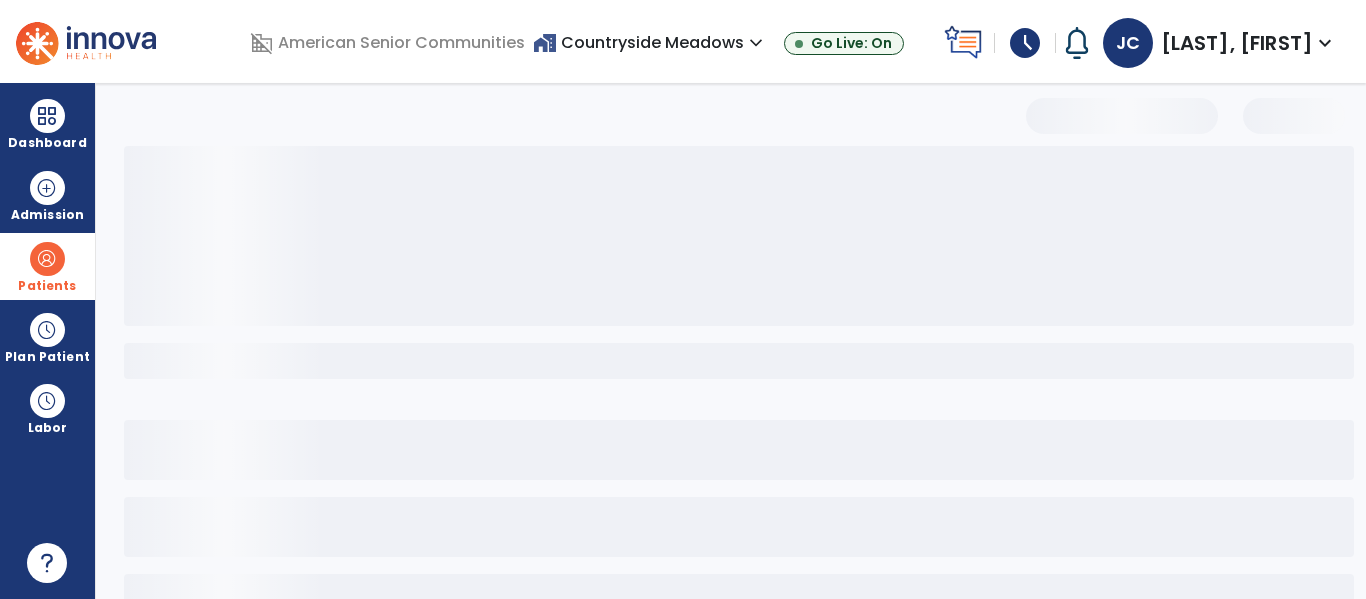 select on "***" 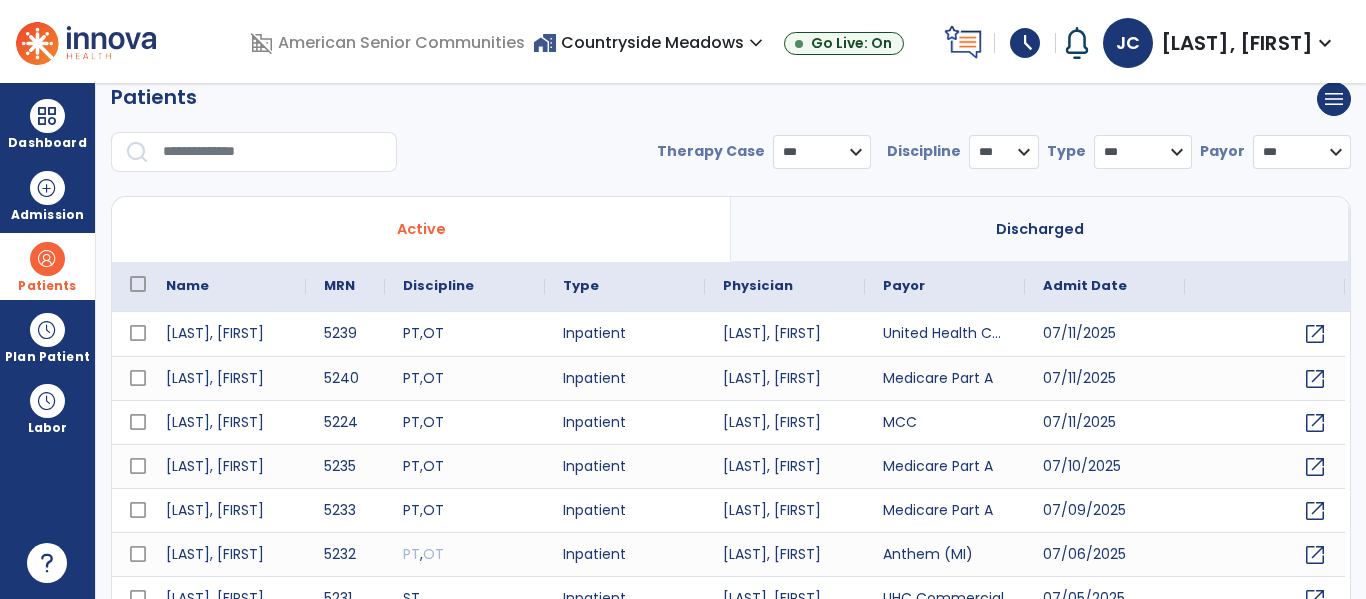 scroll, scrollTop: 0, scrollLeft: 0, axis: both 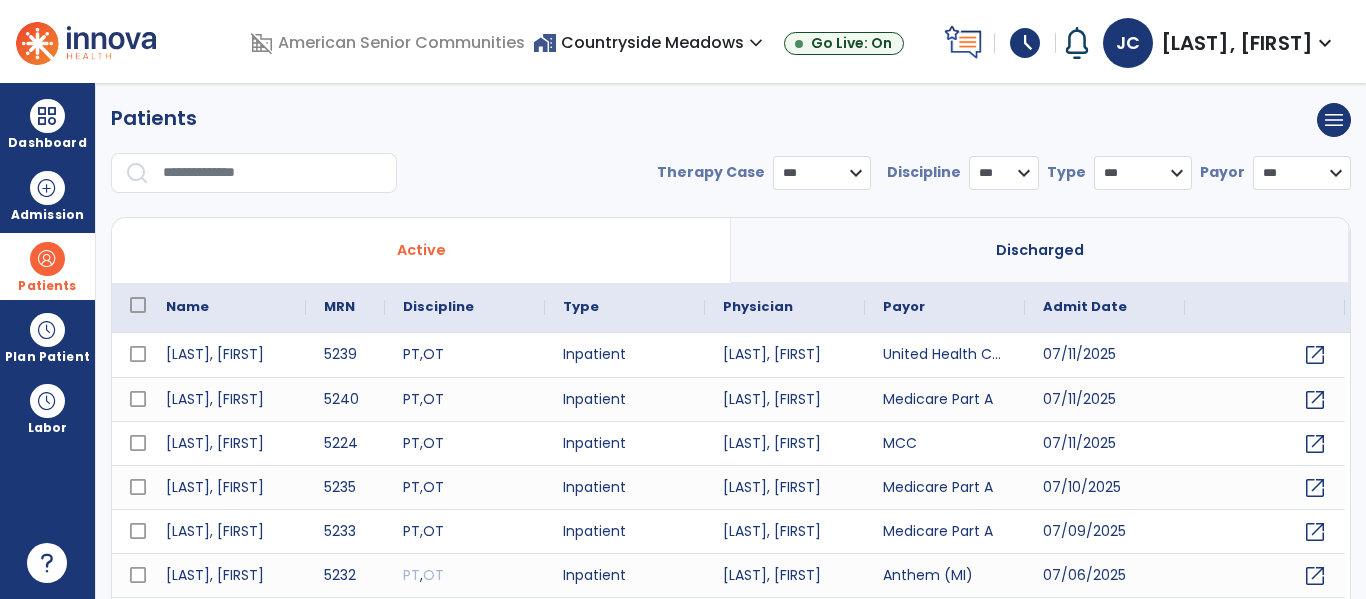 click at bounding box center (273, 173) 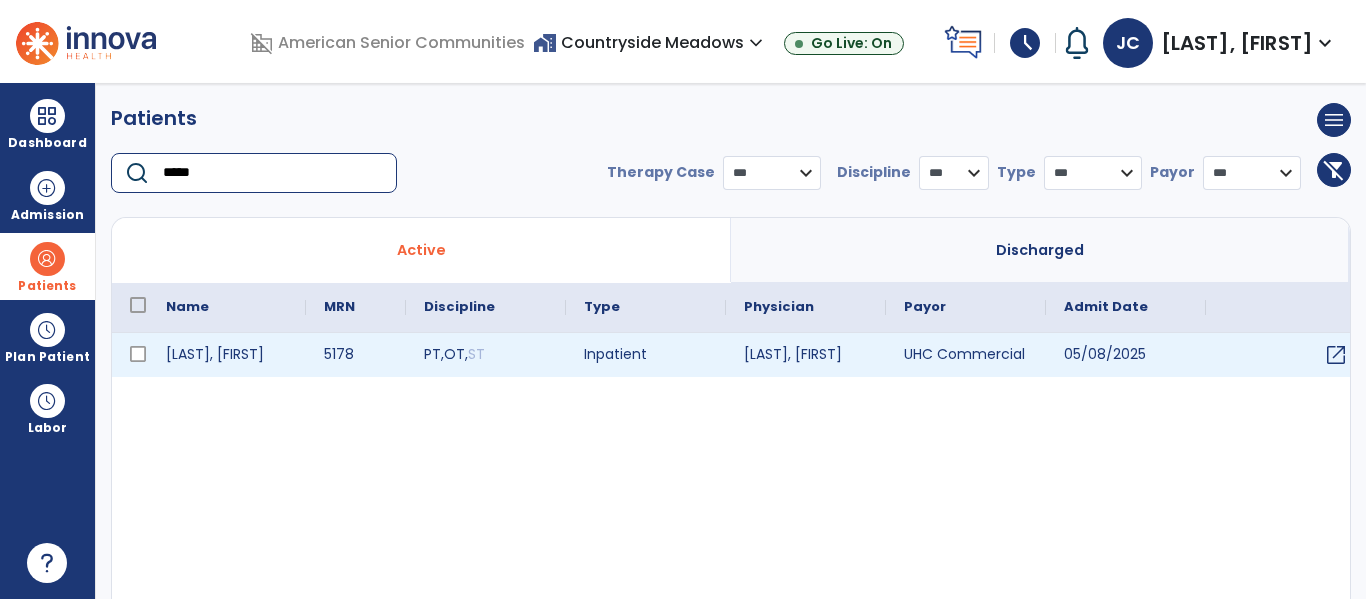 type on "*****" 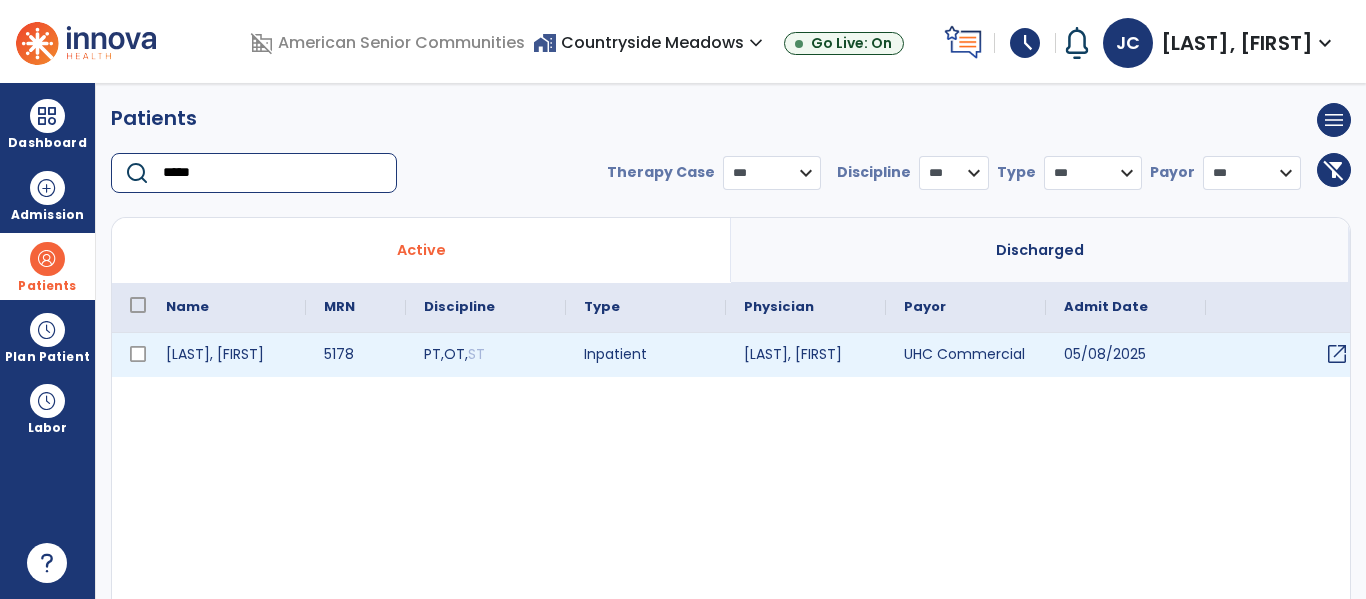 click on "open_in_new" at bounding box center (1337, 354) 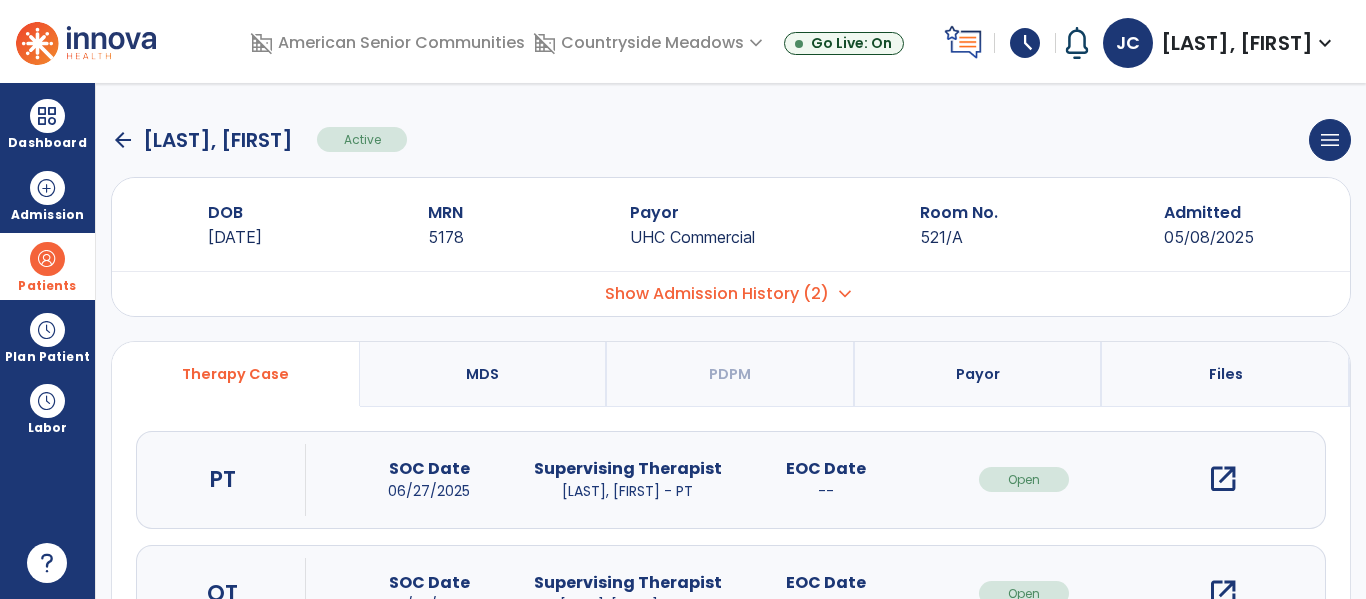 click on "open_in_new" at bounding box center (1223, 479) 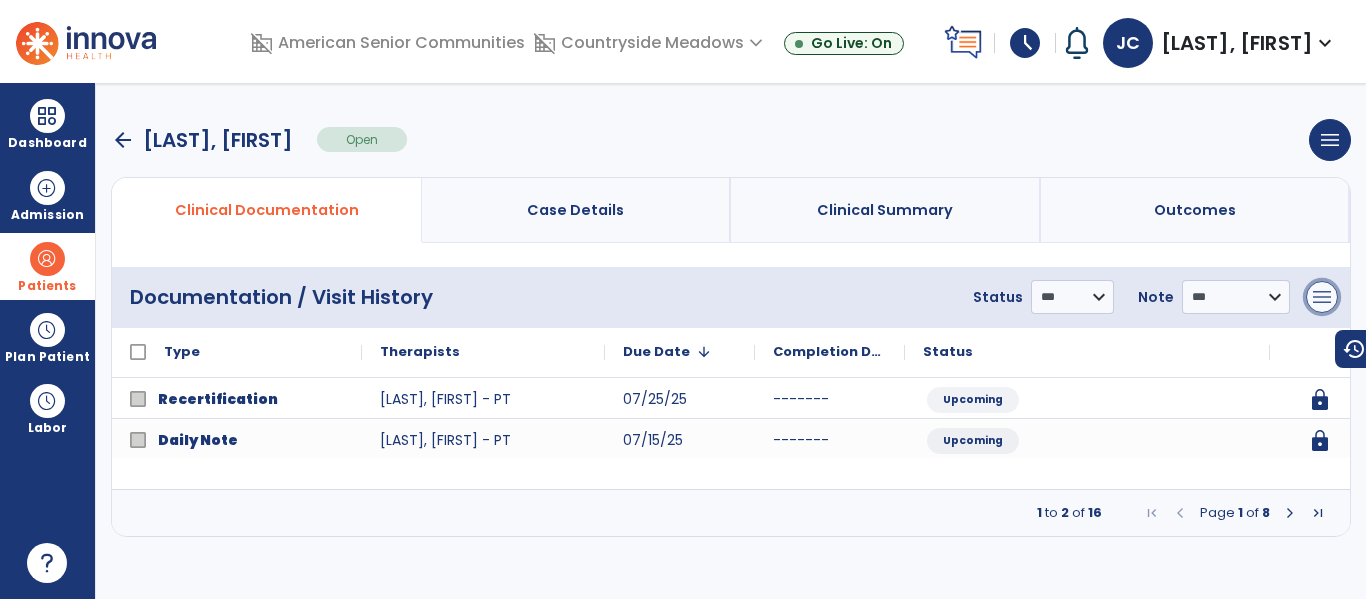 click on "menu" at bounding box center (1322, 297) 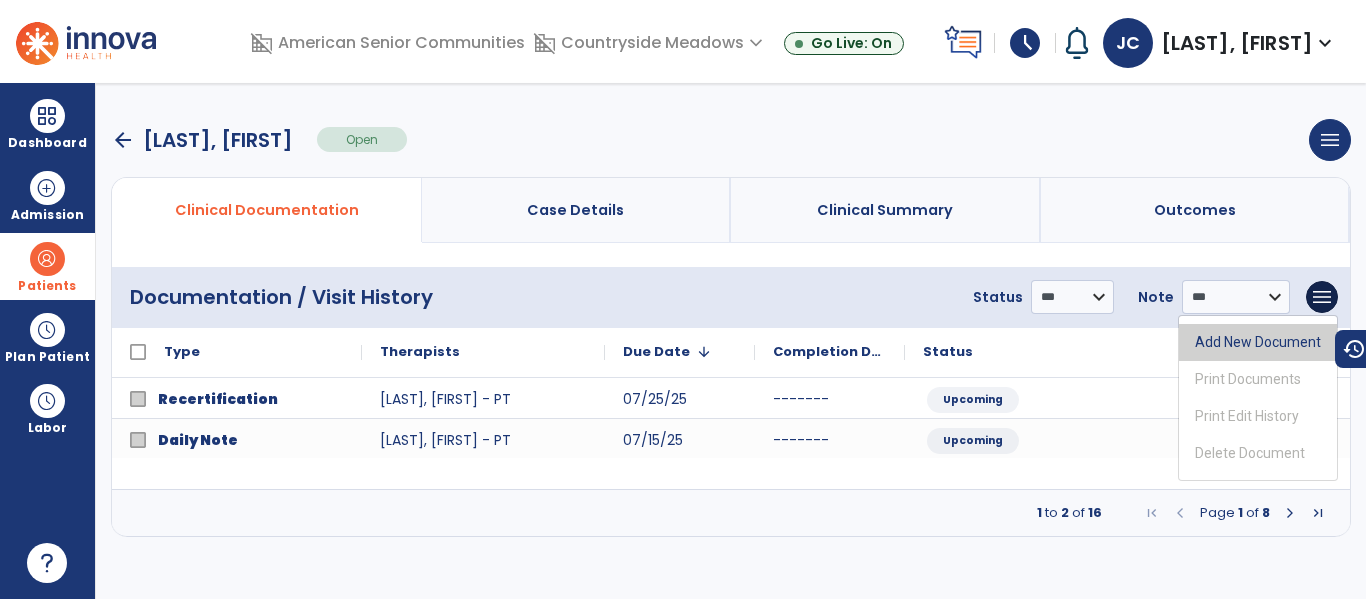 click on "Add New Document" at bounding box center (1258, 342) 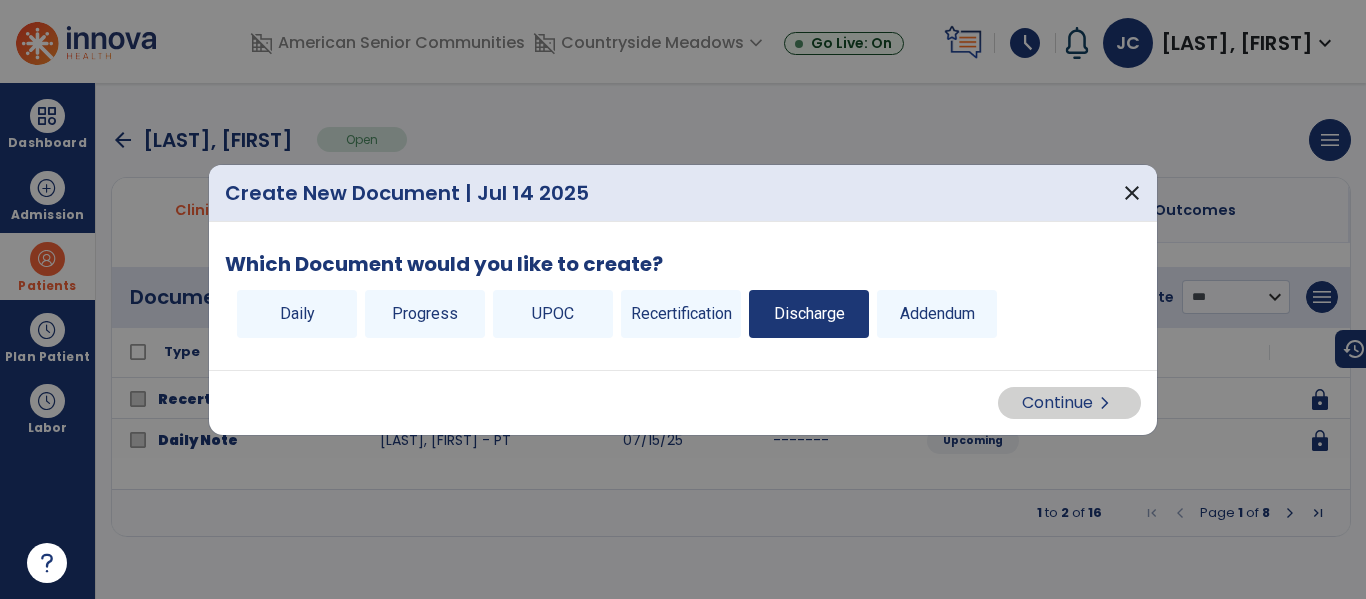 click on "Discharge" at bounding box center [809, 314] 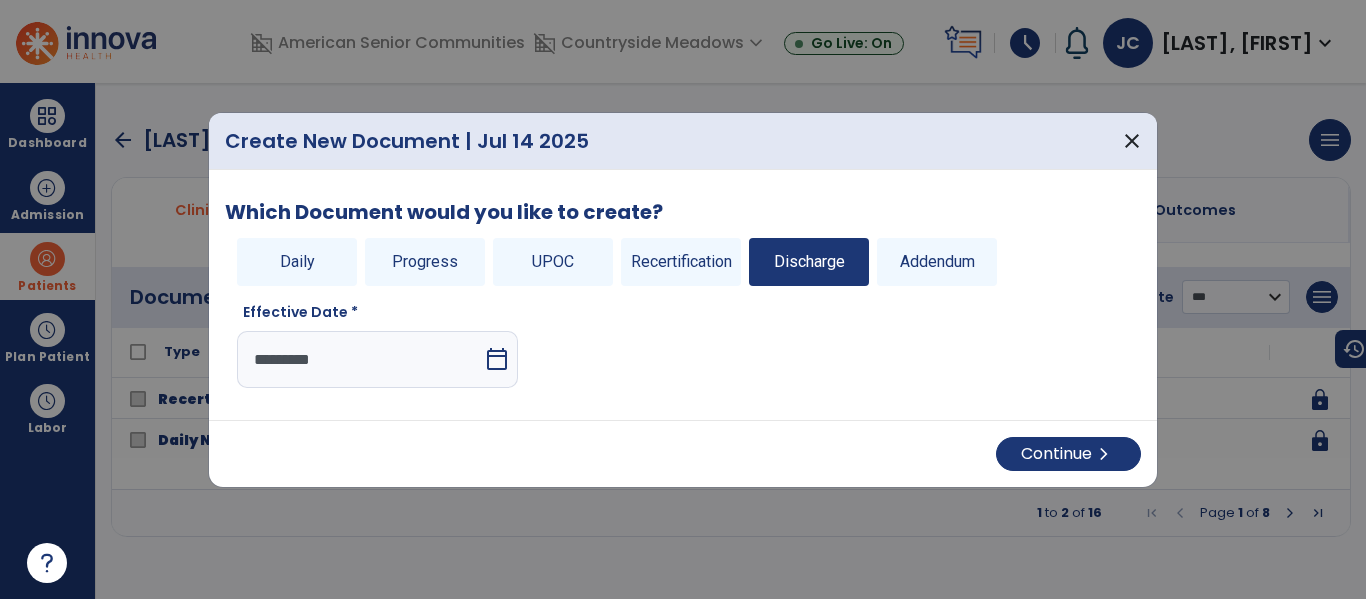 click on "calendar_today" at bounding box center [499, 359] 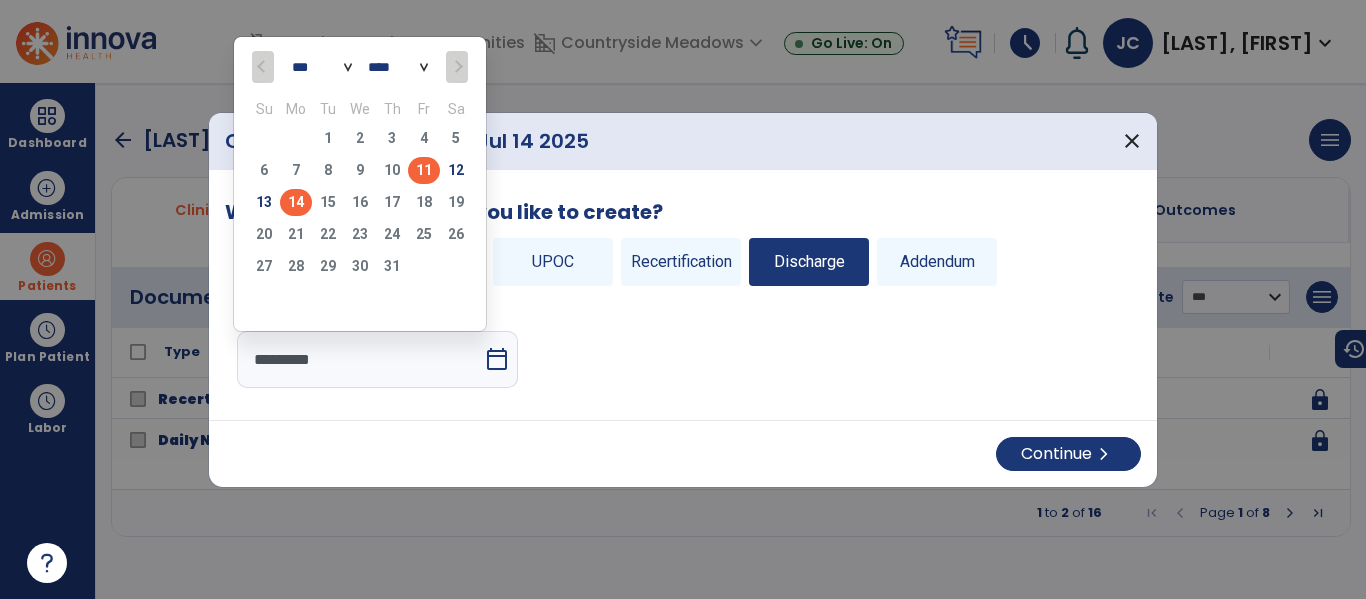 click on "11" 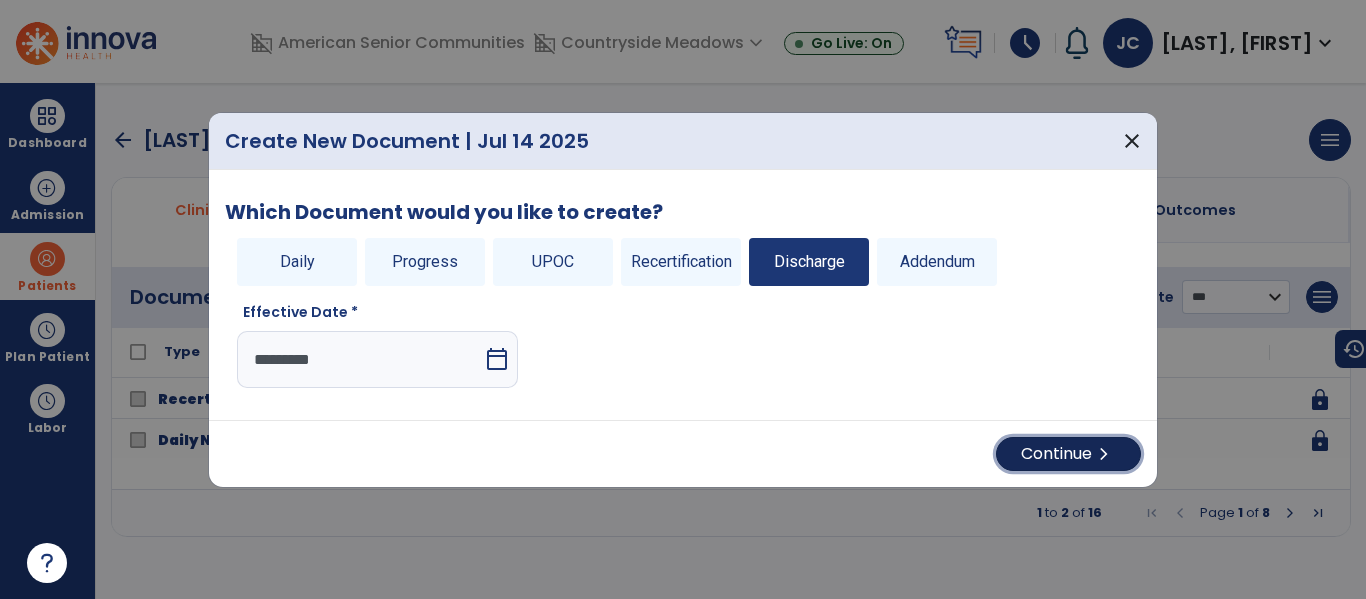 click on "chevron_right" at bounding box center (1104, 454) 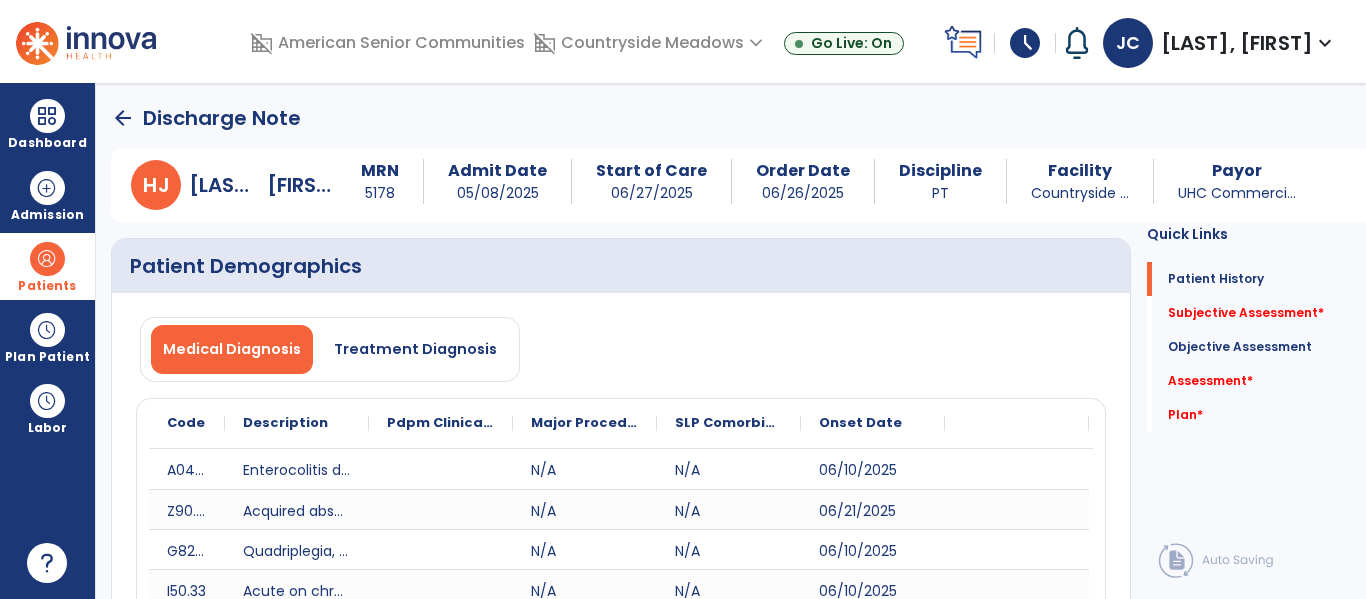 click on "Dashboard  dashboard  Therapist Dashboard Admission Patients  format_list_bulleted  Patient List  space_dashboard  Patient Board  insert_chart  PDPM Board Plan Patient  event_note  Planner  content_paste_go  Scheduler  content_paste_go  Whiteboard Labor  content_paste_go  Timecards" at bounding box center [48, 341] 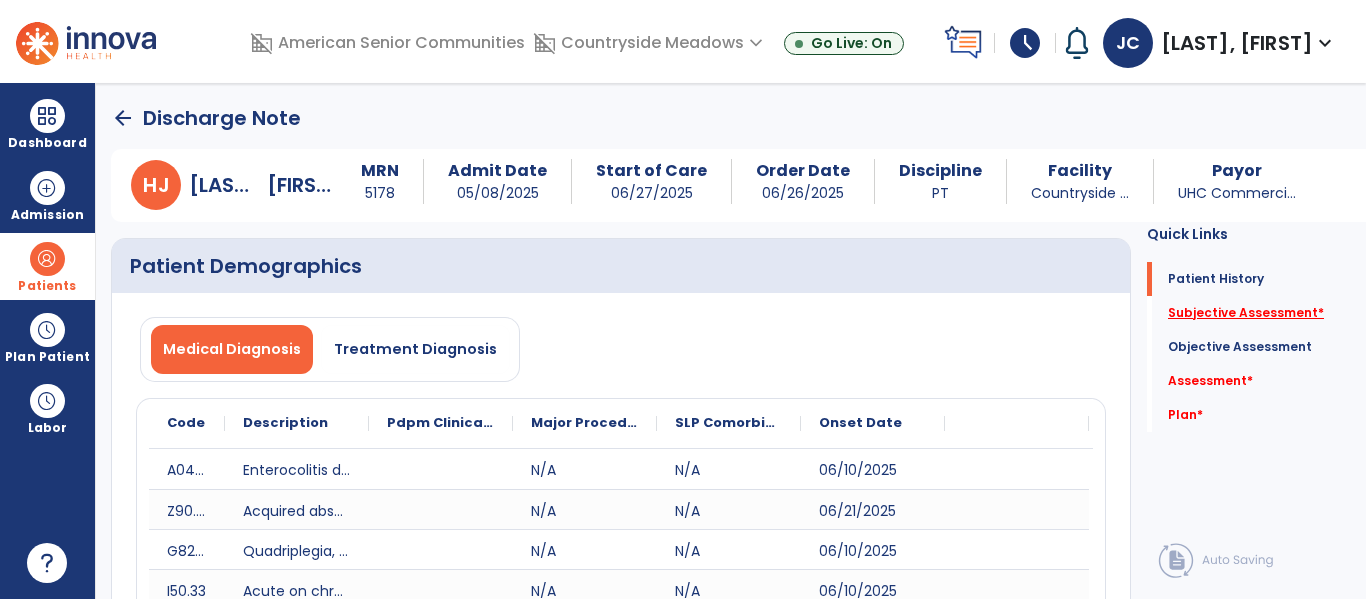 click on "Subjective Assessment   *" 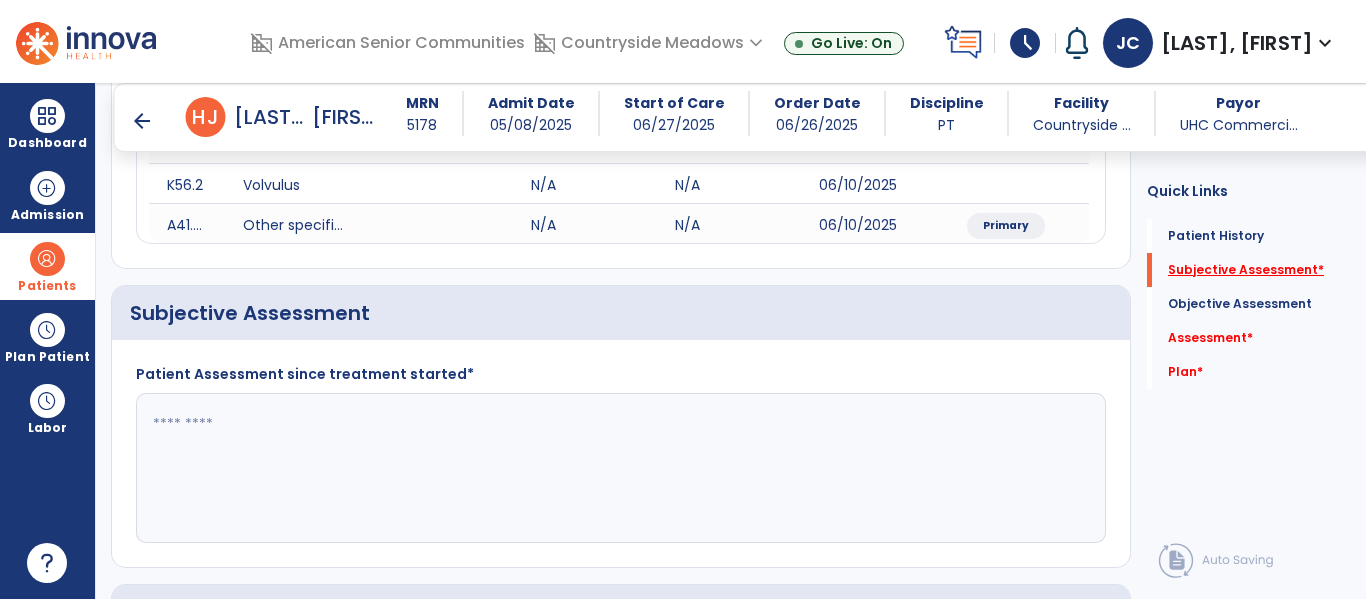 scroll, scrollTop: 531, scrollLeft: 0, axis: vertical 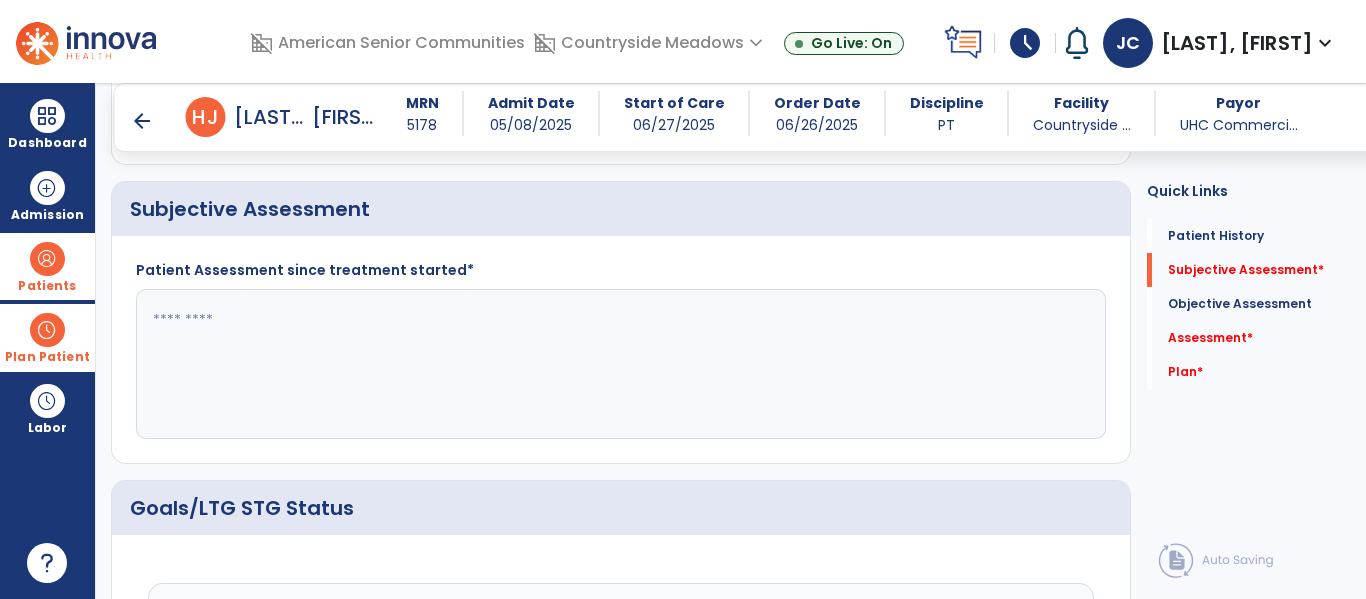click on "Plan Patient" at bounding box center (47, 266) 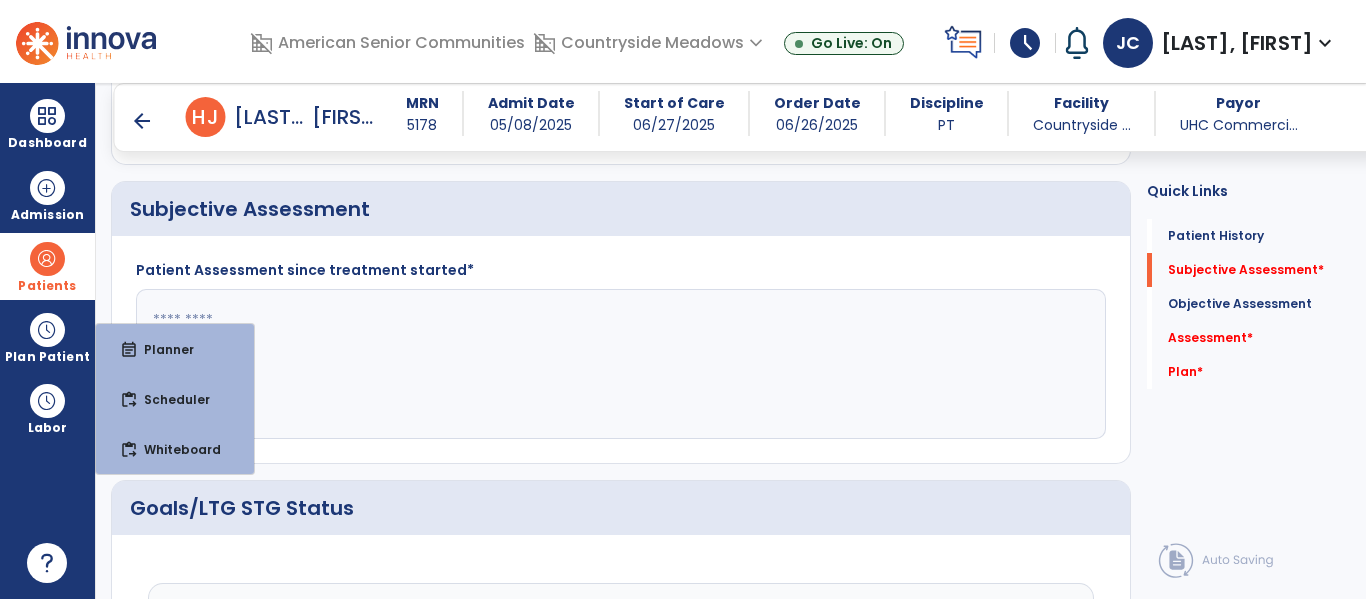 click 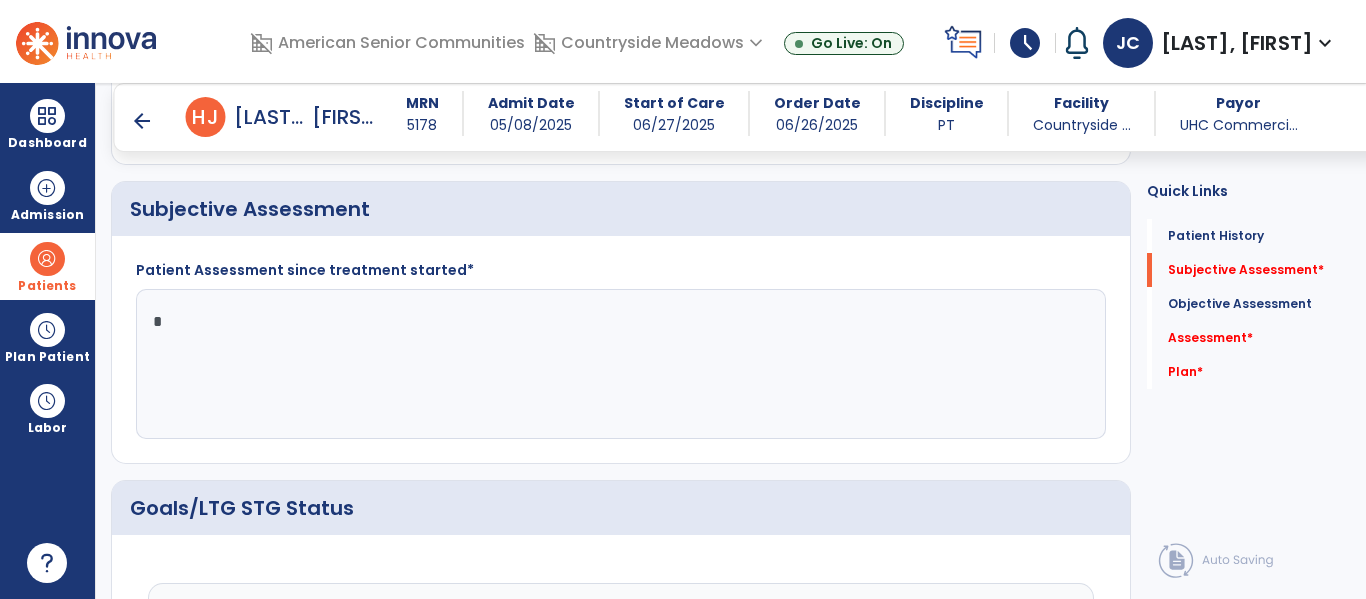 type on "**" 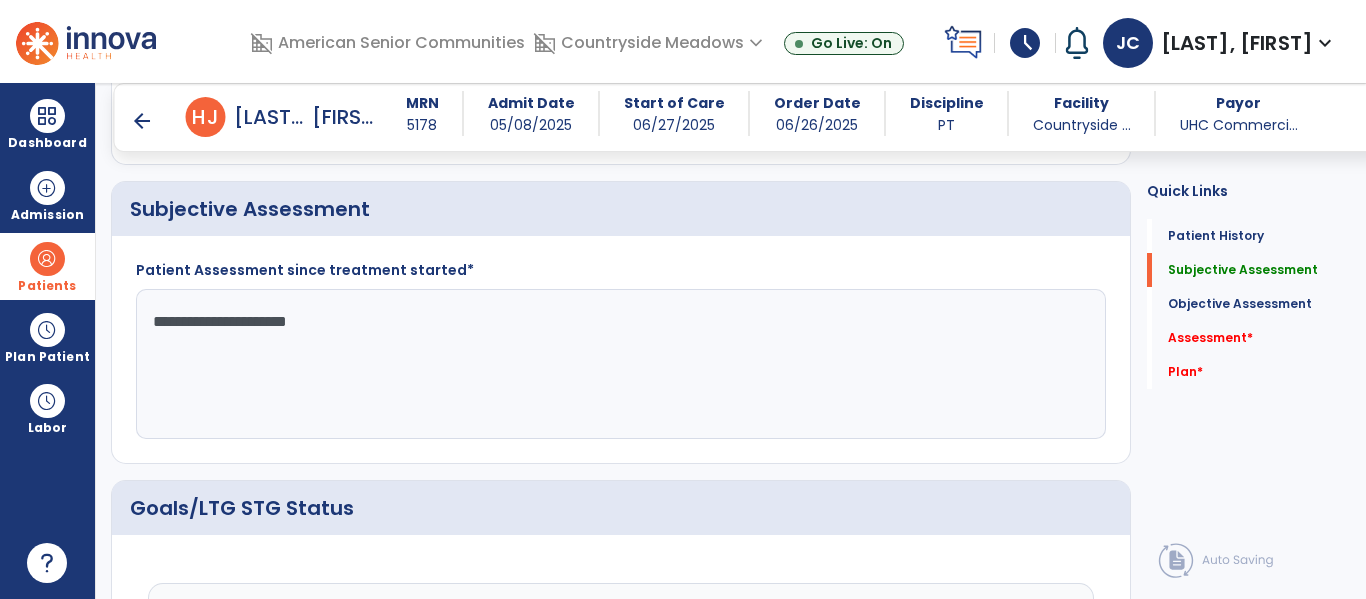 click on "**********" 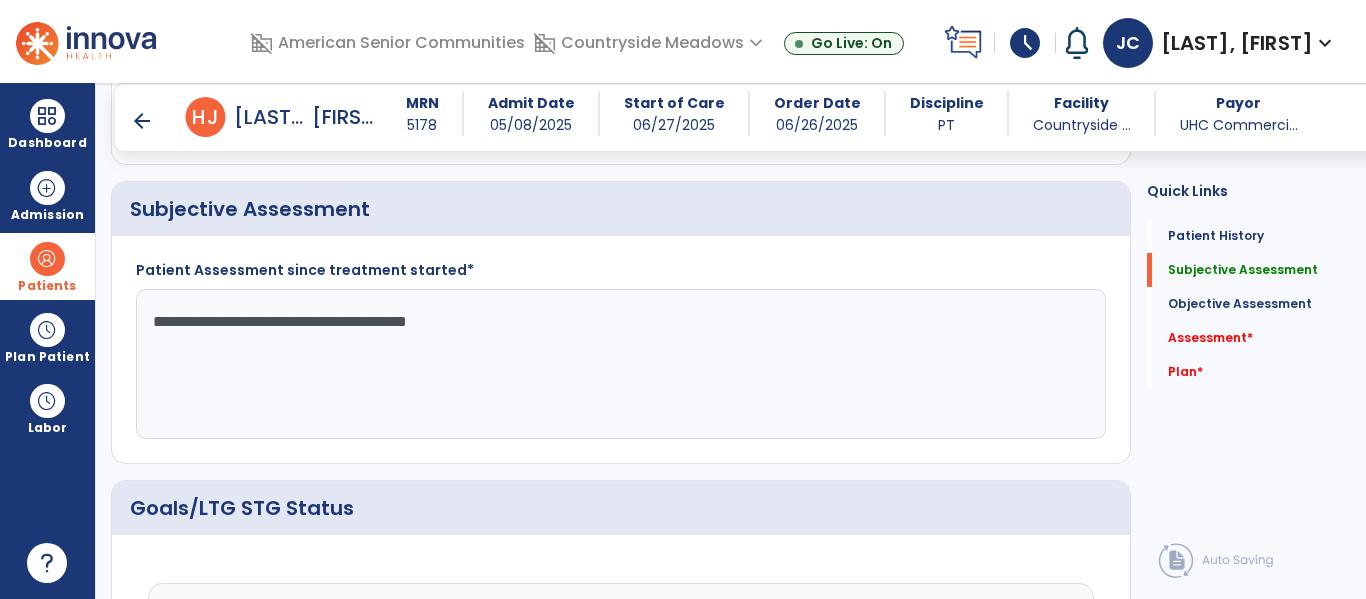 click on "**********" 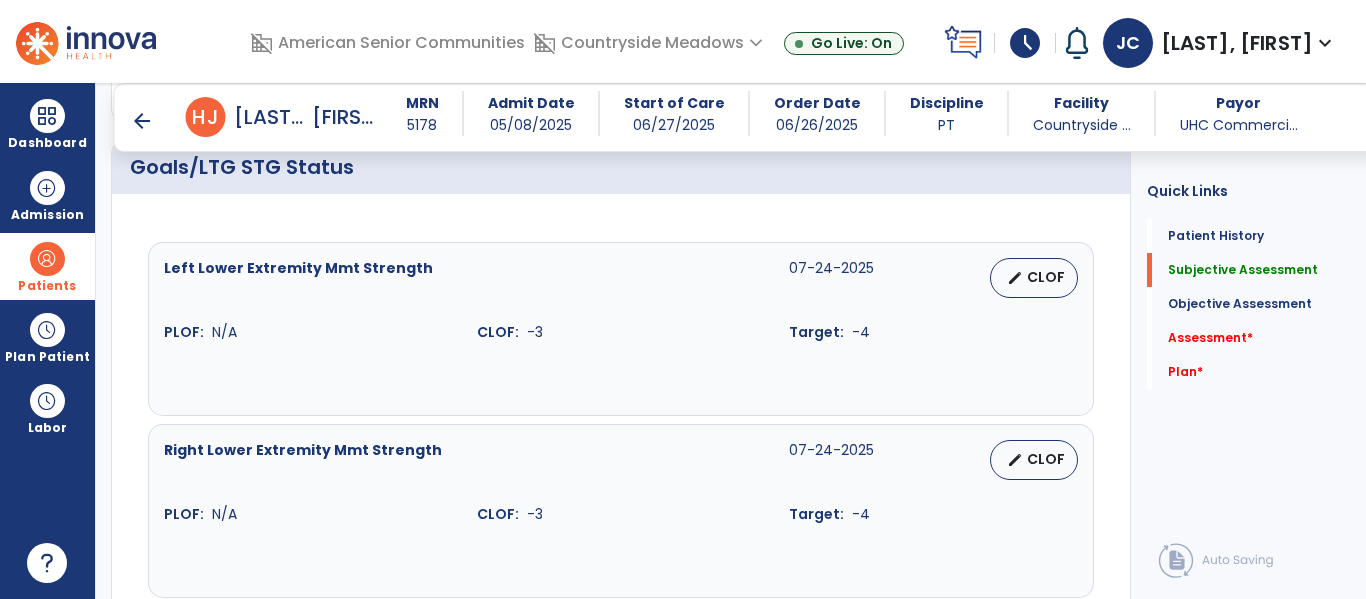 scroll, scrollTop: 883, scrollLeft: 0, axis: vertical 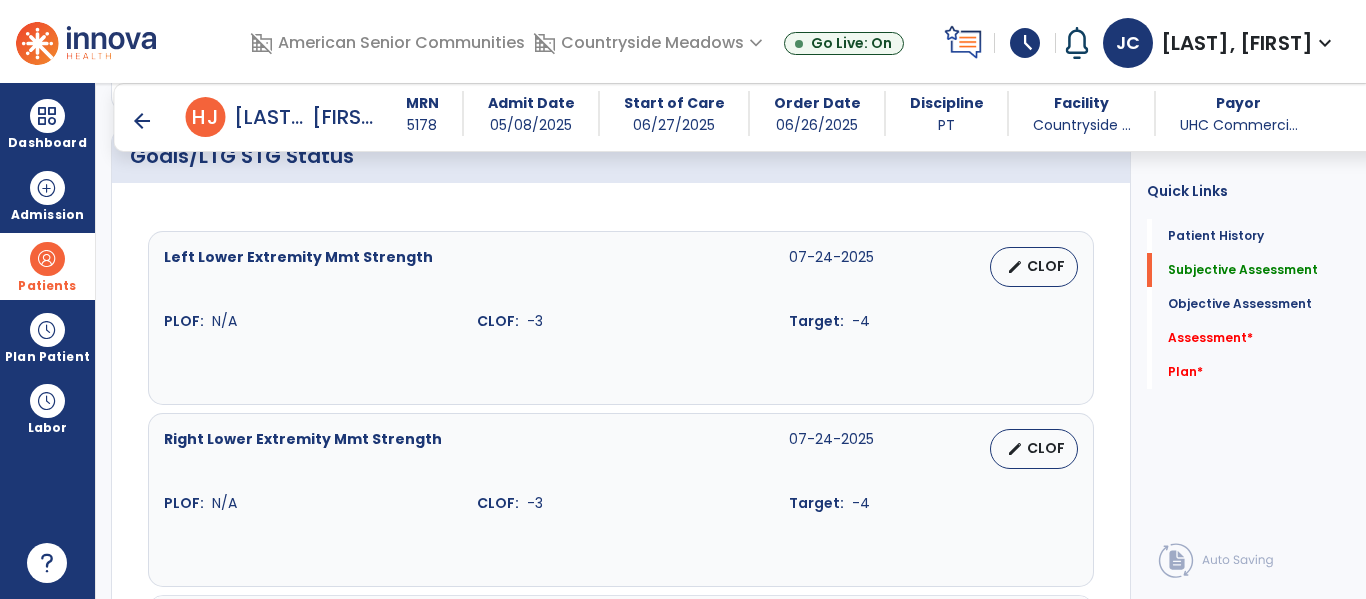 type on "**********" 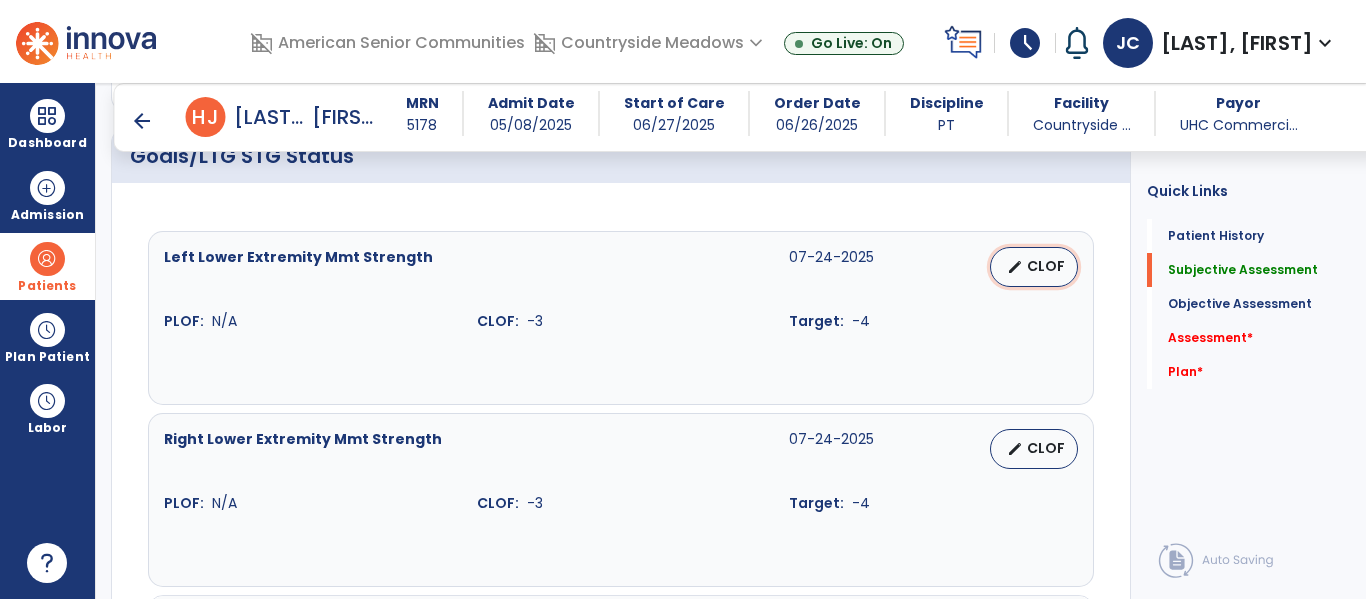 click on "CLOF" at bounding box center (1046, 266) 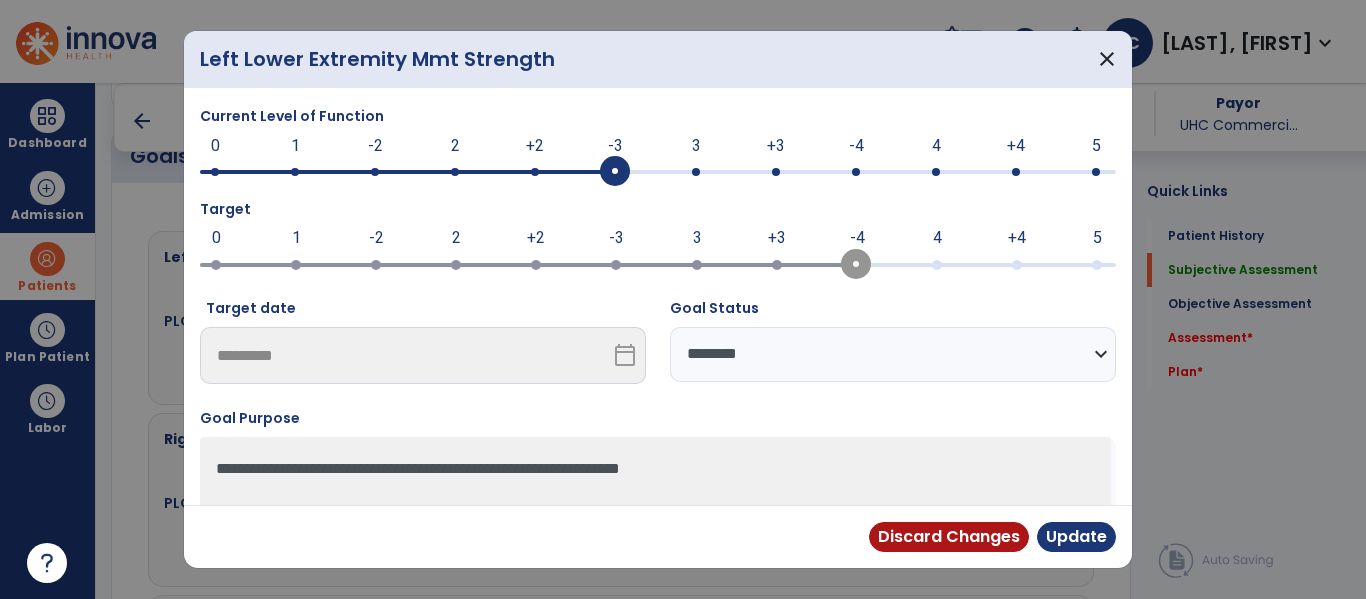 click on "**********" at bounding box center [893, 354] 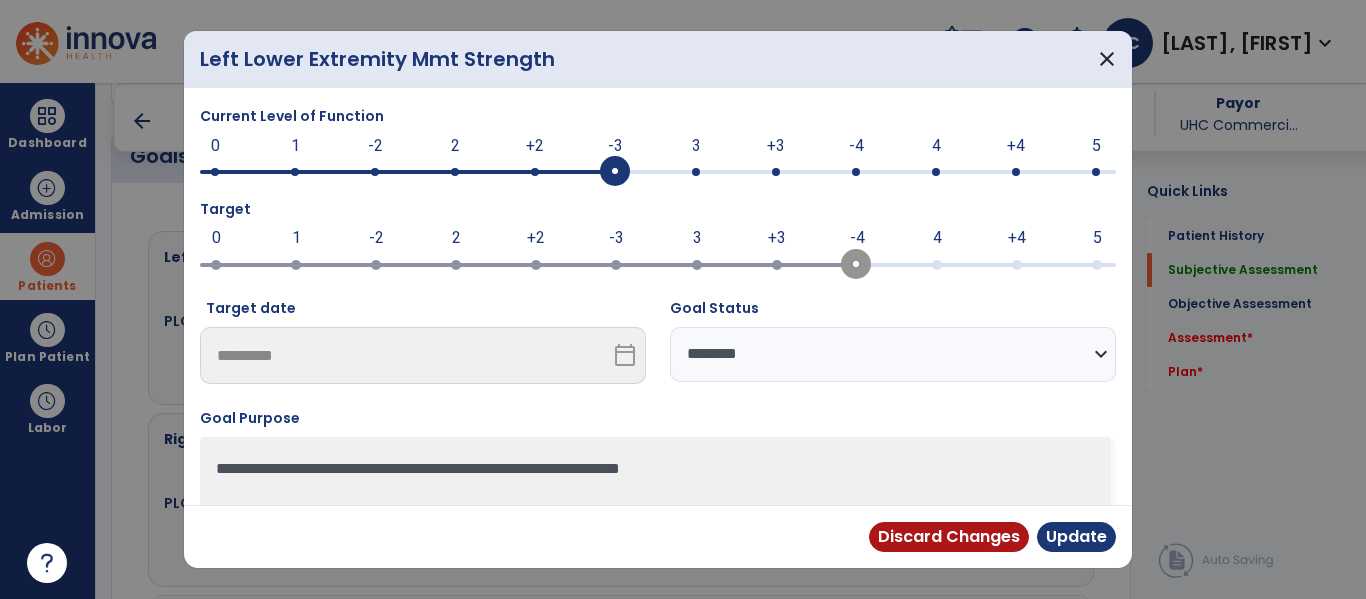 click on "**********" at bounding box center [893, 354] 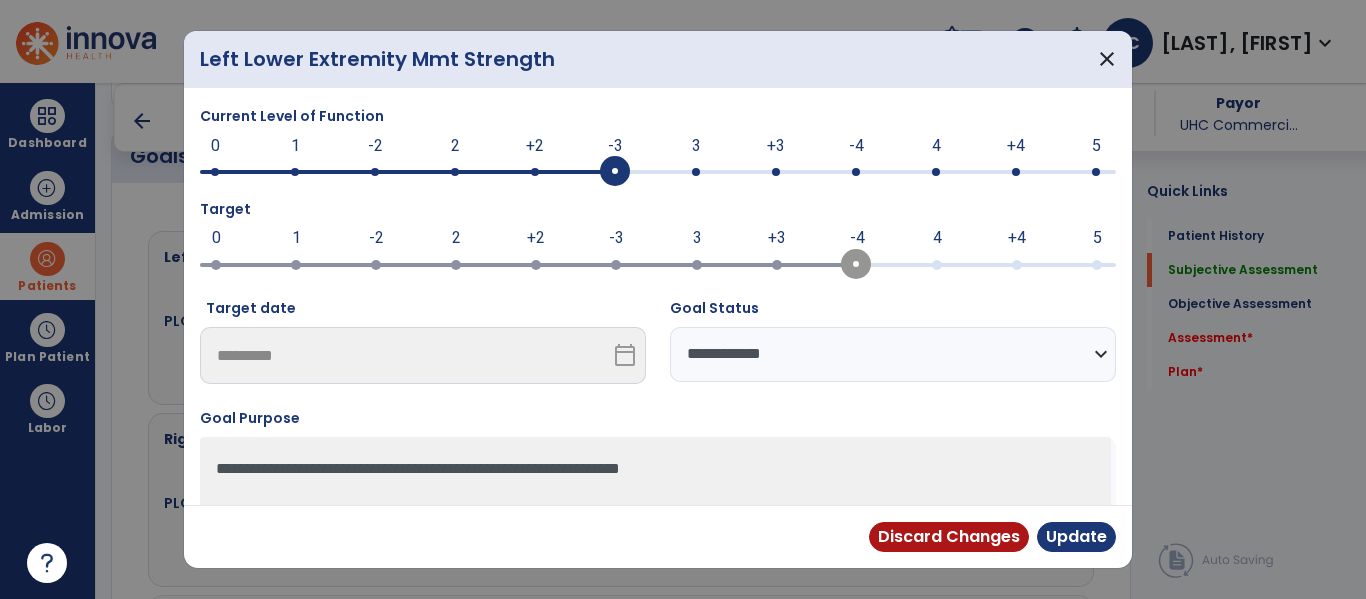 click on "**********" at bounding box center [893, 354] 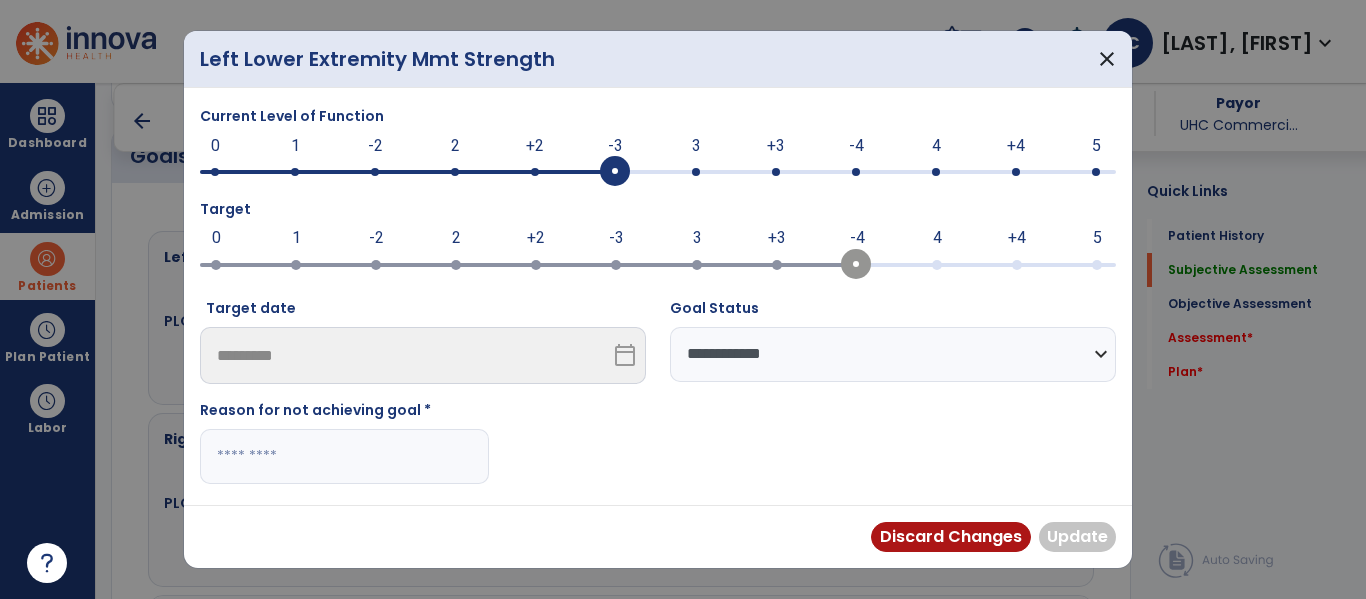 click at bounding box center [344, 456] 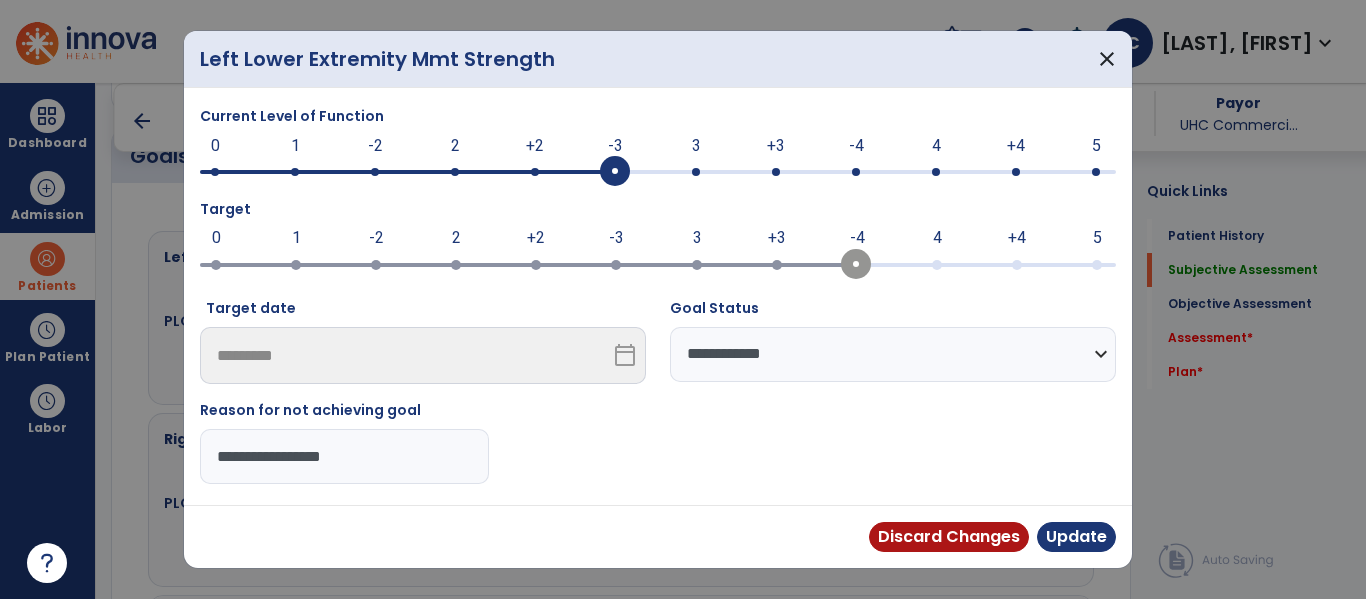 type on "**********" 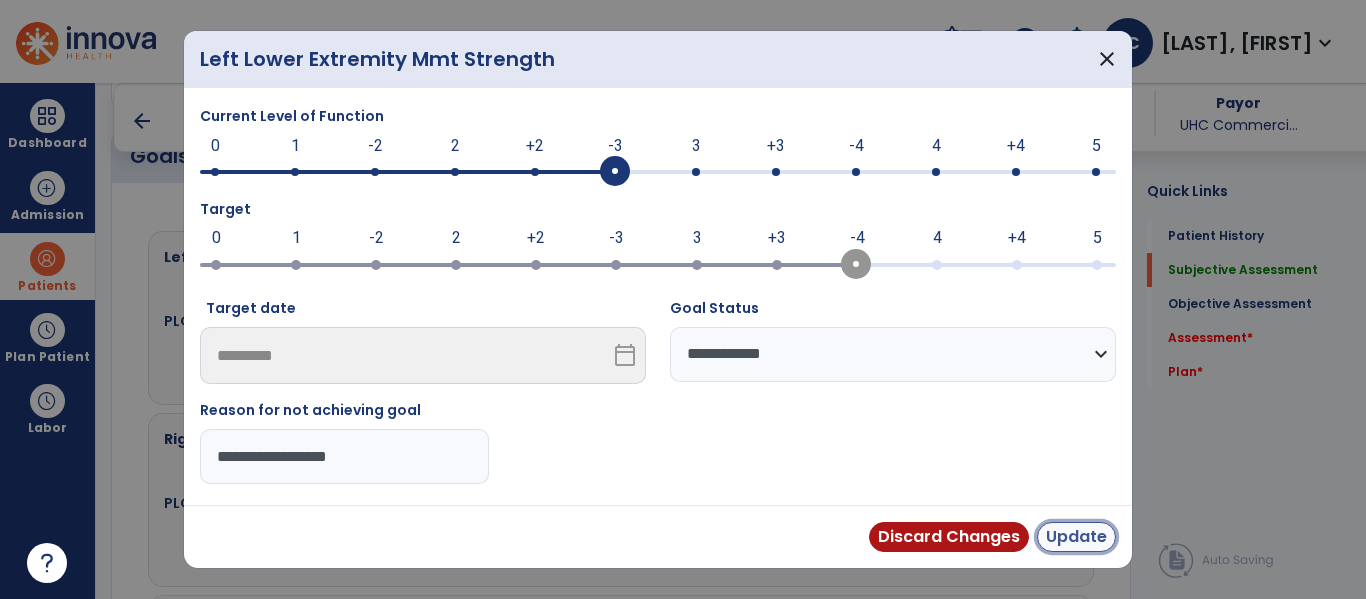 click on "Update" at bounding box center [1076, 537] 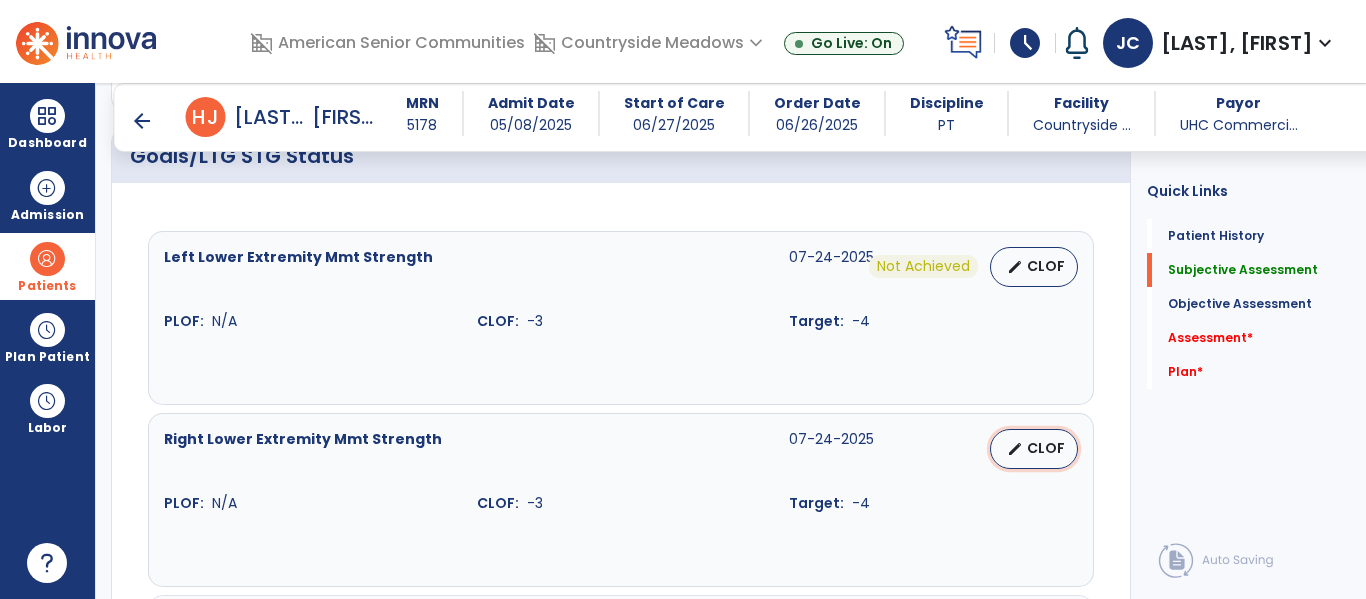 click on "edit   CLOF" at bounding box center [1034, 449] 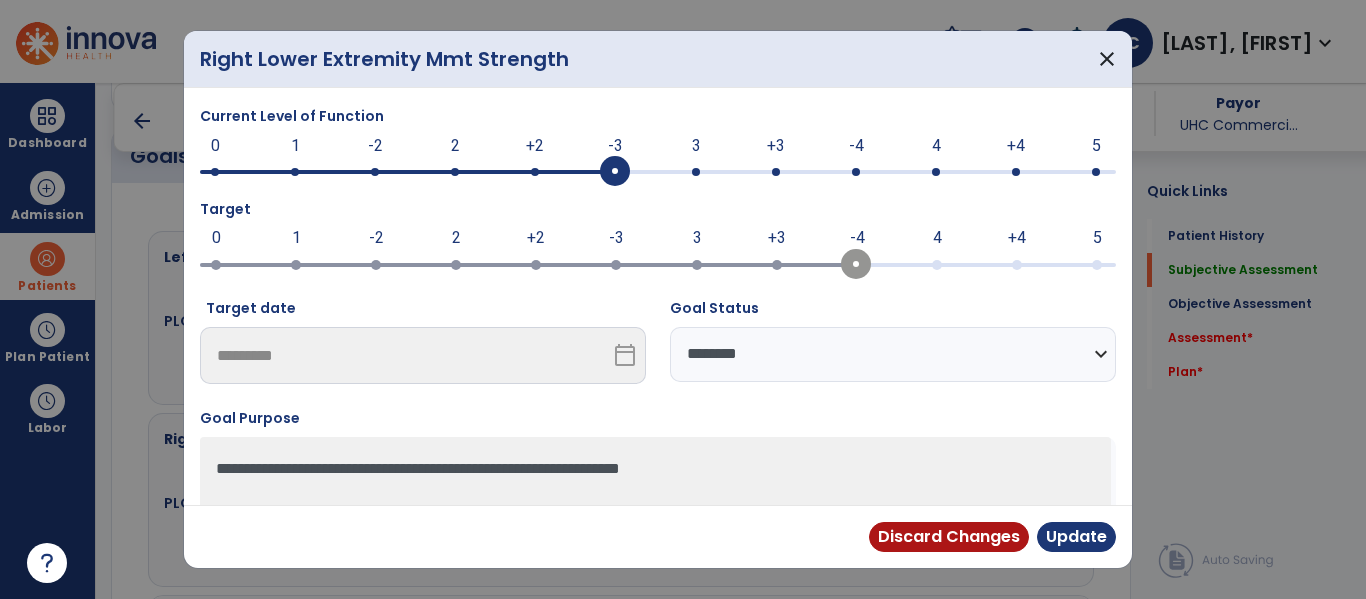 click on "**********" at bounding box center (893, 354) 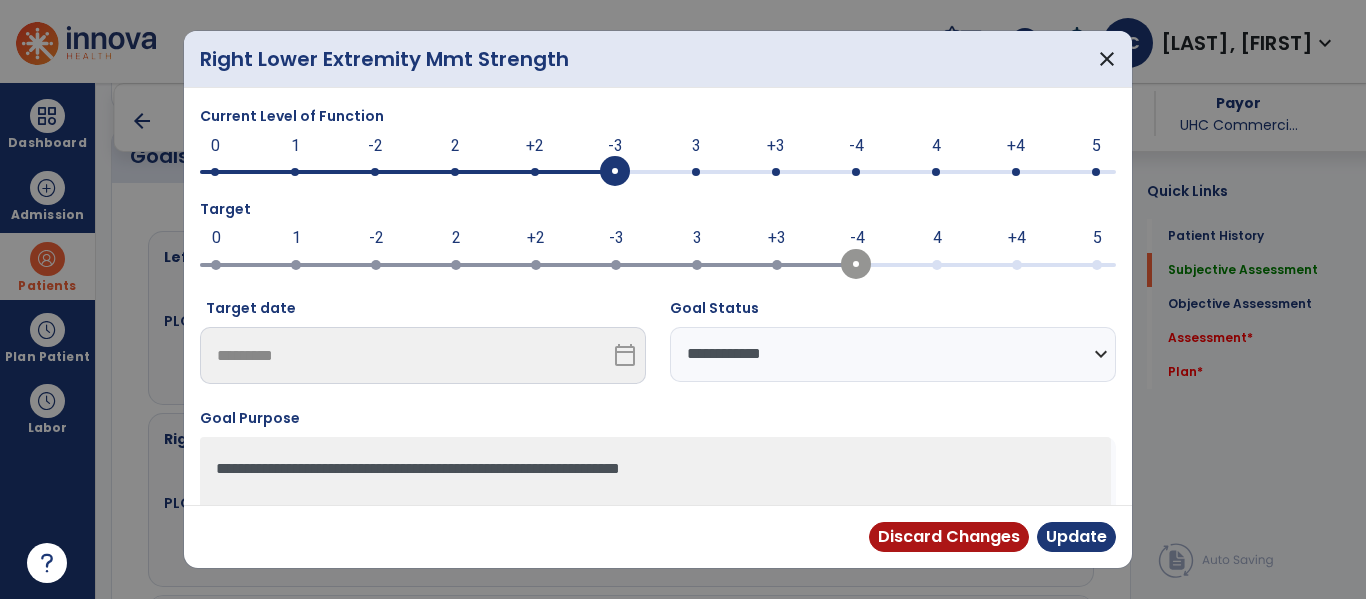 click on "**********" at bounding box center (893, 354) 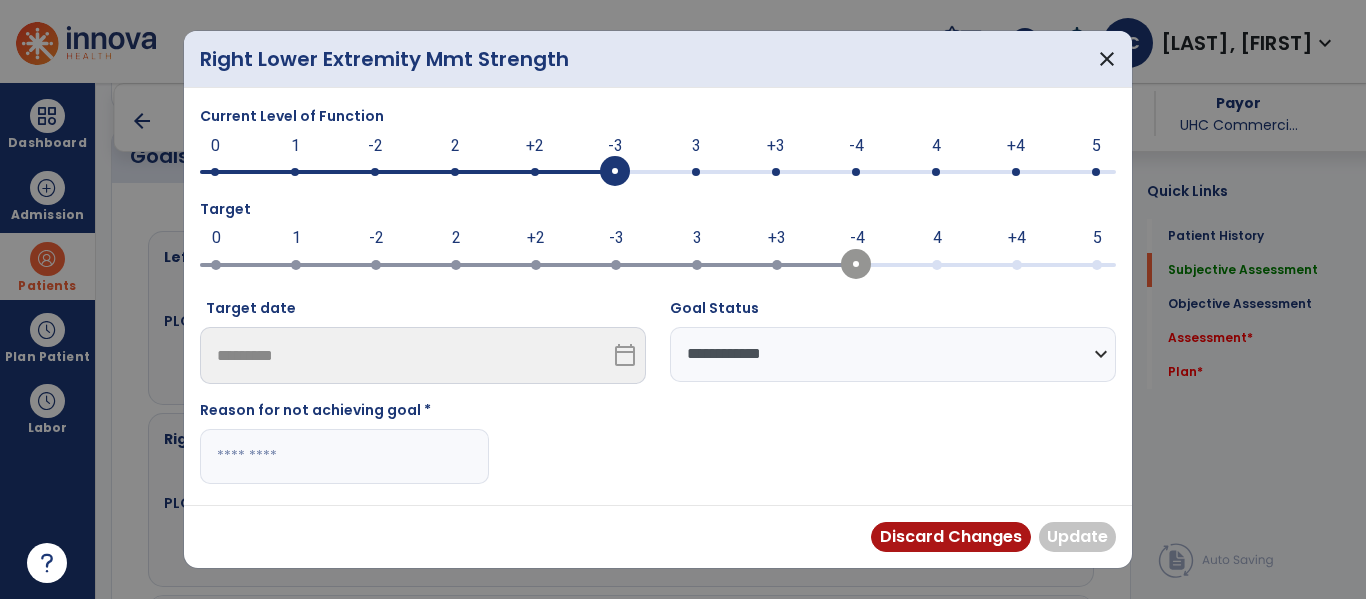 click at bounding box center (344, 456) 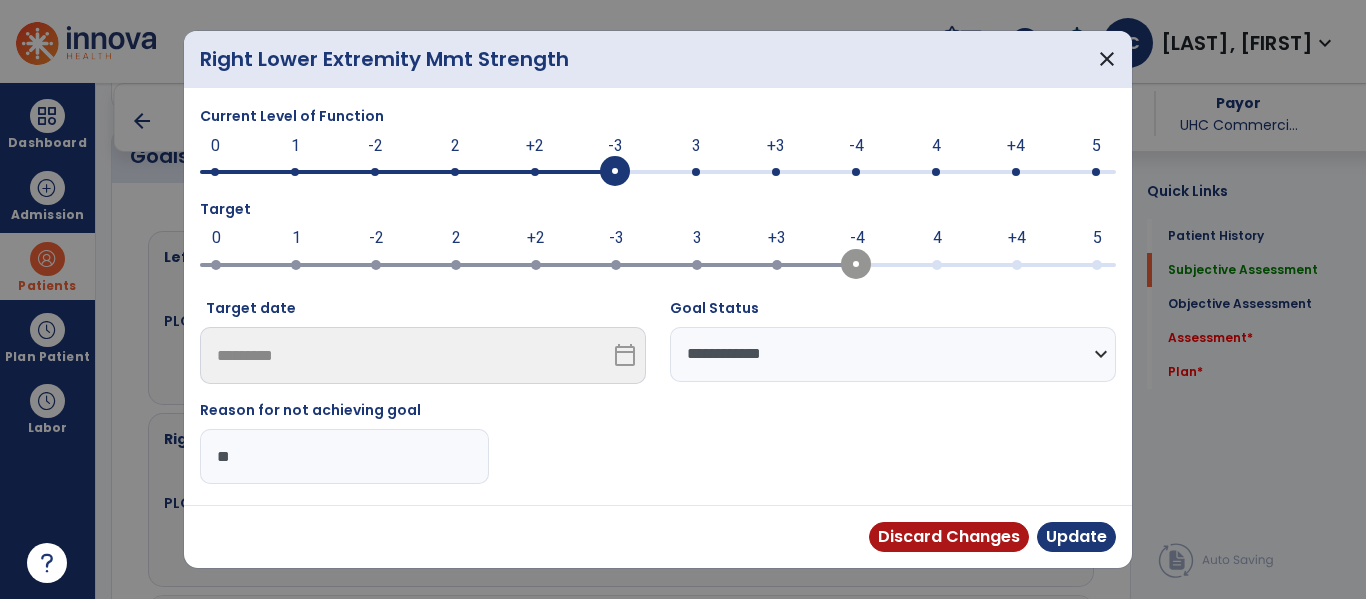 type on "*" 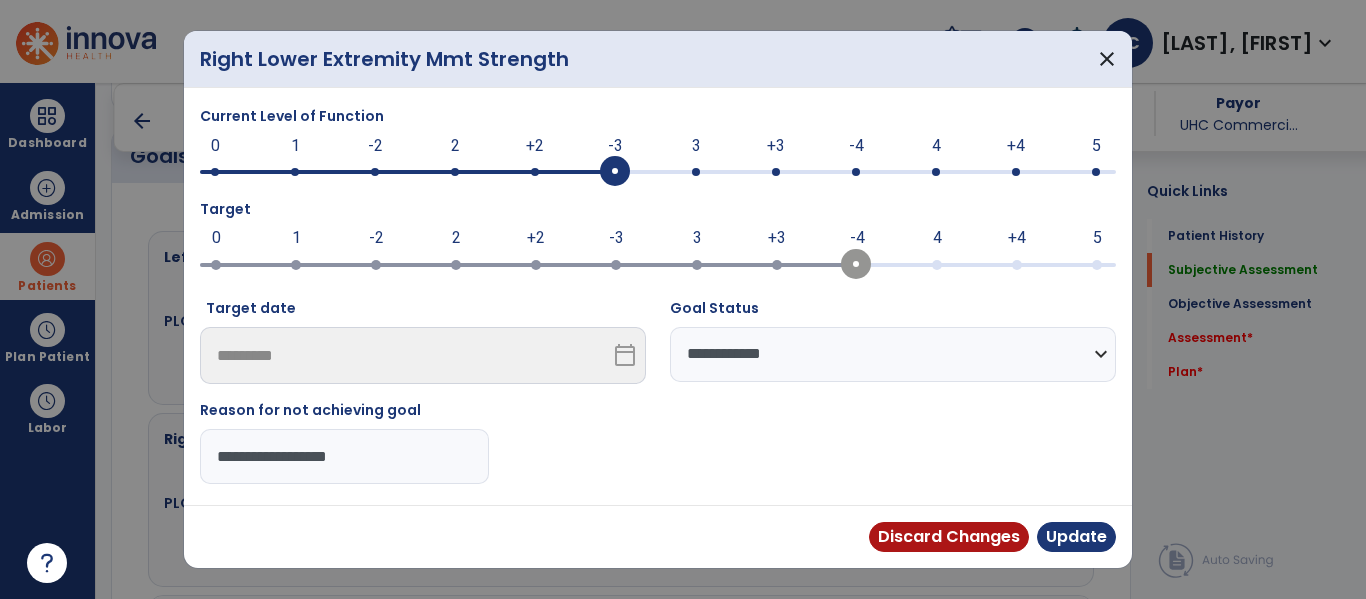 drag, startPoint x: 407, startPoint y: 465, endPoint x: 117, endPoint y: 414, distance: 294.45035 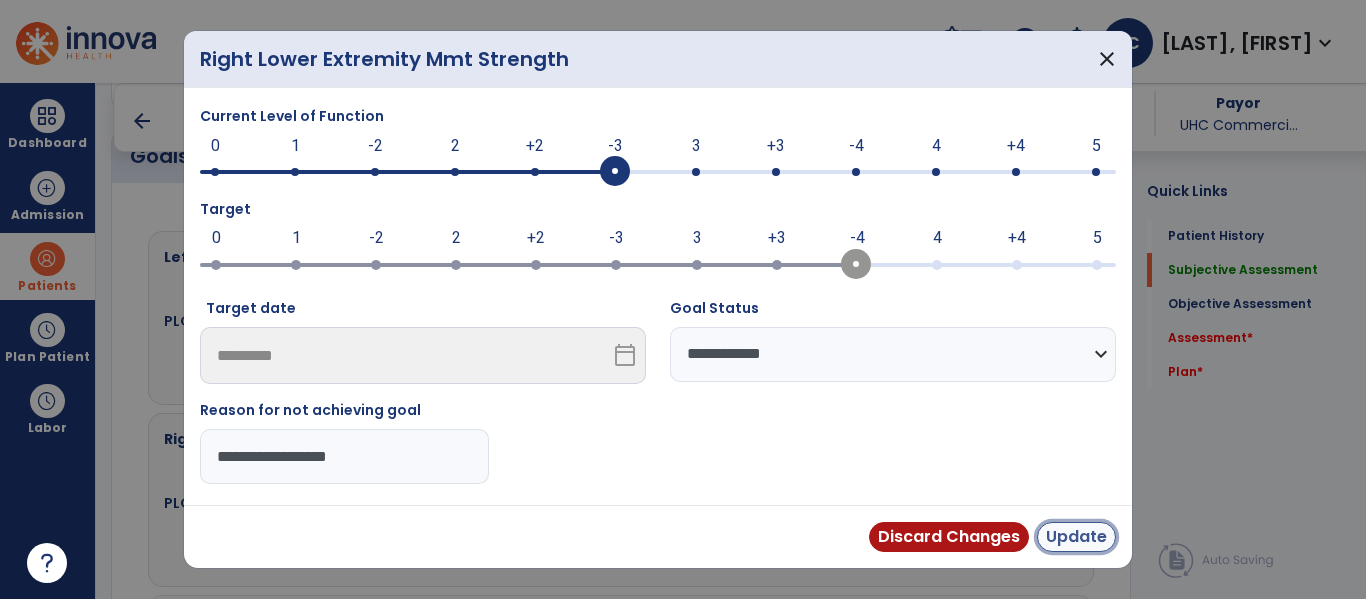 click on "Update" at bounding box center [1076, 537] 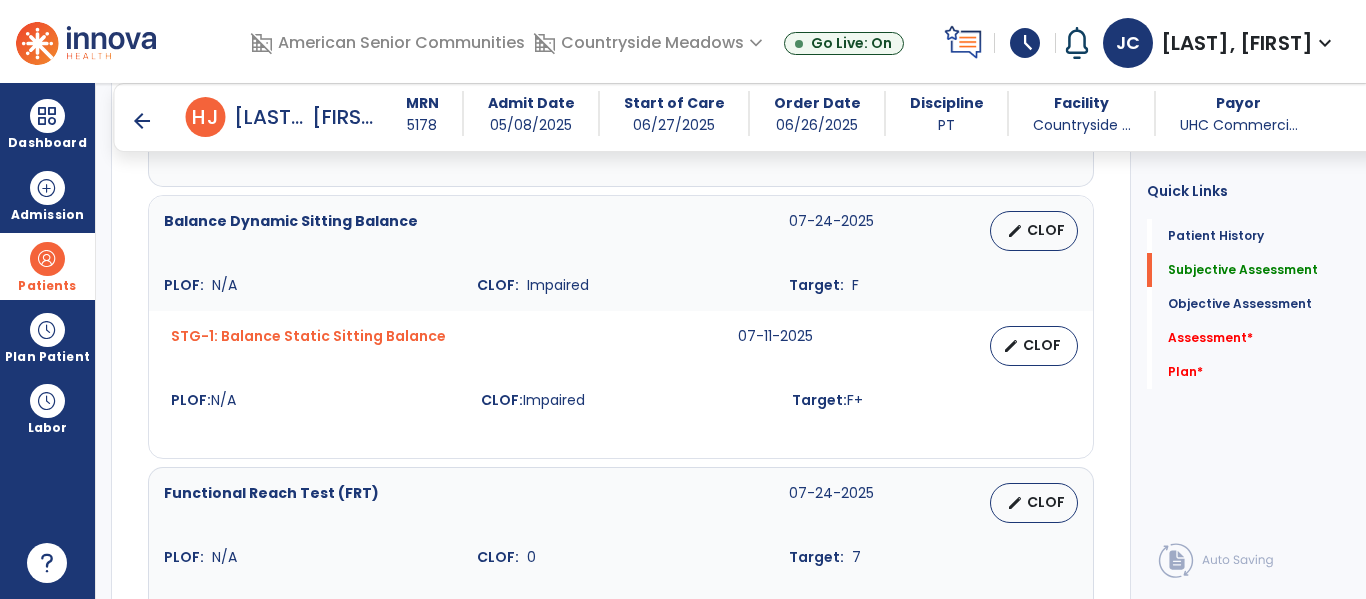 scroll, scrollTop: 1265, scrollLeft: 0, axis: vertical 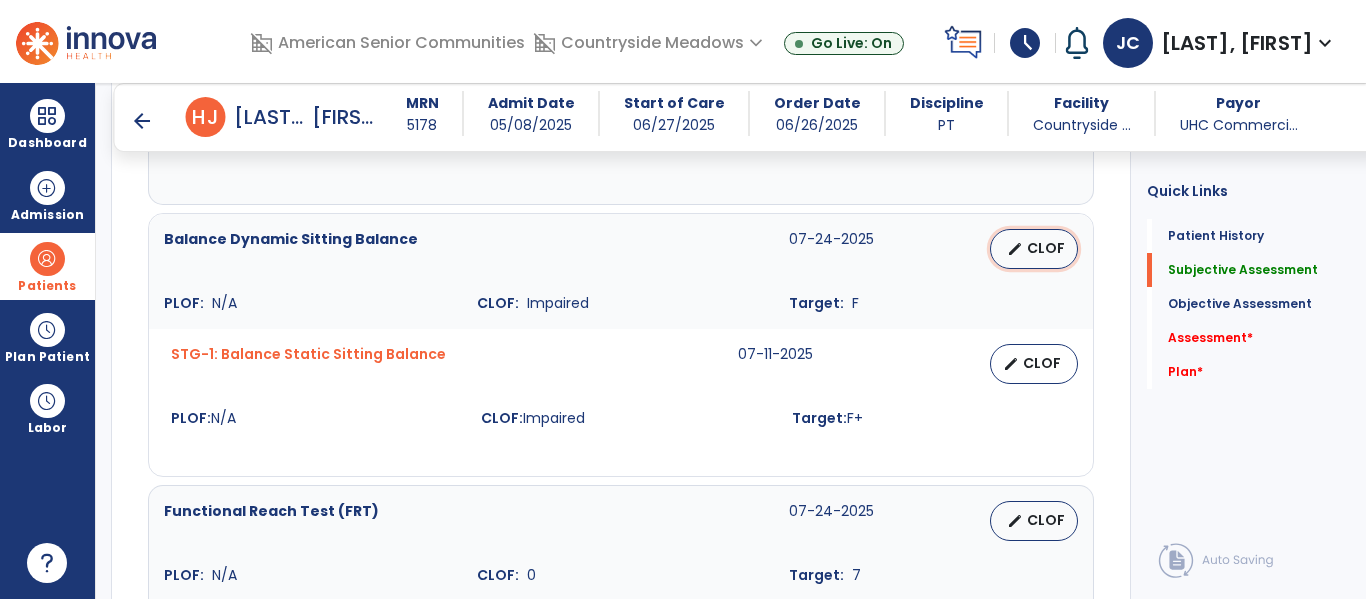 click on "CLOF" at bounding box center [1046, 248] 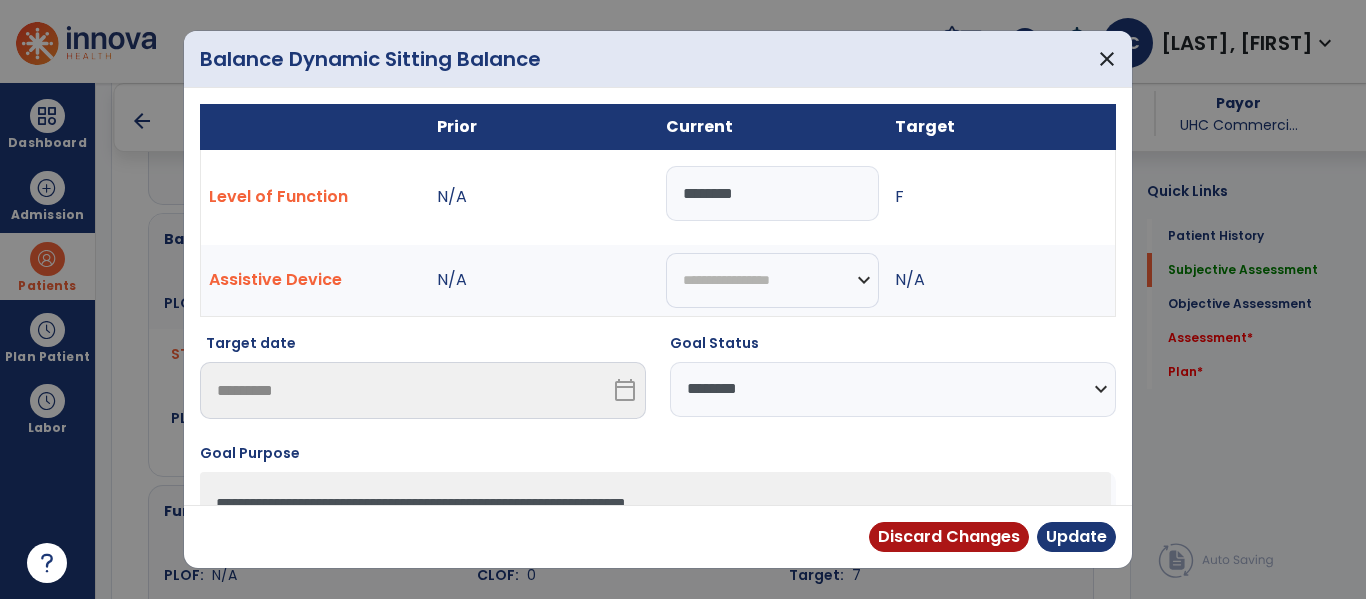 click on "**********" at bounding box center (893, 389) 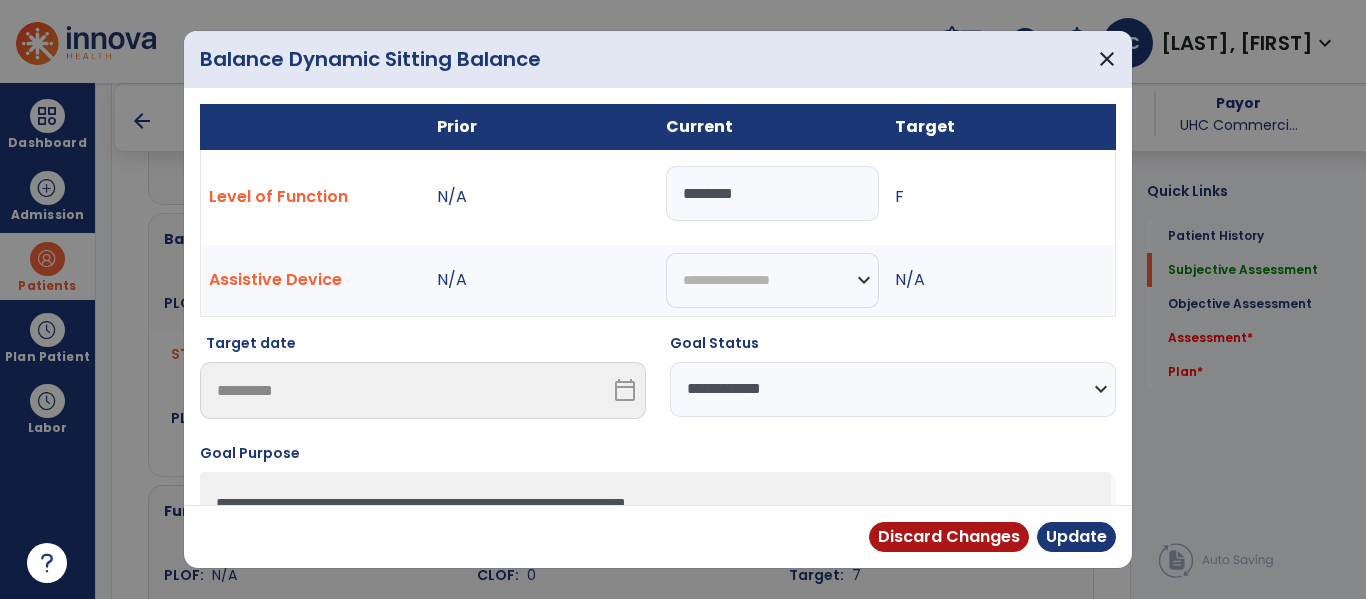 click on "**********" at bounding box center (893, 389) 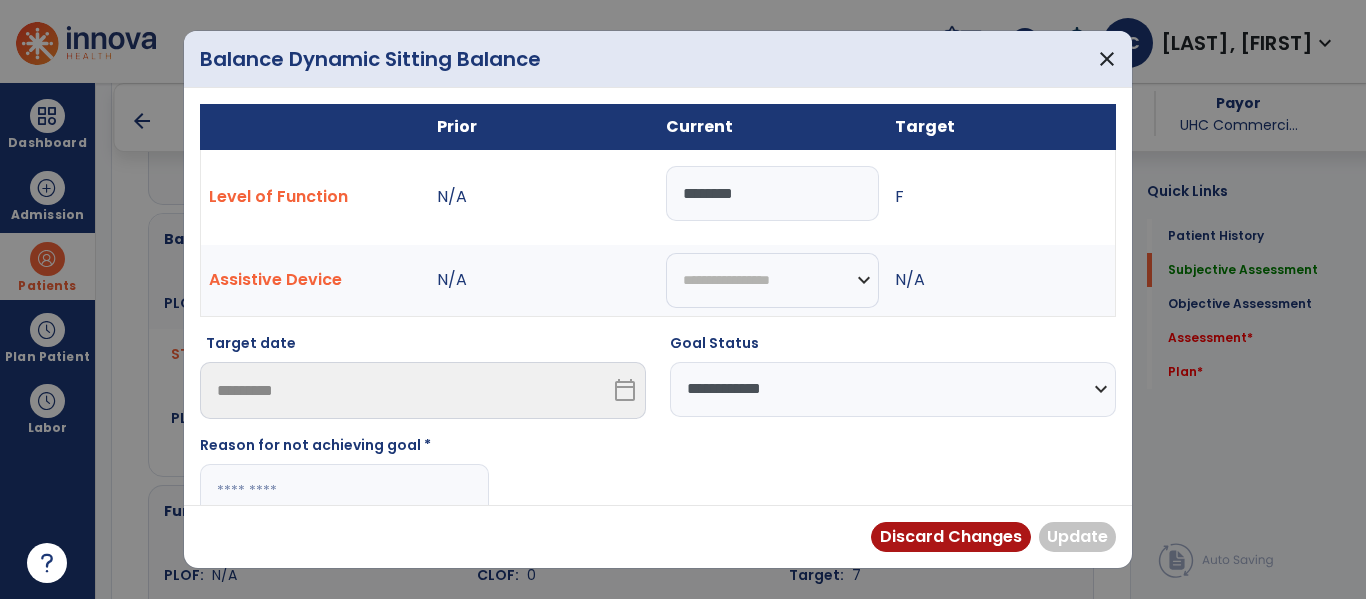 scroll, scrollTop: 52, scrollLeft: 0, axis: vertical 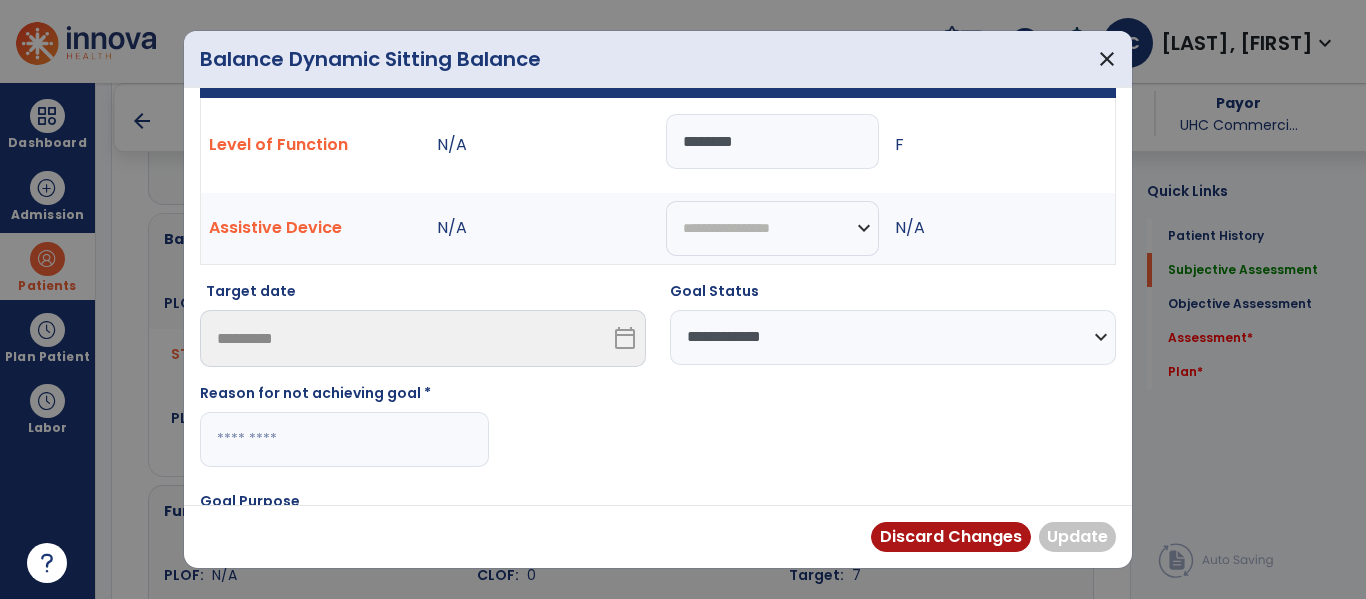click at bounding box center (344, 439) 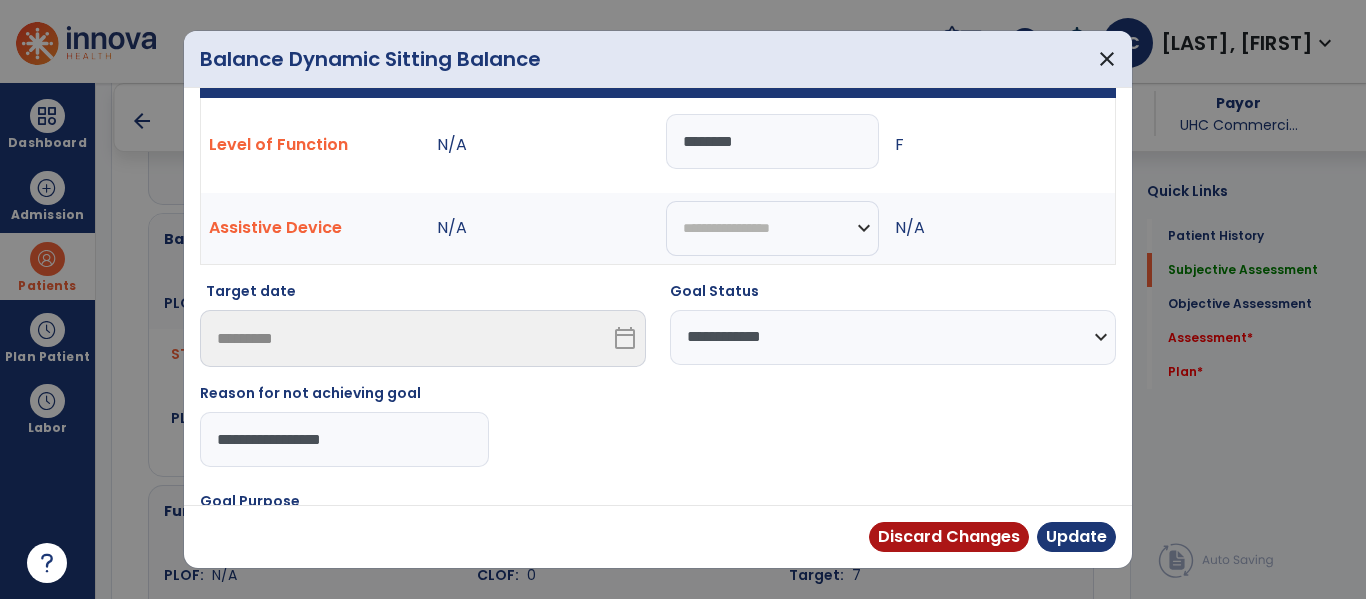 type on "**********" 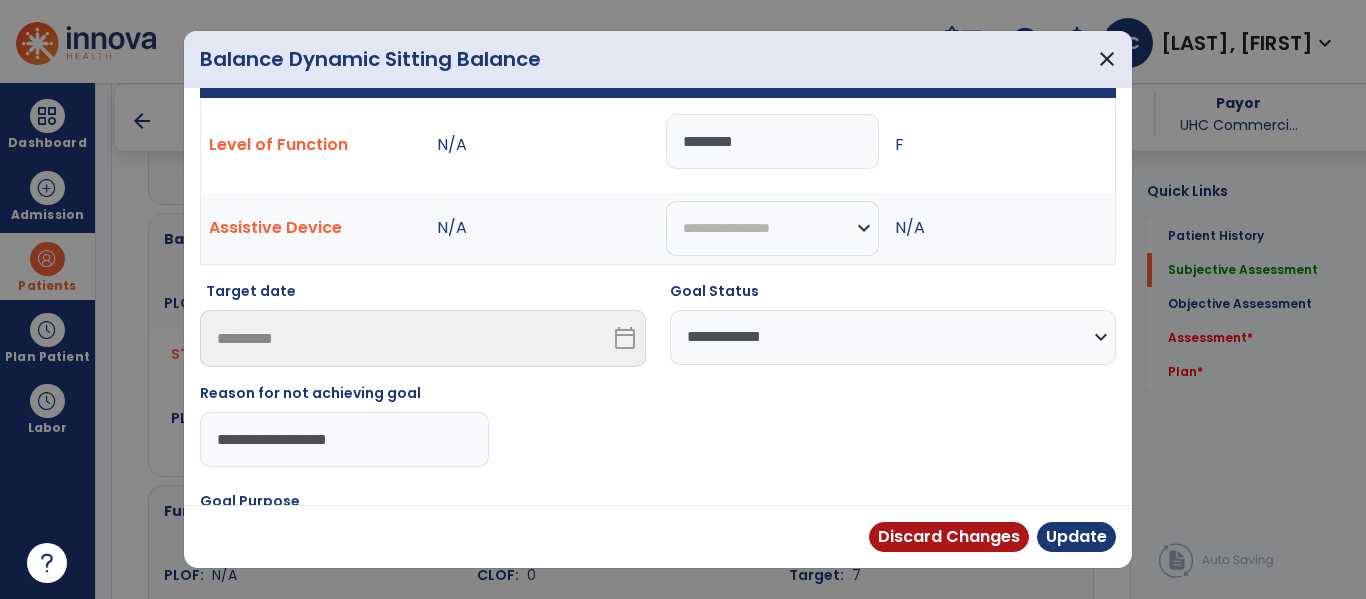 drag, startPoint x: 412, startPoint y: 449, endPoint x: 72, endPoint y: 406, distance: 342.70834 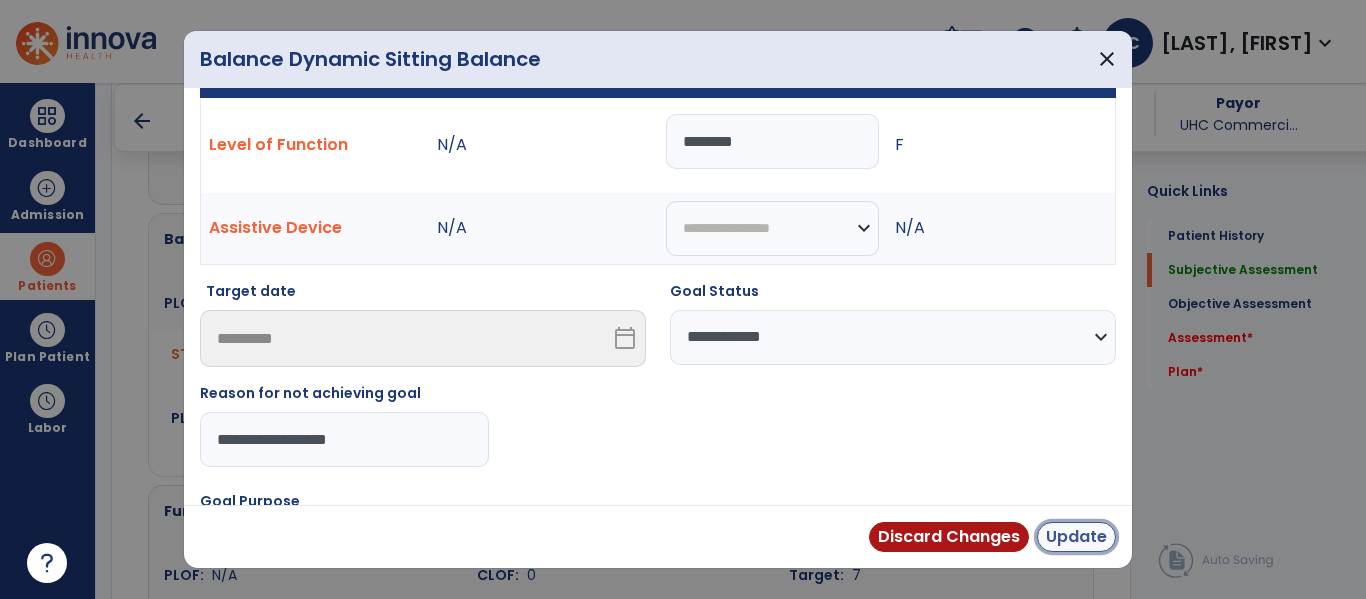 click on "Update" at bounding box center (1076, 537) 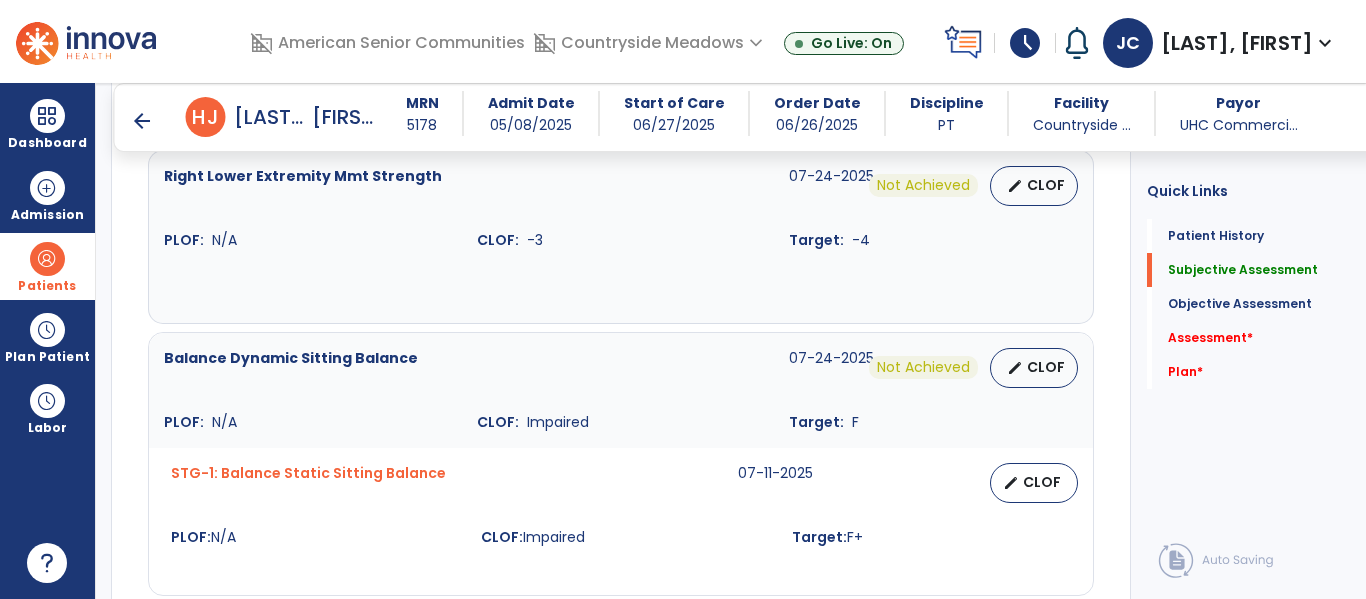 scroll, scrollTop: 1119, scrollLeft: 0, axis: vertical 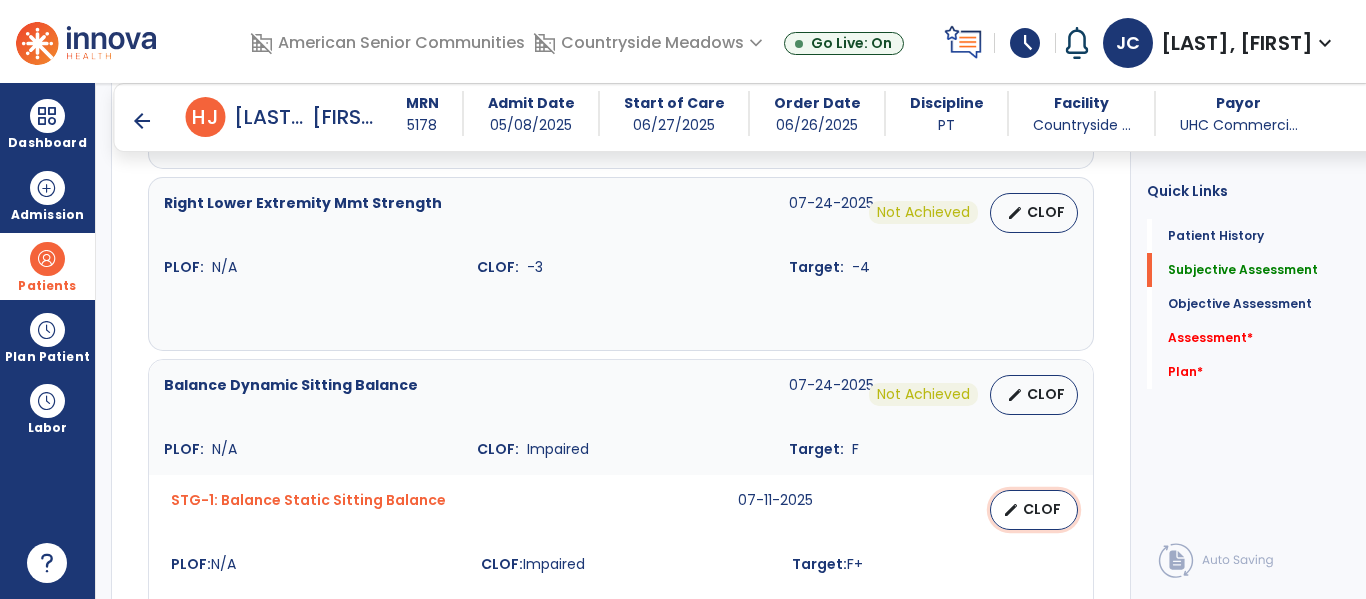 click on "edit   CLOF" at bounding box center (1034, 510) 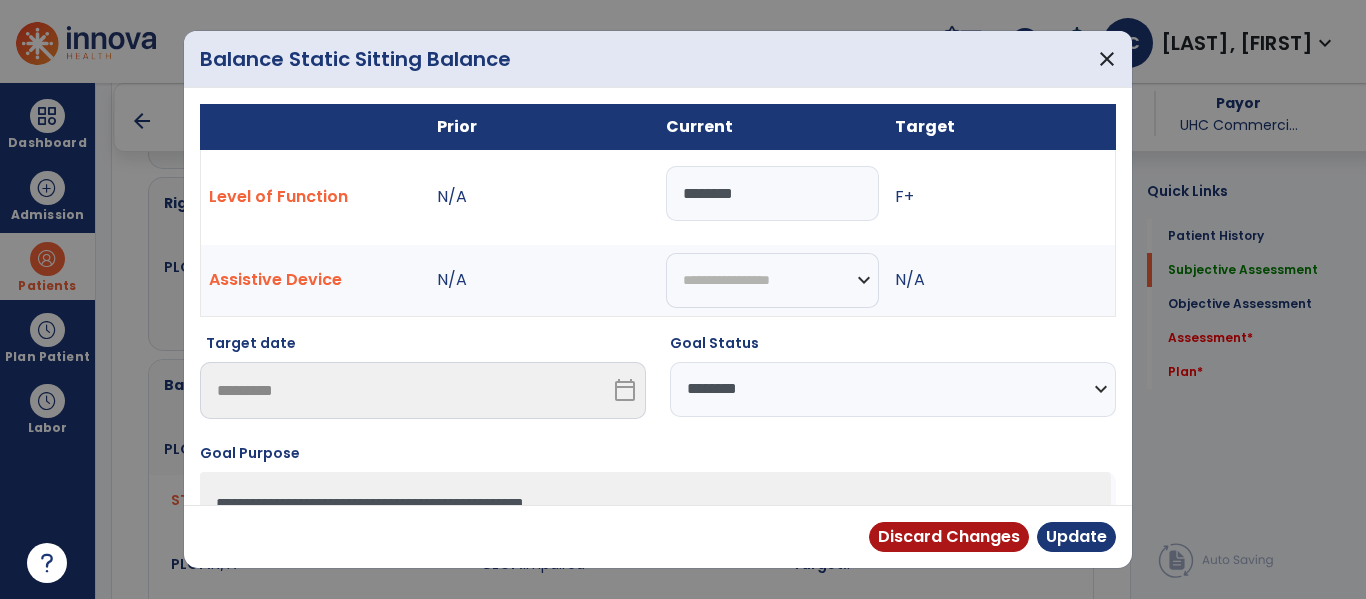 click on "**********" at bounding box center [893, 389] 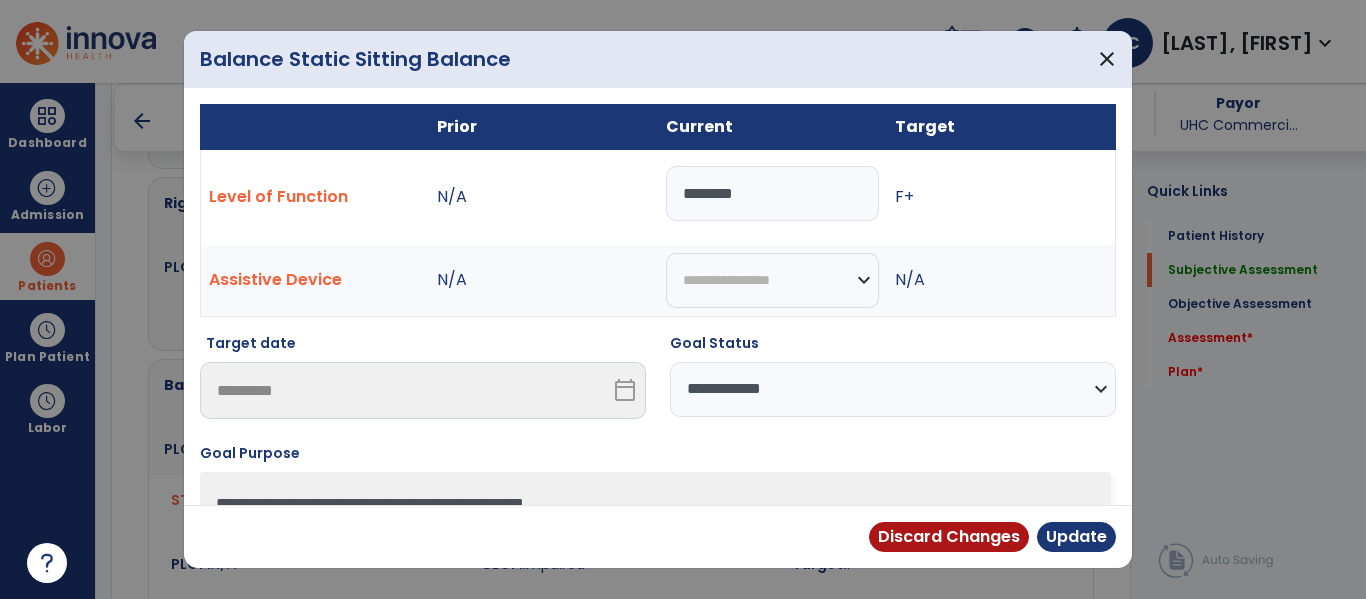 click on "**********" at bounding box center (893, 389) 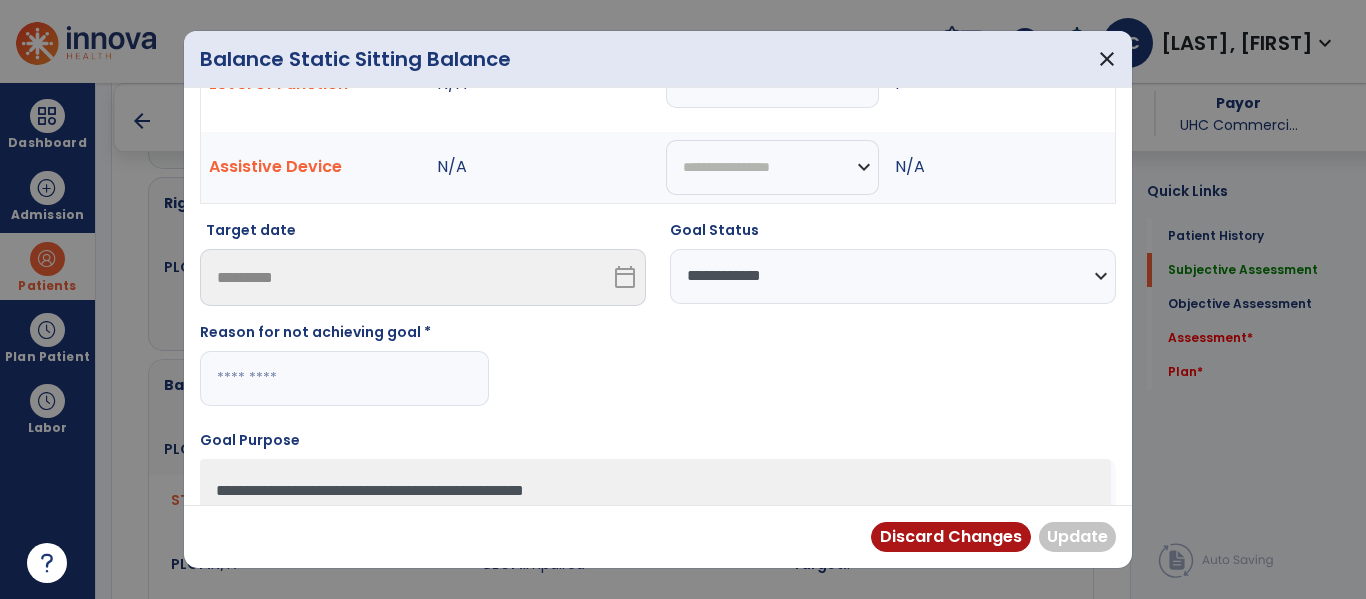 scroll, scrollTop: 114, scrollLeft: 0, axis: vertical 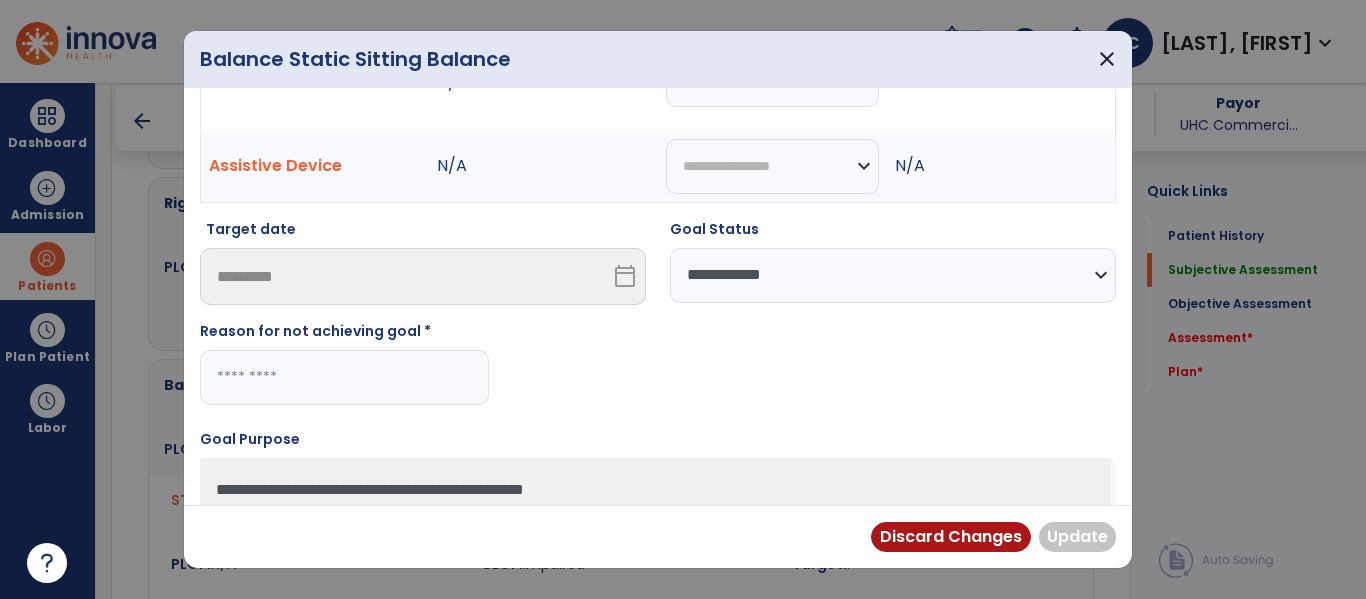 click at bounding box center (344, 377) 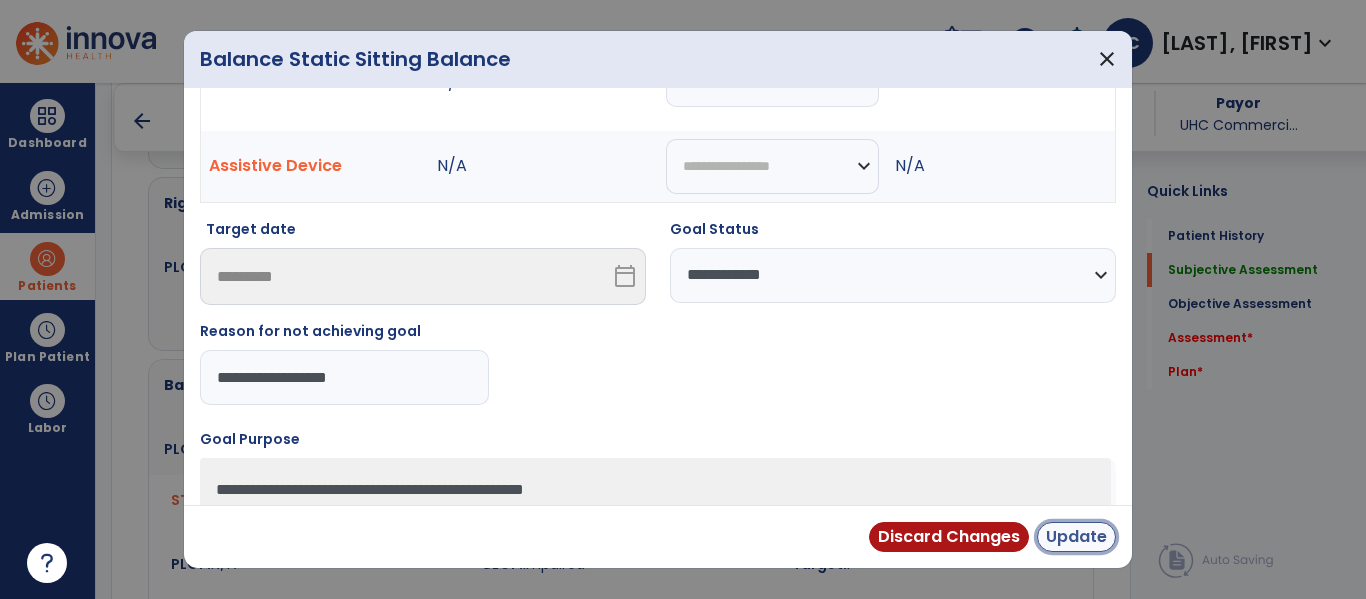 click on "Update" at bounding box center [1076, 537] 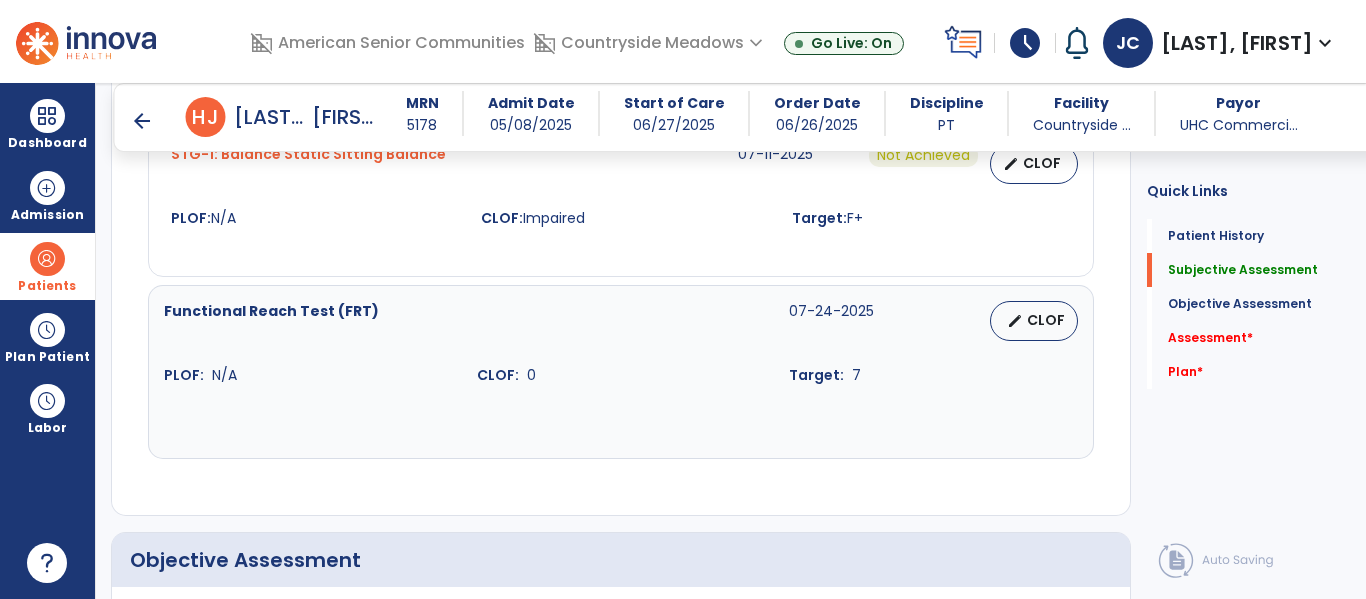 scroll, scrollTop: 1466, scrollLeft: 0, axis: vertical 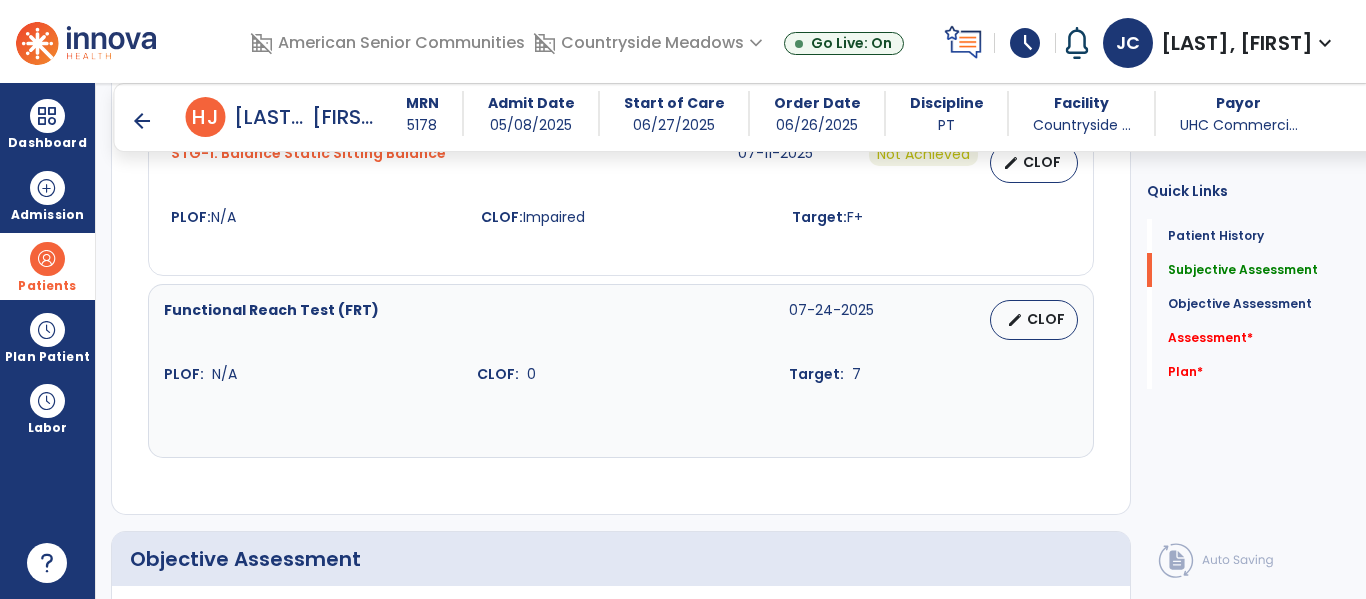 click on "Functional Reach Test (FRT)  [DATE]   edit   CLOF PLOF:    N/A CLOF:    0 Target:    7" at bounding box center [621, 342] 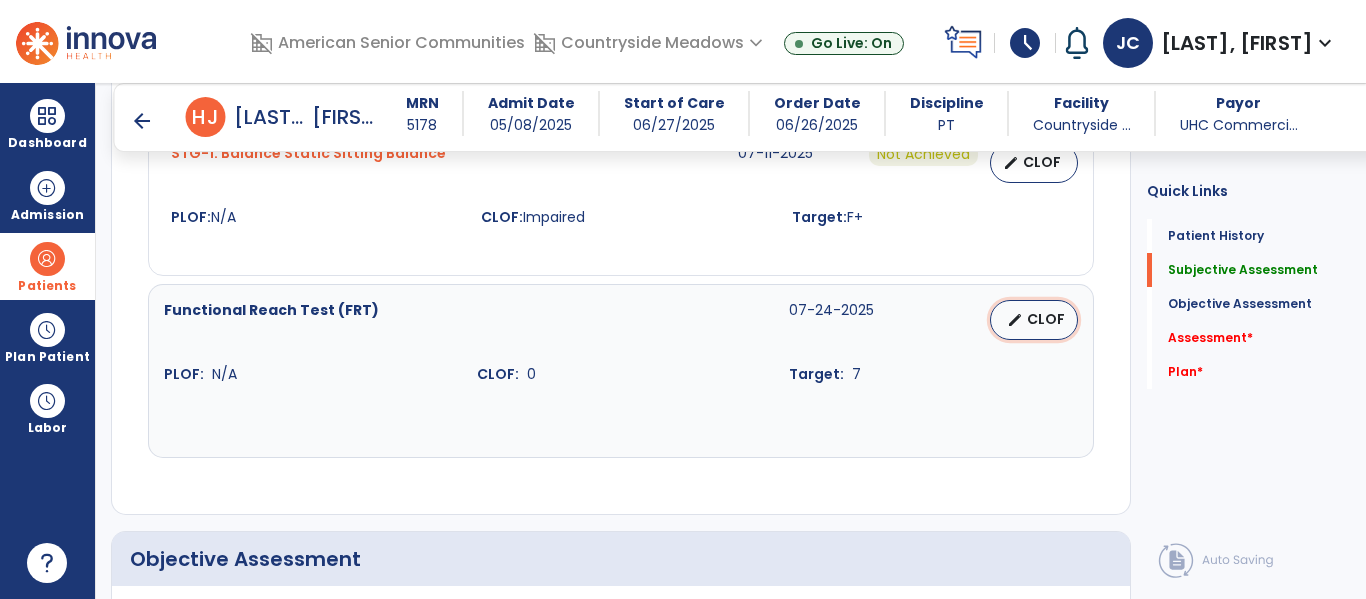 click on "CLOF" at bounding box center (1046, 319) 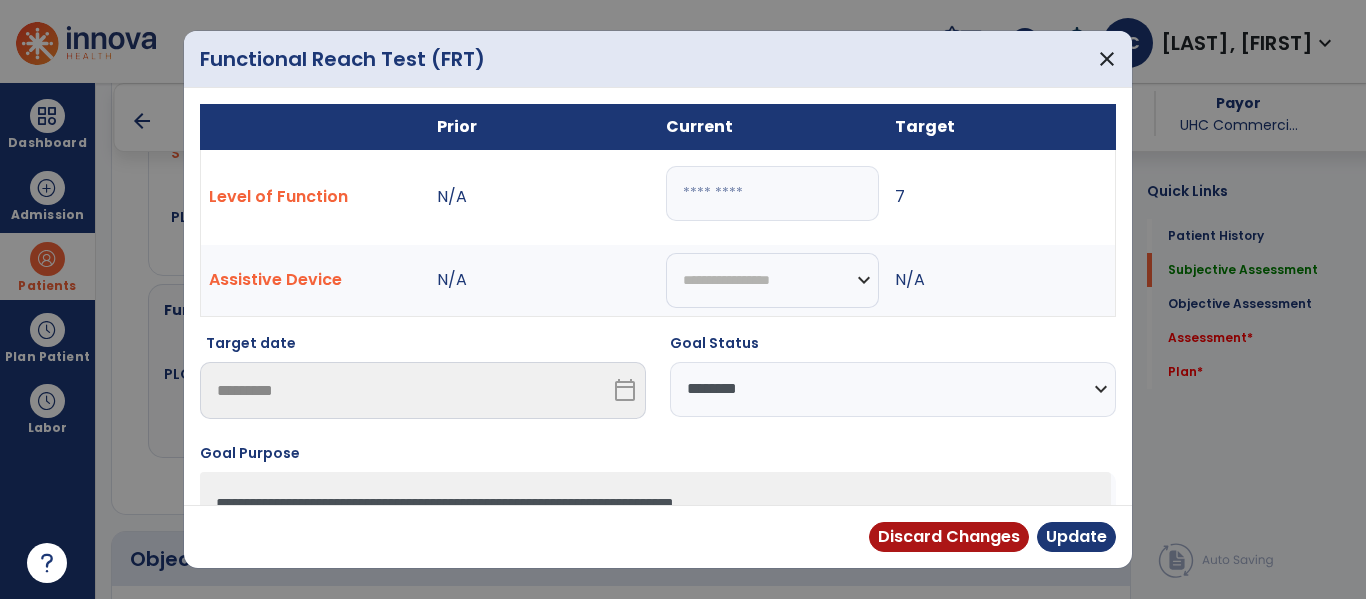 click on "**********" at bounding box center (893, 389) 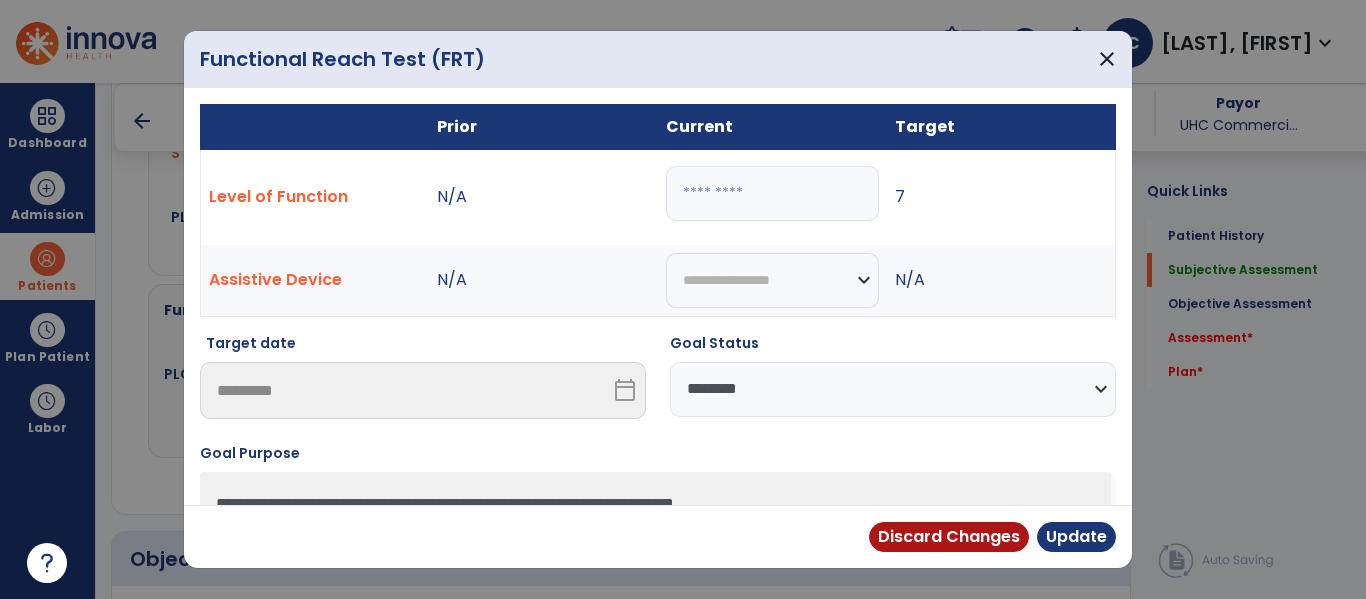 select on "**********" 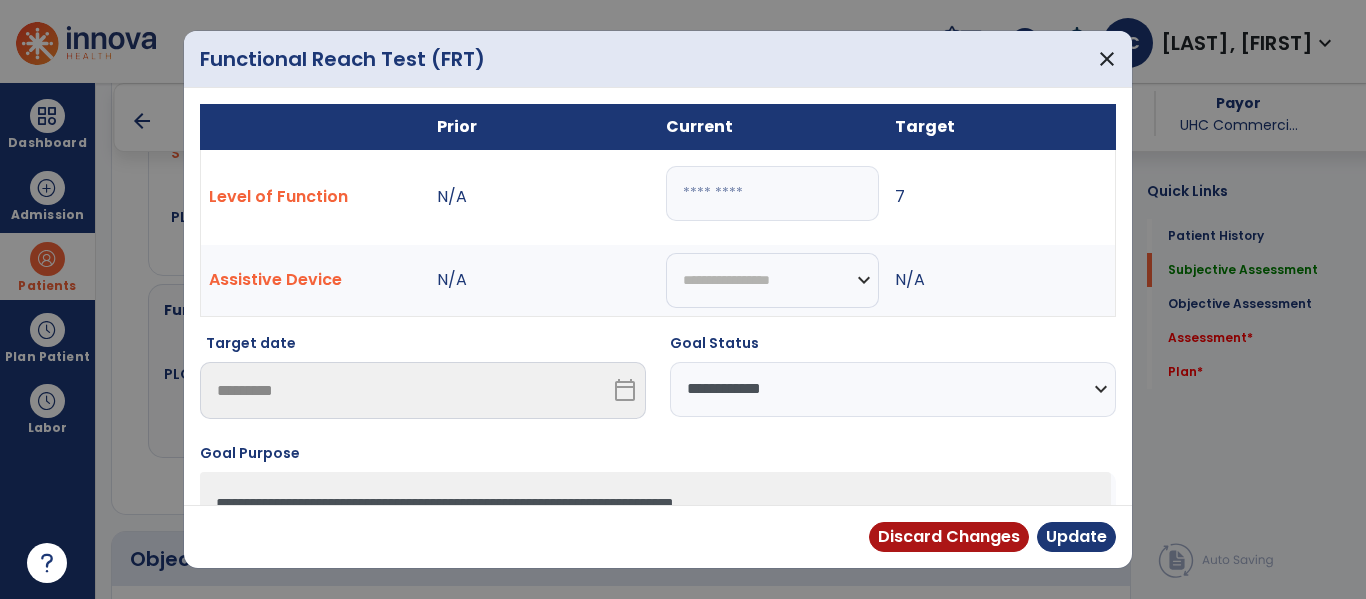 click on "**********" at bounding box center [893, 389] 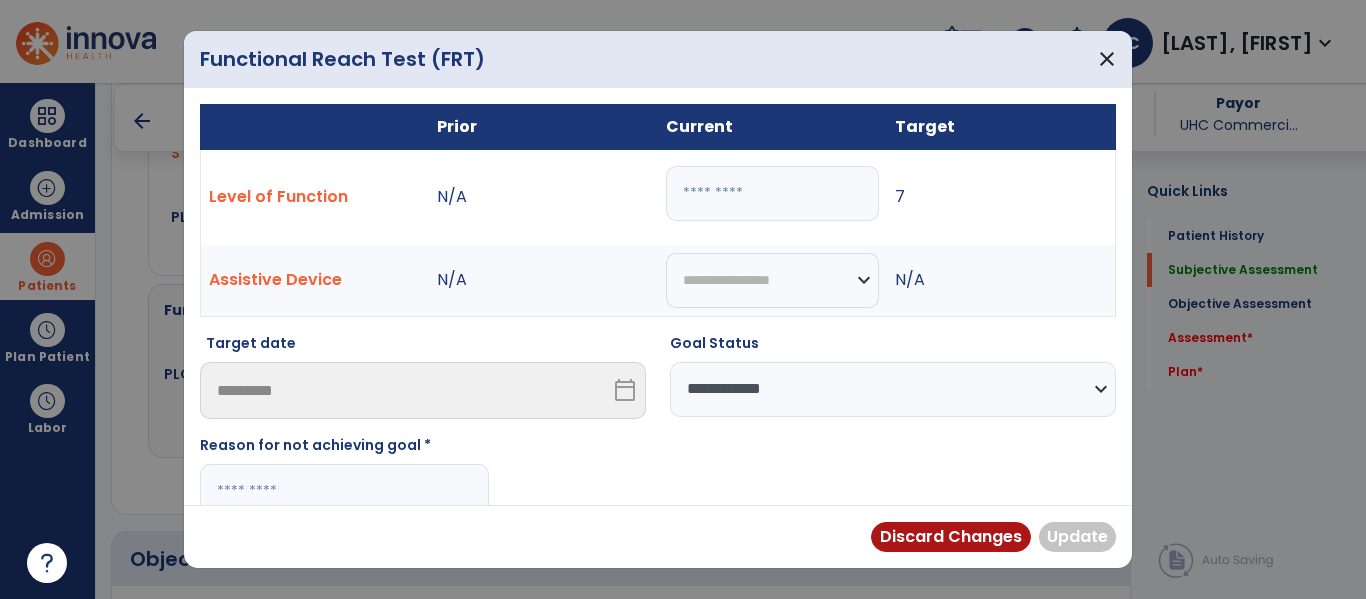 click at bounding box center [344, 491] 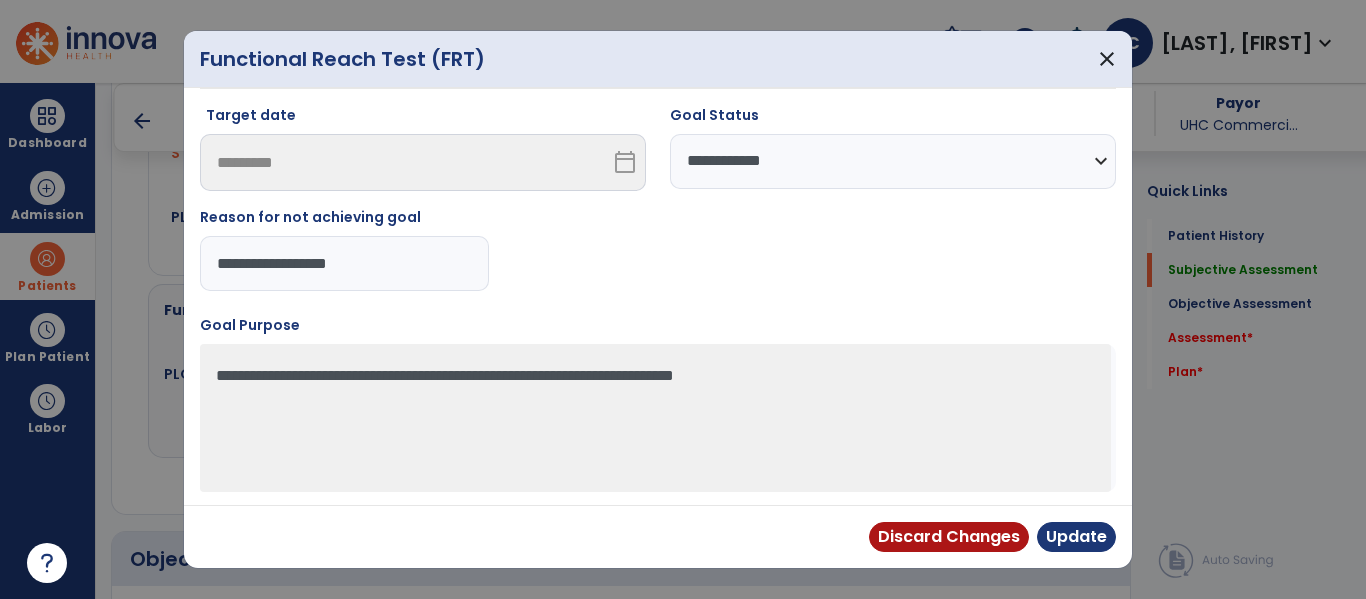 scroll, scrollTop: 231, scrollLeft: 0, axis: vertical 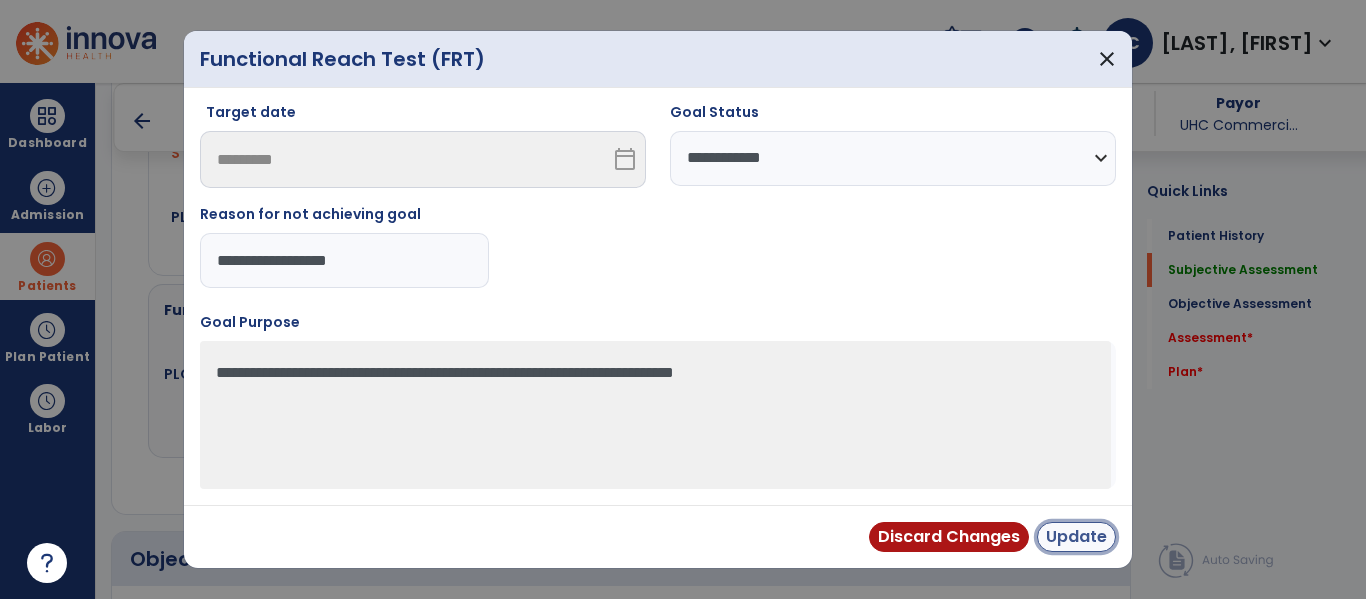 click on "Update" at bounding box center [1076, 537] 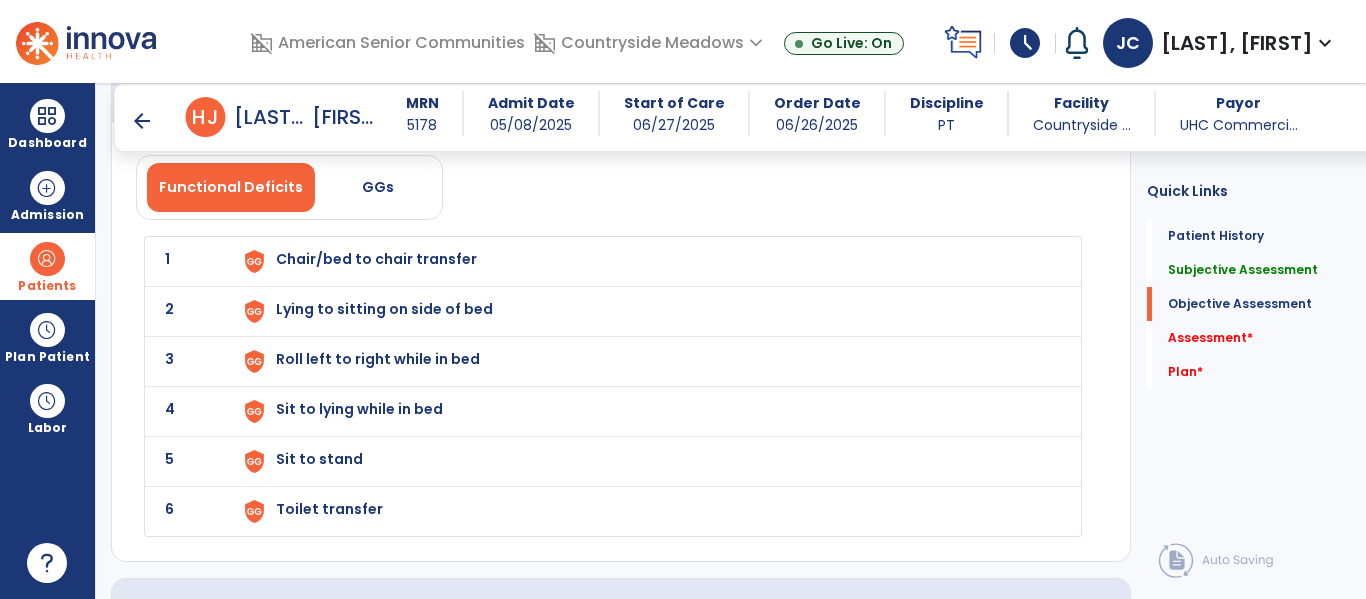 scroll, scrollTop: 1915, scrollLeft: 0, axis: vertical 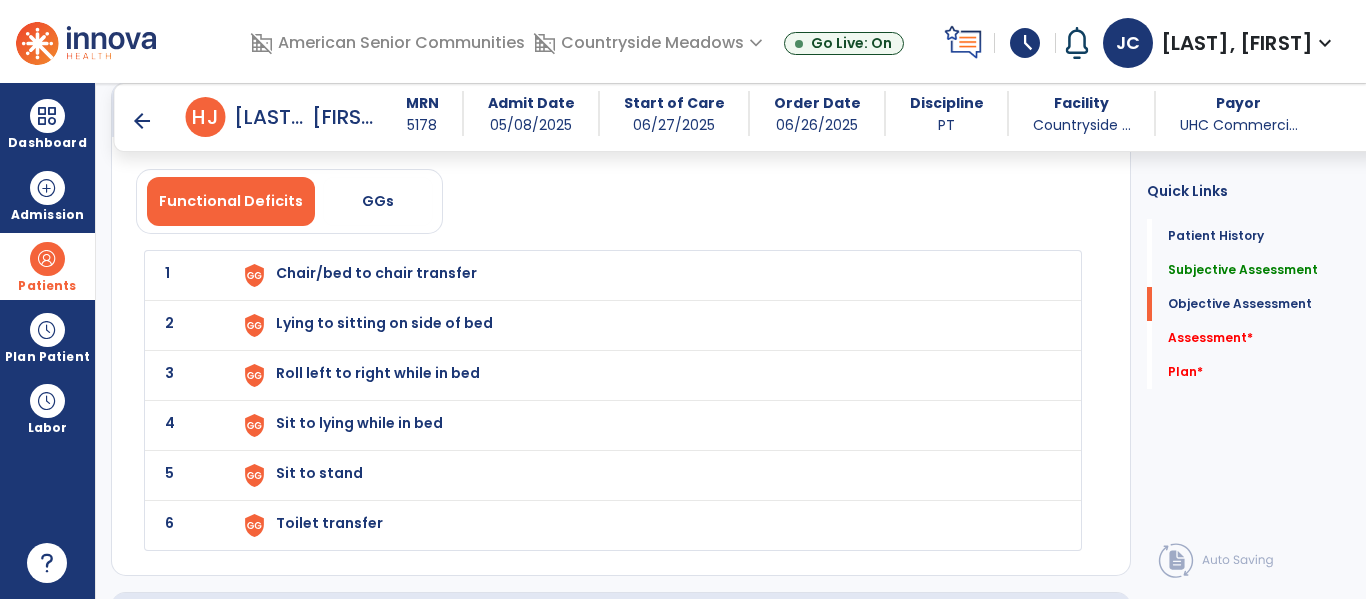 click on "1 Chair/bed to chair transfer" 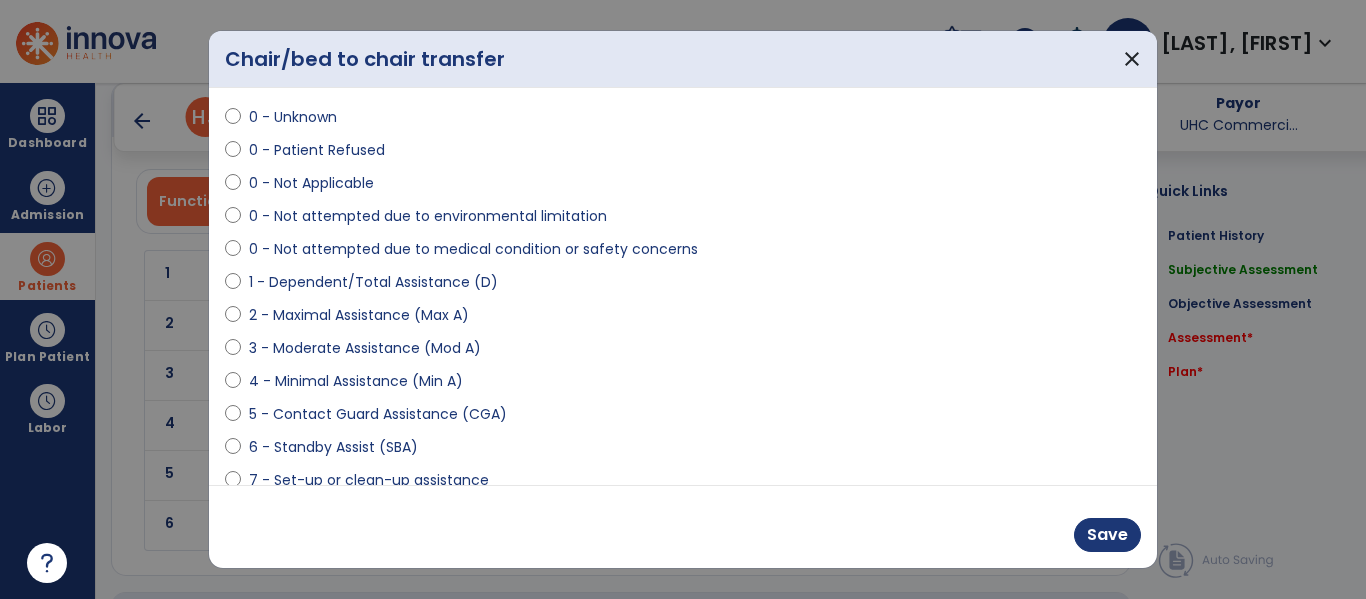 scroll, scrollTop: 68, scrollLeft: 0, axis: vertical 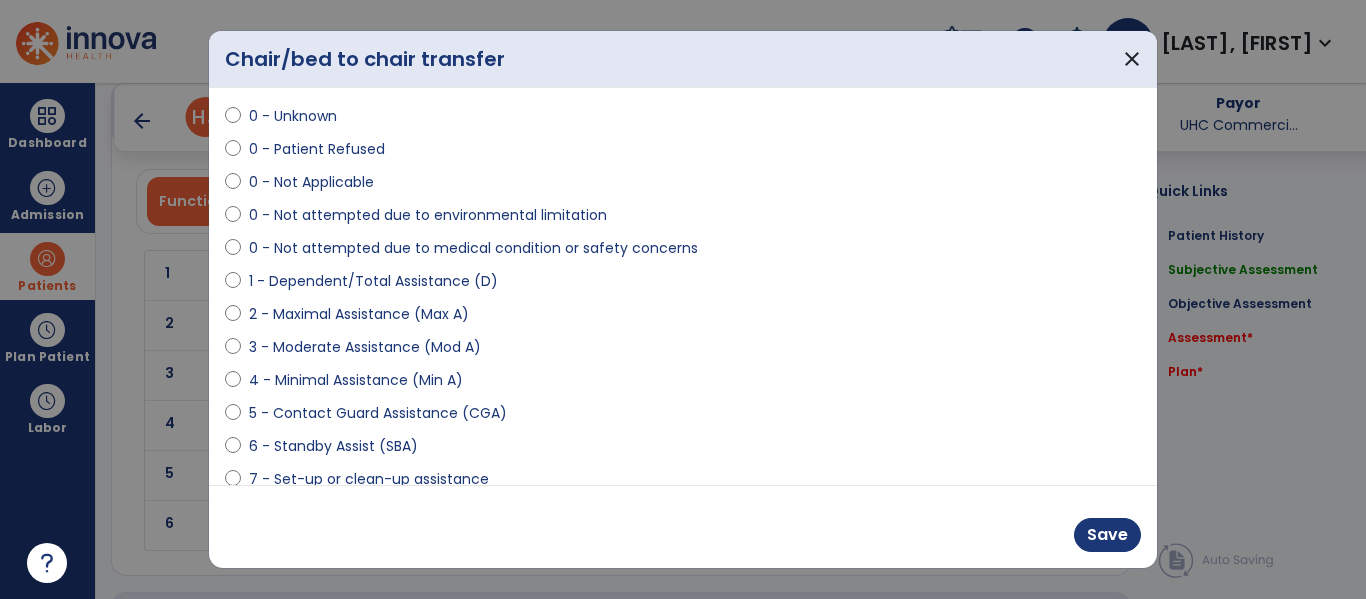 click on "1 - Dependent/Total Assistance (D)" at bounding box center (373, 281) 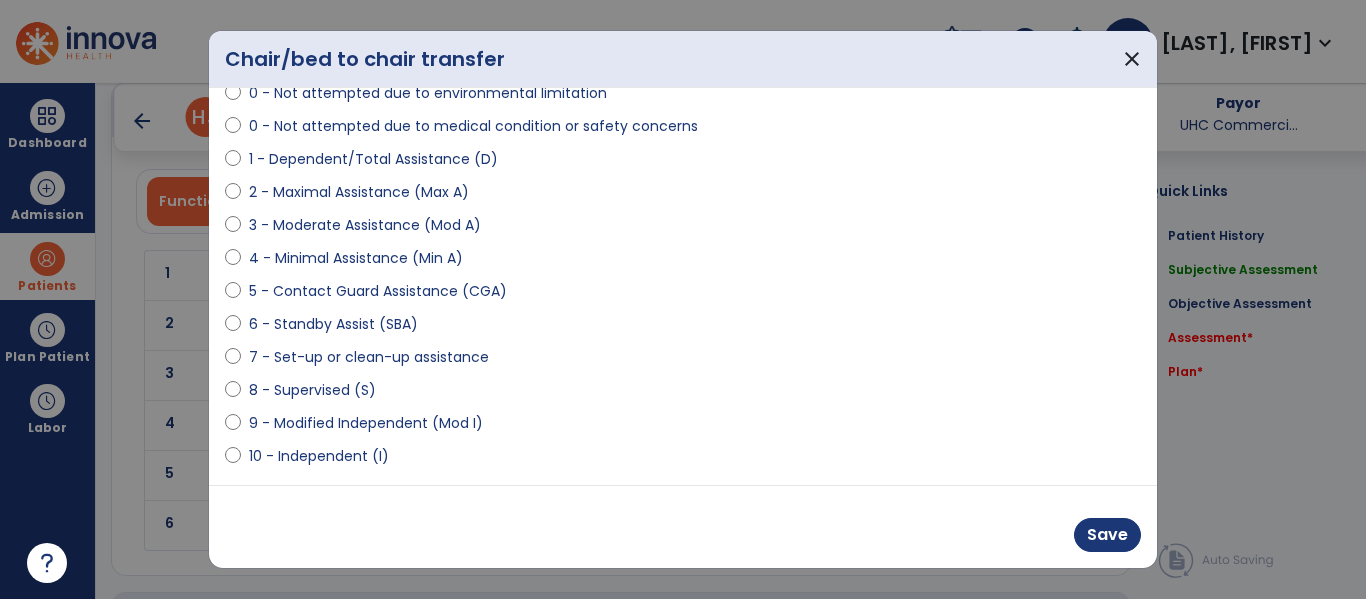 scroll, scrollTop: 293, scrollLeft: 0, axis: vertical 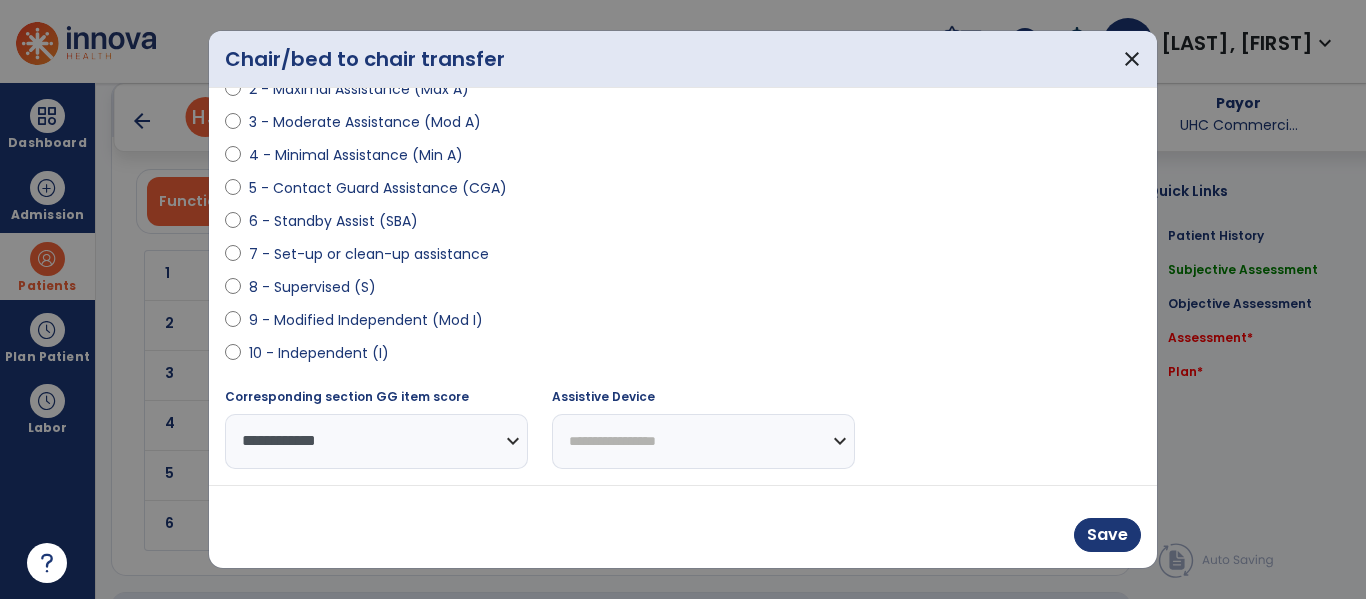 click on "**********" at bounding box center [703, 441] 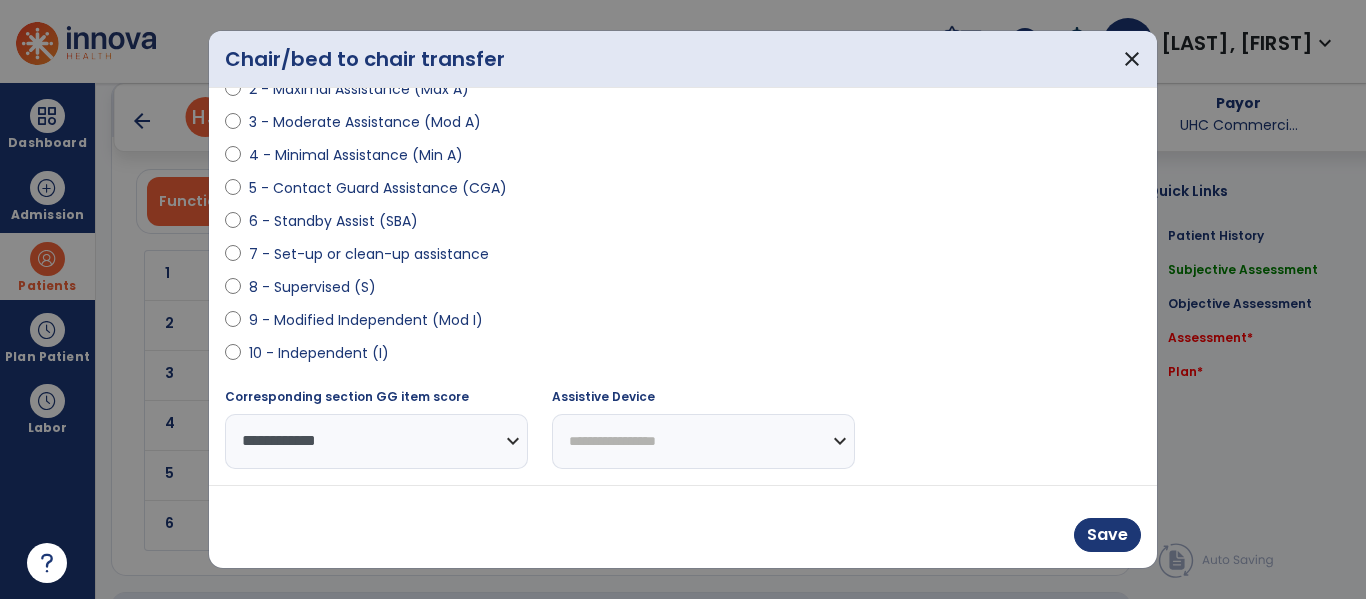 select on "**********" 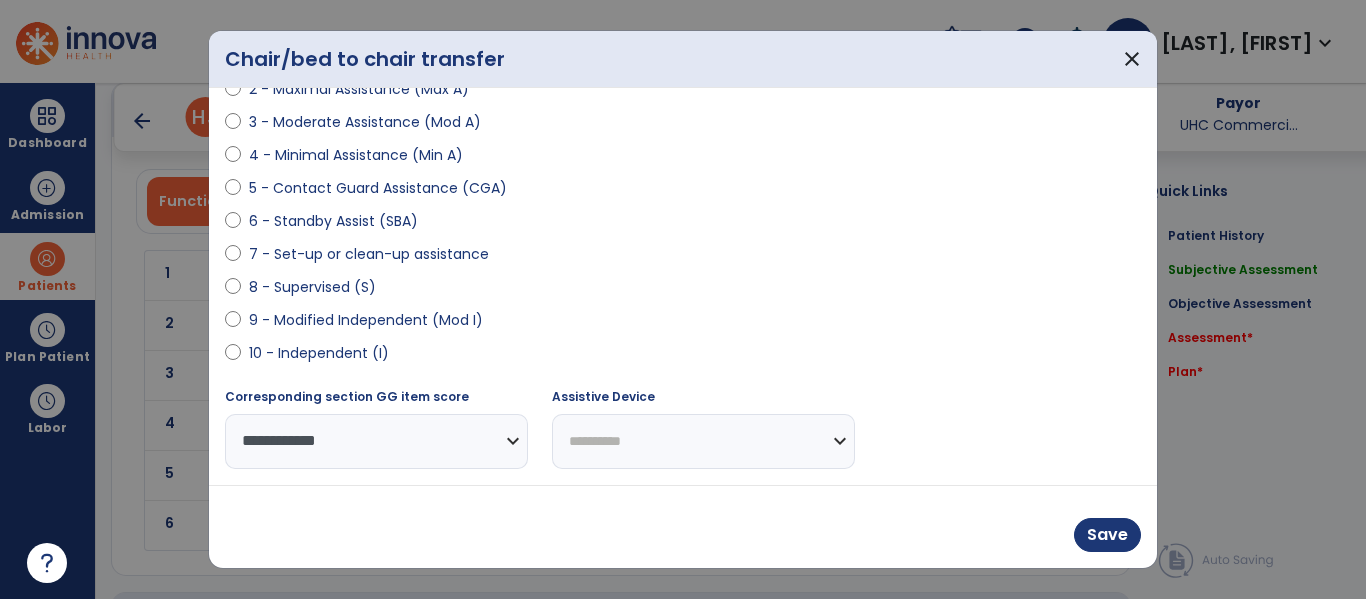 click on "**********" at bounding box center [703, 441] 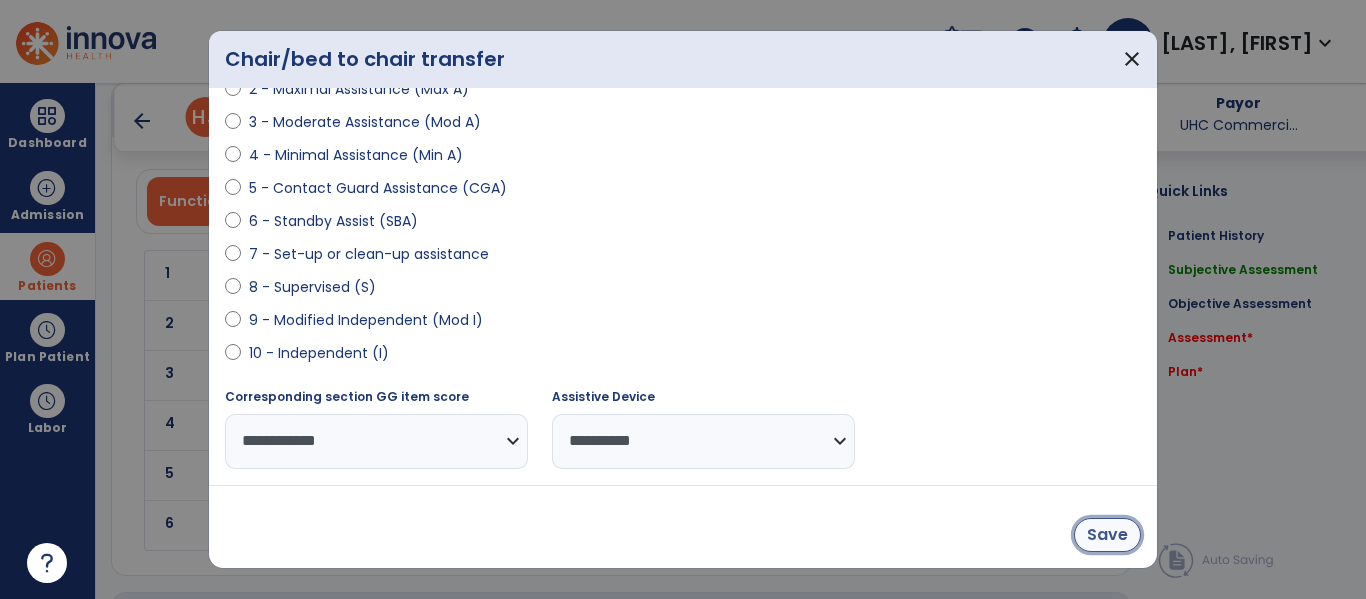 click on "Save" at bounding box center [1107, 535] 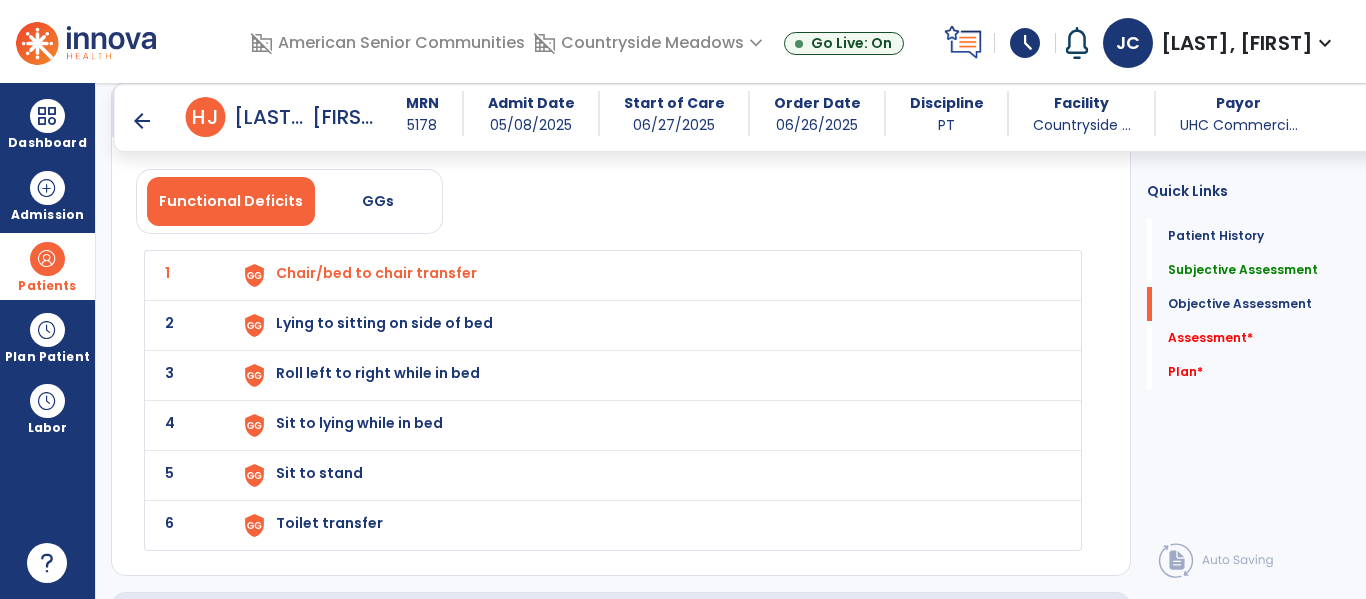 click on "Lying to sitting on side of bed" at bounding box center [646, 275] 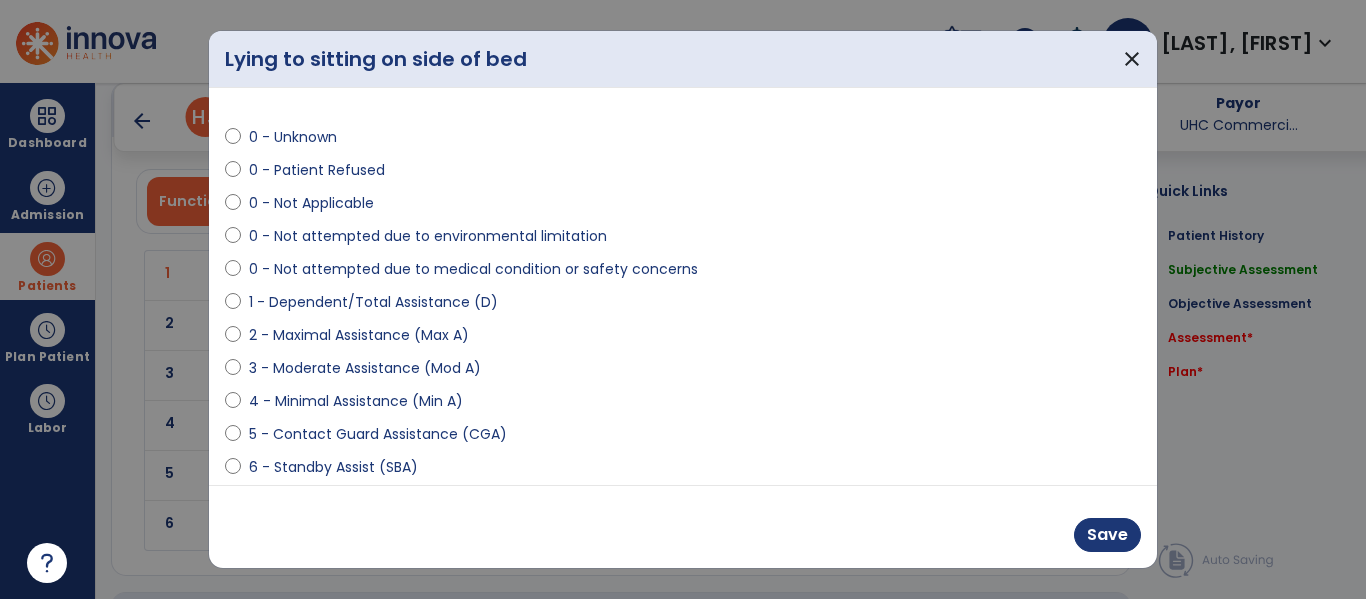 scroll, scrollTop: 53, scrollLeft: 0, axis: vertical 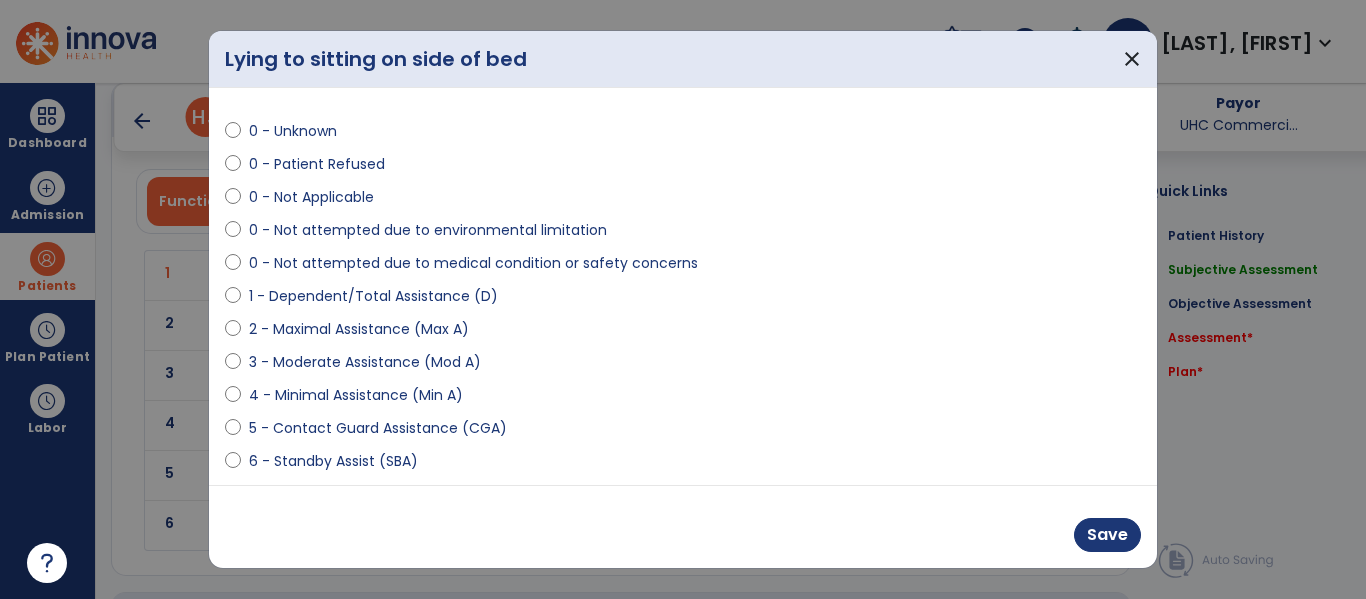 click on "1 - Dependent/Total Assistance (D)" at bounding box center (373, 296) 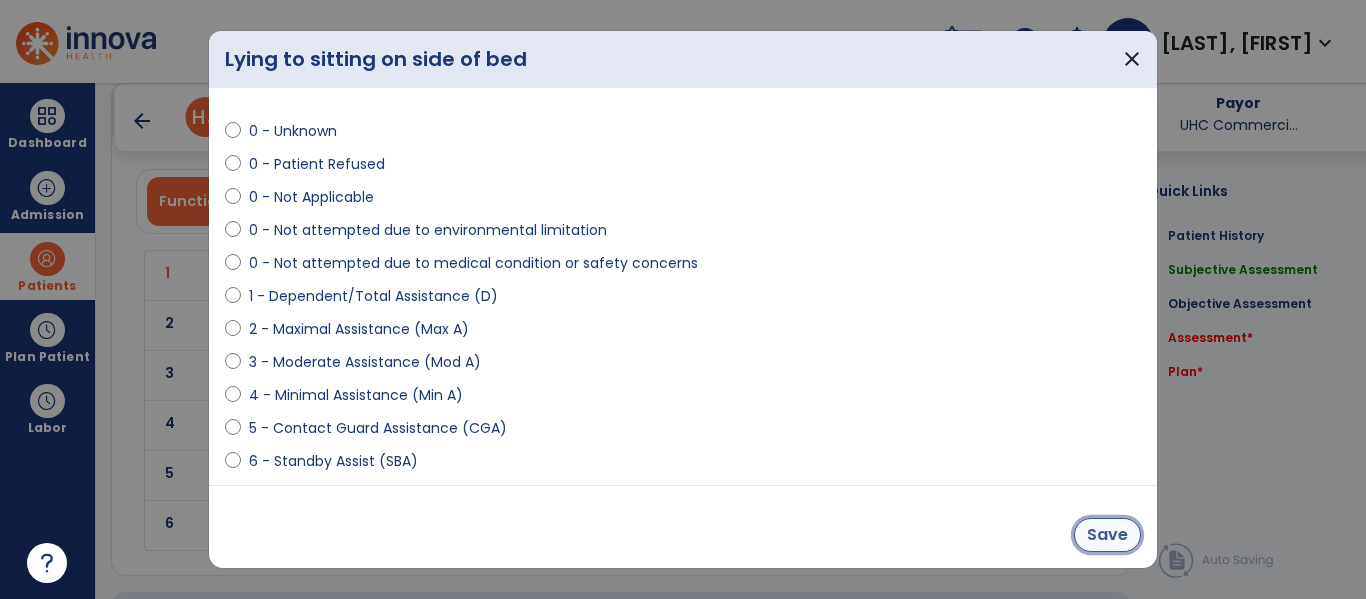 click on "Save" at bounding box center (1107, 535) 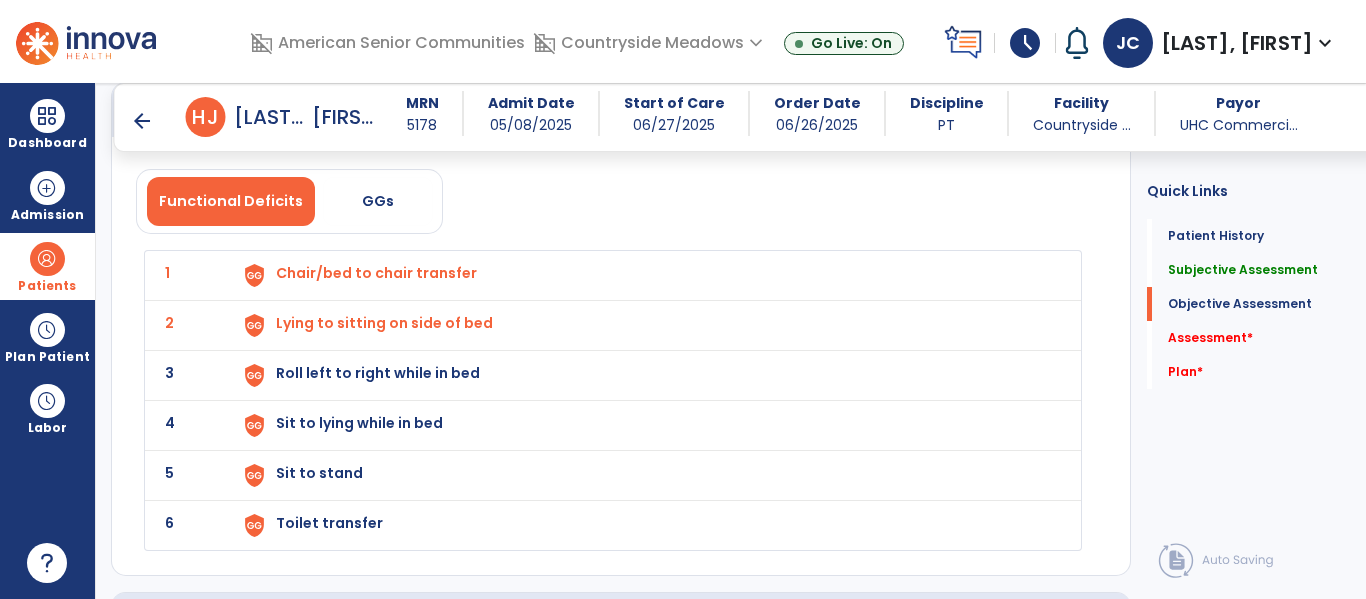 click on "Roll left to right while in bed" at bounding box center [646, 275] 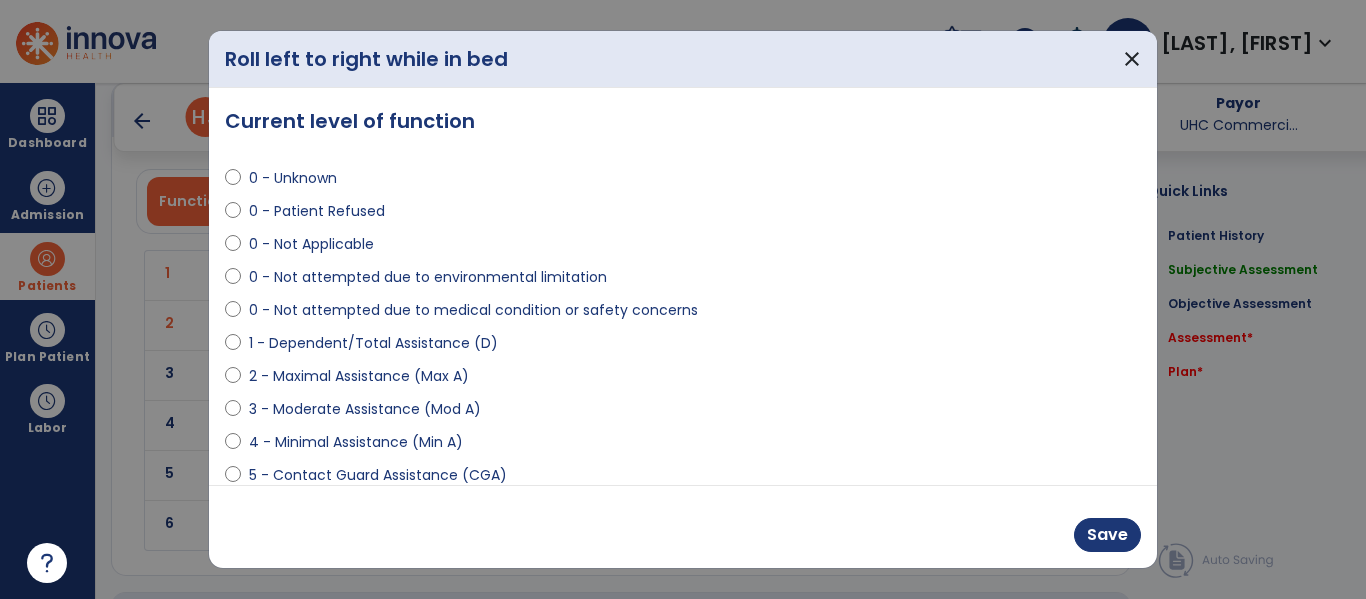 scroll, scrollTop: 0, scrollLeft: 0, axis: both 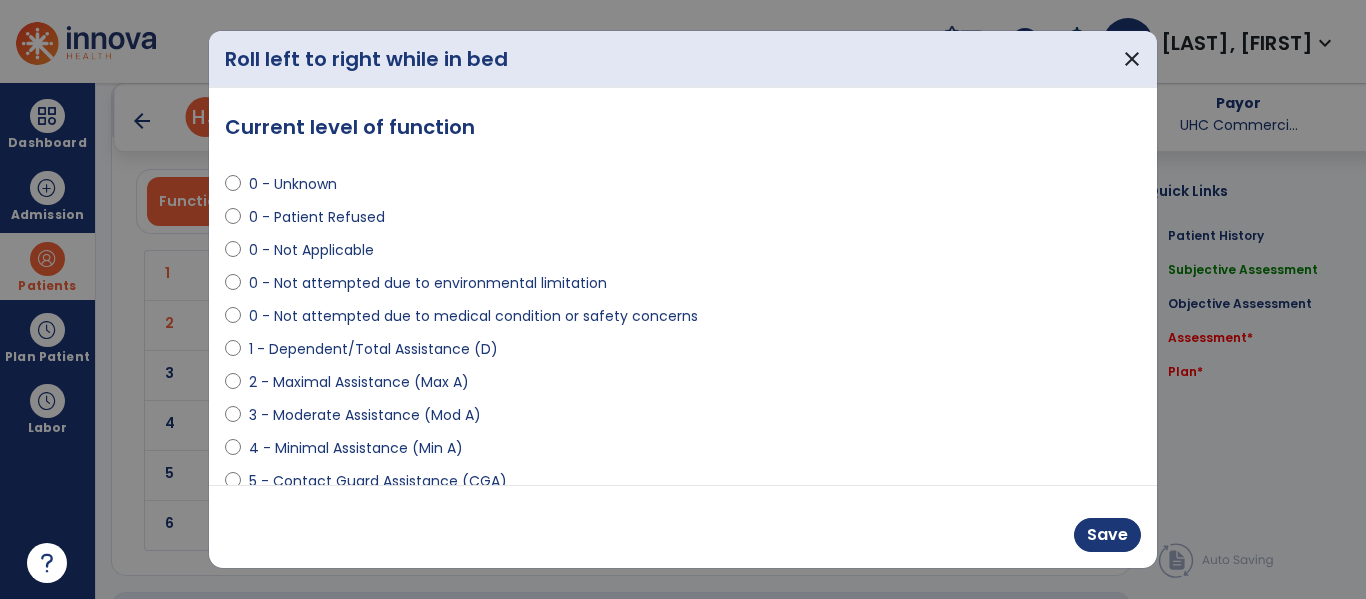 click on "1 - Dependent/Total Assistance (D)" at bounding box center [373, 349] 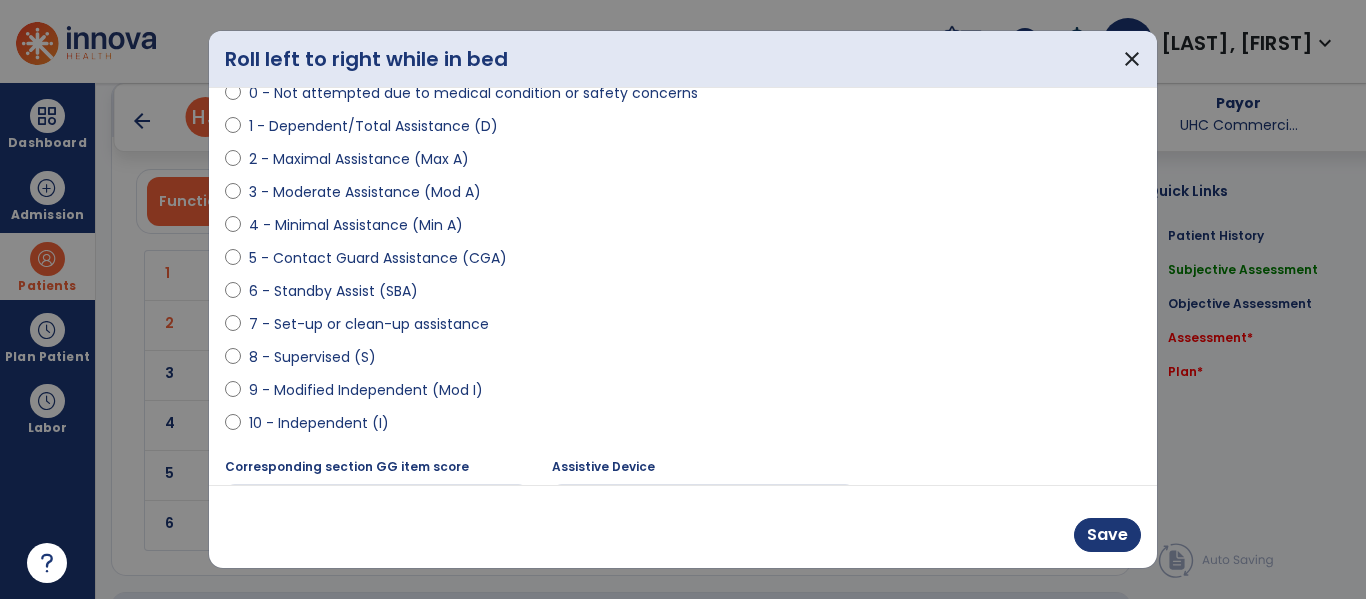 scroll, scrollTop: 293, scrollLeft: 0, axis: vertical 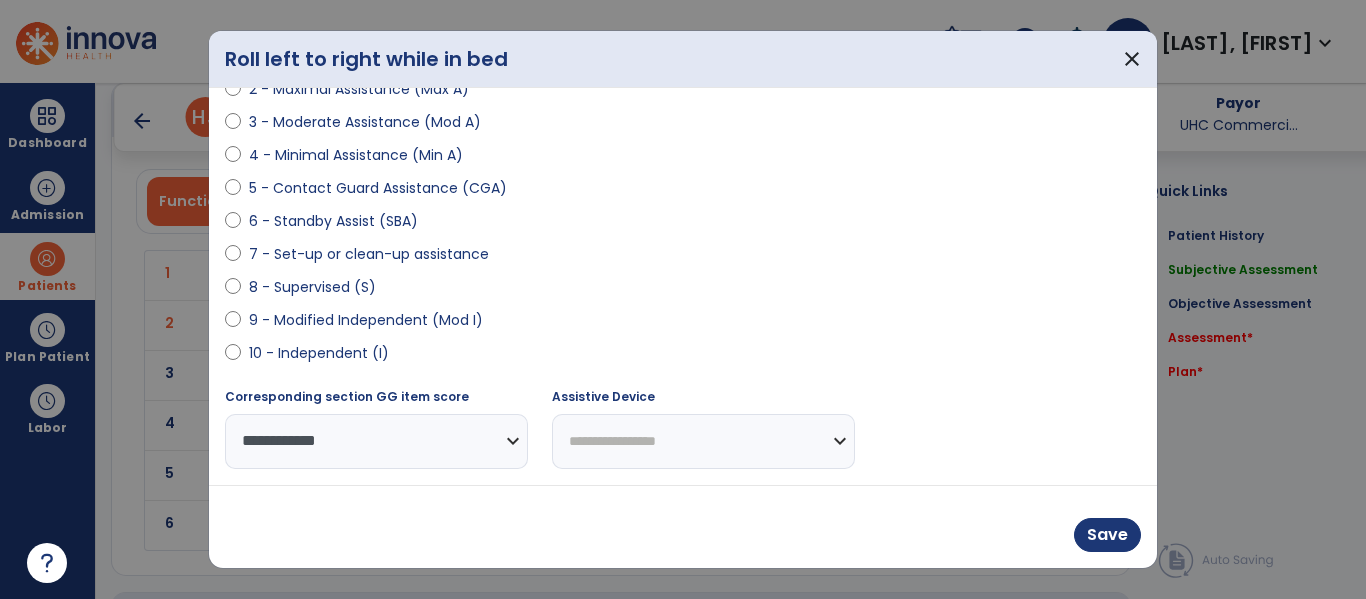 click on "**********" at bounding box center [703, 441] 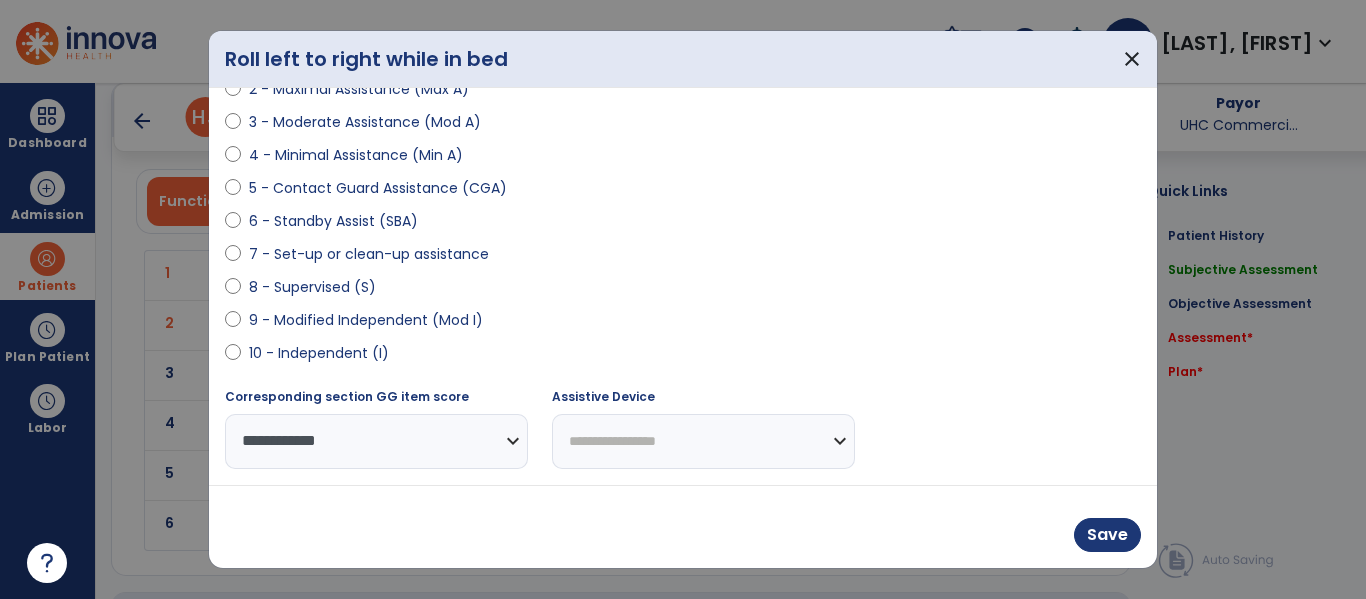 select on "*********" 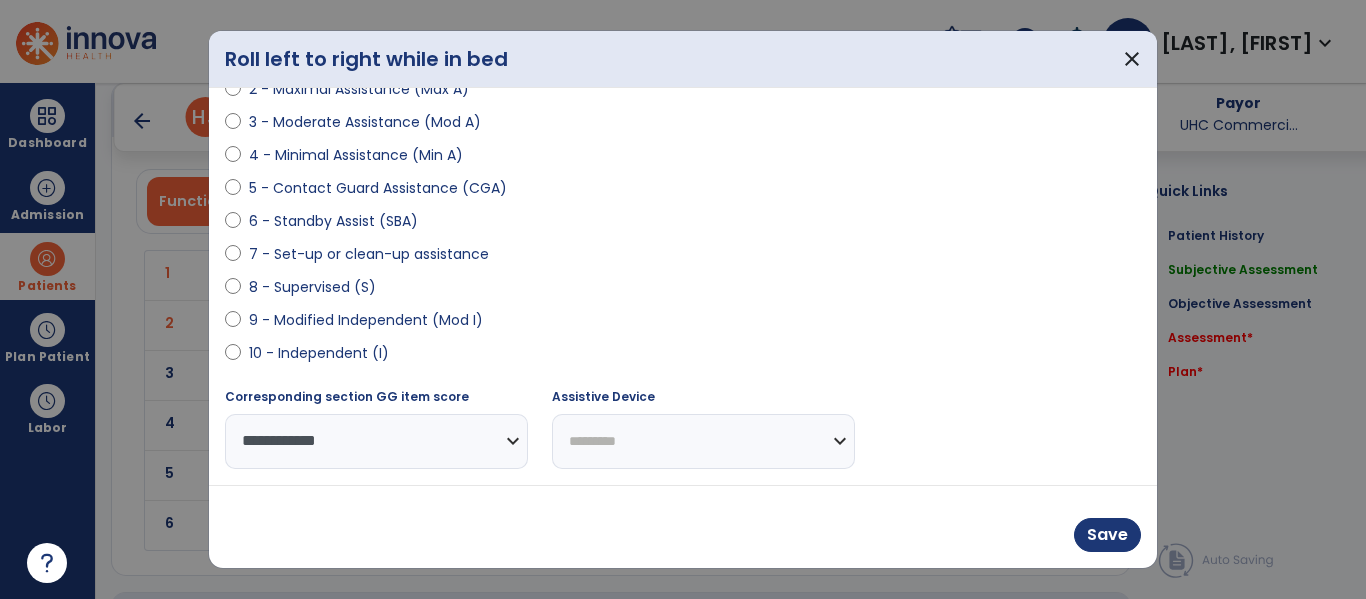 click on "**********" at bounding box center [703, 441] 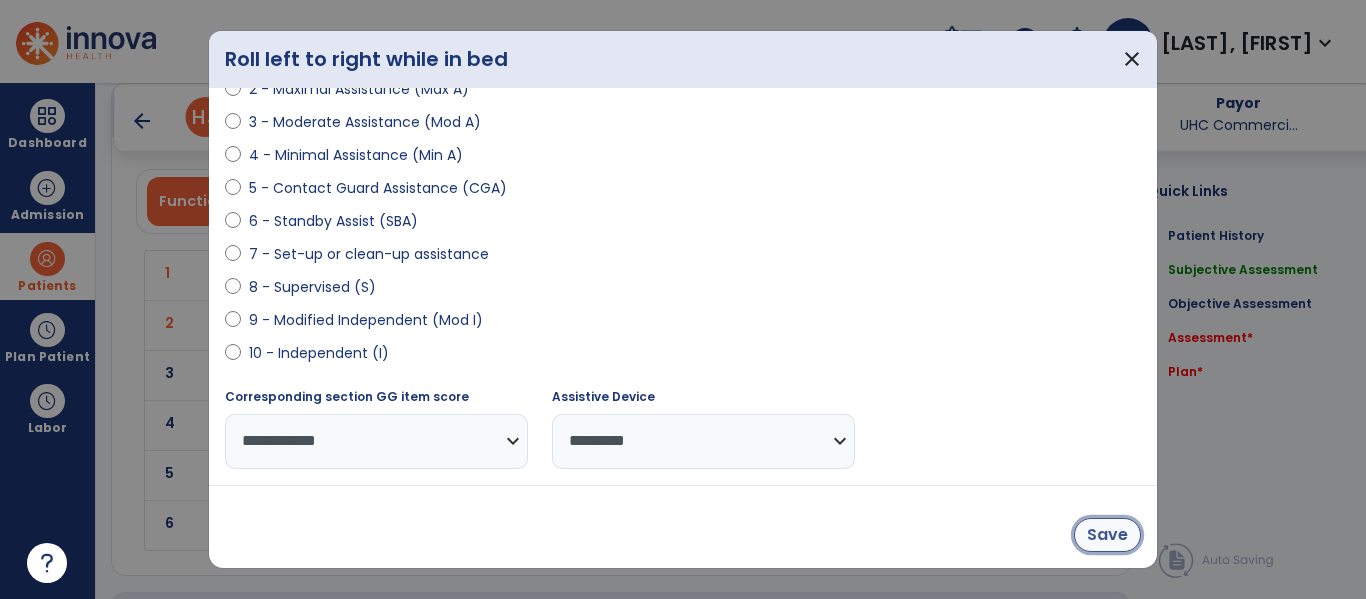 click on "Save" at bounding box center [1107, 535] 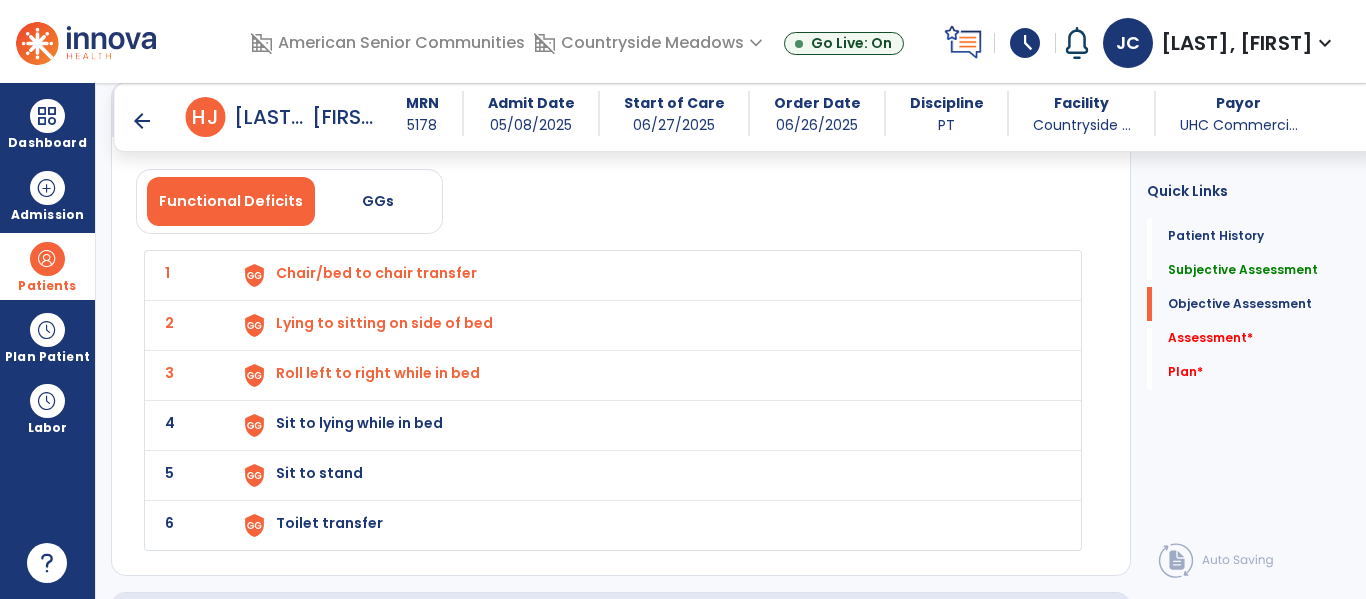 click on "Lying to sitting on side of bed" at bounding box center [646, 275] 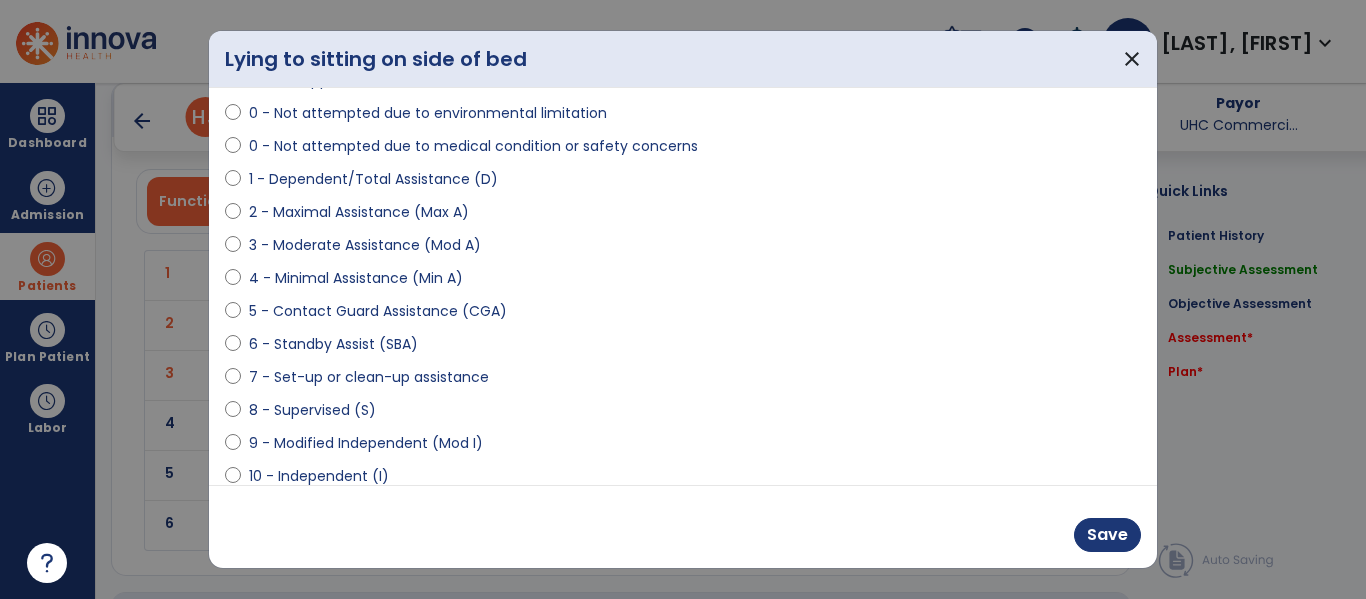 scroll, scrollTop: 293, scrollLeft: 0, axis: vertical 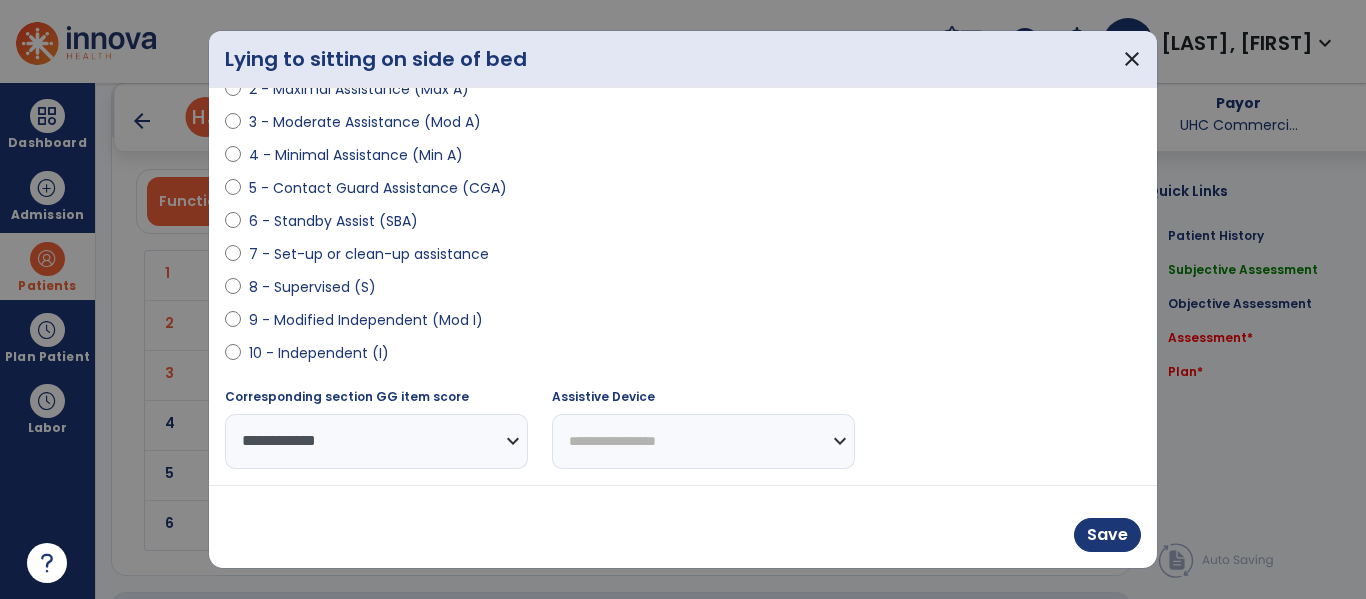 click on "**********" at bounding box center [703, 441] 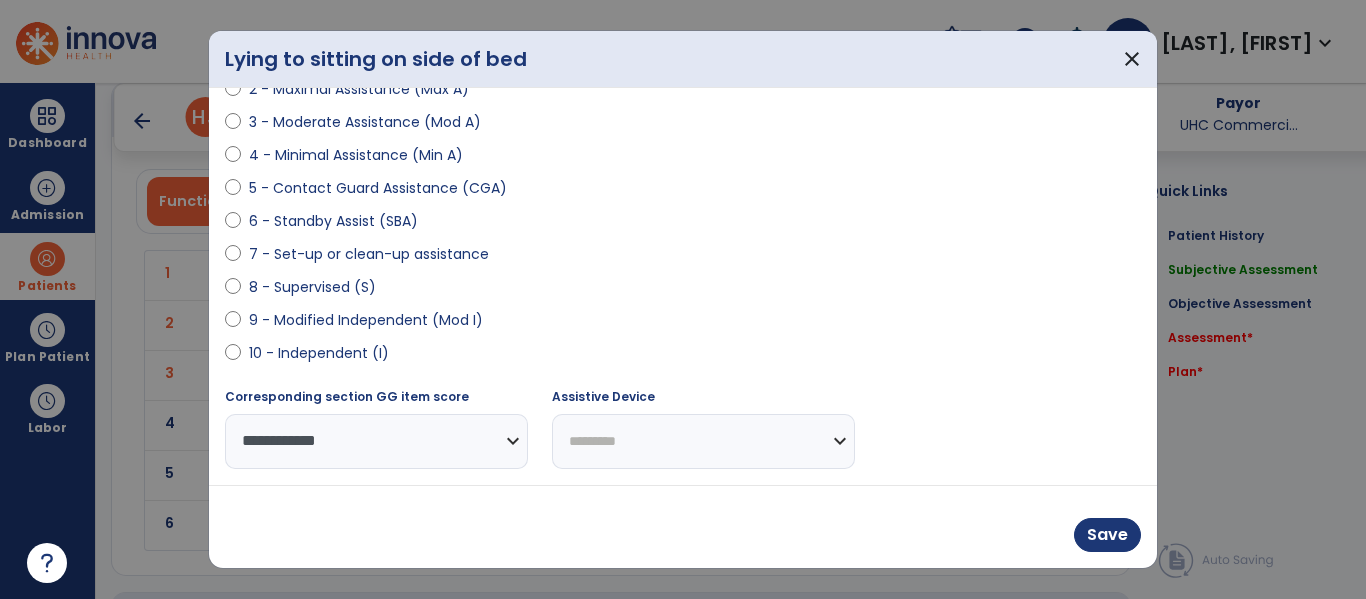 click on "**********" at bounding box center [703, 441] 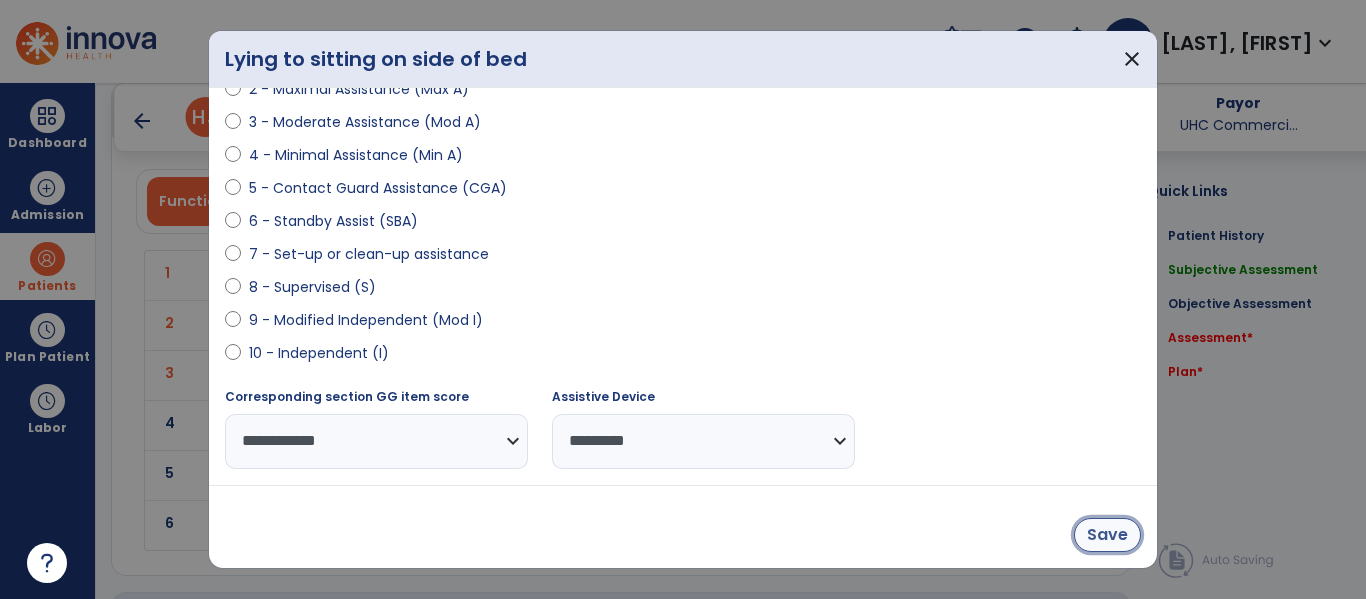 click on "Save" at bounding box center [1107, 535] 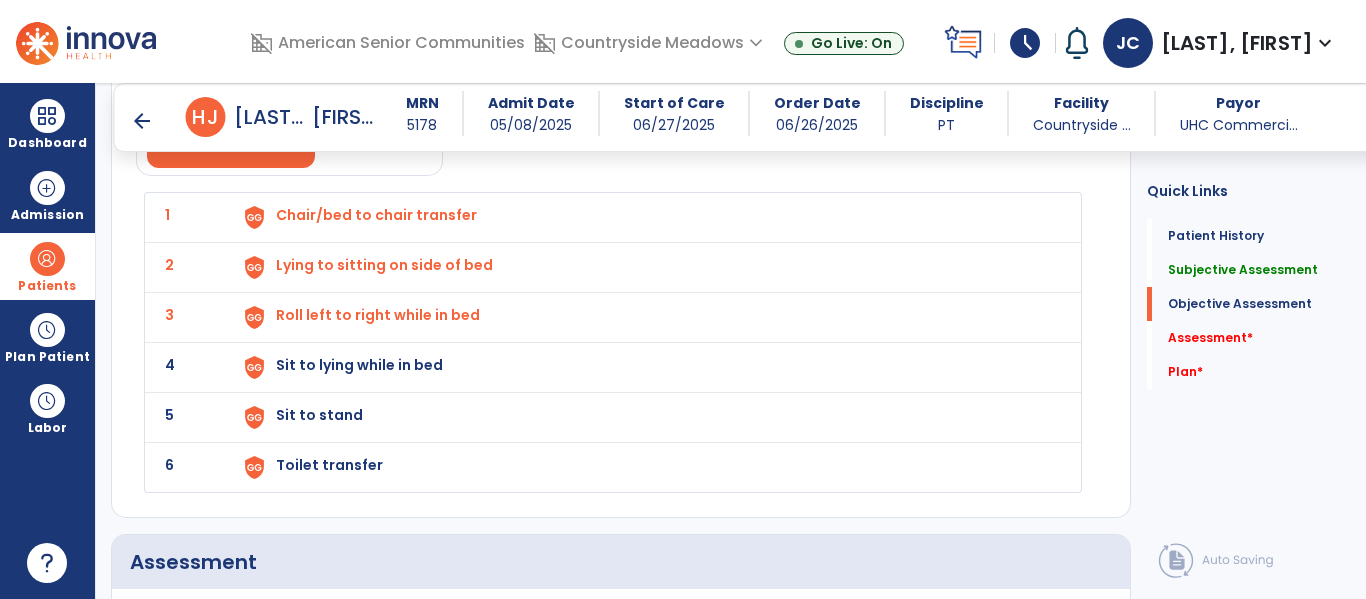 scroll, scrollTop: 1994, scrollLeft: 0, axis: vertical 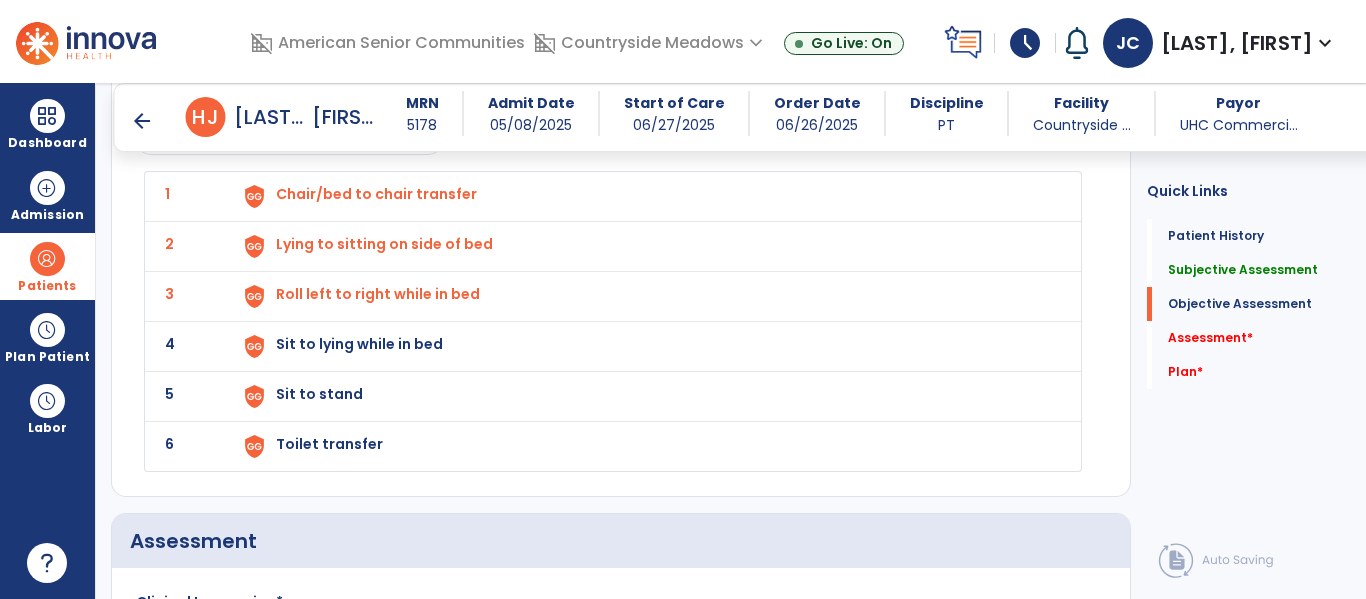 click on "Sit to lying while in bed" at bounding box center (646, 196) 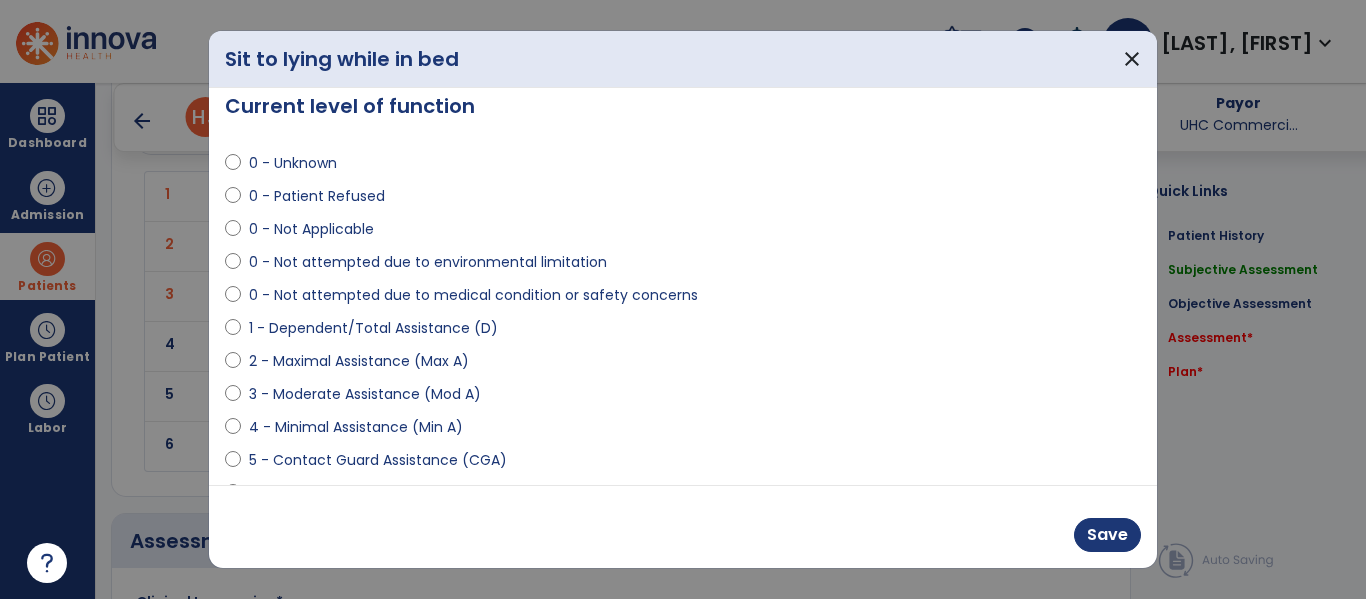scroll, scrollTop: 21, scrollLeft: 0, axis: vertical 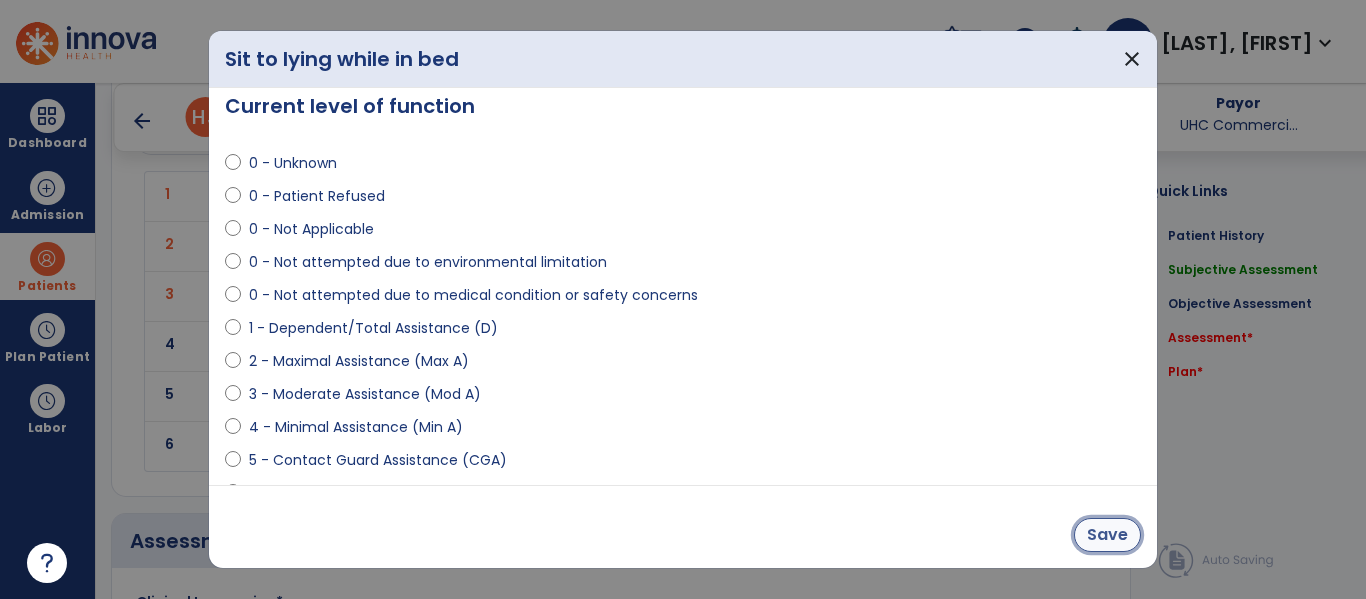 click on "Save" at bounding box center [1107, 535] 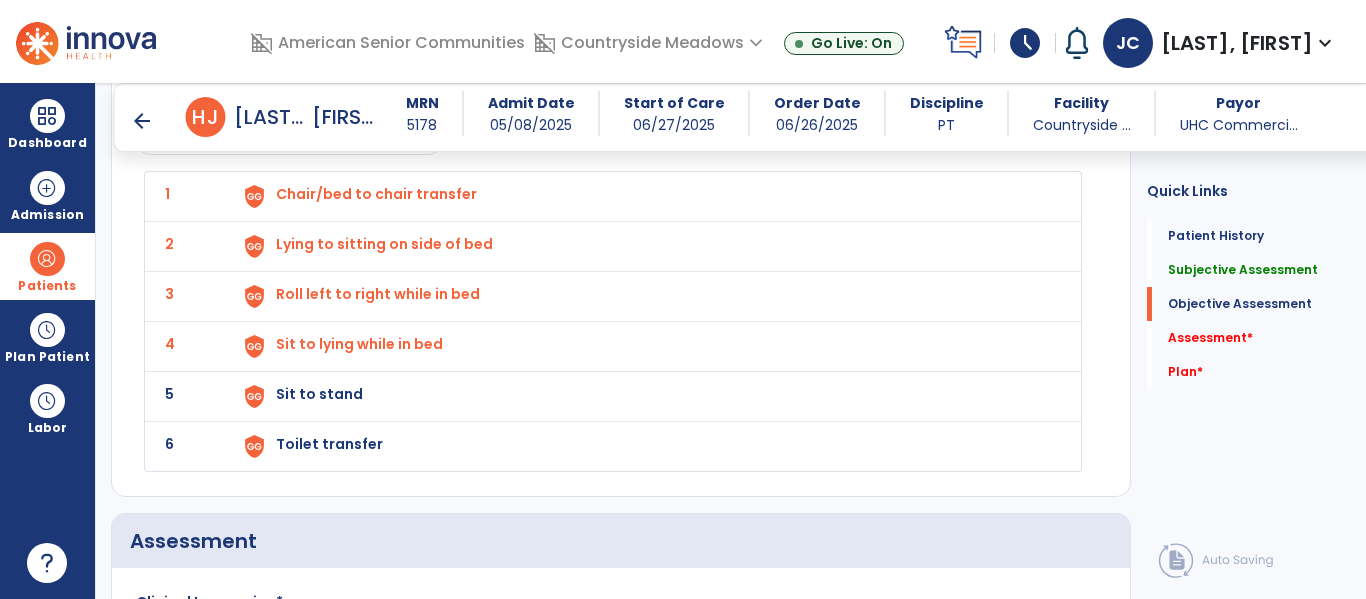 click on "Sit to stand" at bounding box center [646, 196] 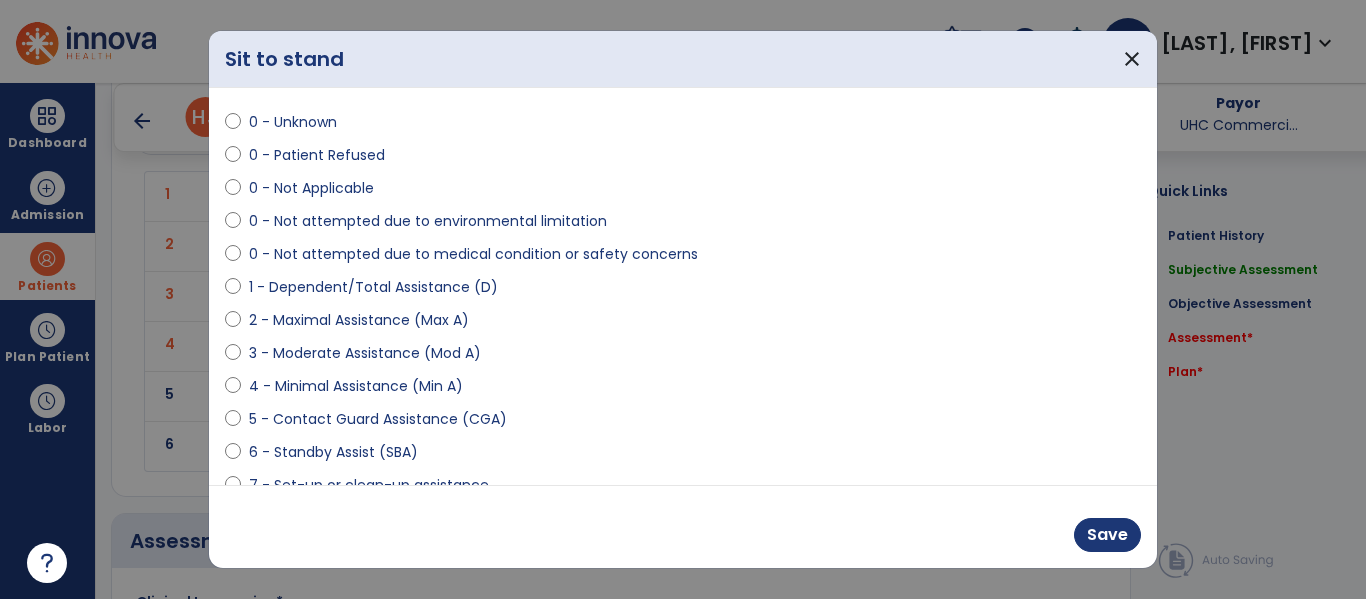 scroll, scrollTop: 53, scrollLeft: 0, axis: vertical 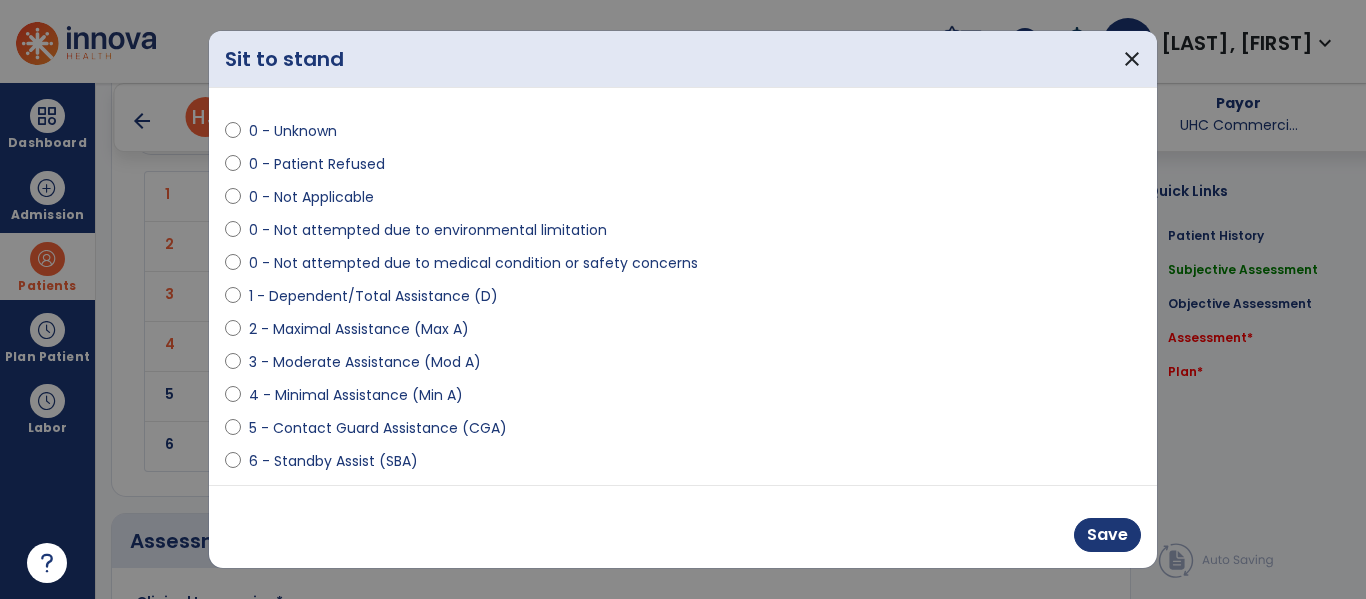click on "0 - Not Applicable" at bounding box center [311, 197] 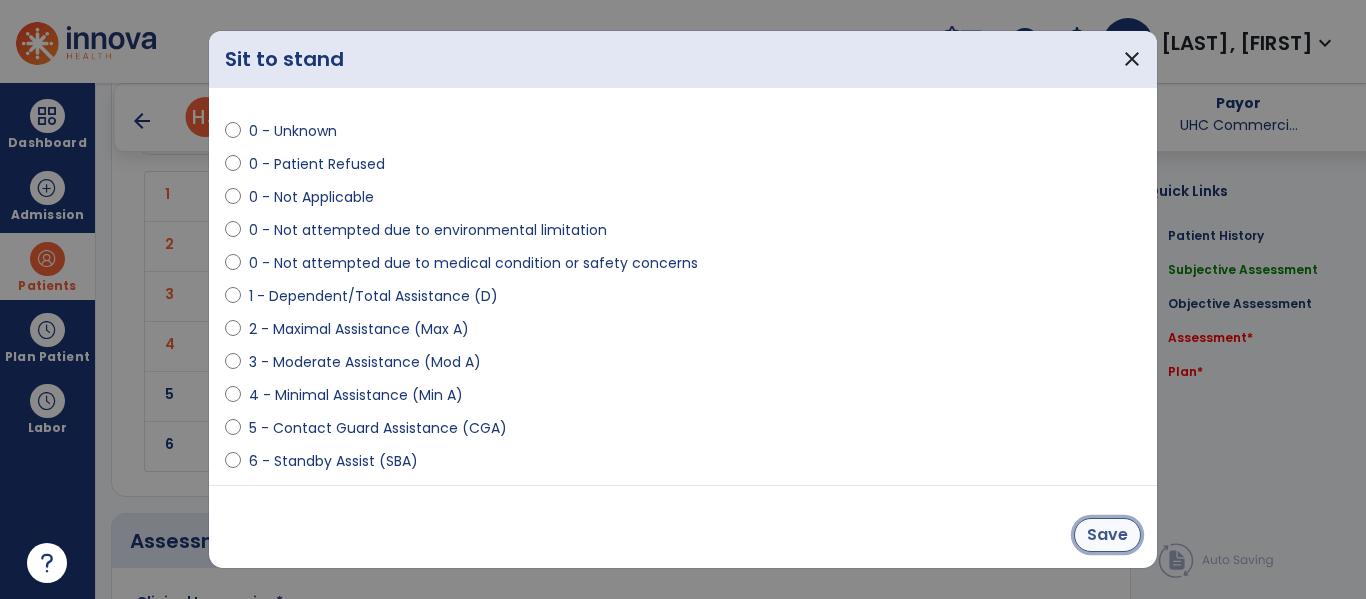 click on "Save" at bounding box center [1107, 535] 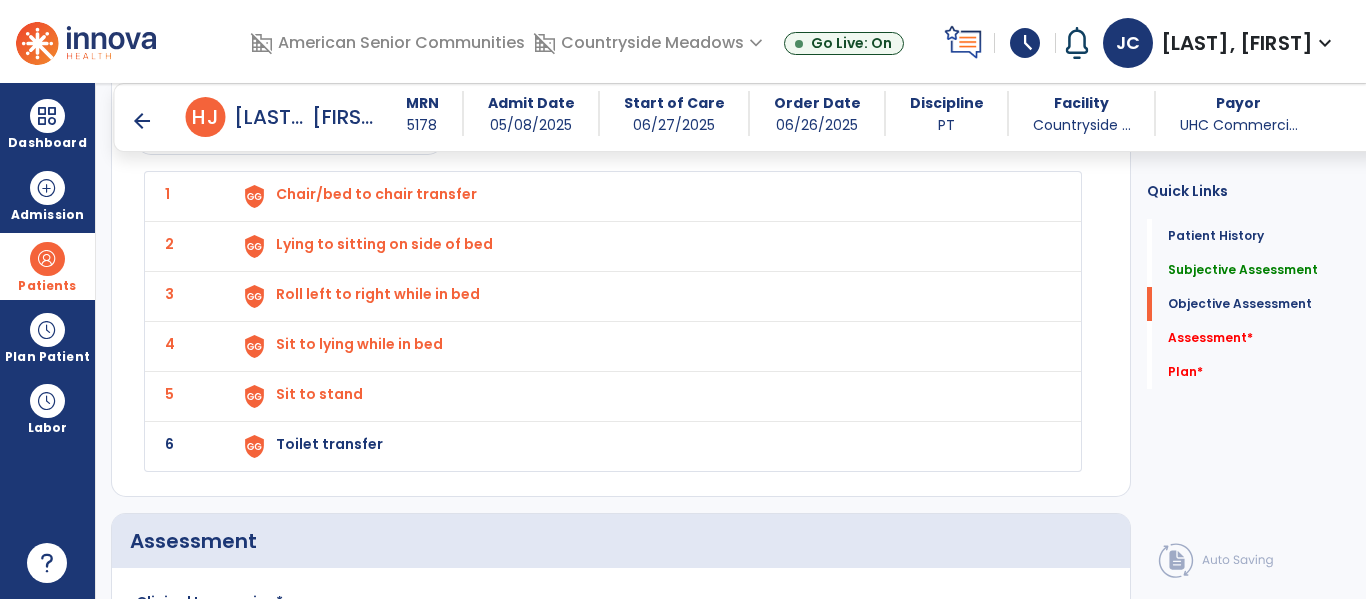 click on "Toilet transfer" at bounding box center [646, 196] 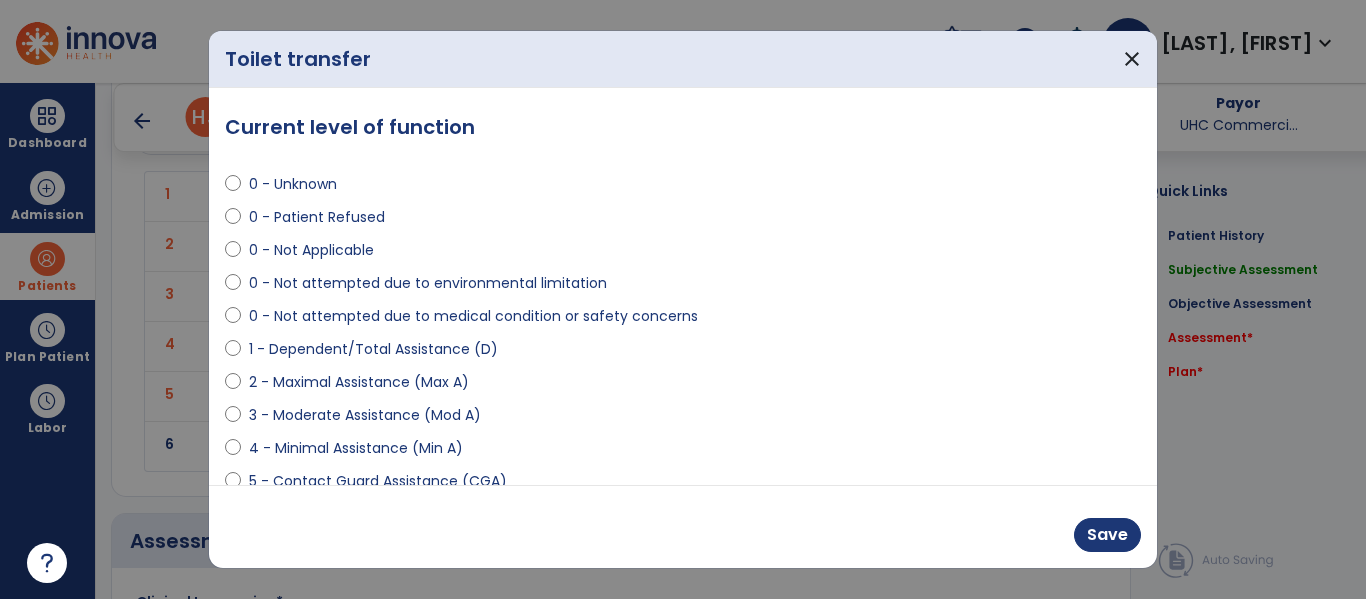 click on "0 - Patient Refused" at bounding box center (683, 221) 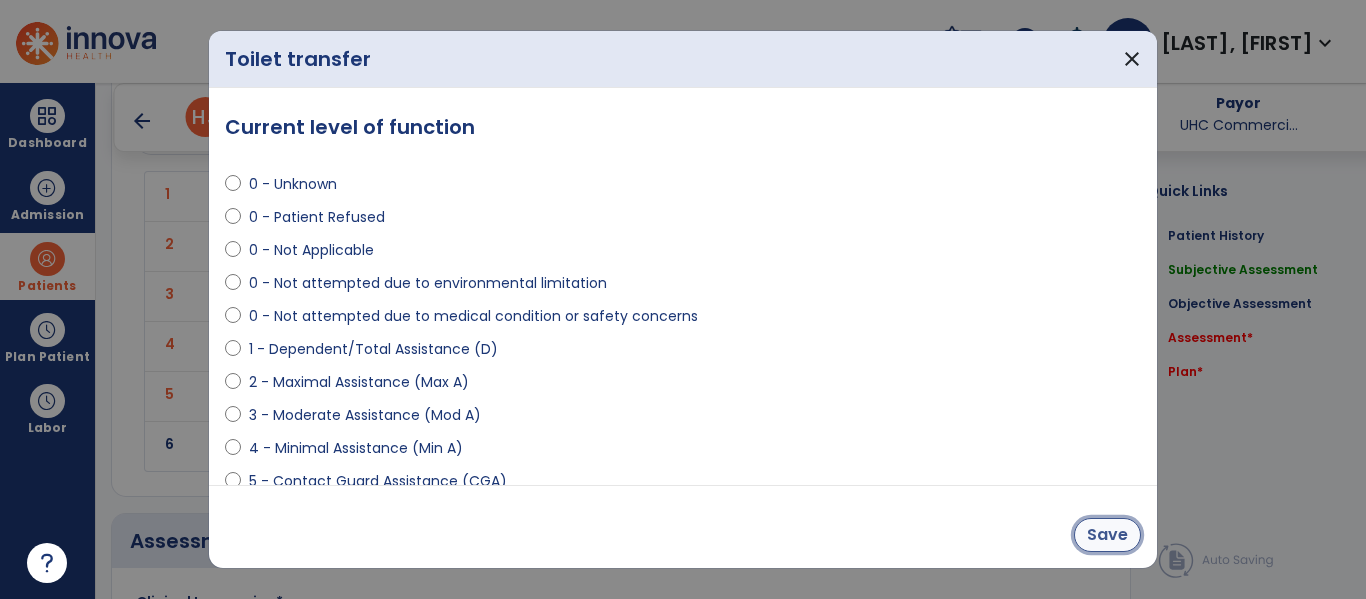 click on "Save" at bounding box center [1107, 535] 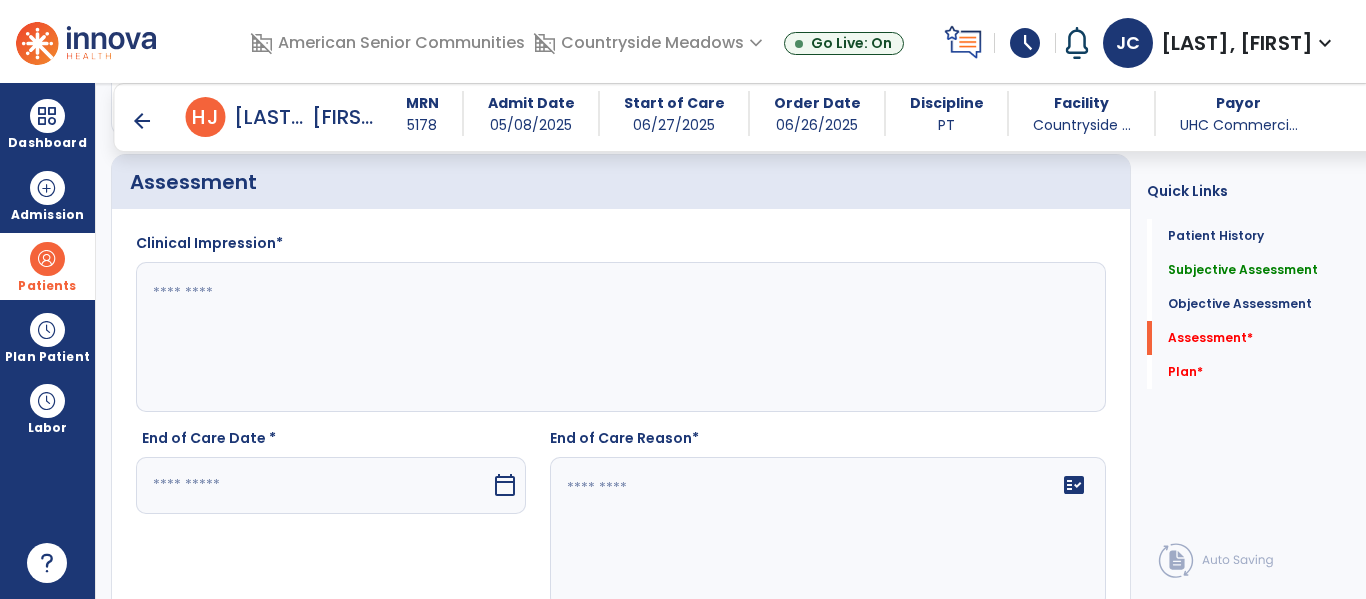 scroll, scrollTop: 2364, scrollLeft: 0, axis: vertical 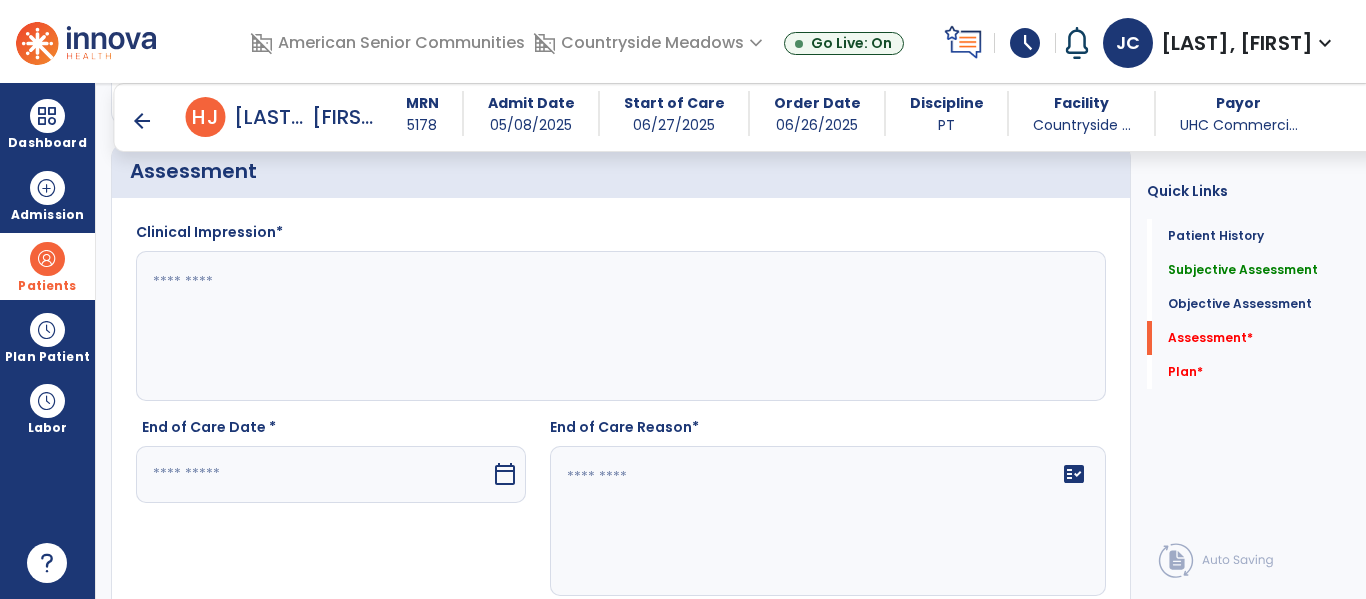 click 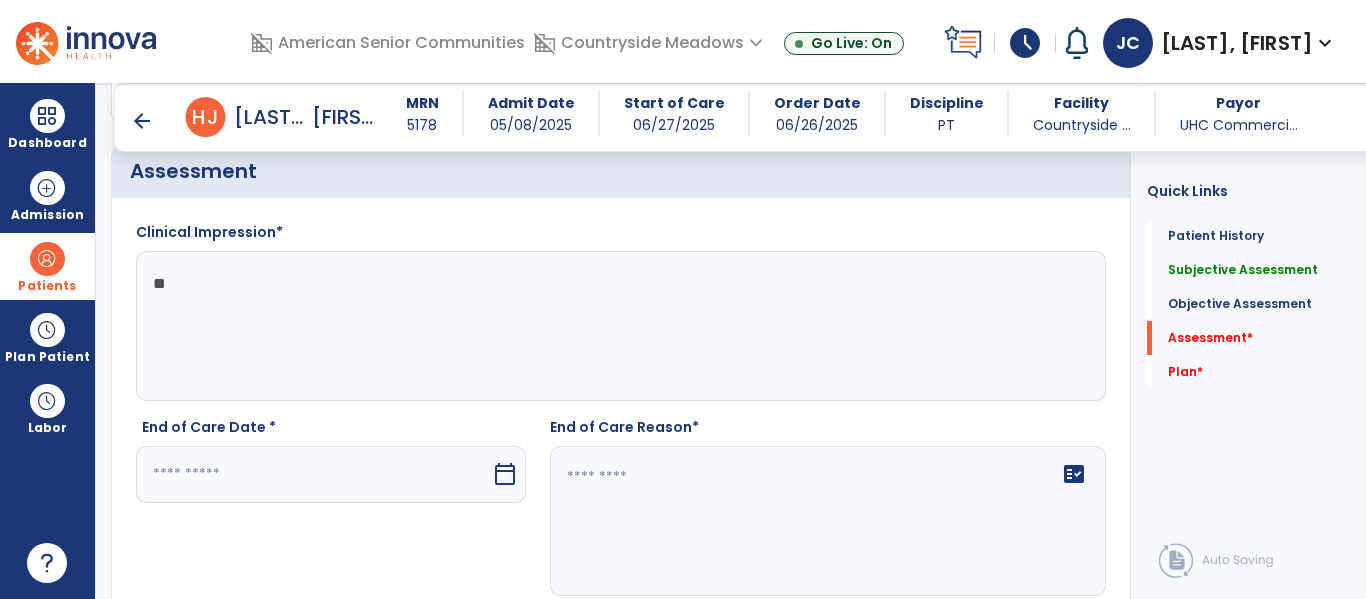 click on "arrow_back   Discharge Note   arrow_back      H  J  [LAST],   [FIRST]  MRN 5178 Admit Date [DATE] Start of Care [DATE] Order Date [DATE] Discipline PT Facility Countryside ... Payor UHC Commerci... Patient Demographics  Medical Diagnosis   Treatment Diagnosis
Code
Description
to" at bounding box center (731, 341) 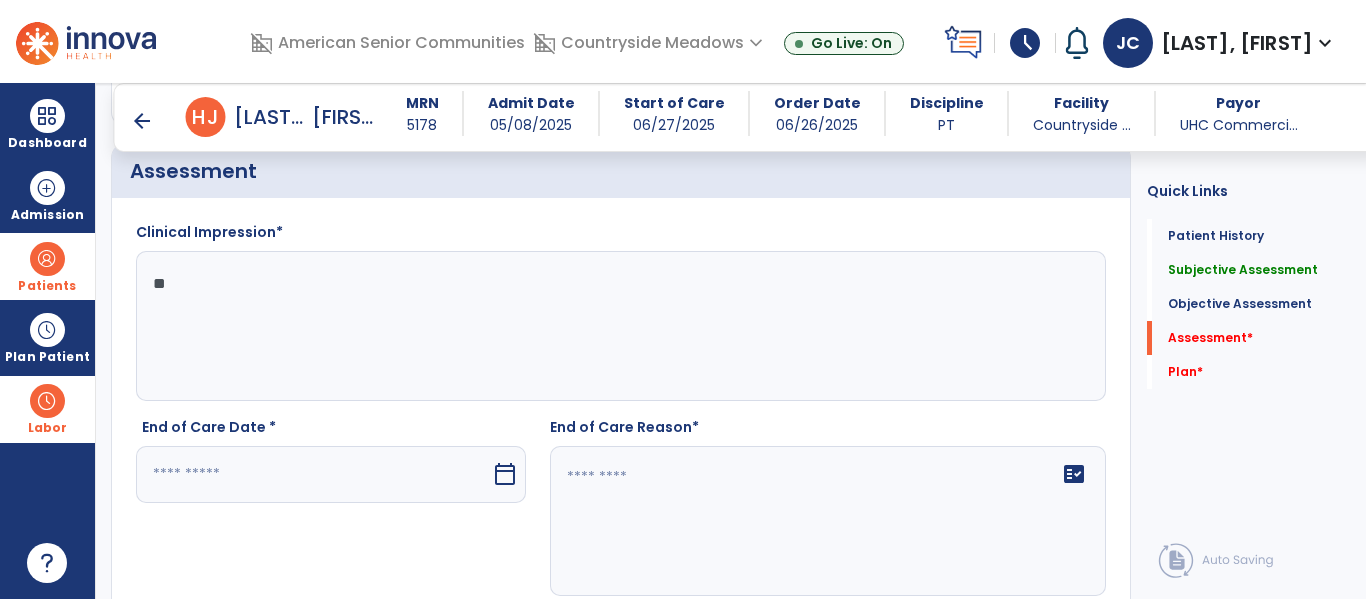 click on "Labor" at bounding box center (47, 409) 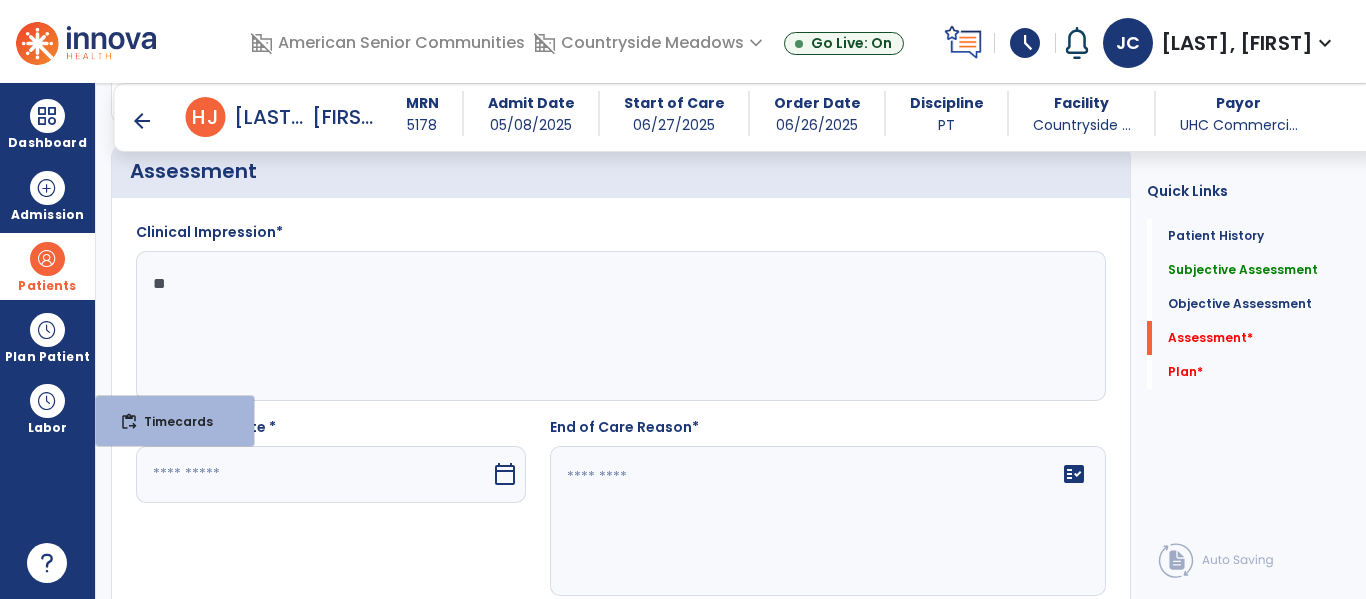 click on "**" 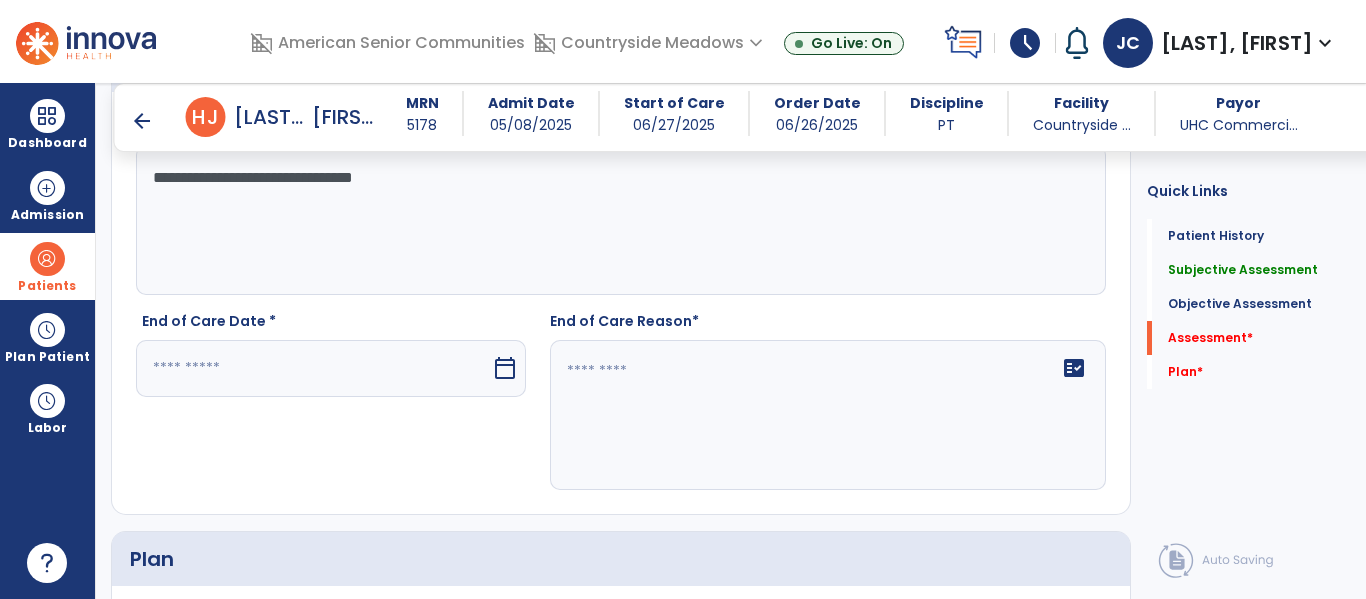 scroll, scrollTop: 2473, scrollLeft: 0, axis: vertical 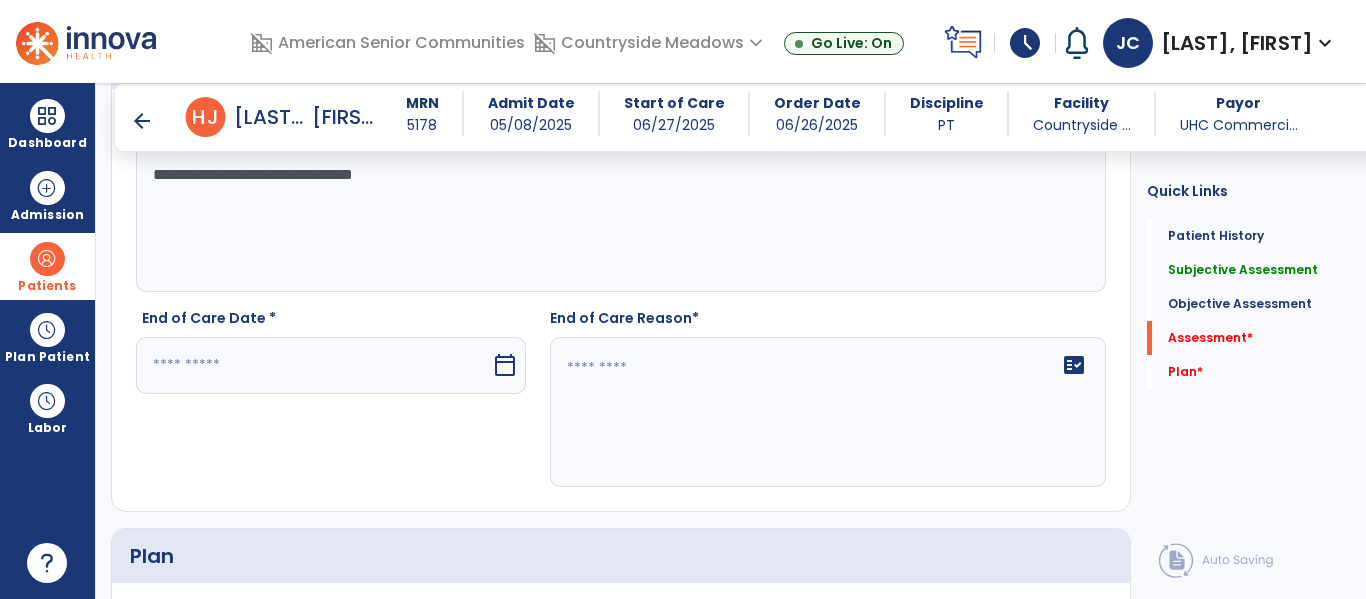 type on "**********" 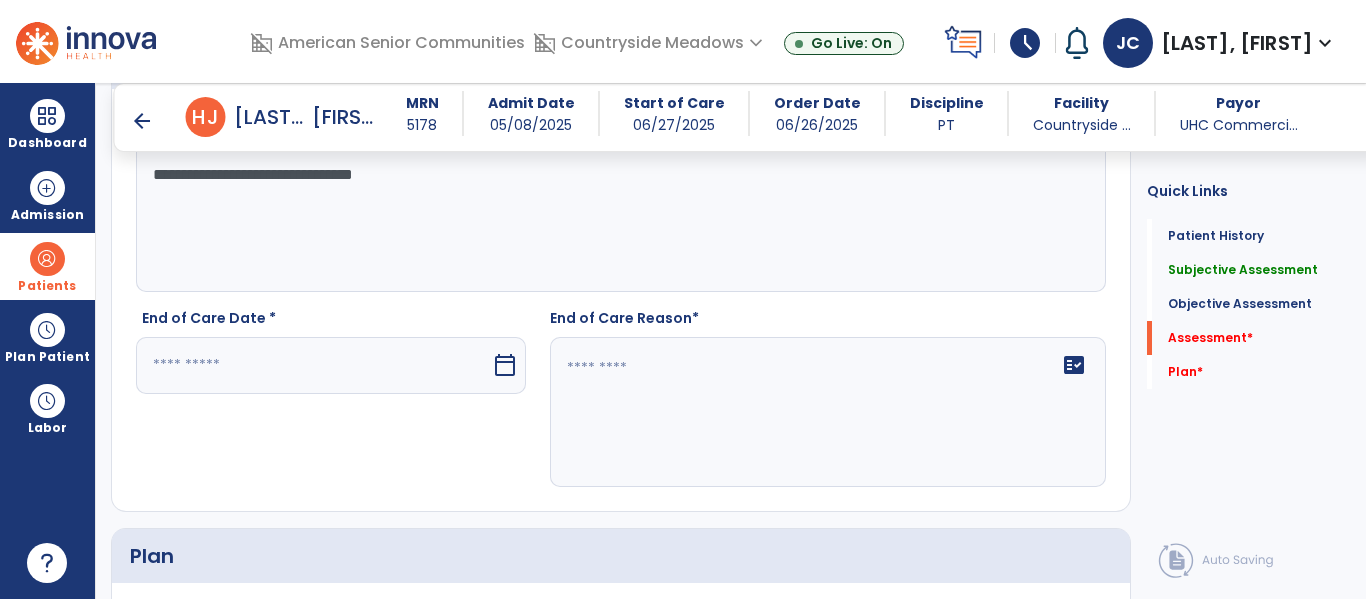 click at bounding box center [313, 365] 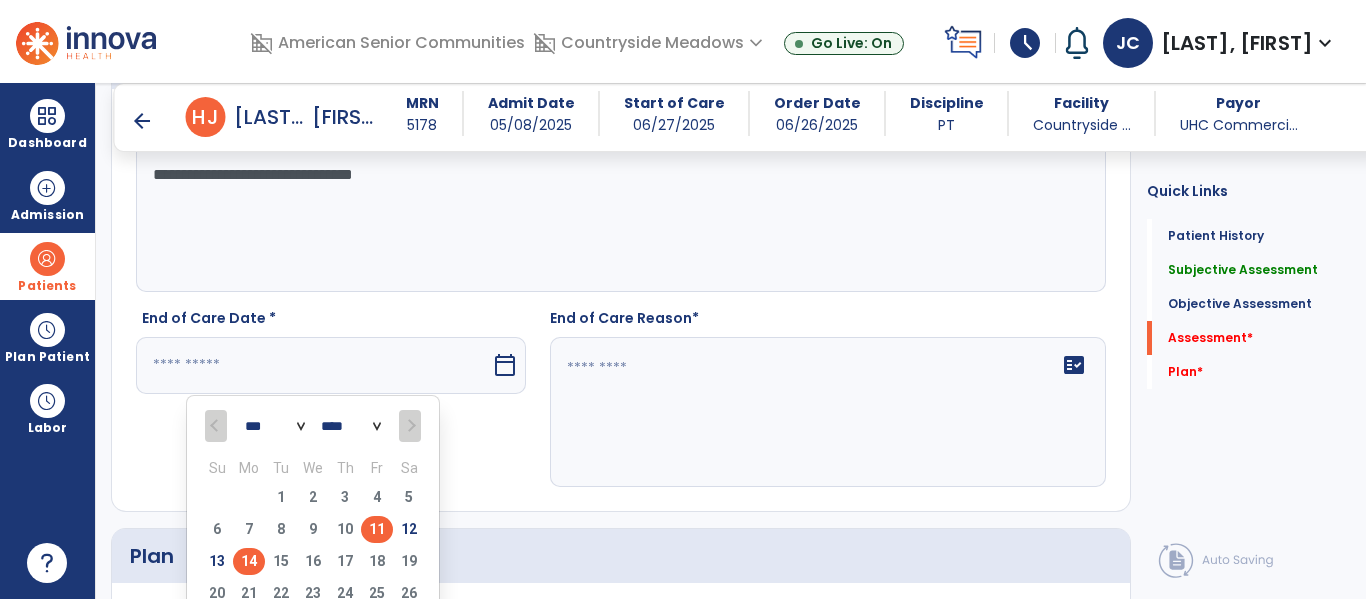 click on "11" at bounding box center (377, 529) 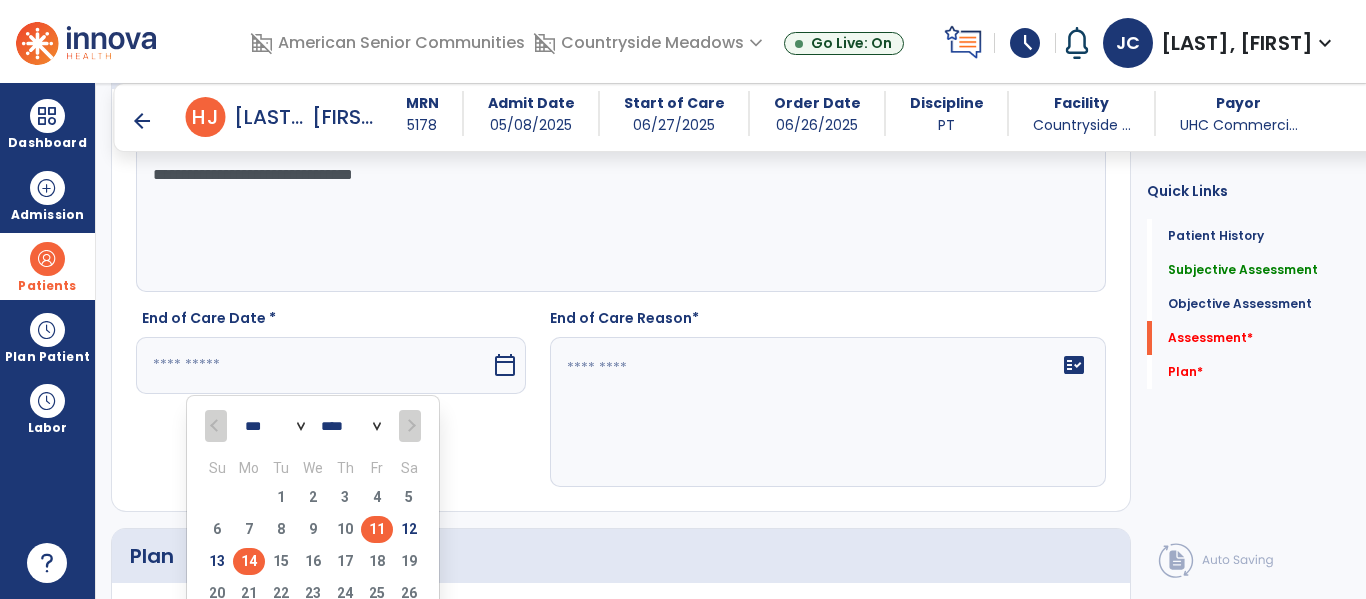 type on "*********" 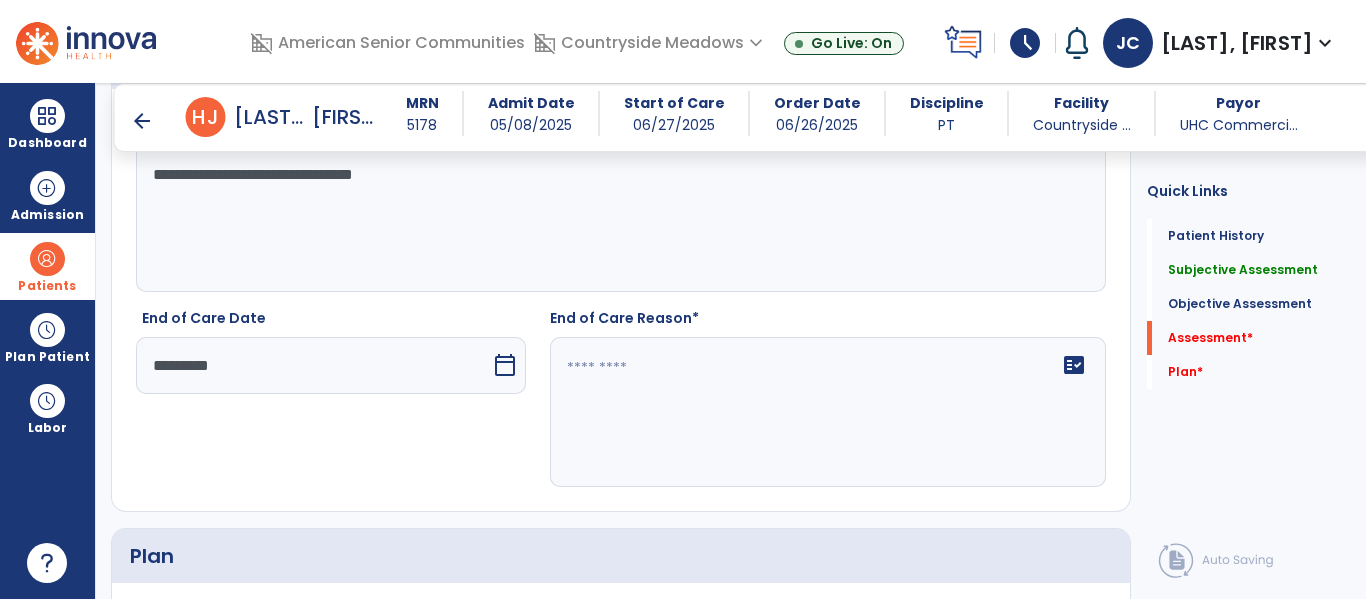 click on "fact_check" 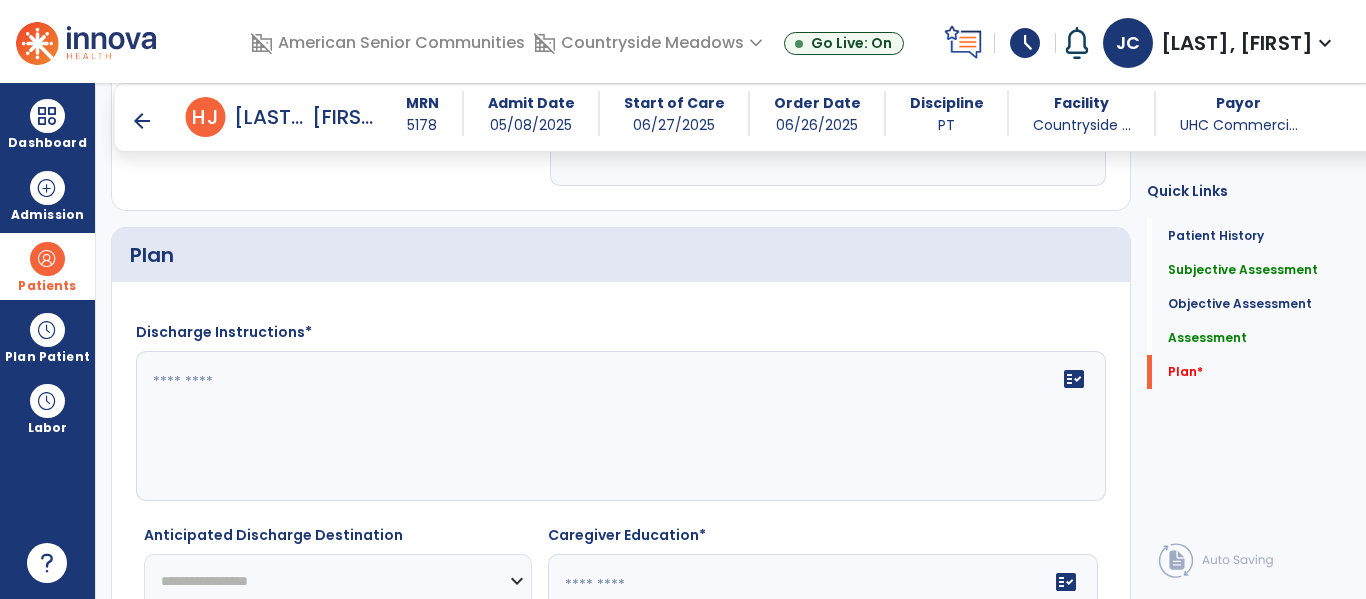 scroll, scrollTop: 2810, scrollLeft: 0, axis: vertical 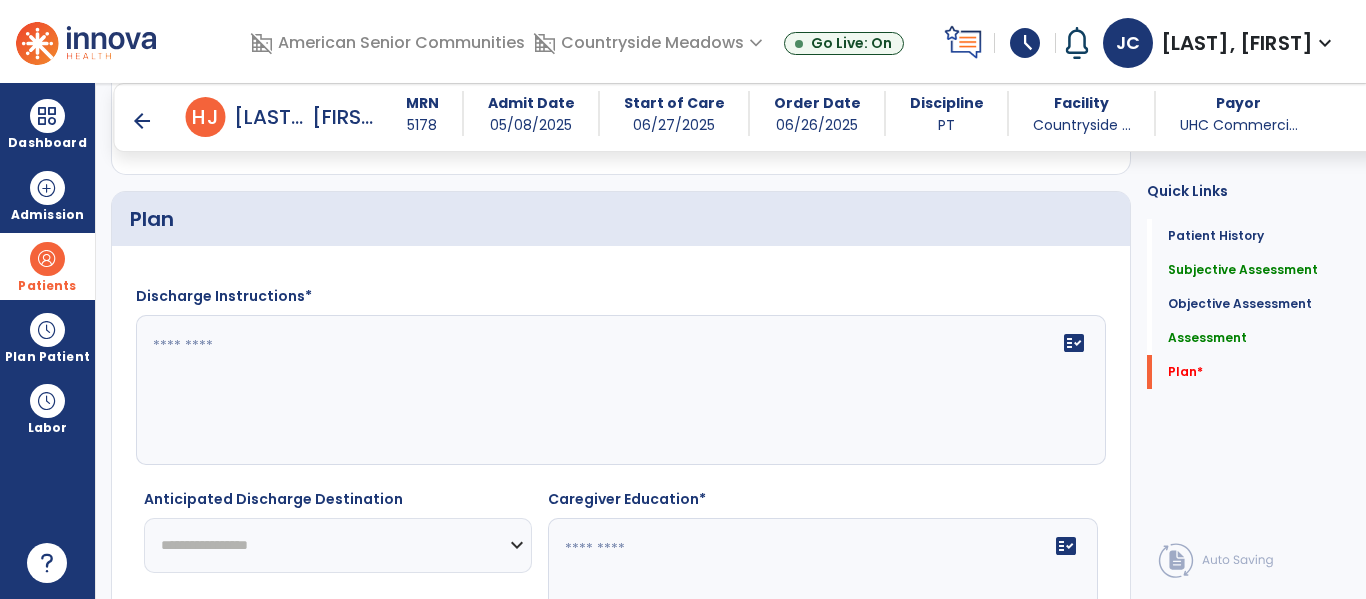 type on "**********" 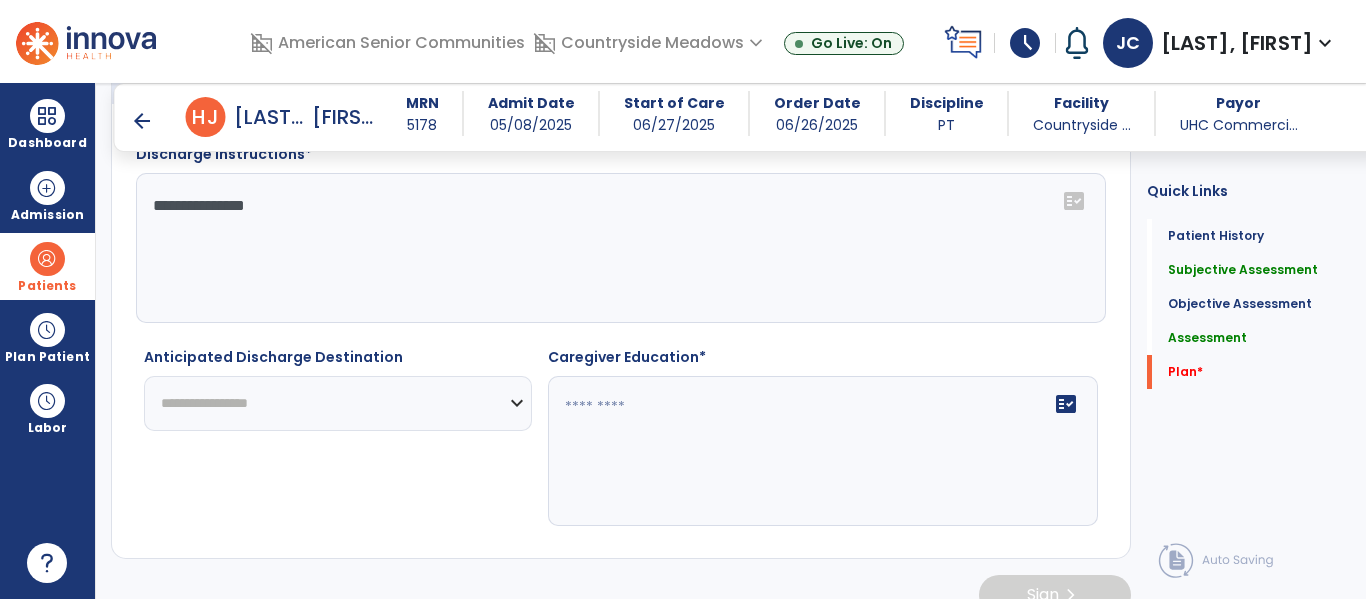 scroll, scrollTop: 2956, scrollLeft: 0, axis: vertical 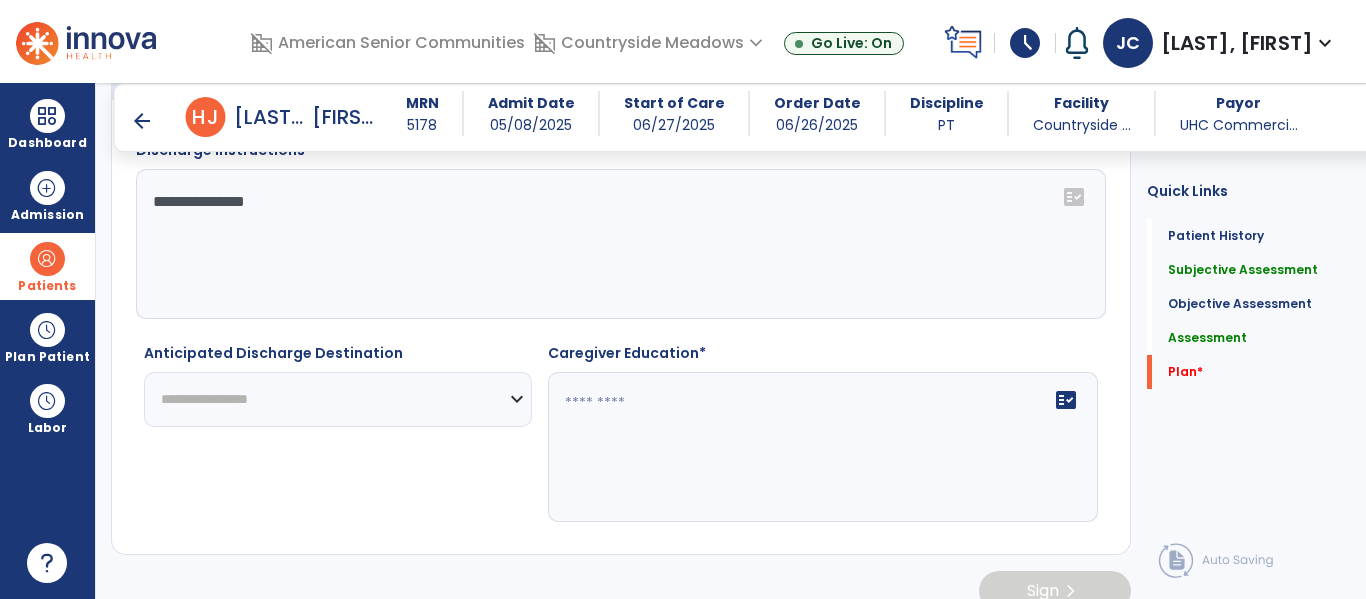 type on "**********" 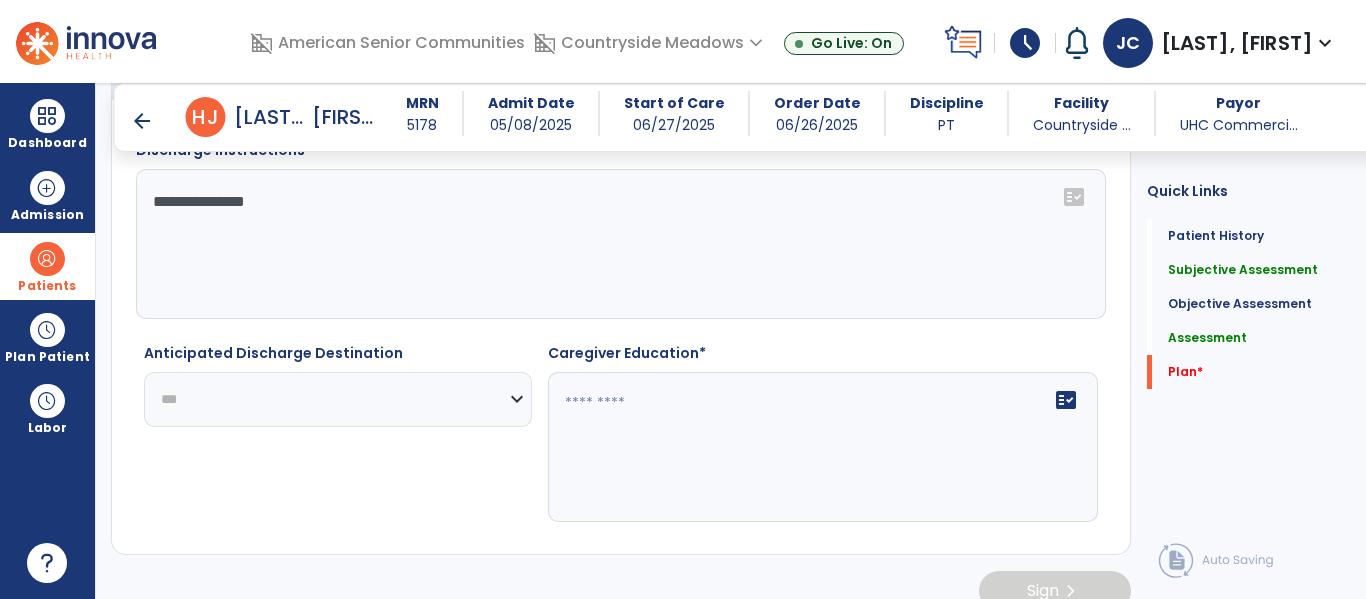 click on "**********" 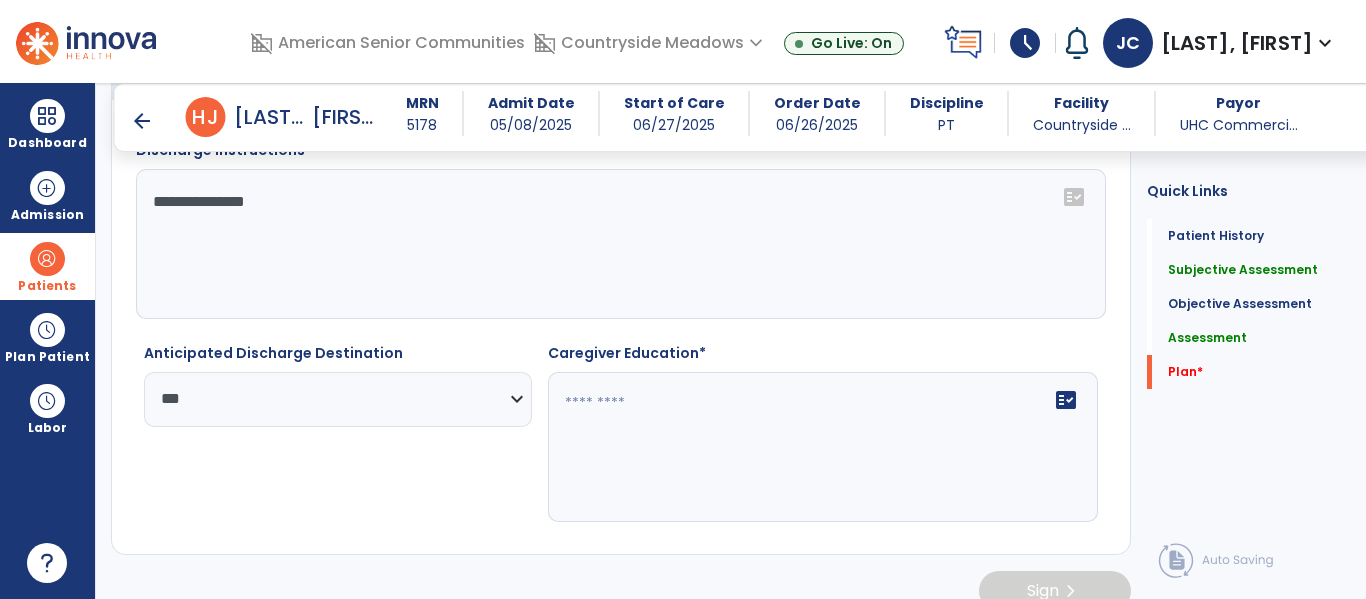 click on "**********" 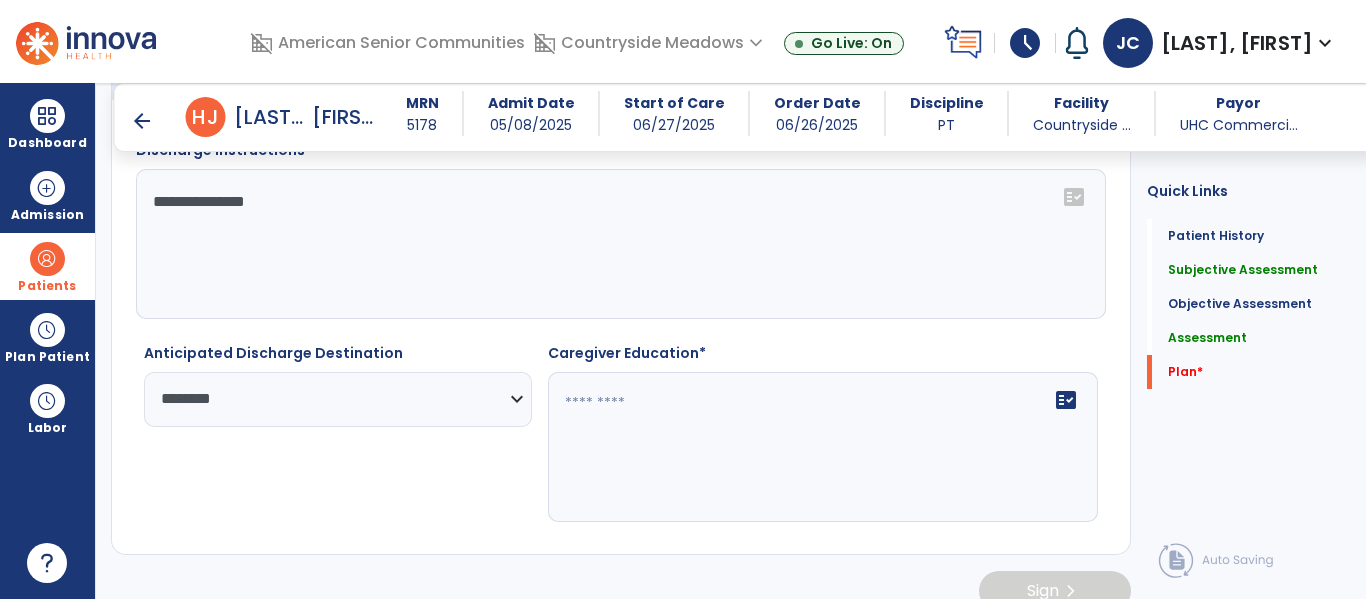 click on "**********" 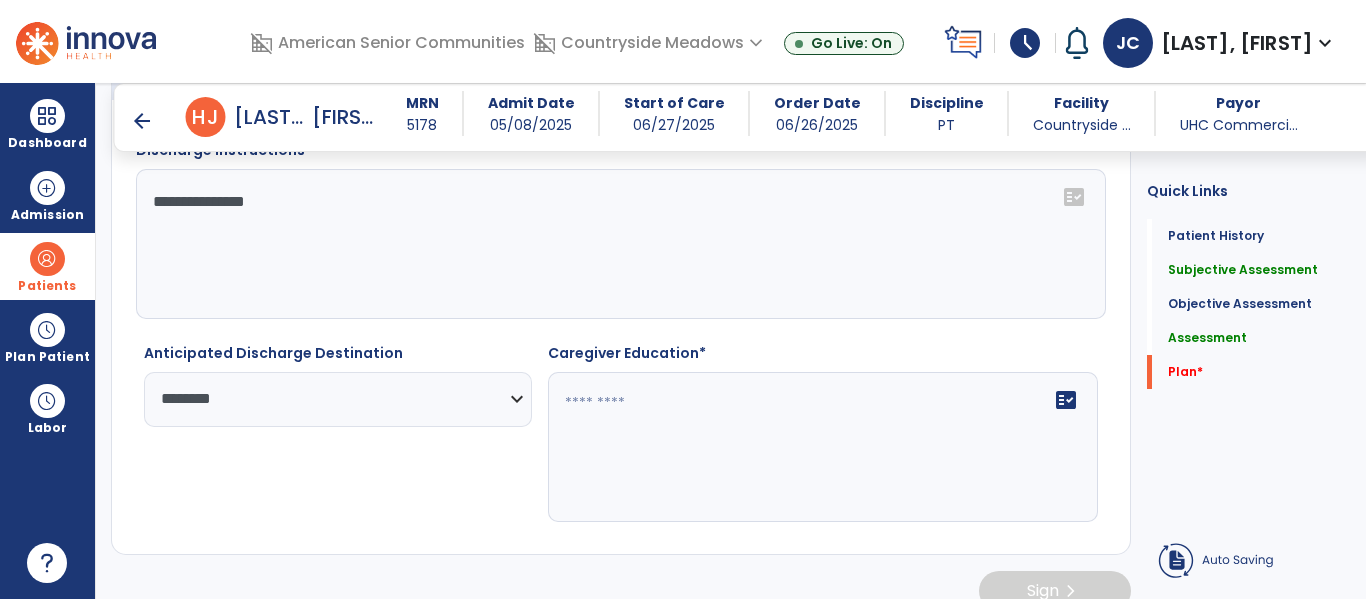 click 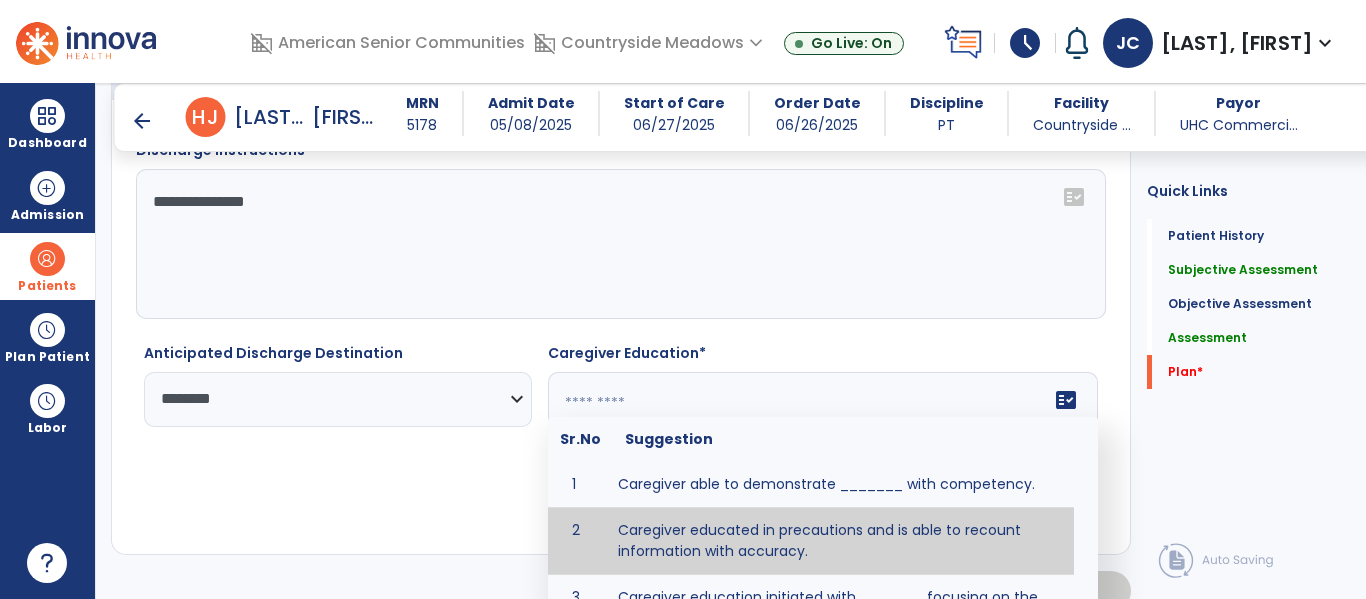 type on "**********" 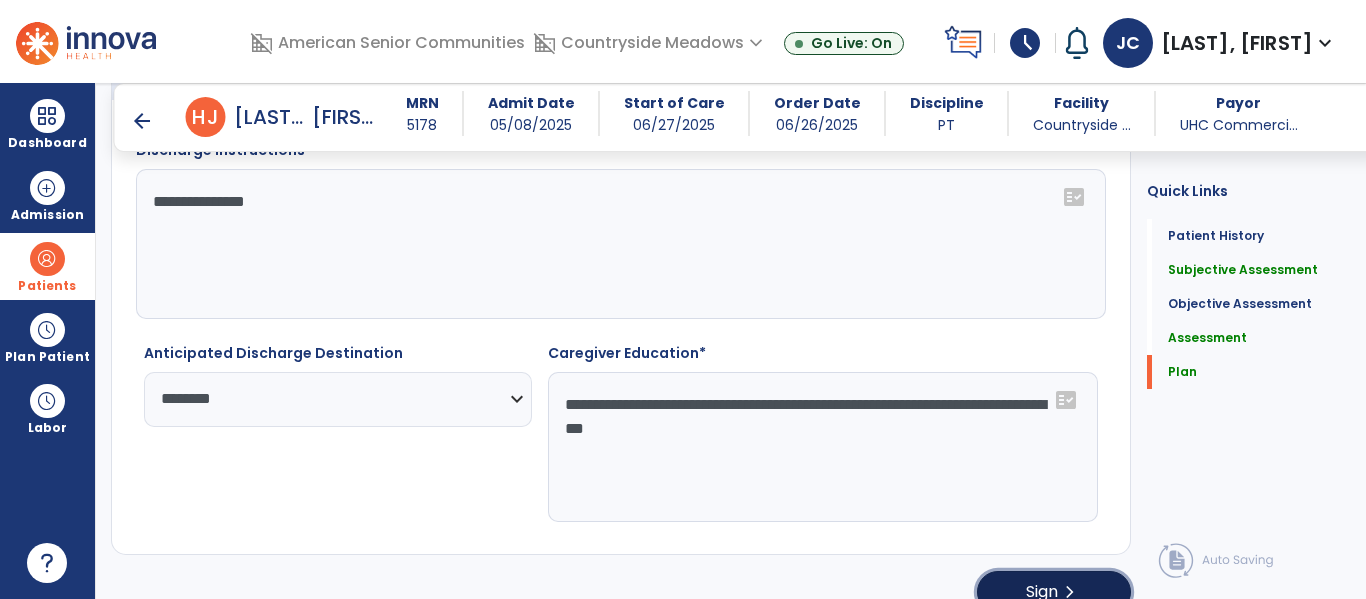 click on "Sign  chevron_right" 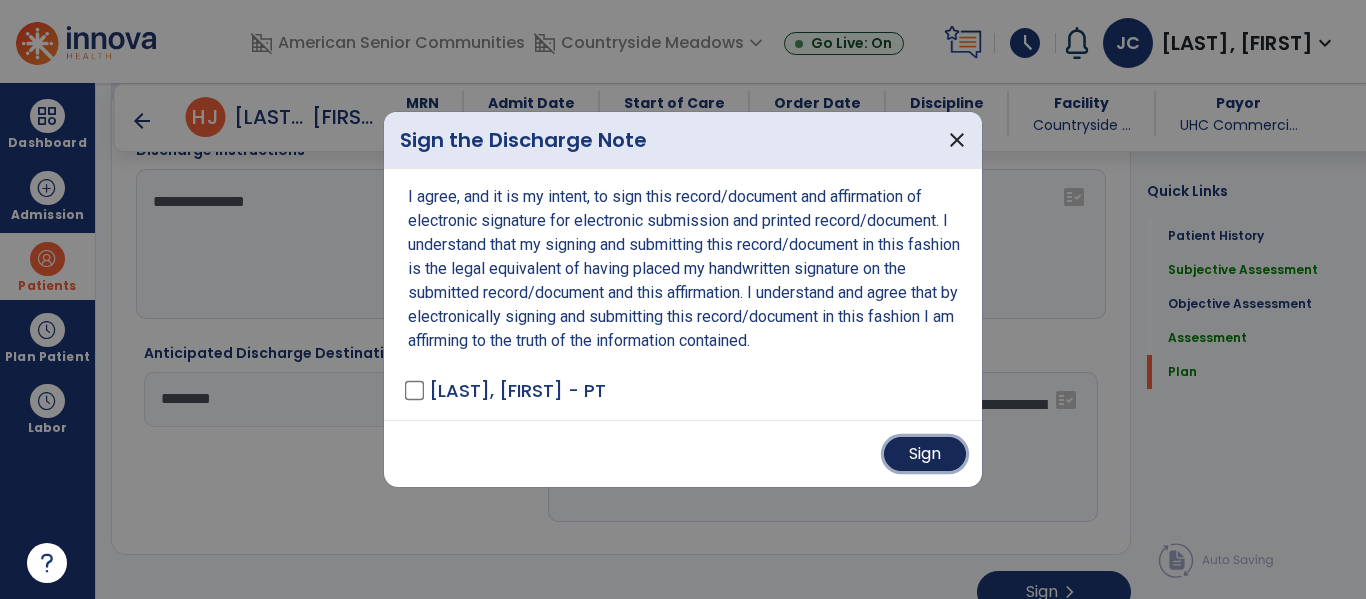 click on "Sign" at bounding box center [925, 454] 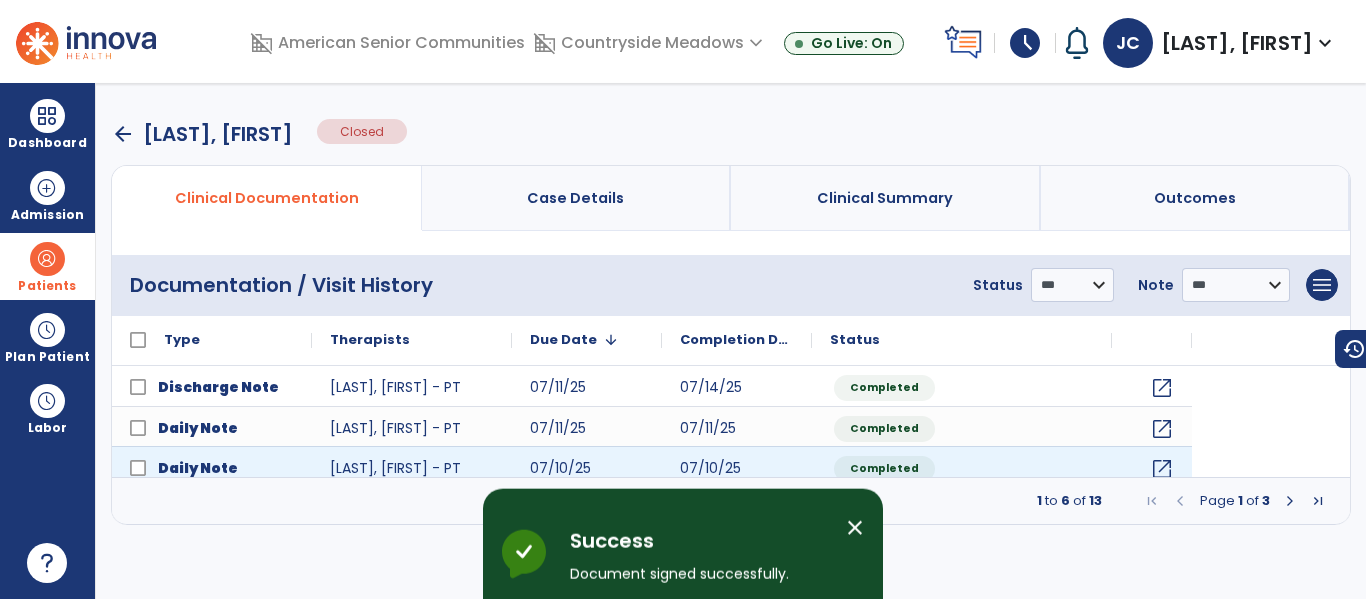 scroll, scrollTop: 0, scrollLeft: 0, axis: both 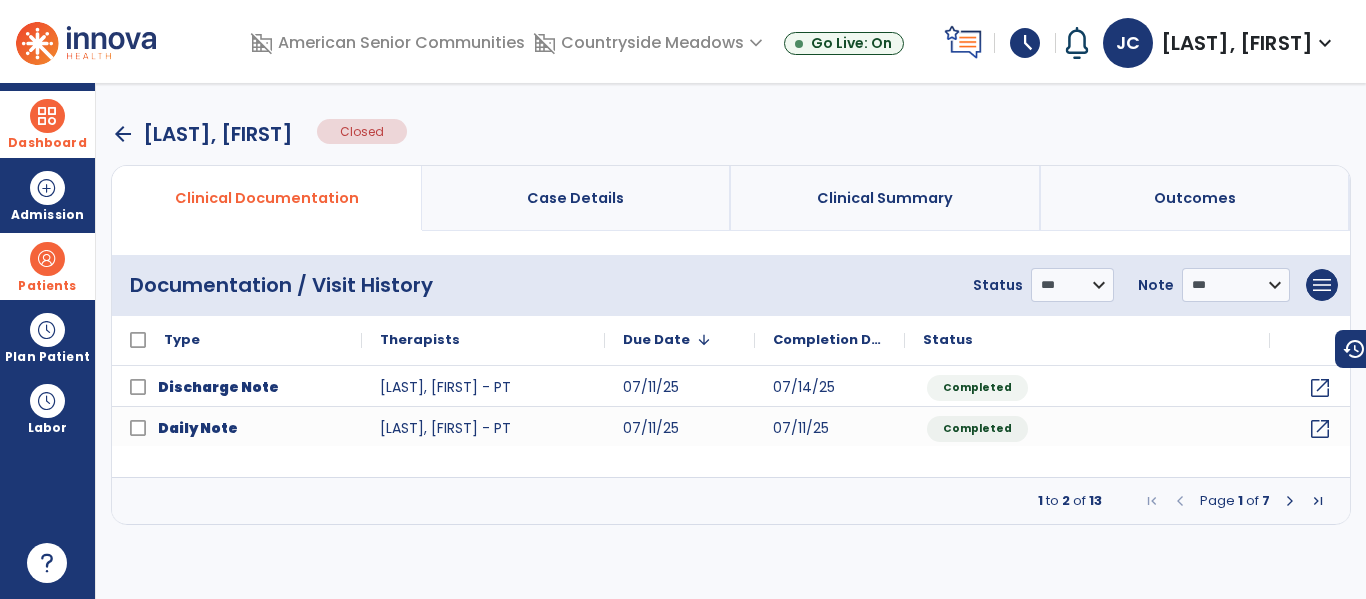 click at bounding box center [47, 116] 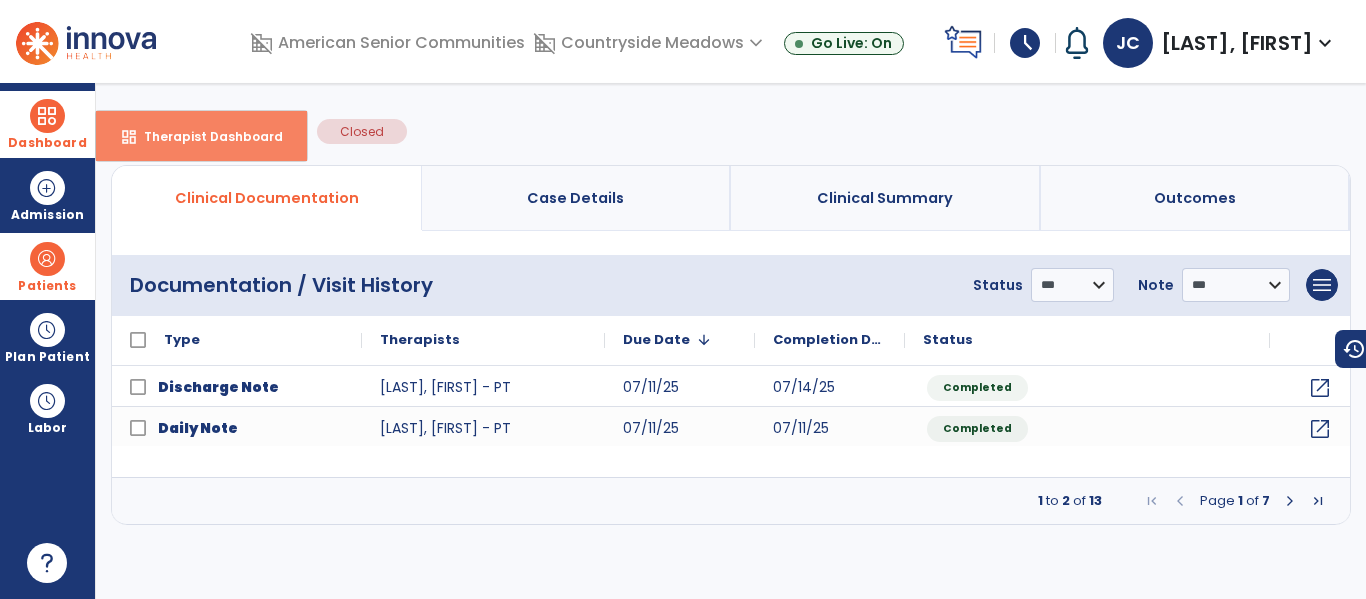 click on "Therapist Dashboard" at bounding box center (205, 136) 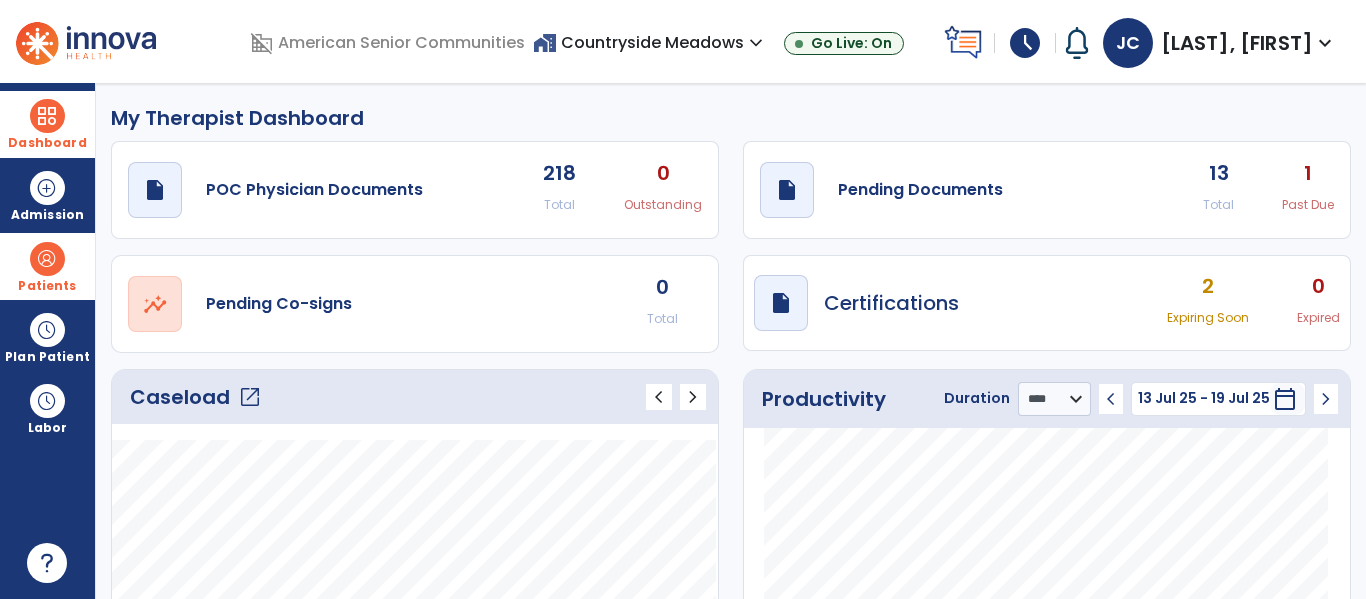 click at bounding box center [47, 259] 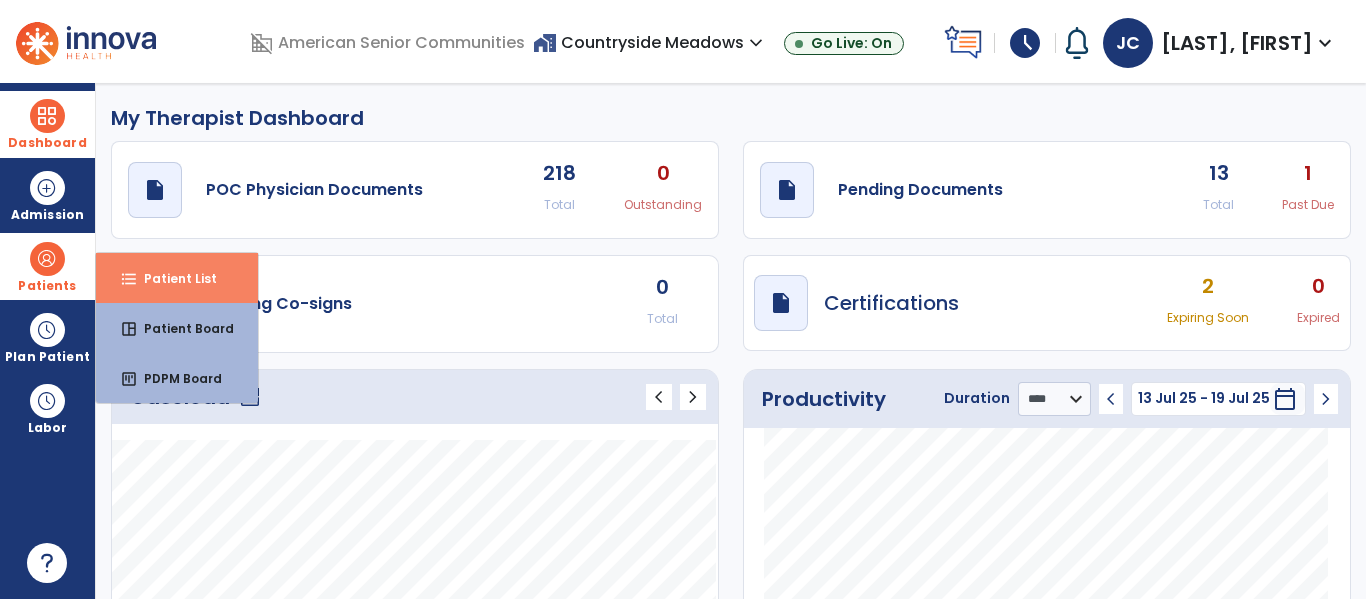 click on "Patient List" at bounding box center (172, 278) 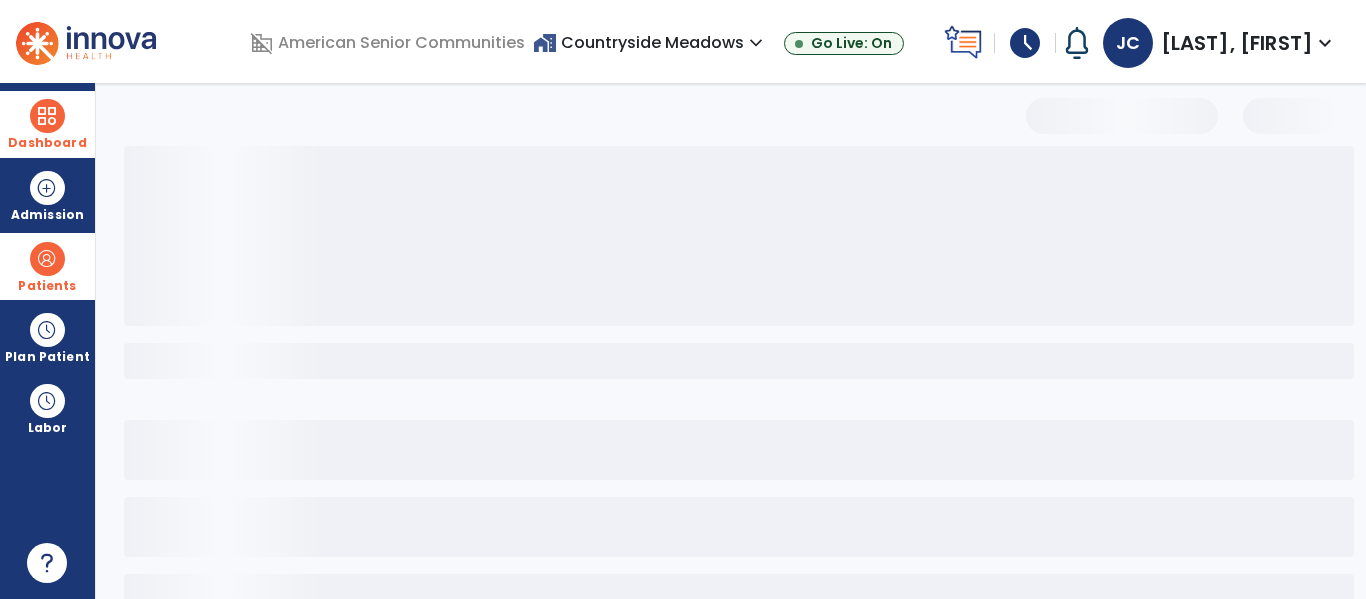 select on "***" 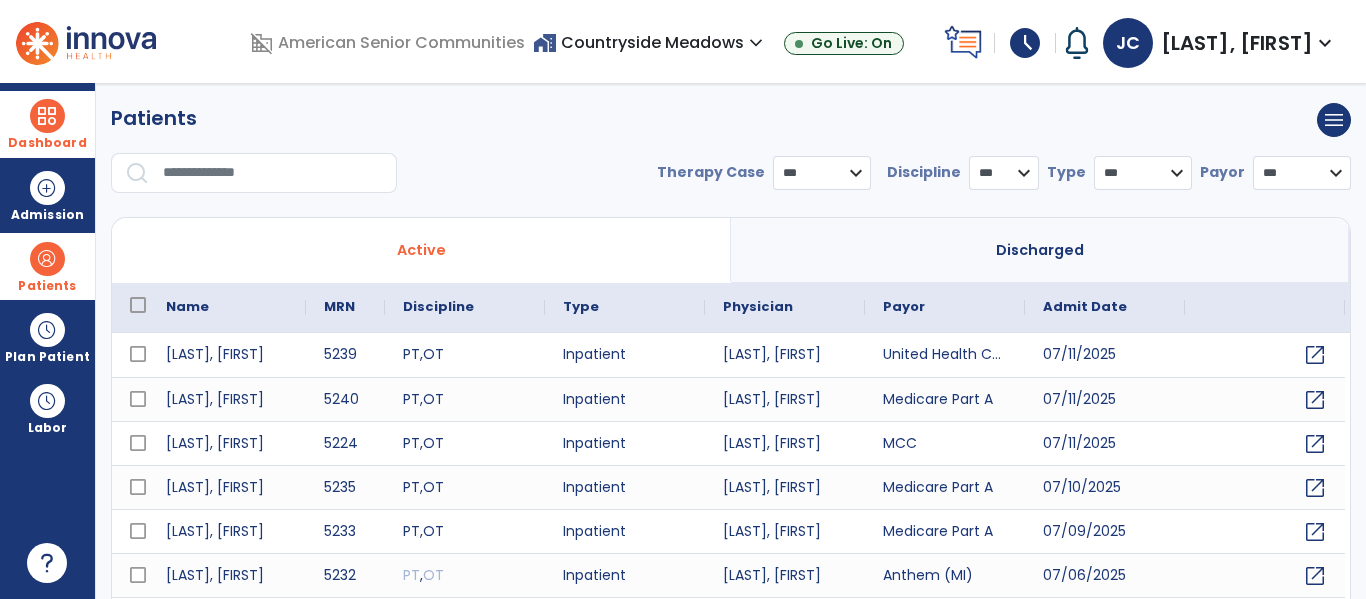 click at bounding box center [273, 173] 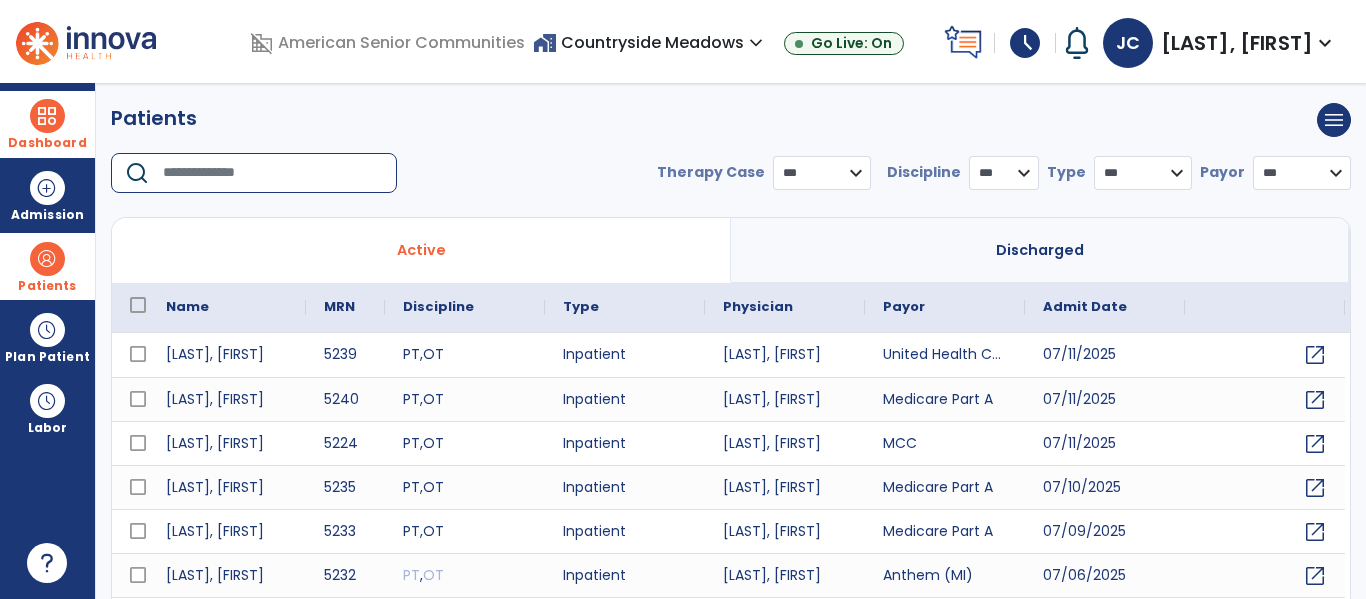 click at bounding box center (273, 173) 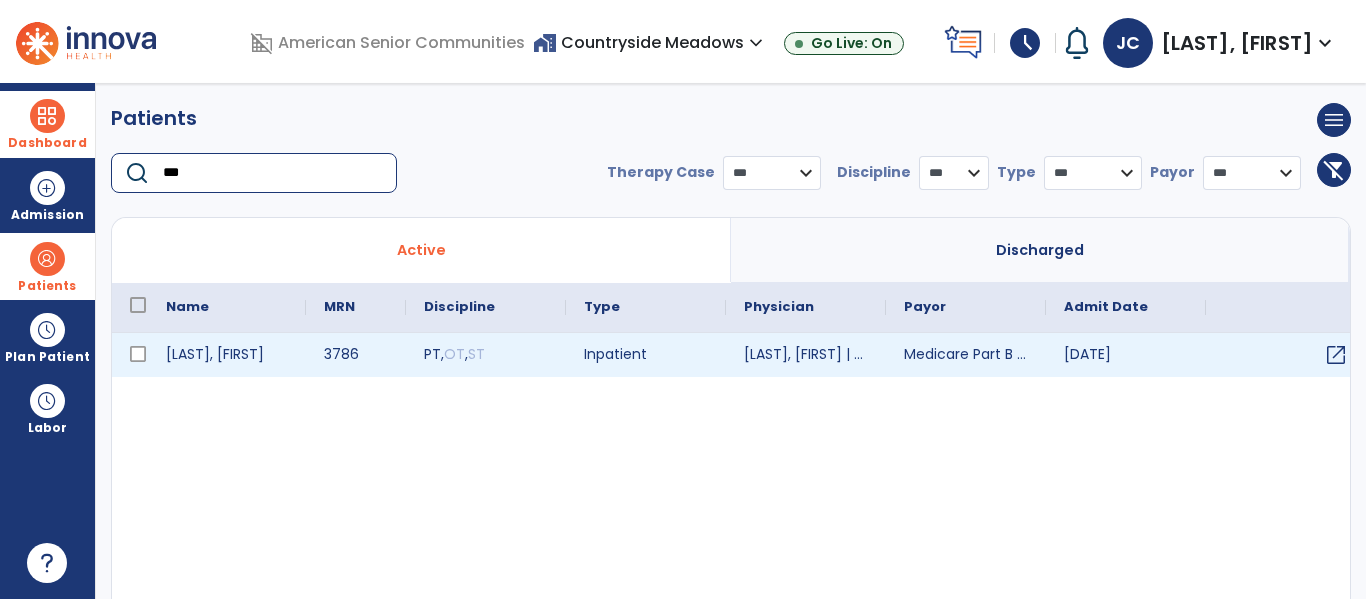 type on "***" 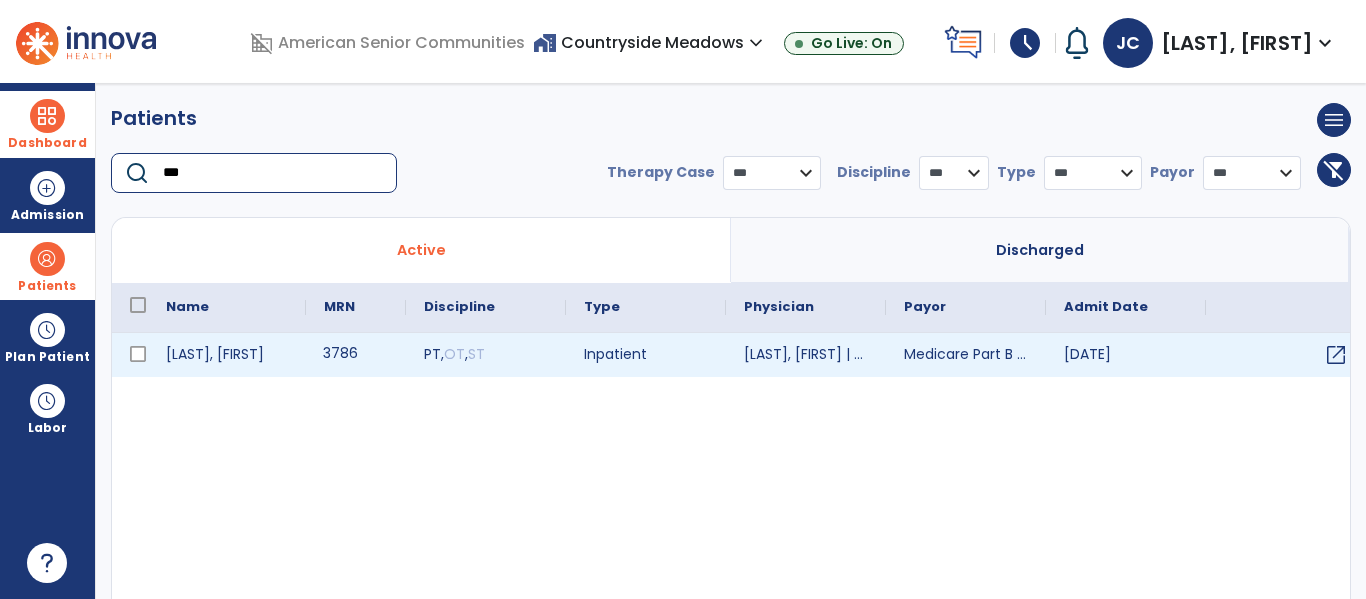 click on "3786" at bounding box center [356, 355] 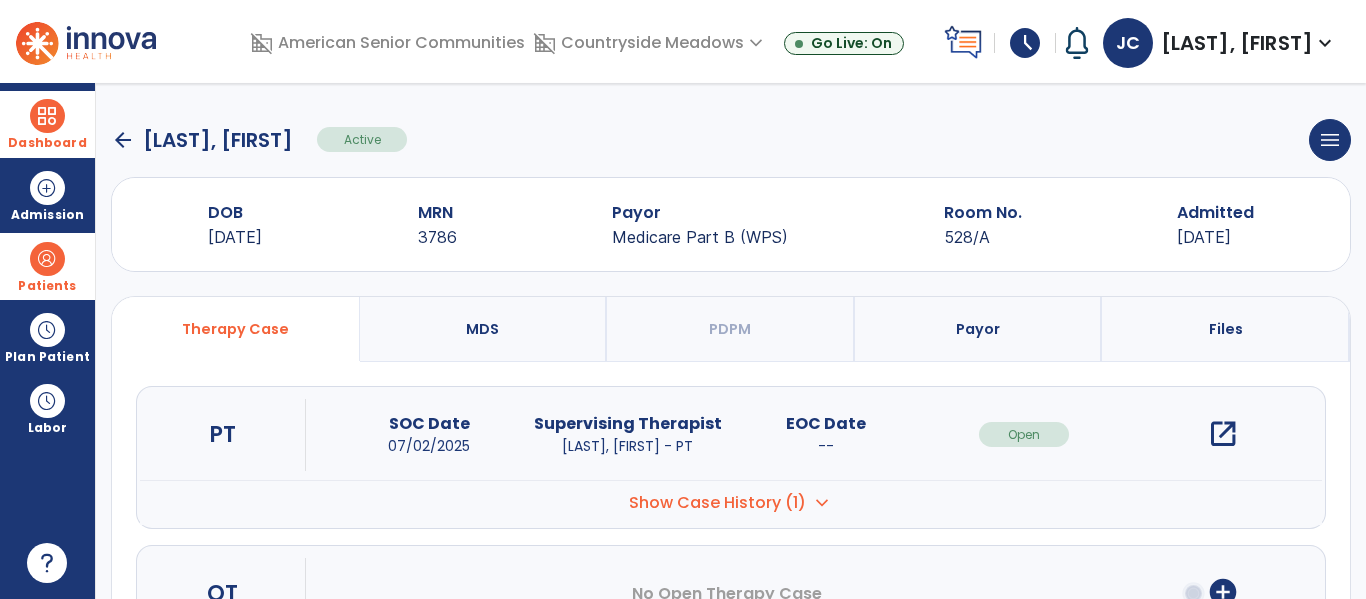 click on "open_in_new" at bounding box center (1223, 434) 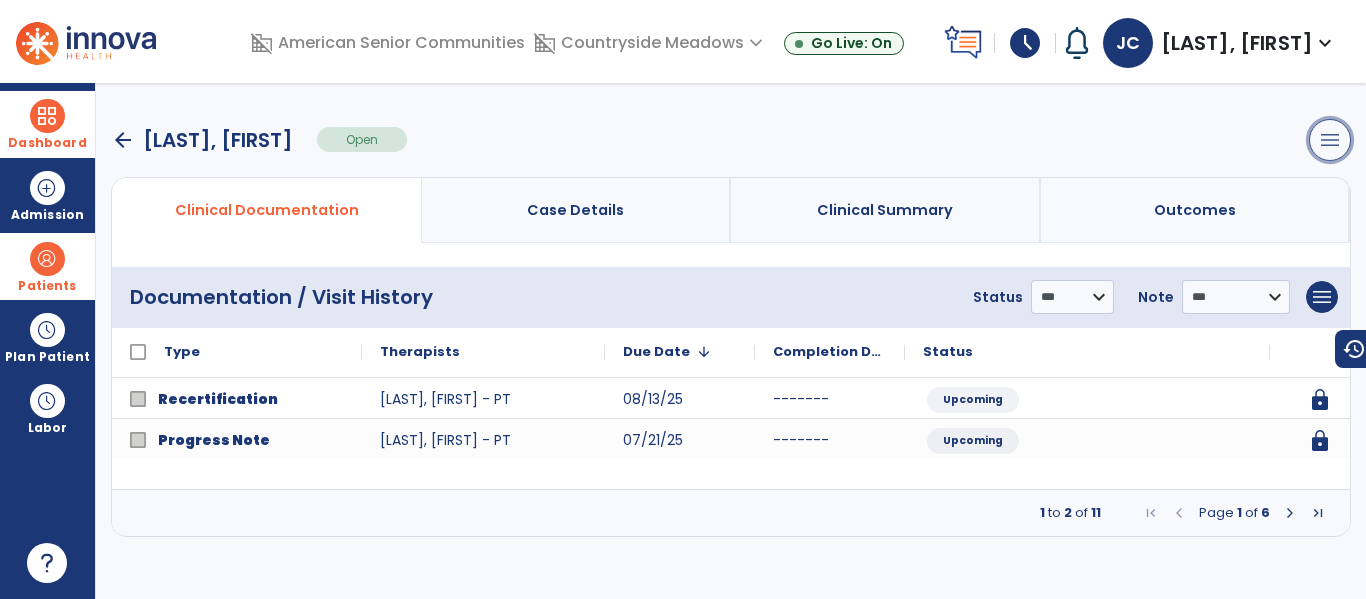 click on "menu" at bounding box center (1330, 140) 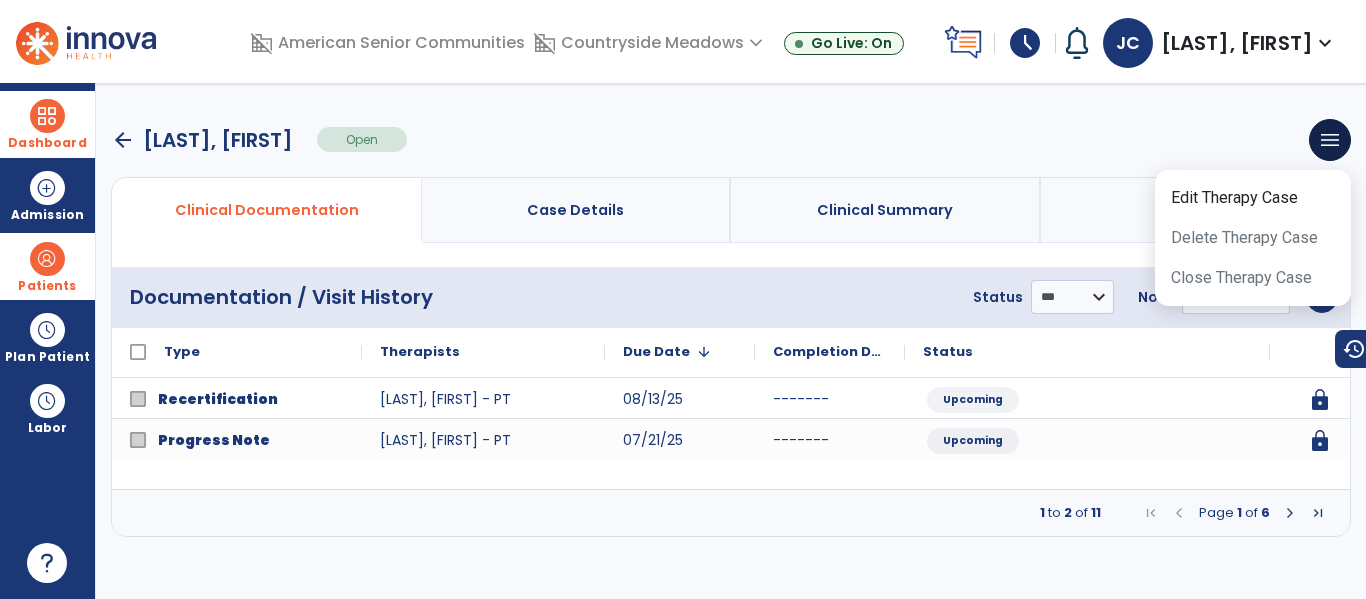 click on "arrow_back   [LAST], [FIRST]  Open  menu   Edit Therapy Case   Delete Therapy Case   Close Therapy Case" at bounding box center (731, 140) 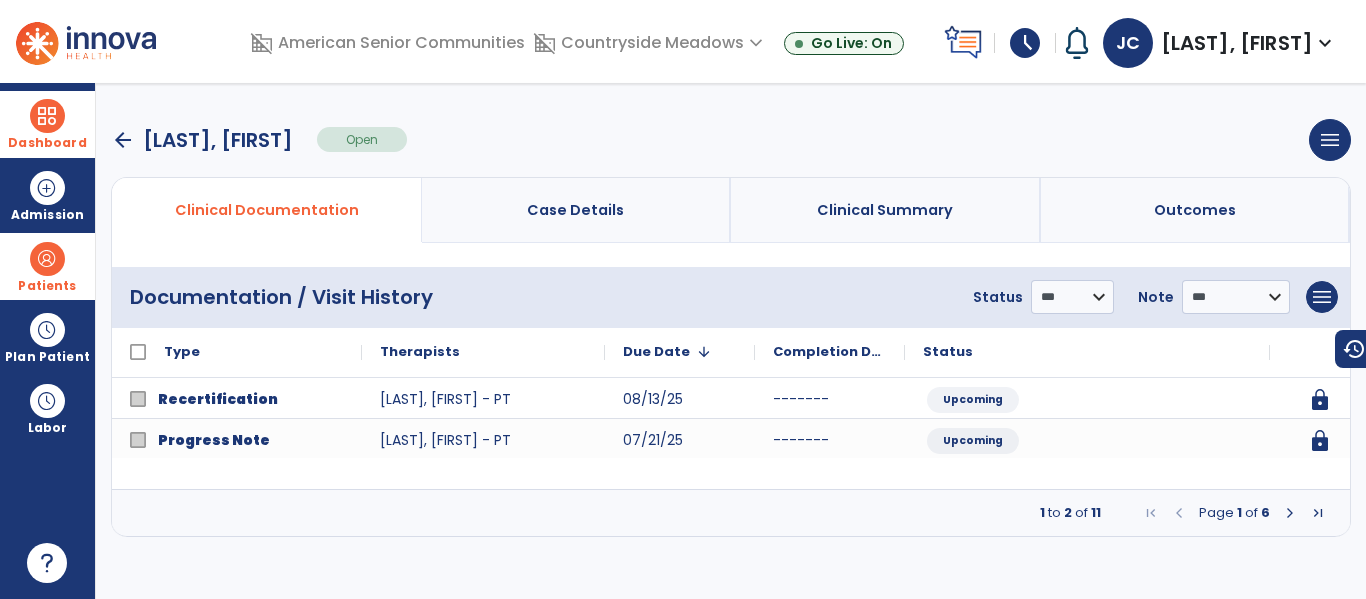 click at bounding box center (47, 259) 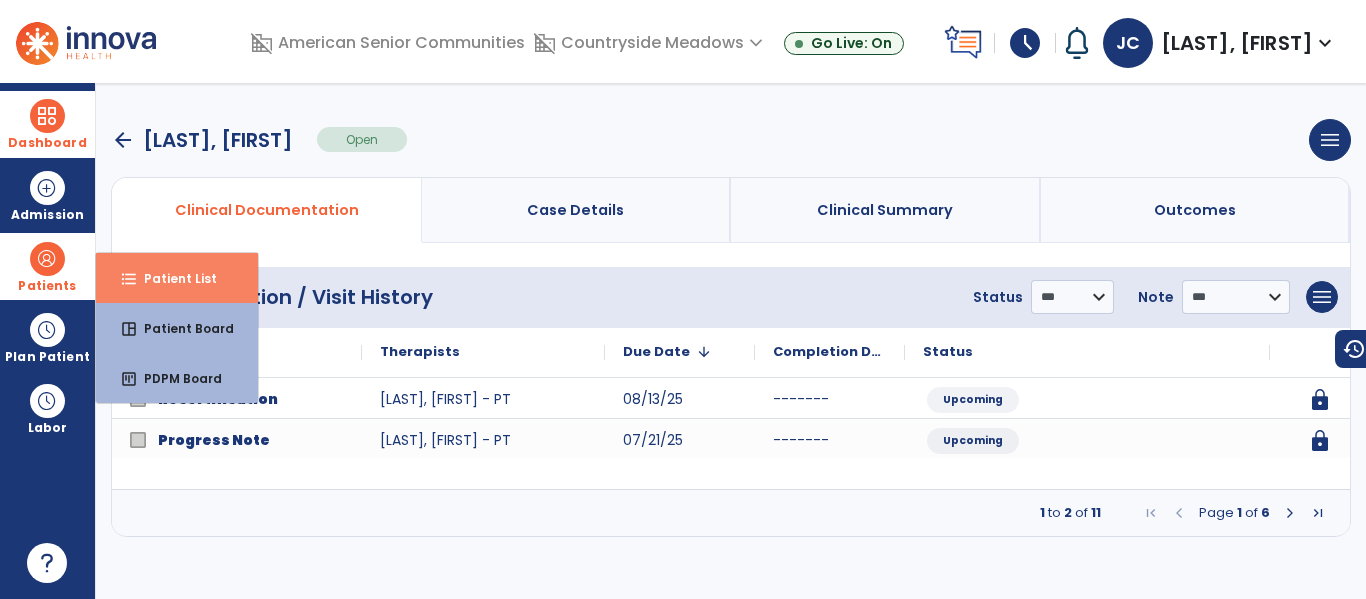click on "format_list_bulleted" at bounding box center [129, 279] 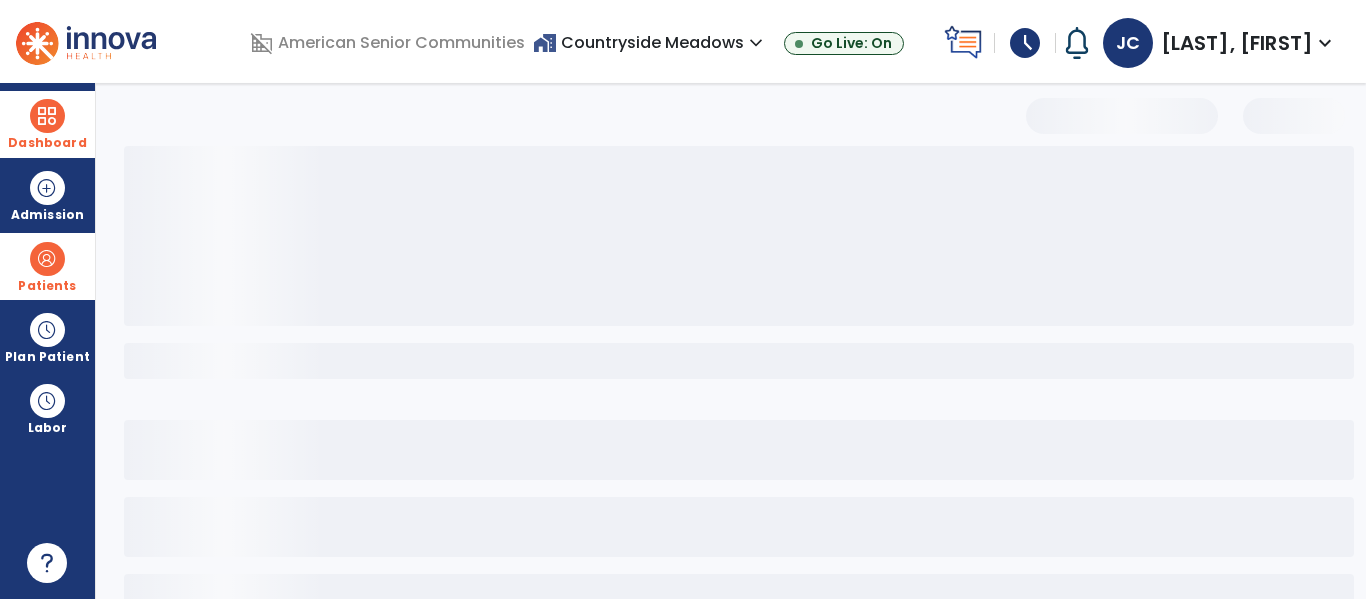 select on "***" 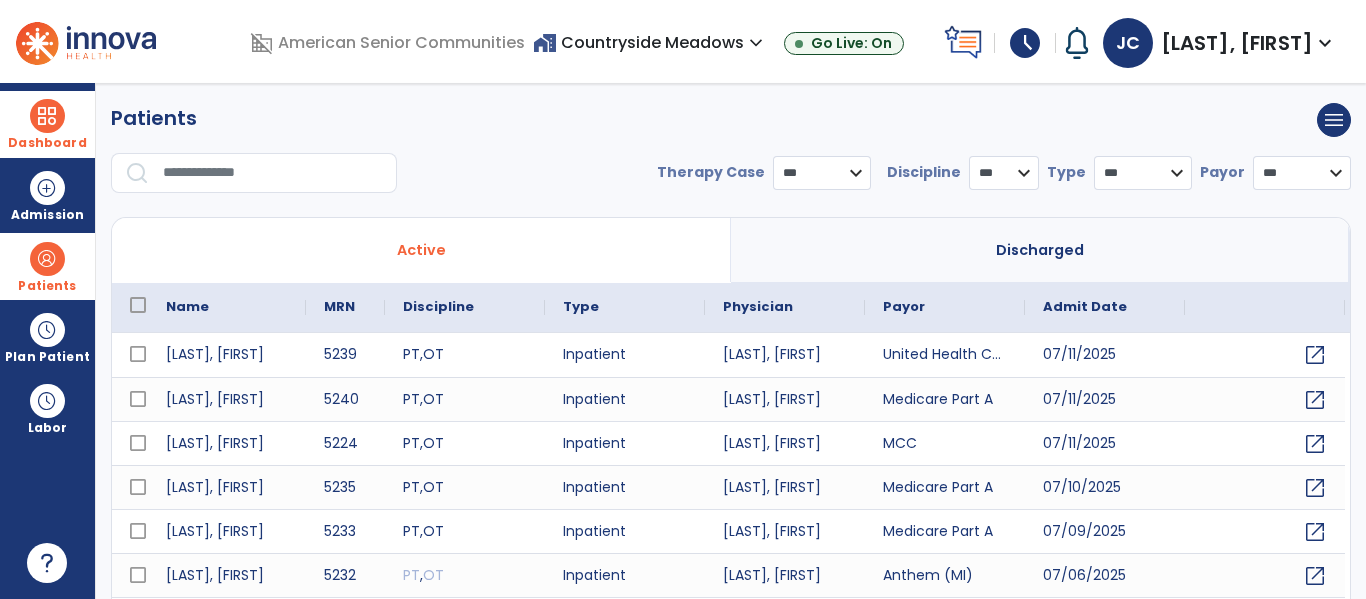 click at bounding box center (273, 173) 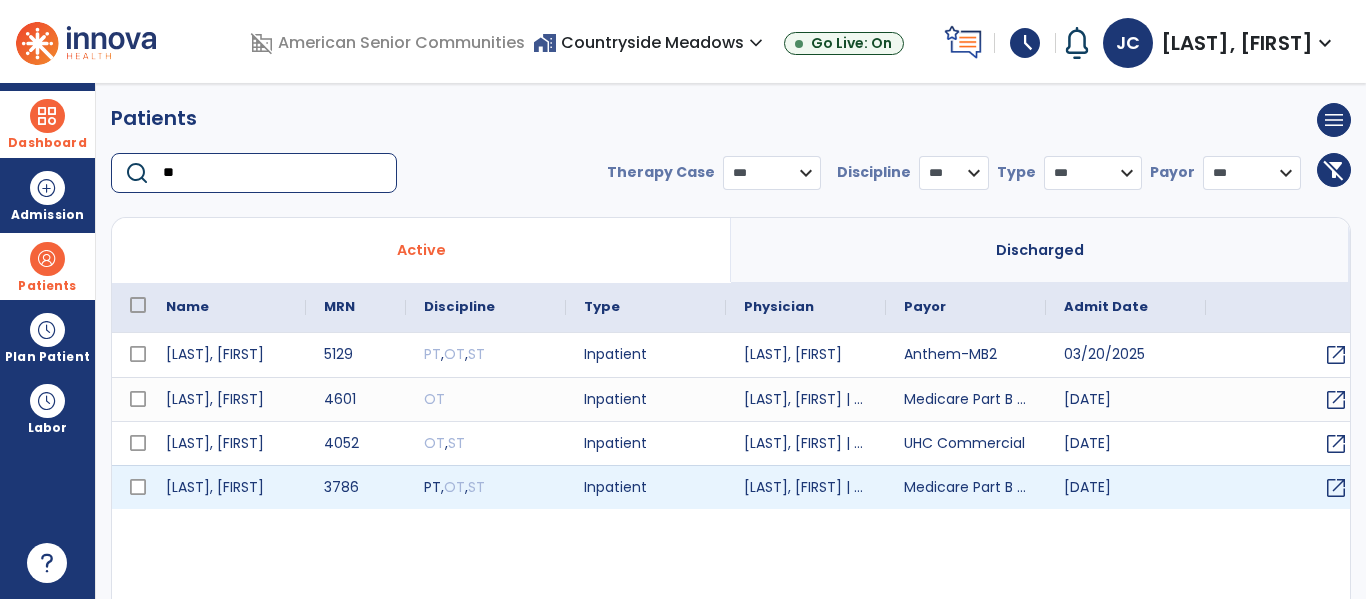 type on "**" 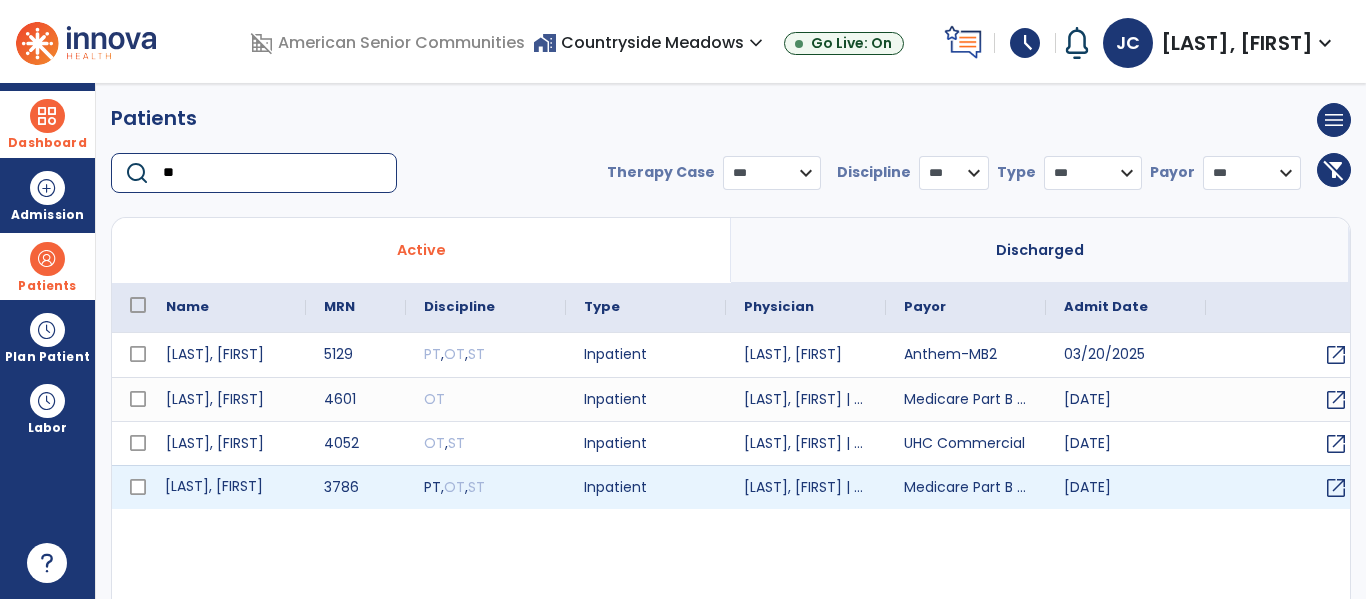 click on "[LAST], [FIRST]" at bounding box center (227, 487) 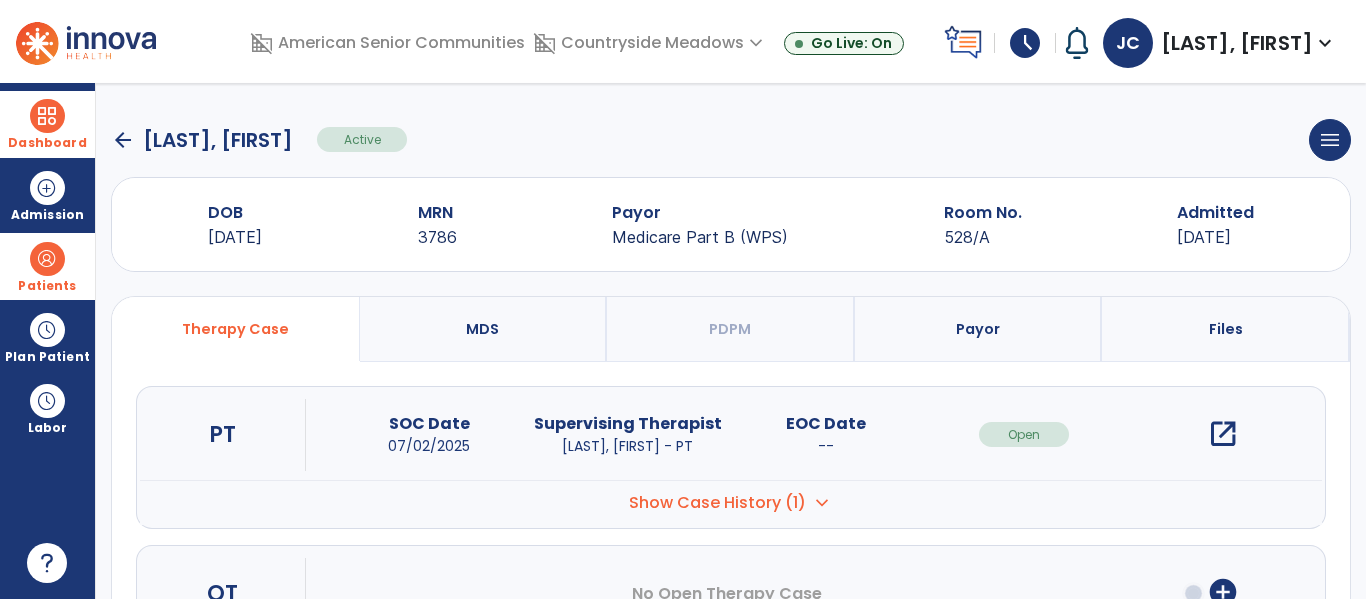 click on "open_in_new" at bounding box center [1223, 434] 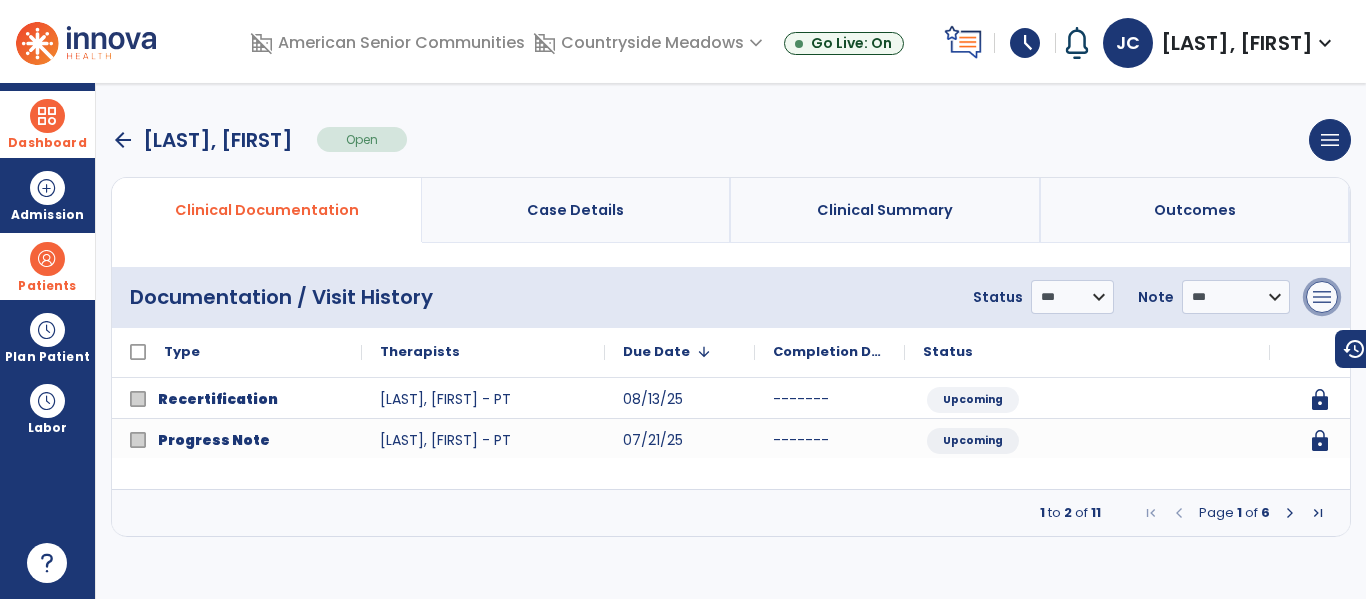click on "menu" at bounding box center (1322, 297) 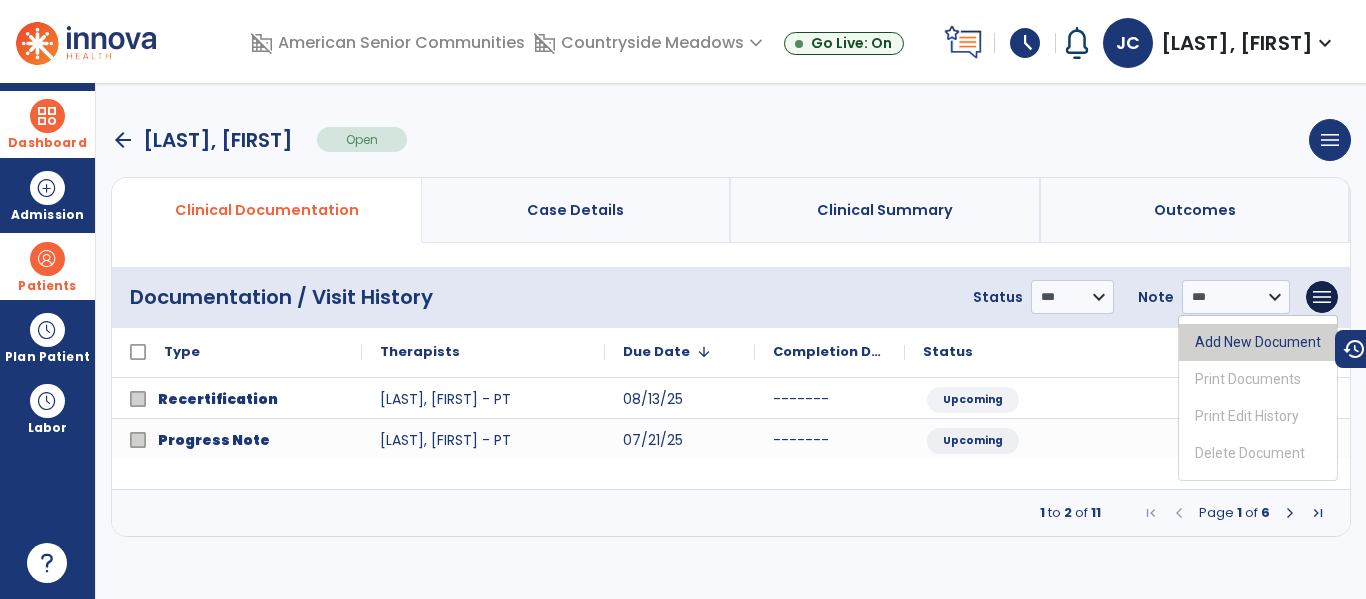 click on "Add New Document" at bounding box center (1258, 342) 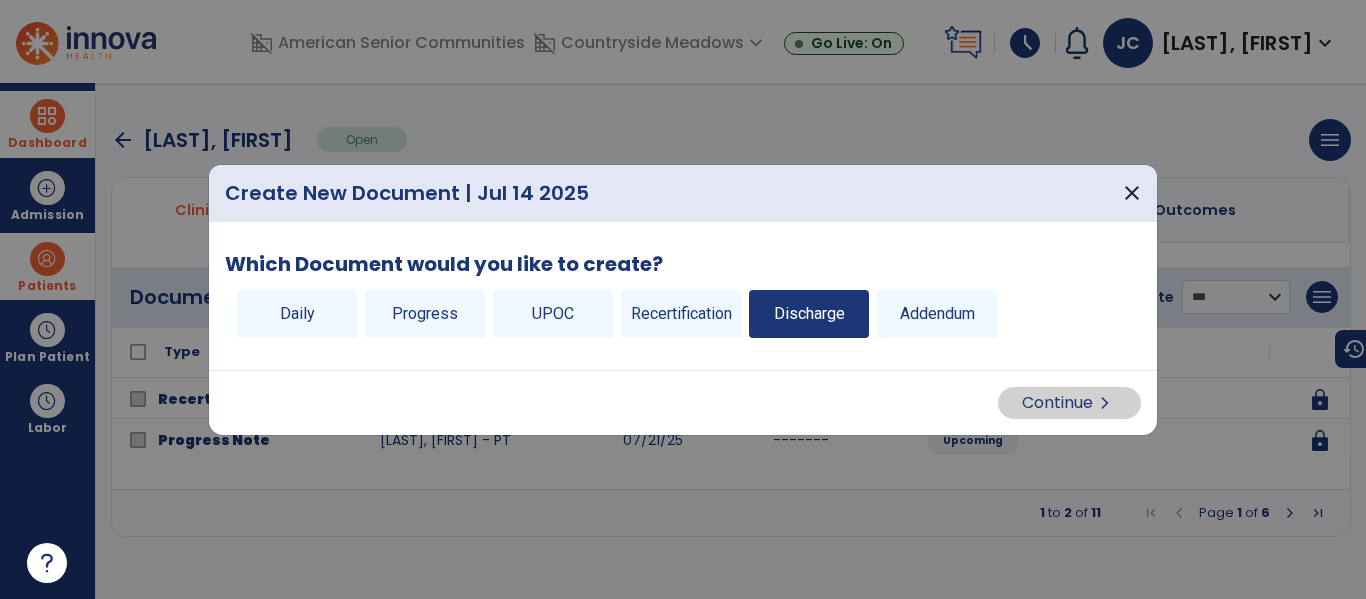 click on "Discharge" at bounding box center [809, 314] 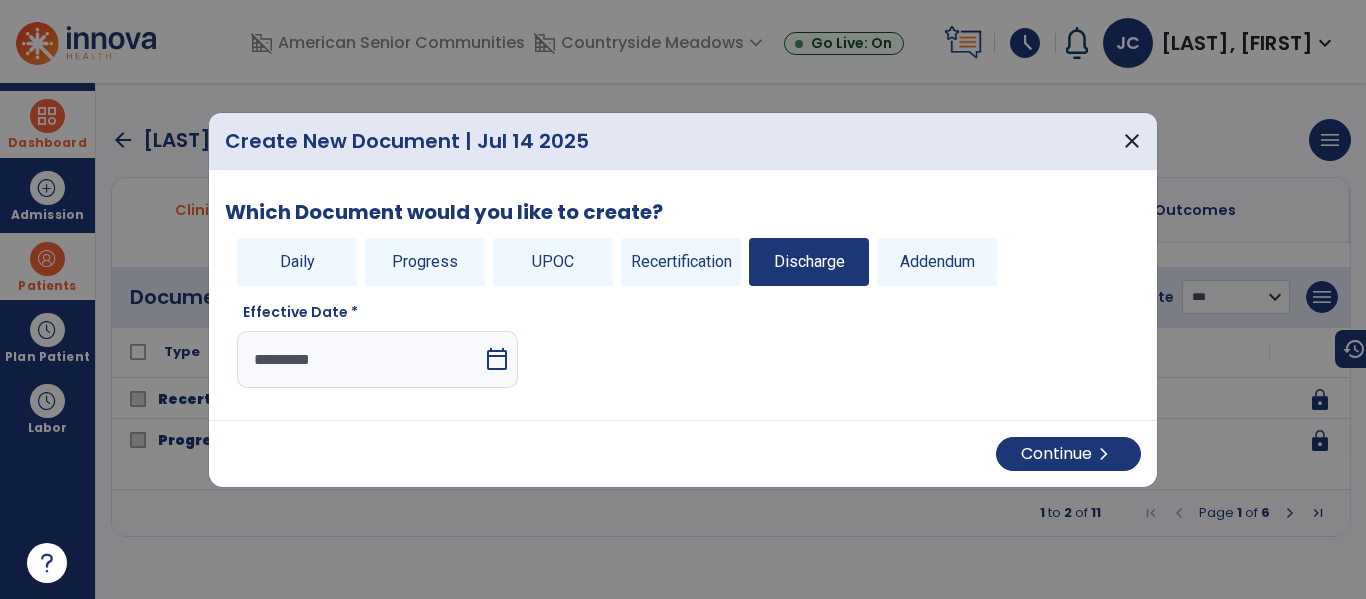 click on "calendar_today" at bounding box center [497, 359] 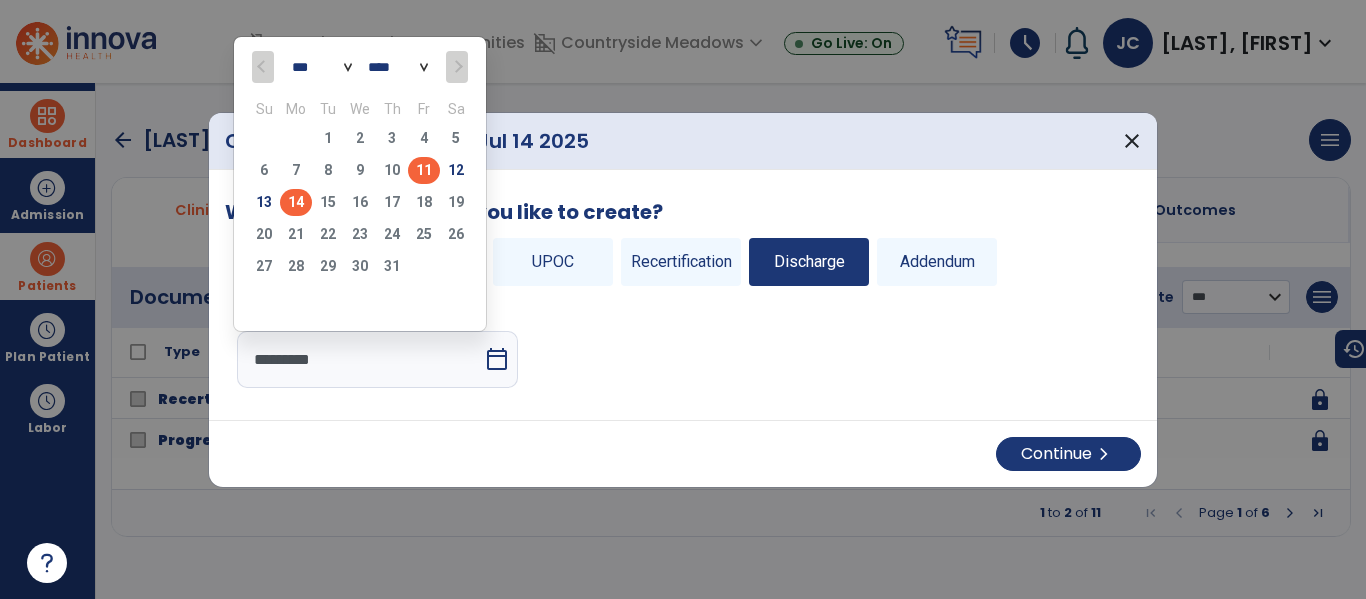 click on "11" 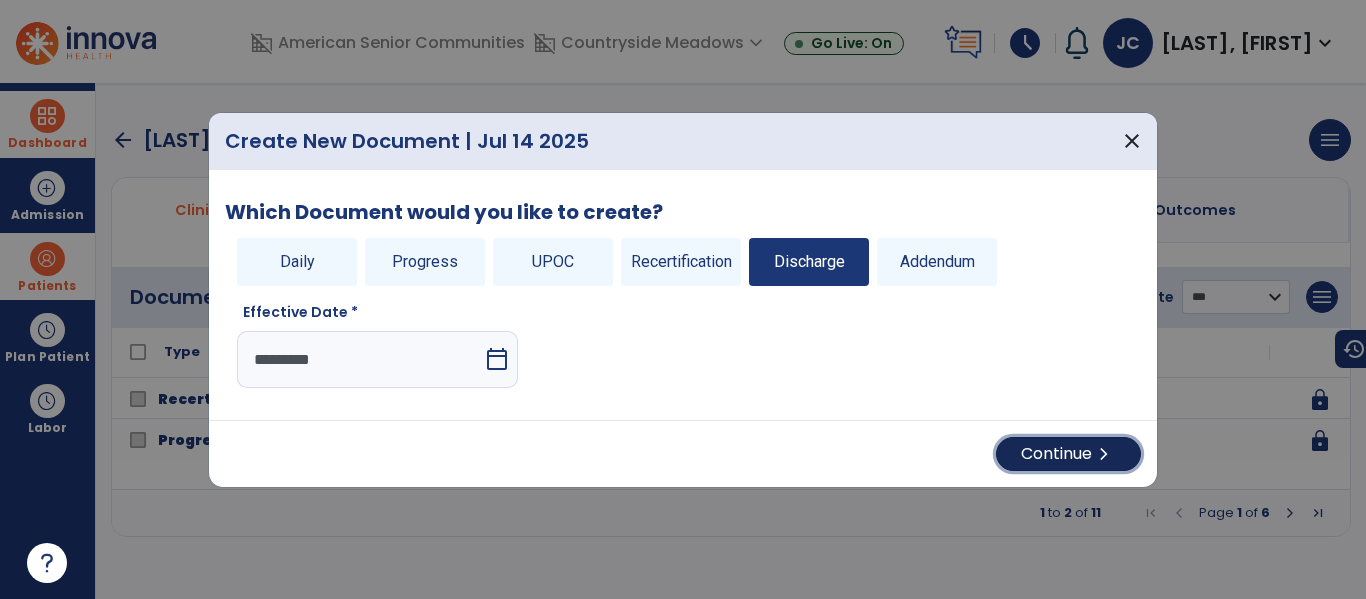 click on "Continue   chevron_right" at bounding box center (1068, 454) 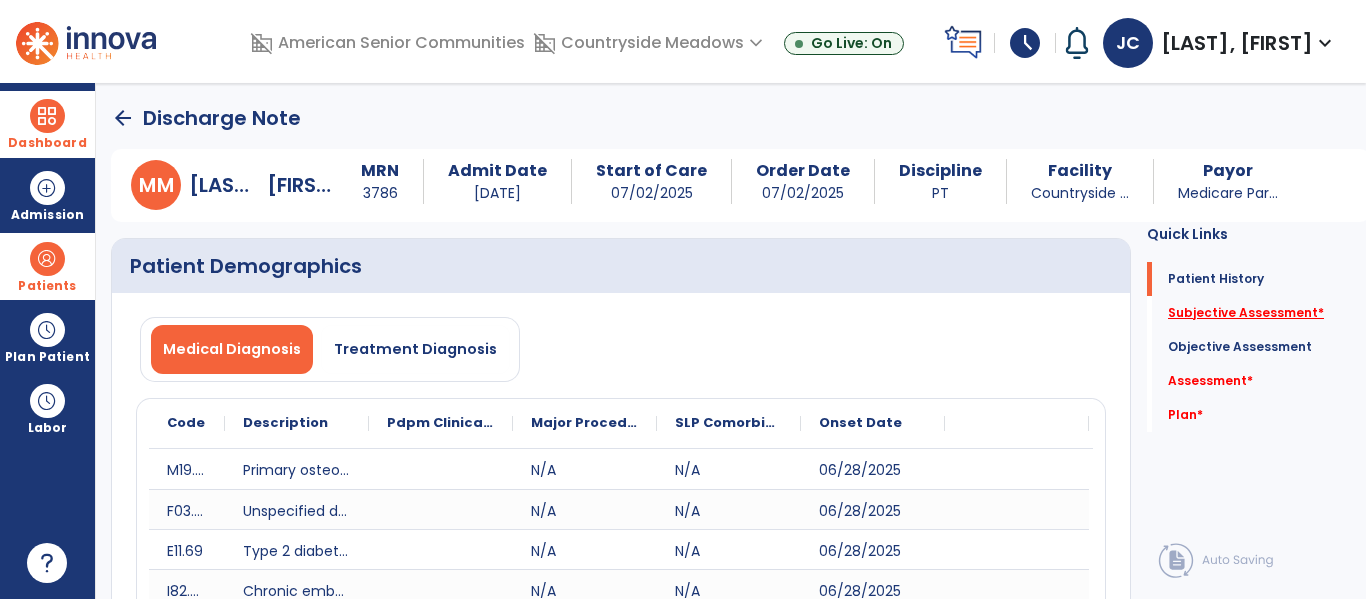 click on "Subjective Assessment   *" 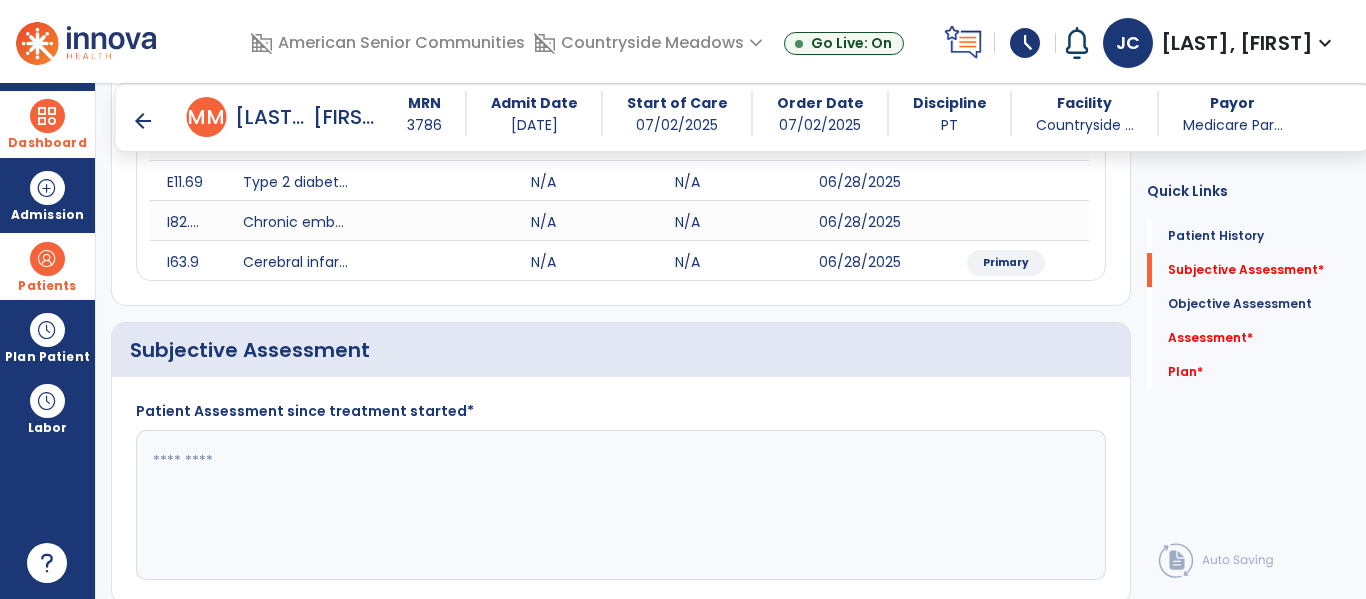 scroll, scrollTop: 491, scrollLeft: 0, axis: vertical 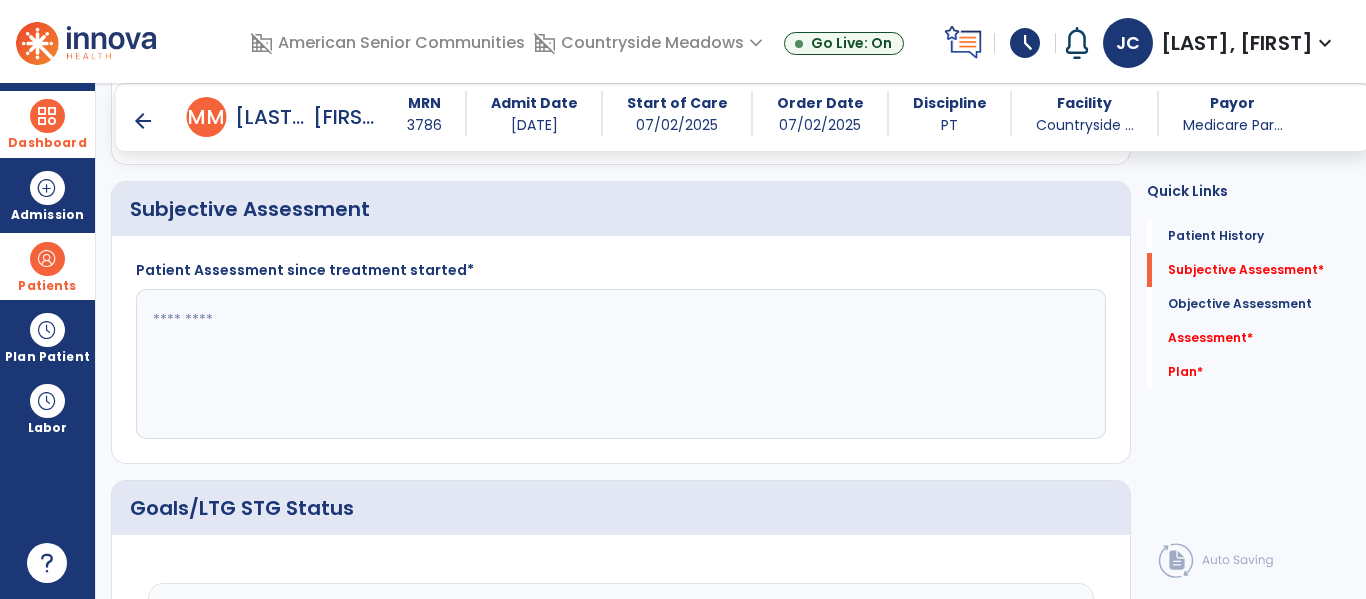 click 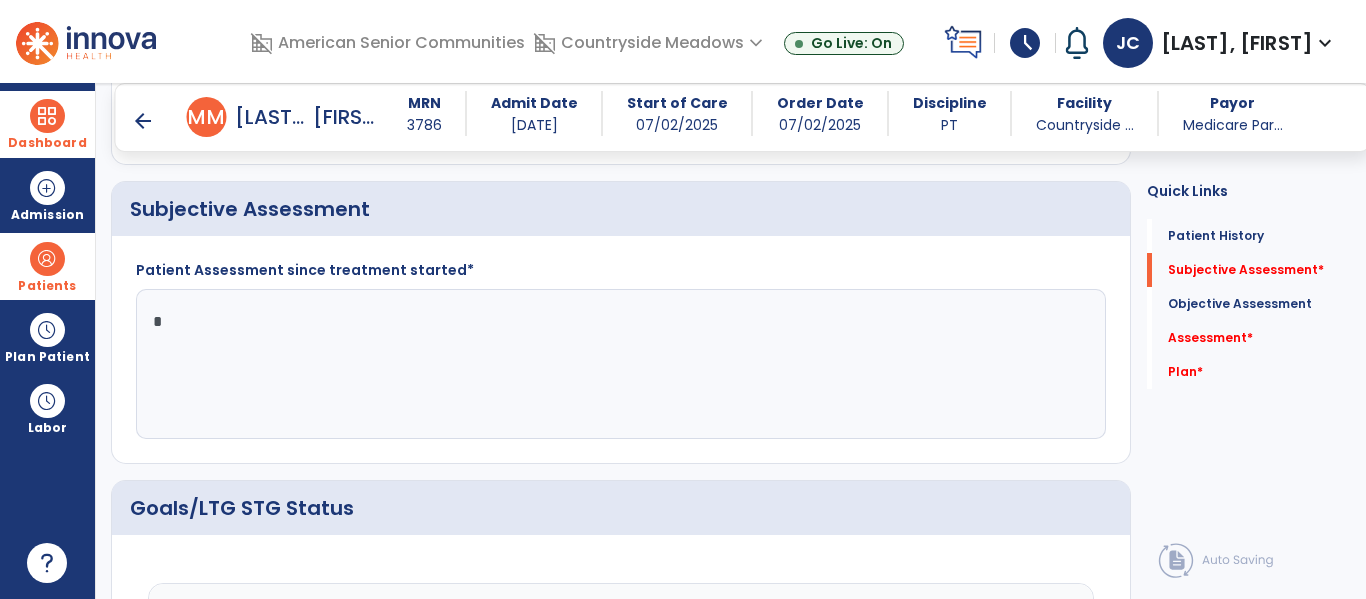 type on "**" 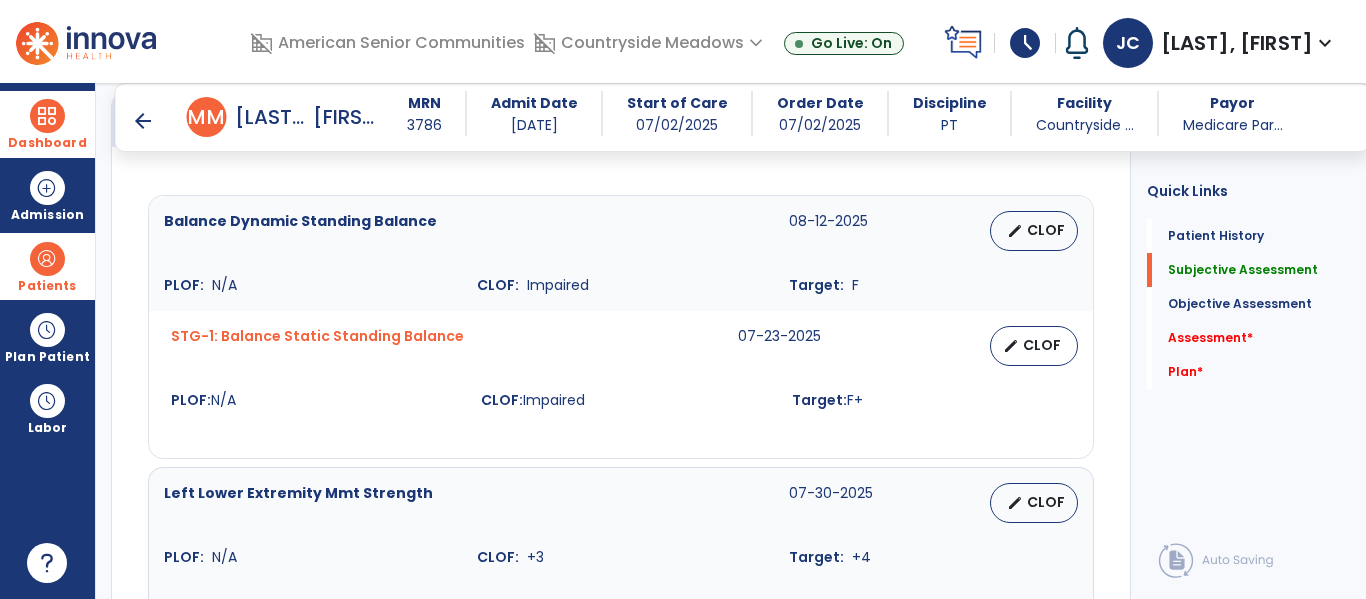 scroll, scrollTop: 880, scrollLeft: 0, axis: vertical 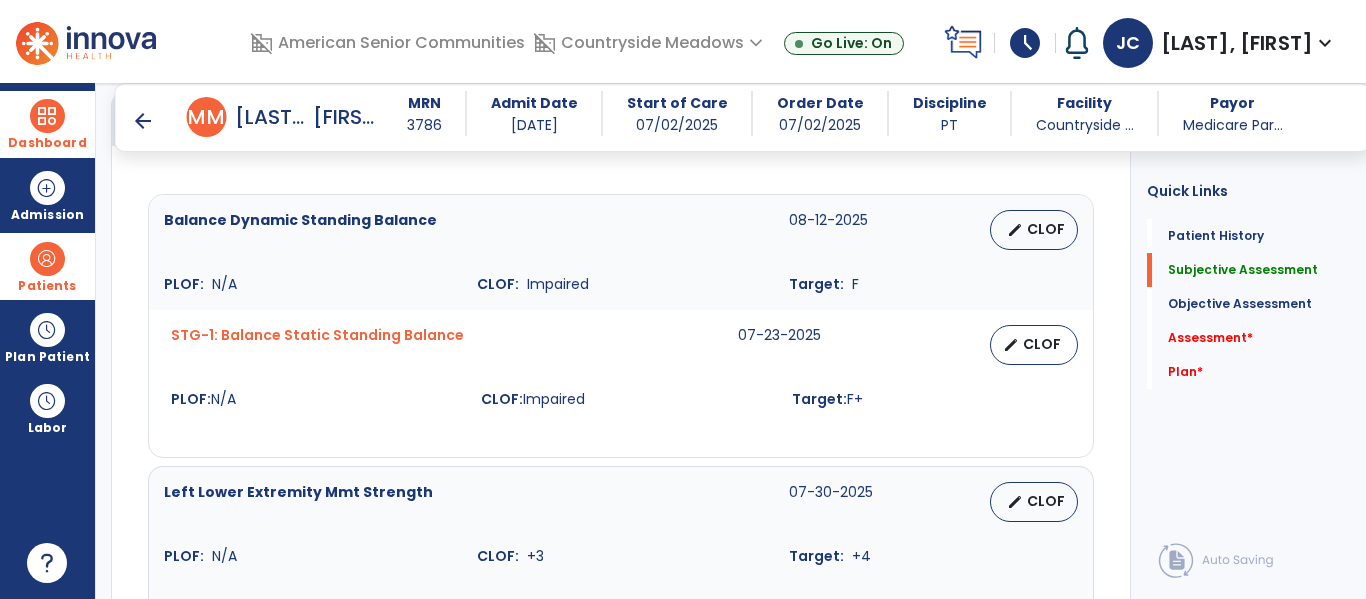 type on "**********" 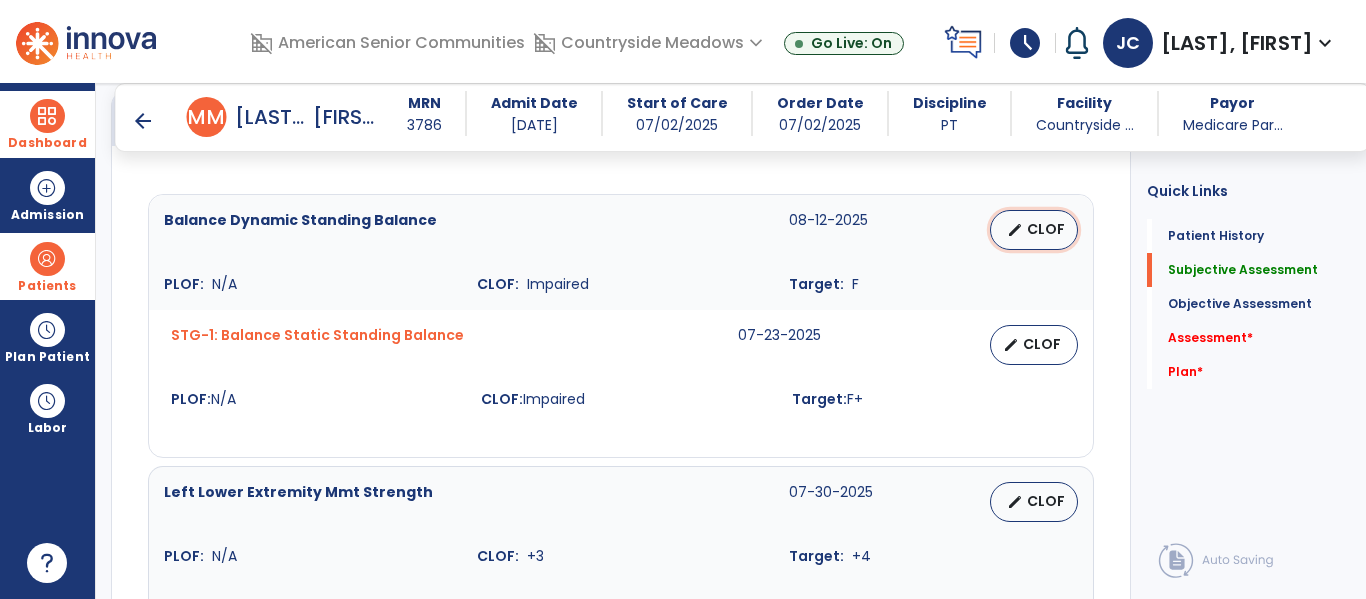 click on "CLOF" at bounding box center (1046, 229) 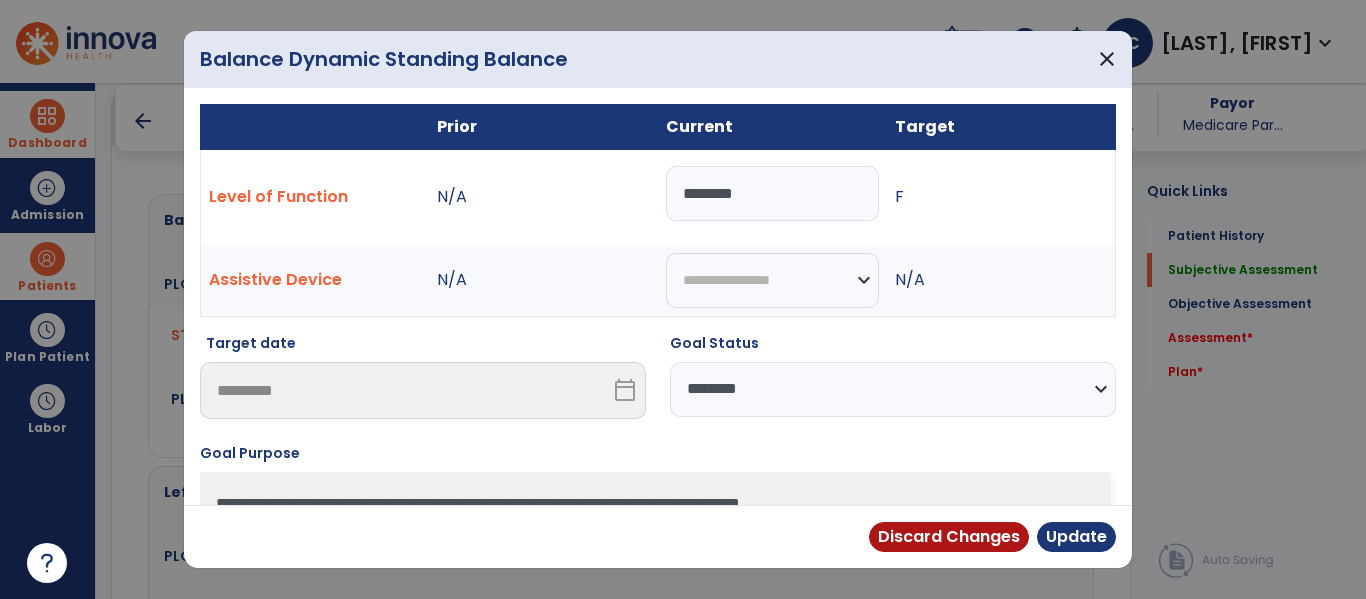 click on "********" at bounding box center (772, 193) 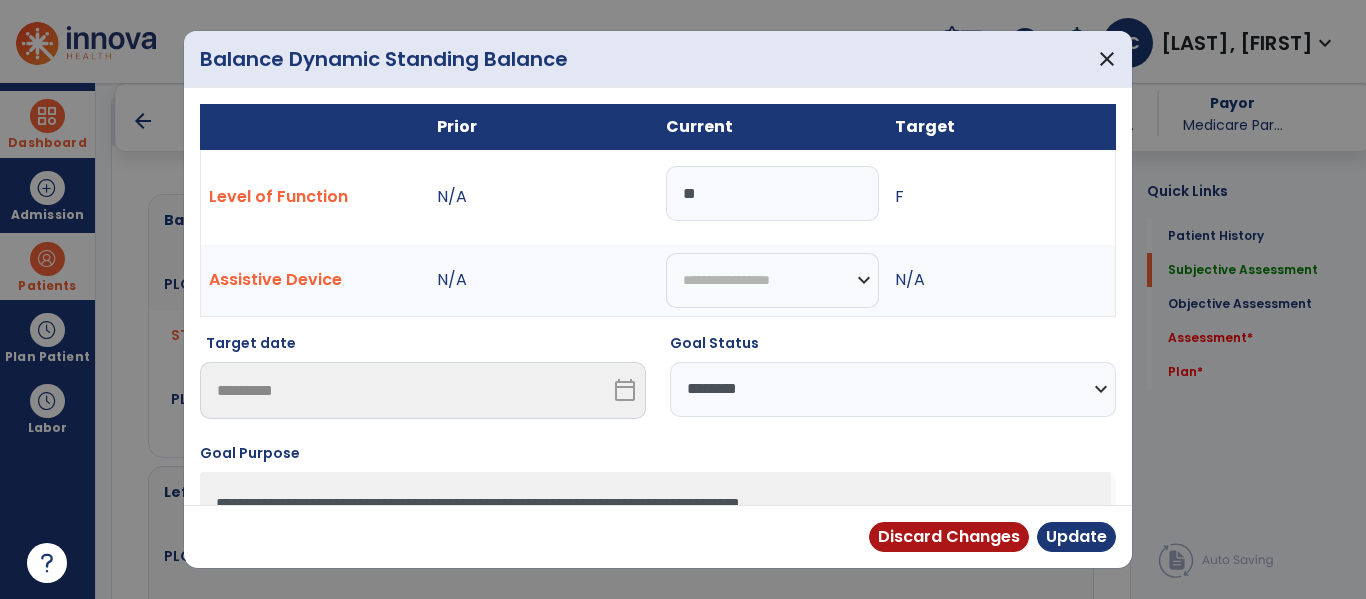 type on "*" 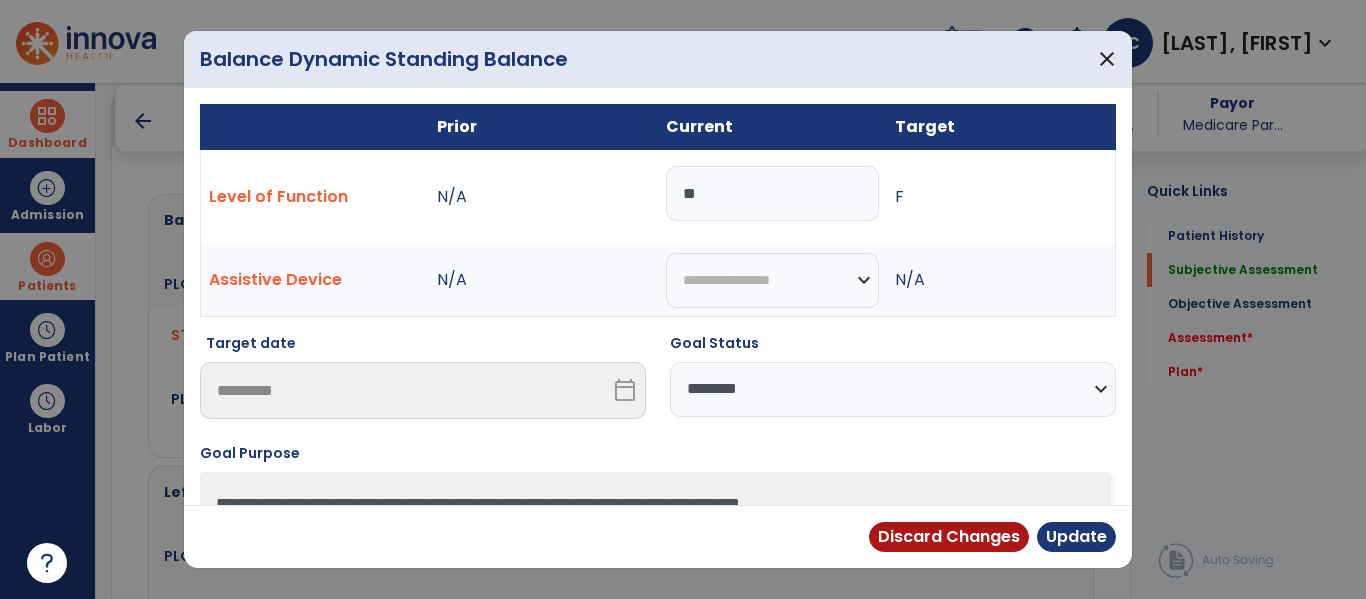 type on "*" 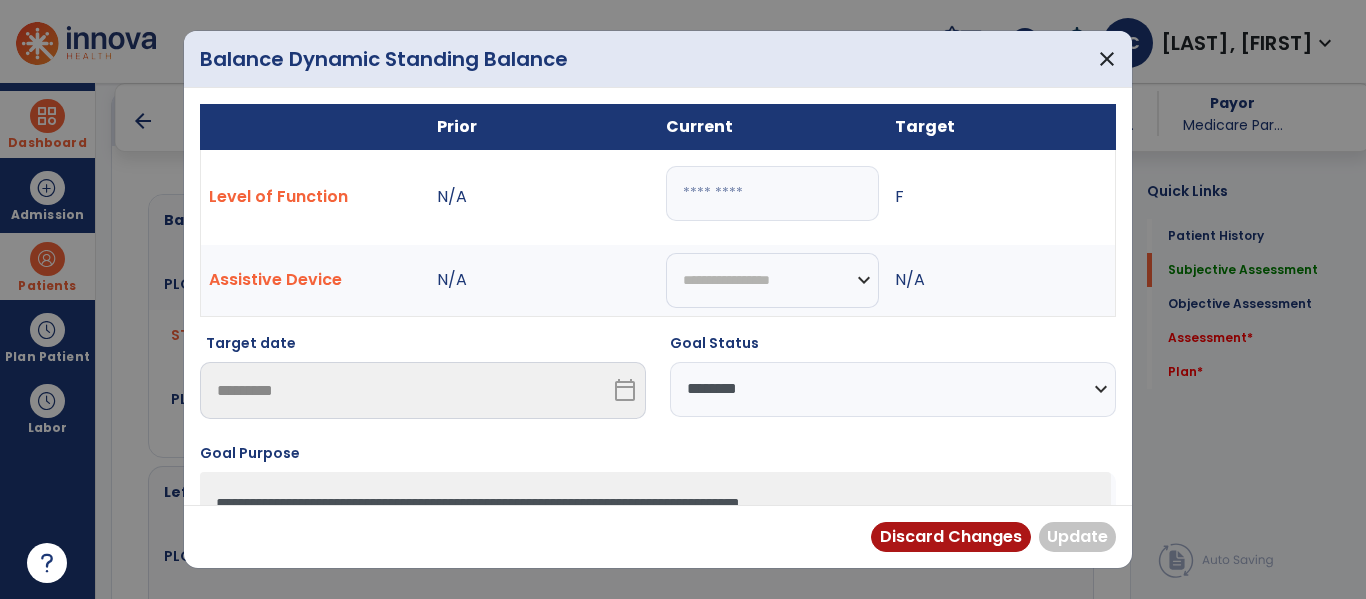 click at bounding box center (683, 299) 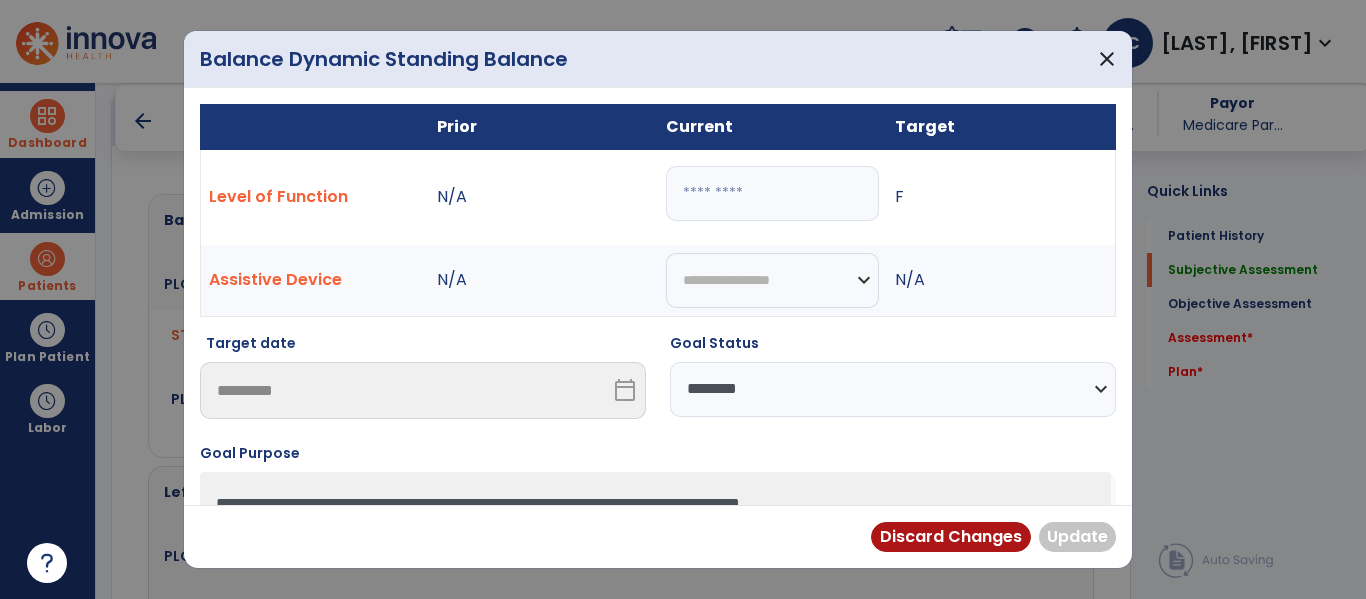 click at bounding box center [772, 193] 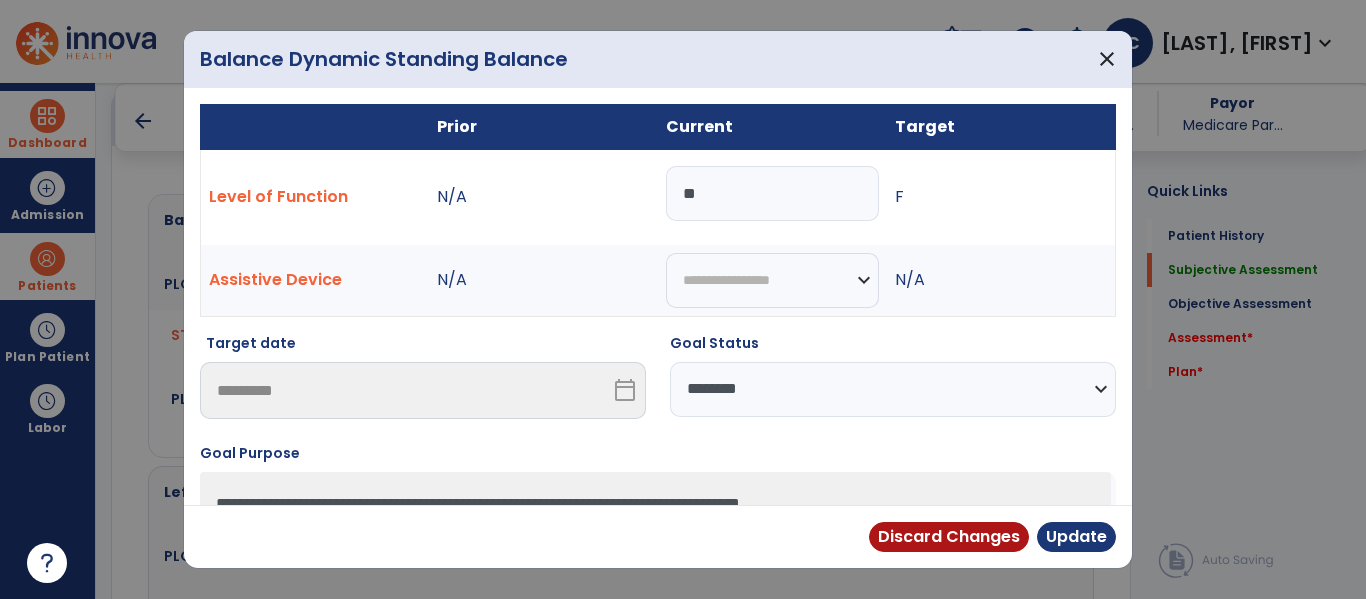 type on "**" 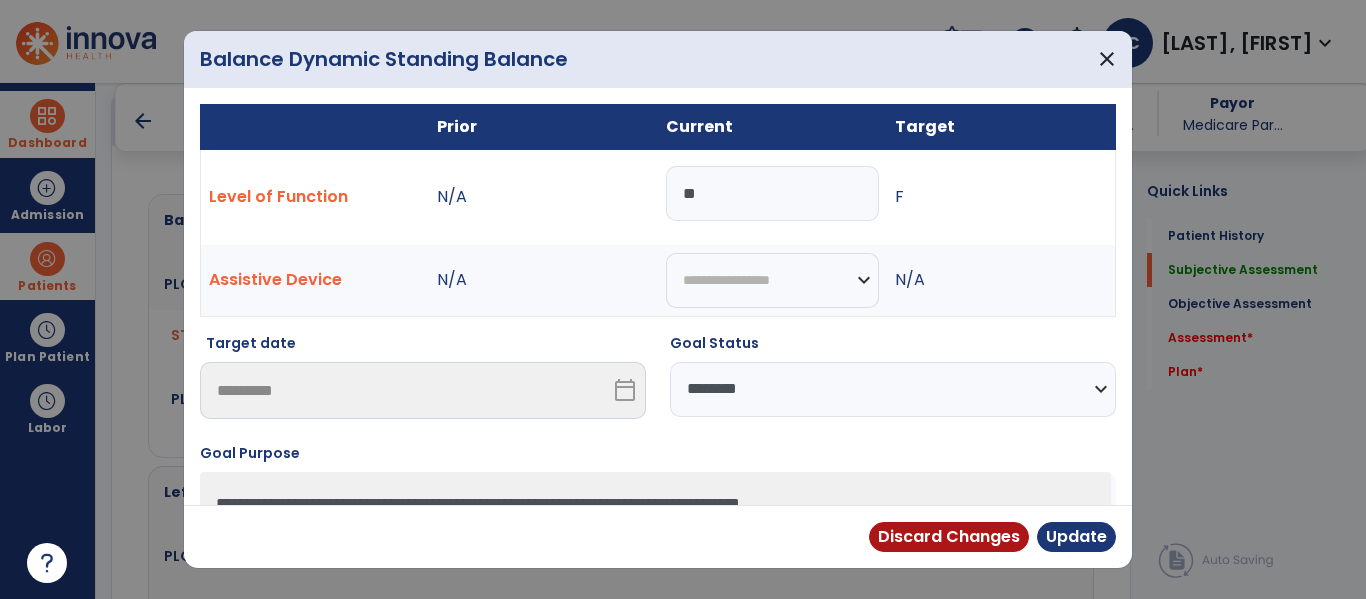 select on "**********" 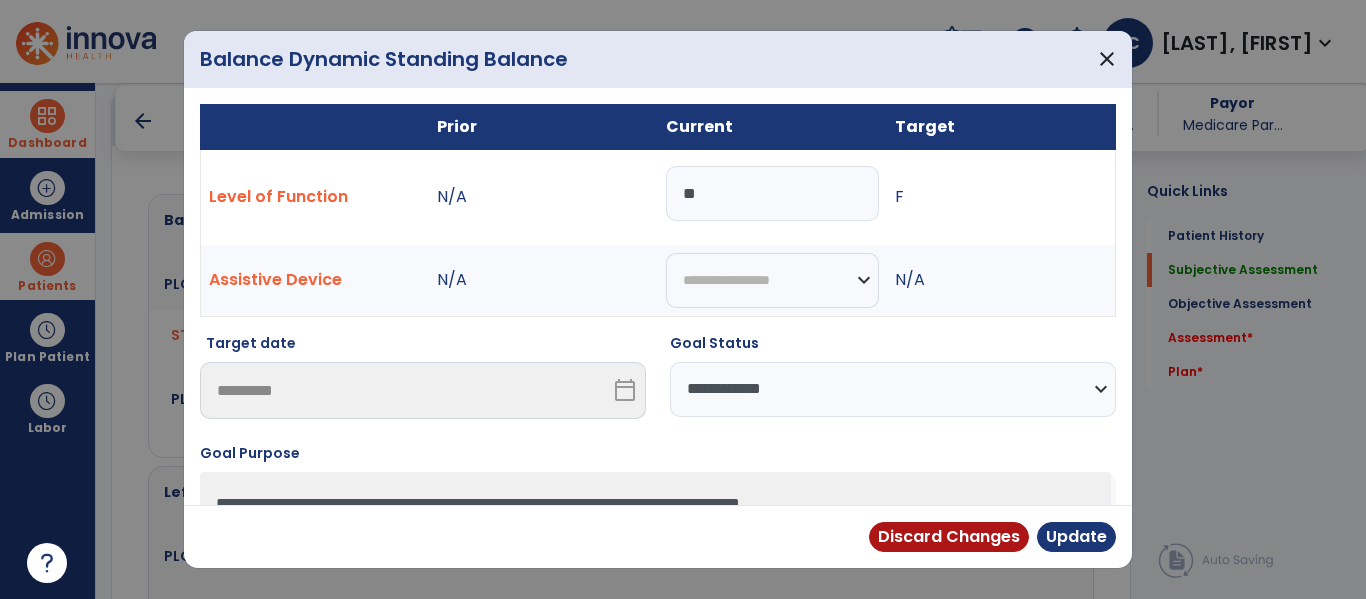 click on "**********" at bounding box center (893, 389) 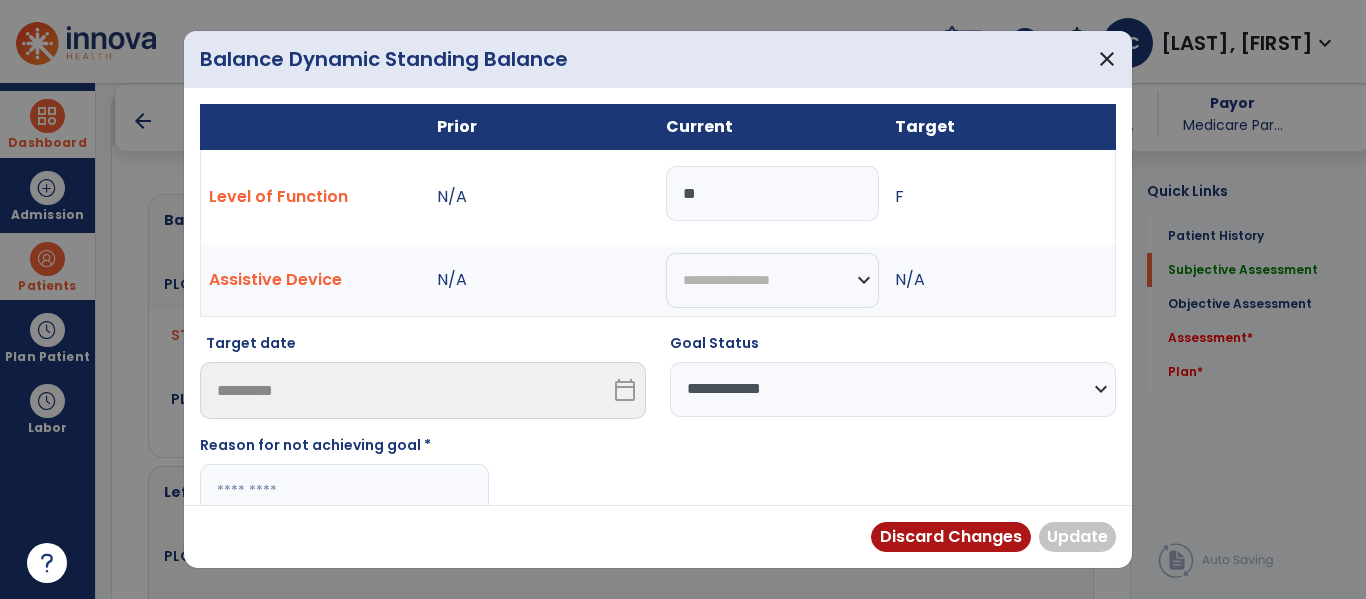 click at bounding box center [344, 491] 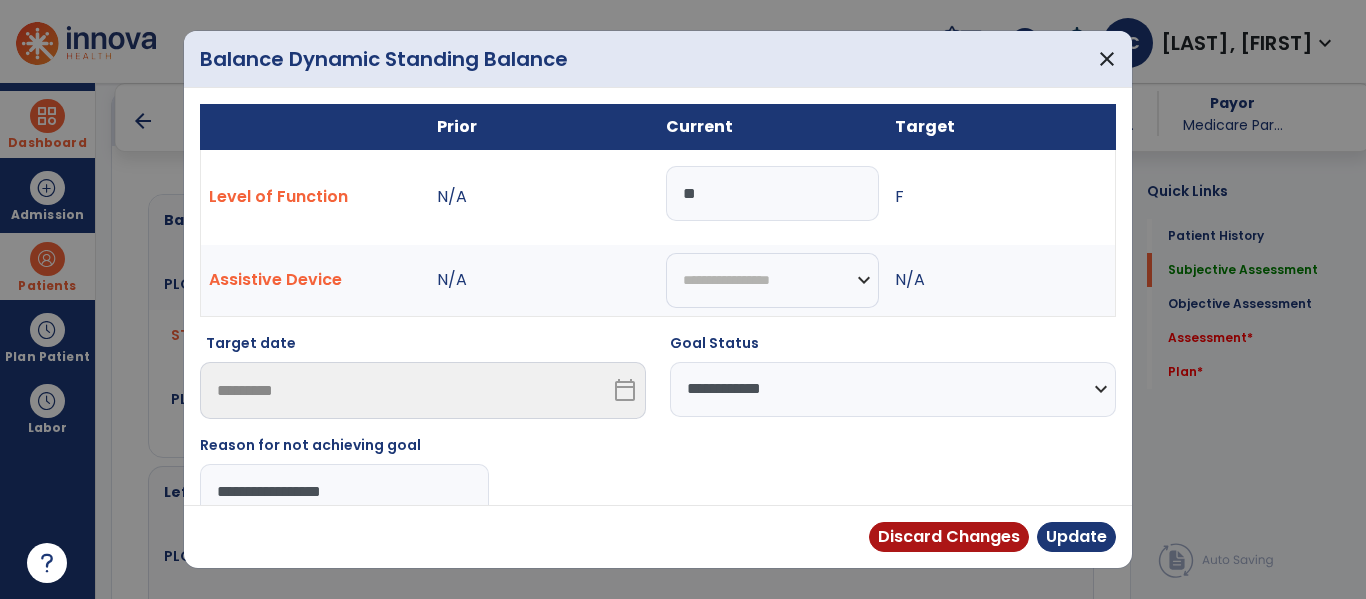 type on "**********" 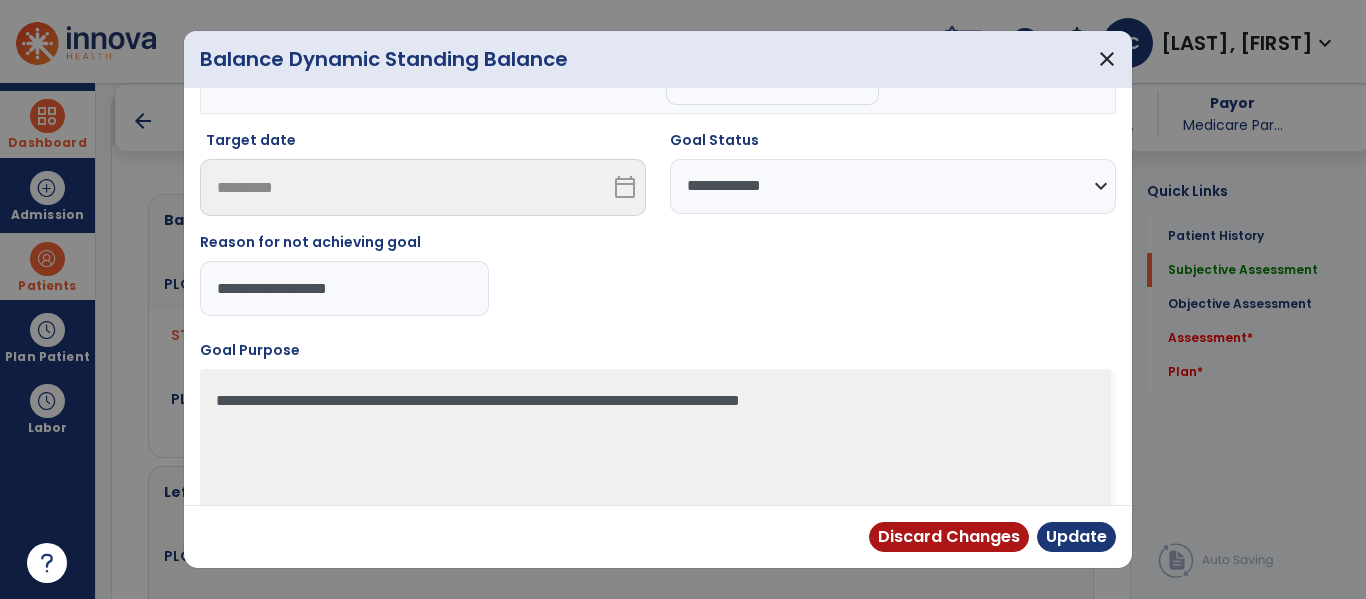 scroll, scrollTop: 231, scrollLeft: 0, axis: vertical 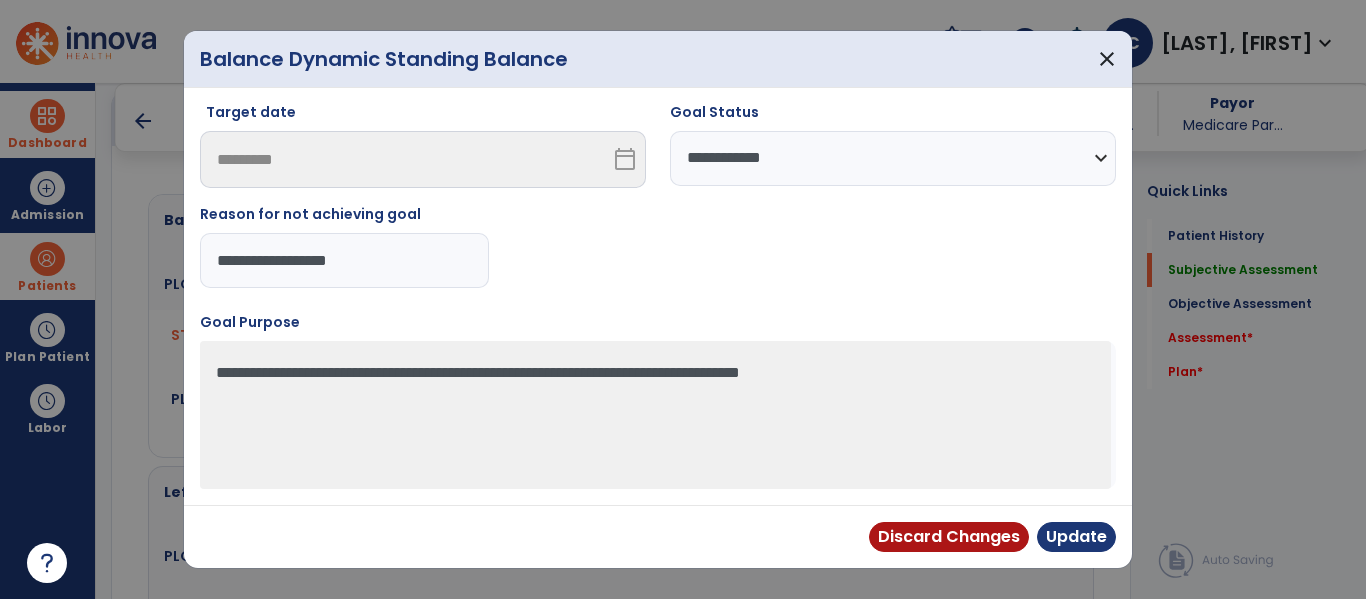 drag, startPoint x: 371, startPoint y: 496, endPoint x: 320, endPoint y: 496, distance: 51 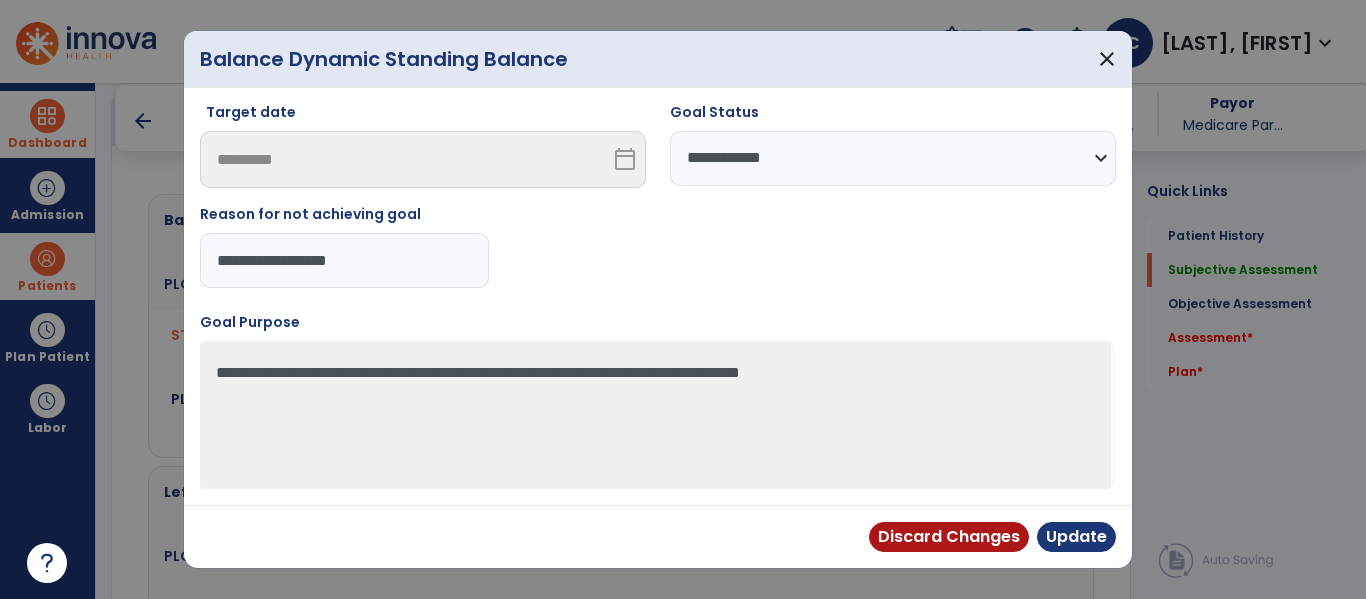 drag, startPoint x: 422, startPoint y: 256, endPoint x: 221, endPoint y: 191, distance: 211.24867 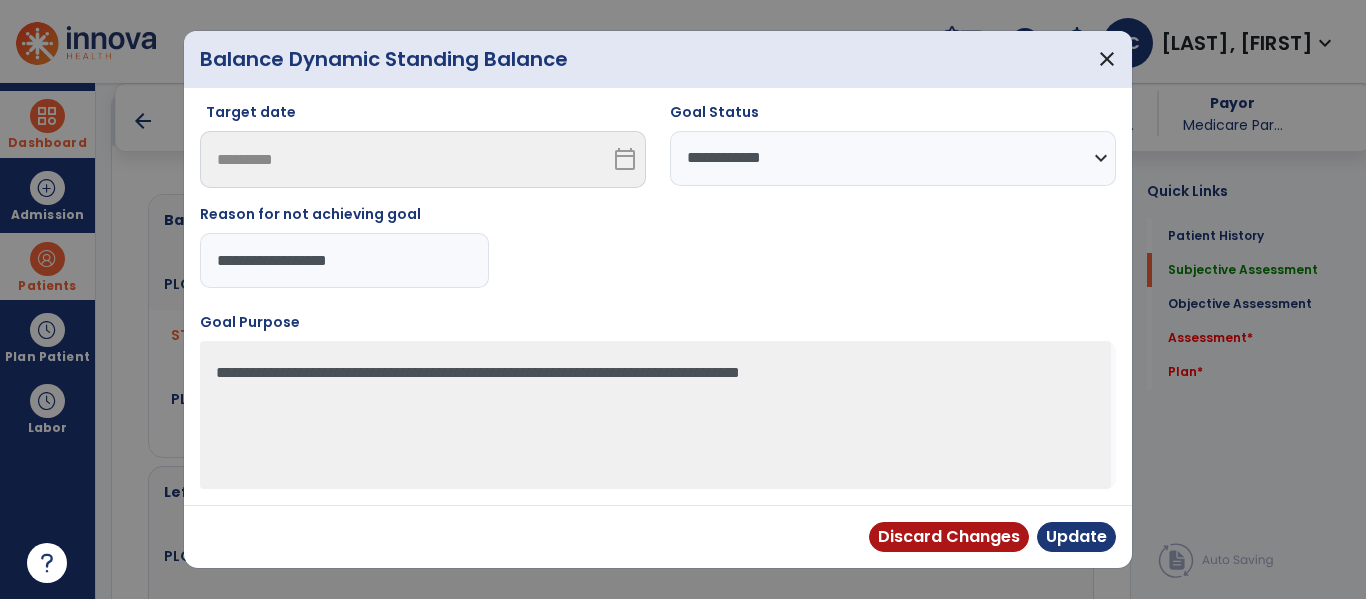 click on "**********" at bounding box center [344, 260] 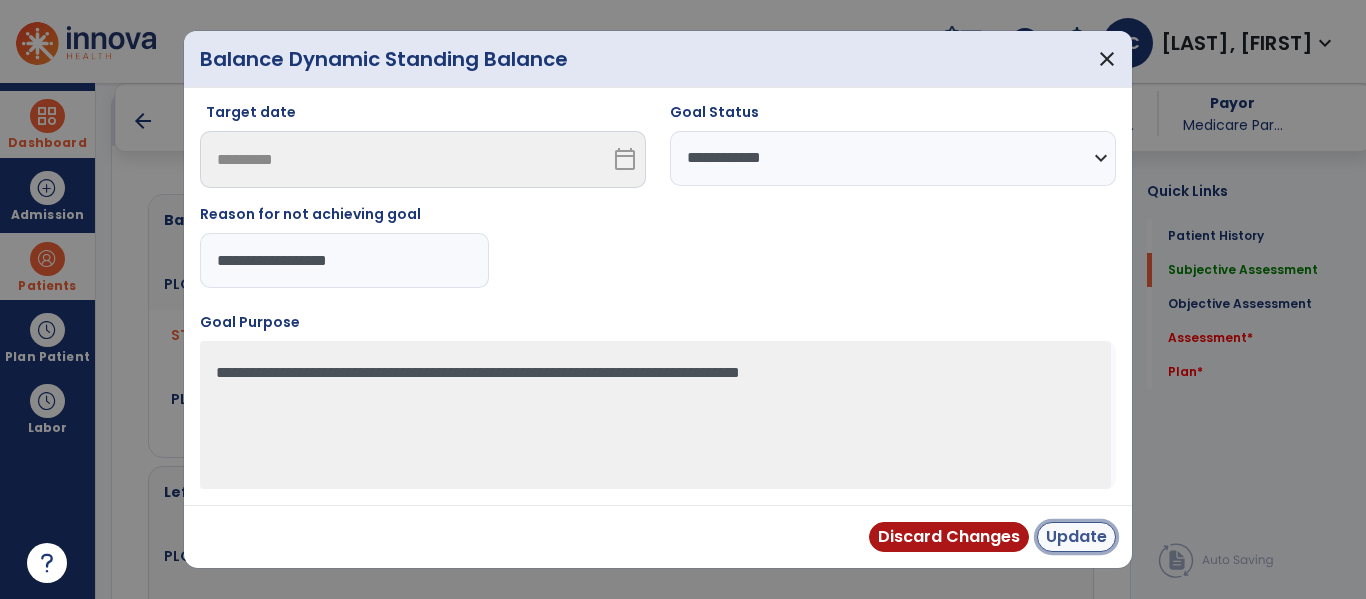 click on "Update" at bounding box center (1076, 537) 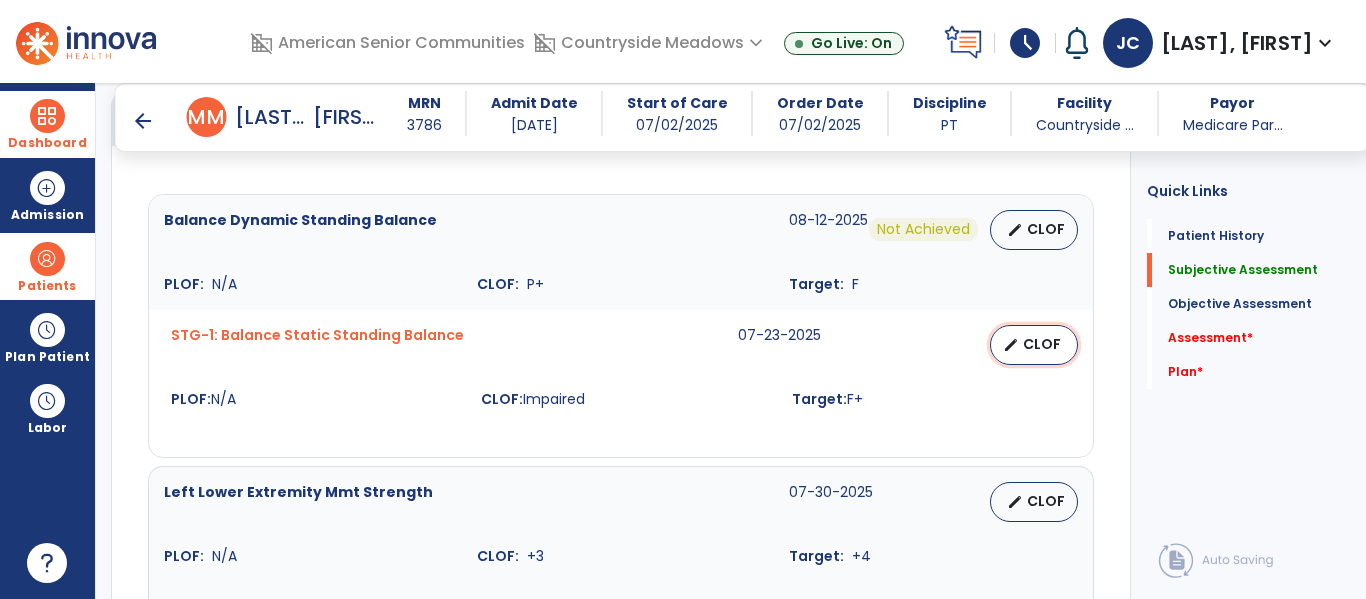 click on "edit   CLOF" at bounding box center (1034, 345) 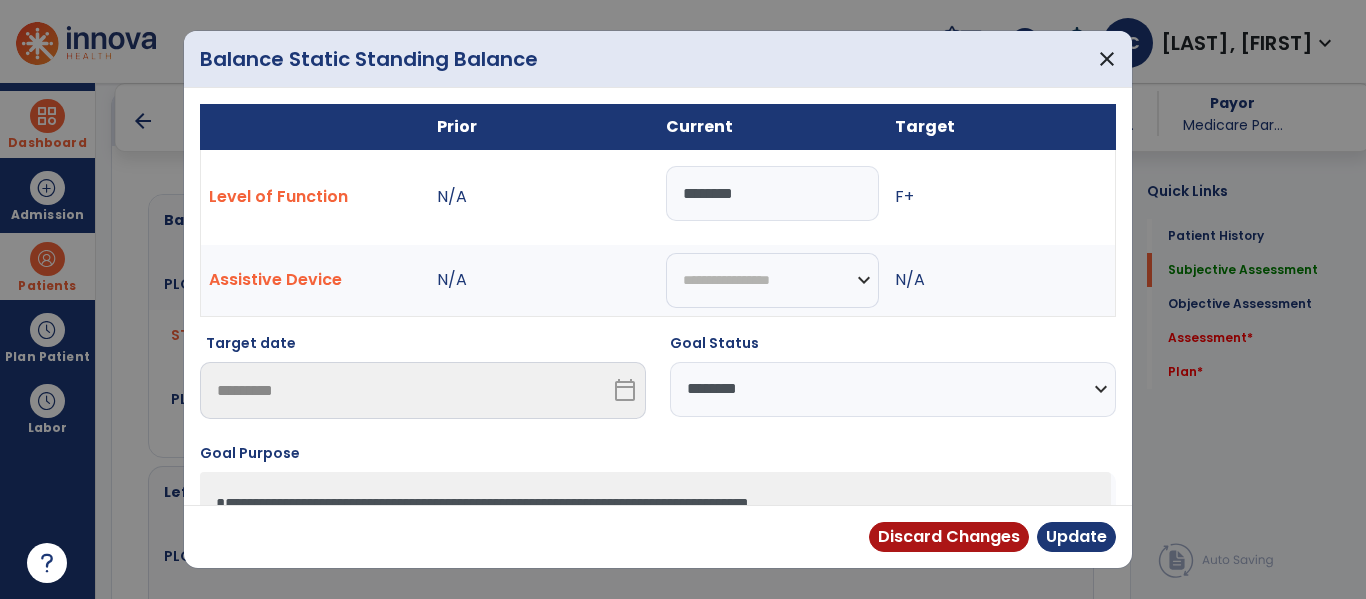 click on "********" at bounding box center (772, 193) 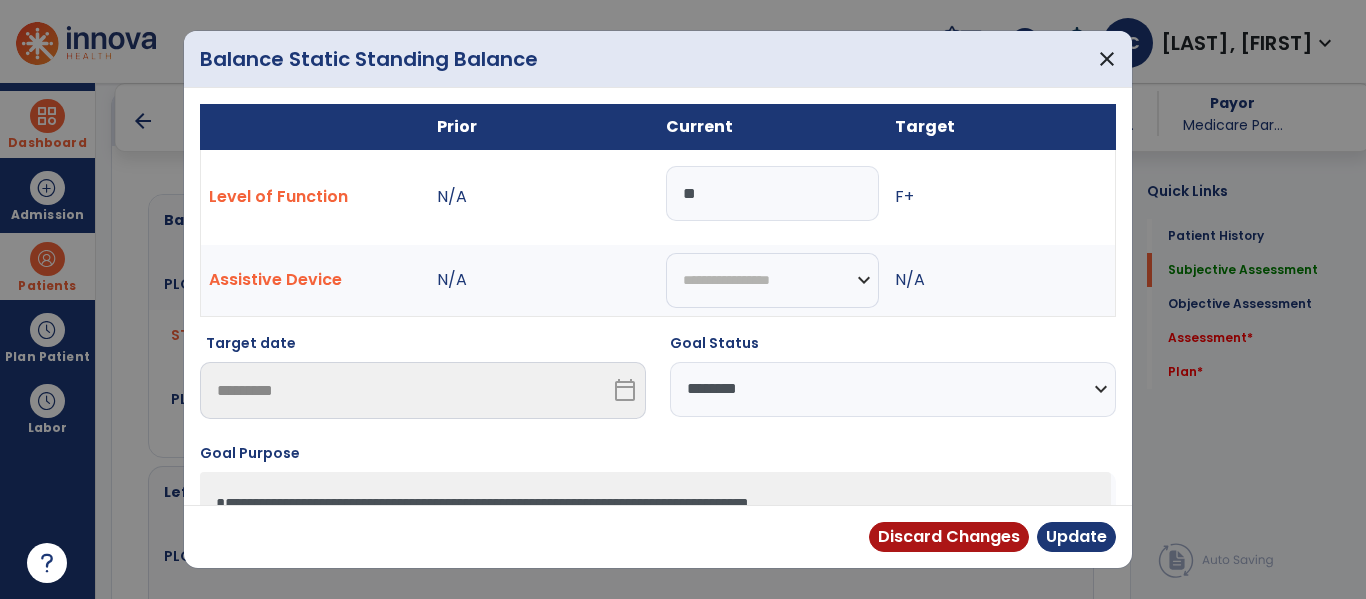 type on "*" 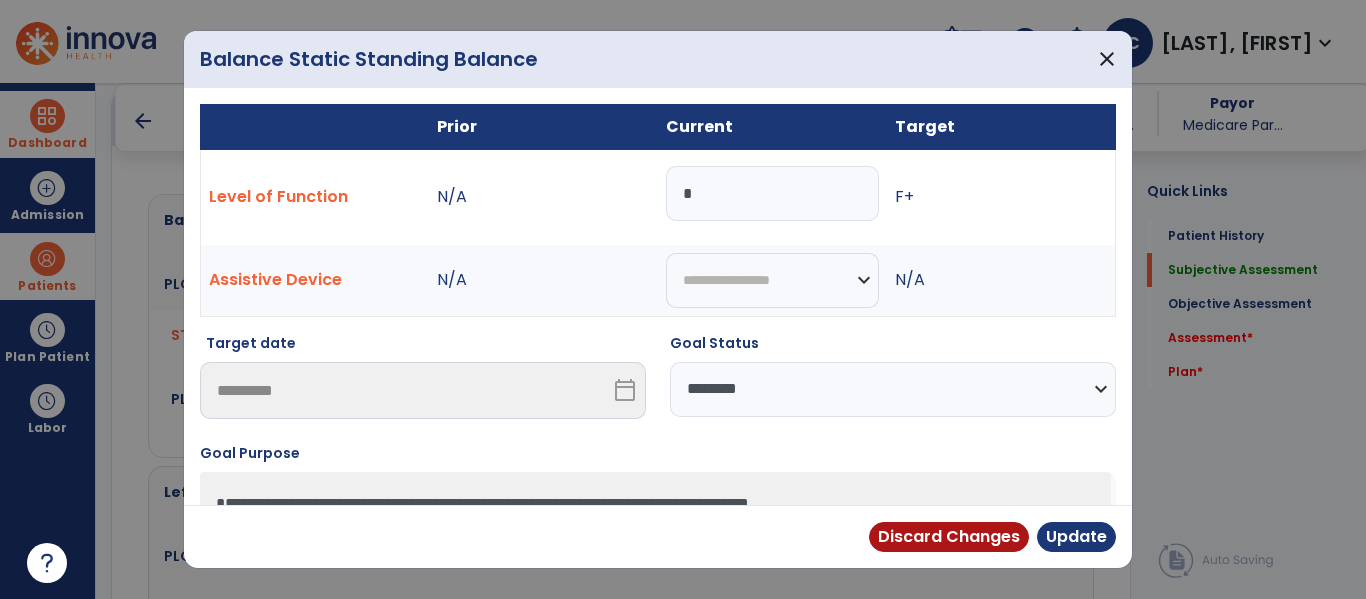 type on "*" 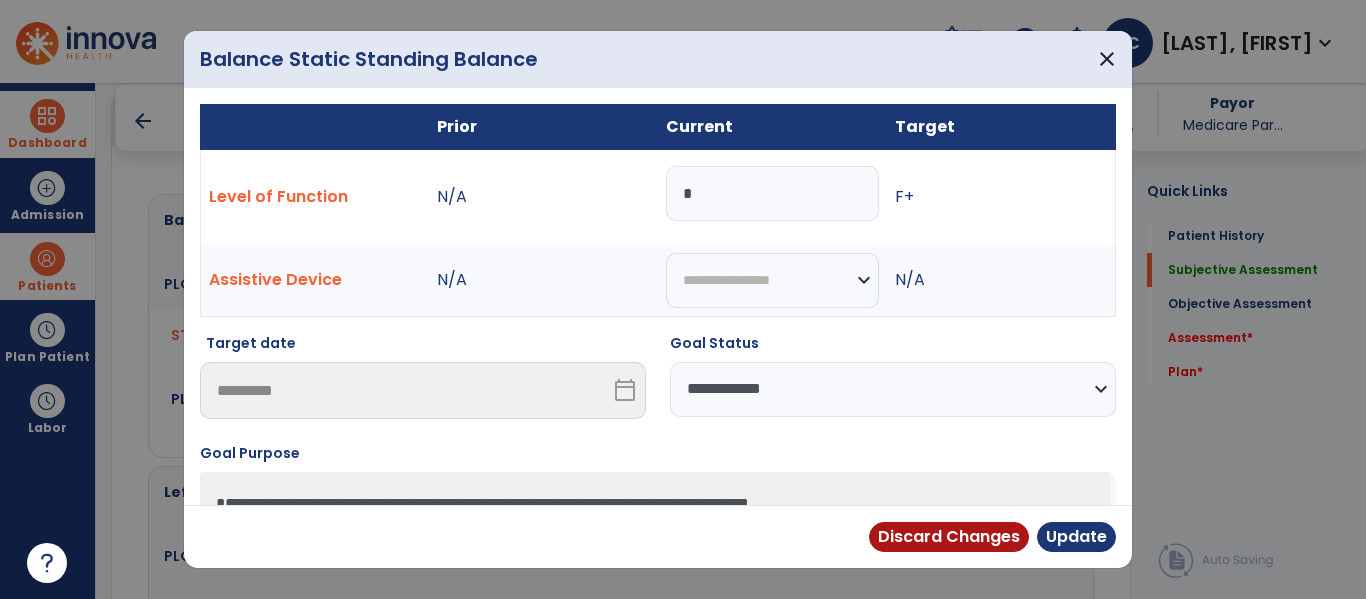 click on "**********" at bounding box center [893, 389] 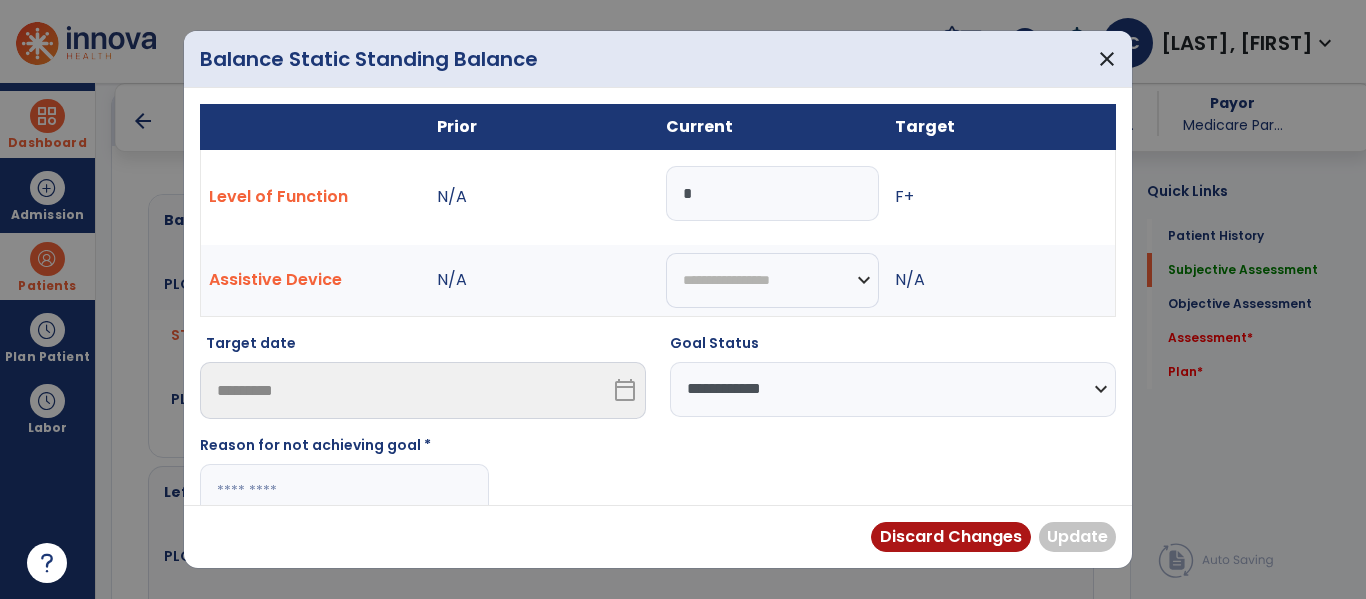 click at bounding box center [344, 491] 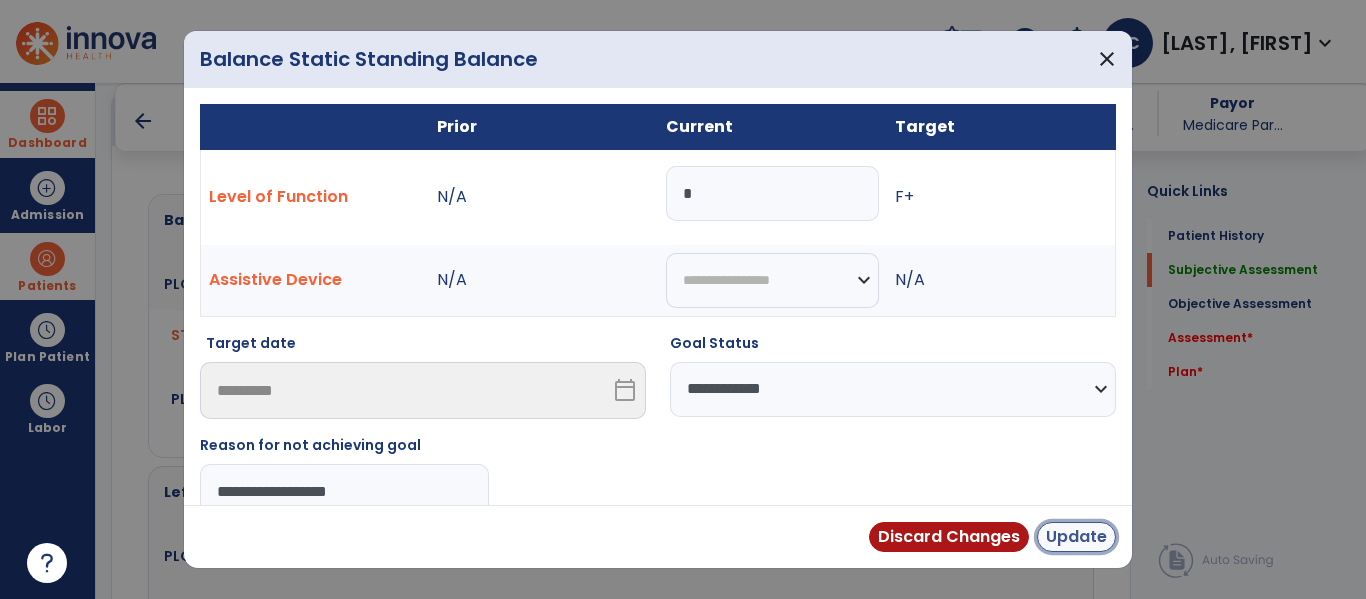 click on "Update" at bounding box center [1076, 537] 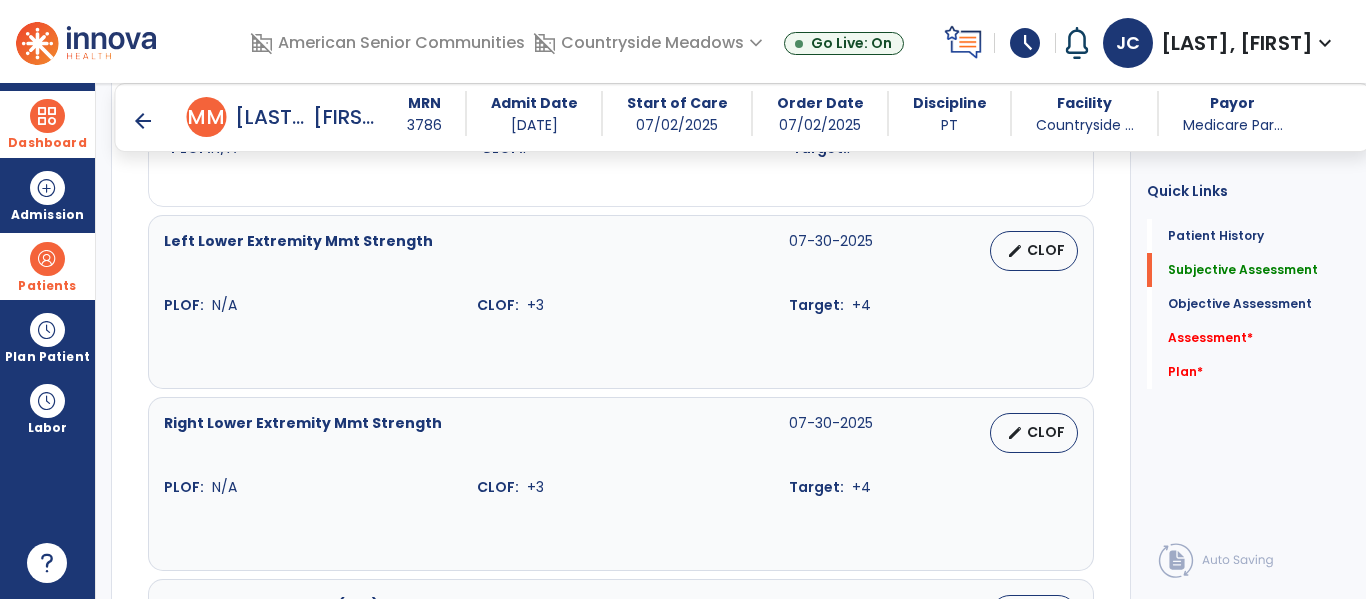 scroll, scrollTop: 1133, scrollLeft: 0, axis: vertical 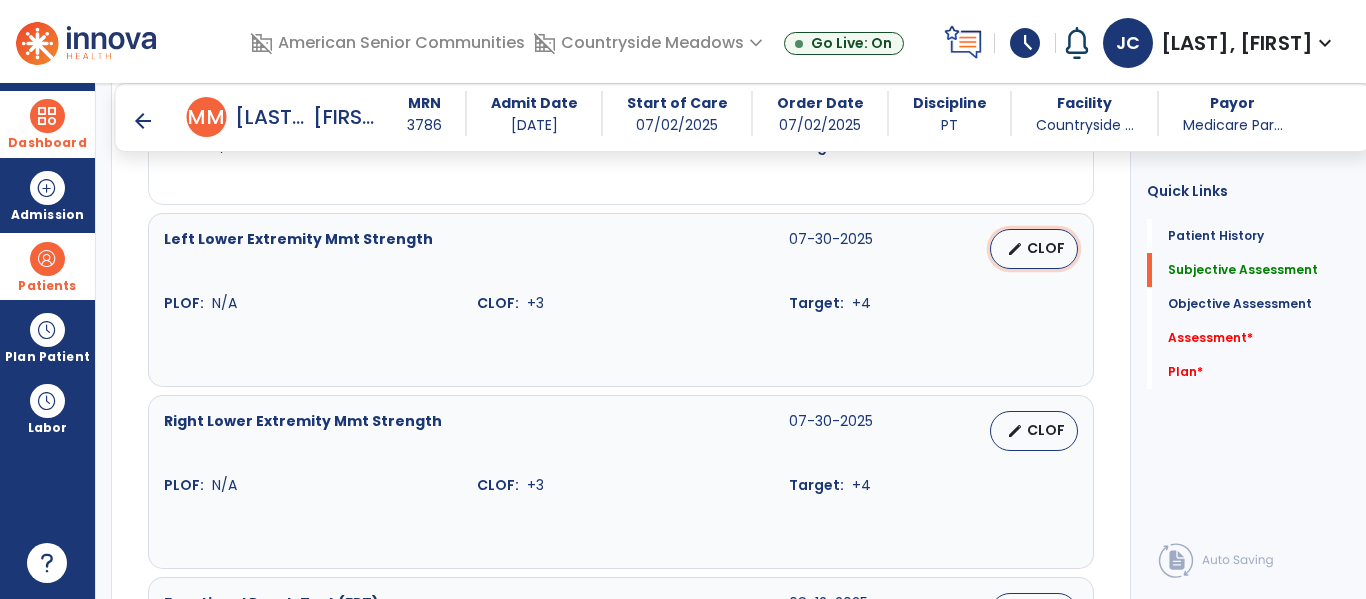 click on "CLOF" at bounding box center [1046, 248] 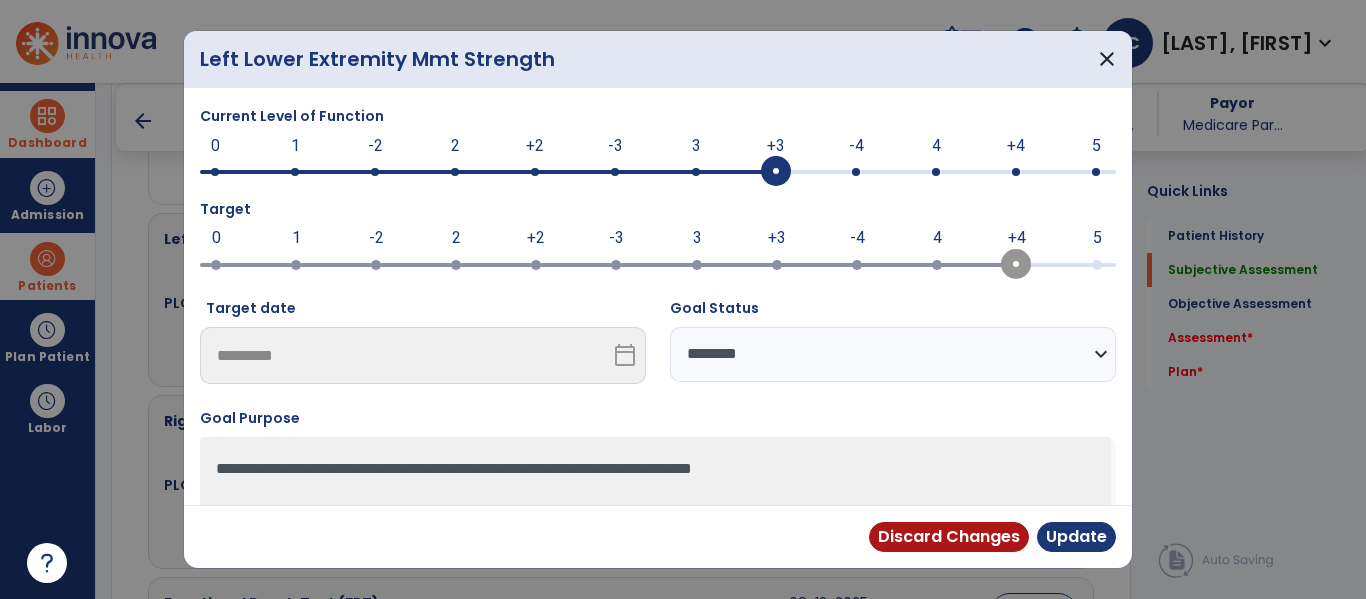 click on "**********" at bounding box center [893, 354] 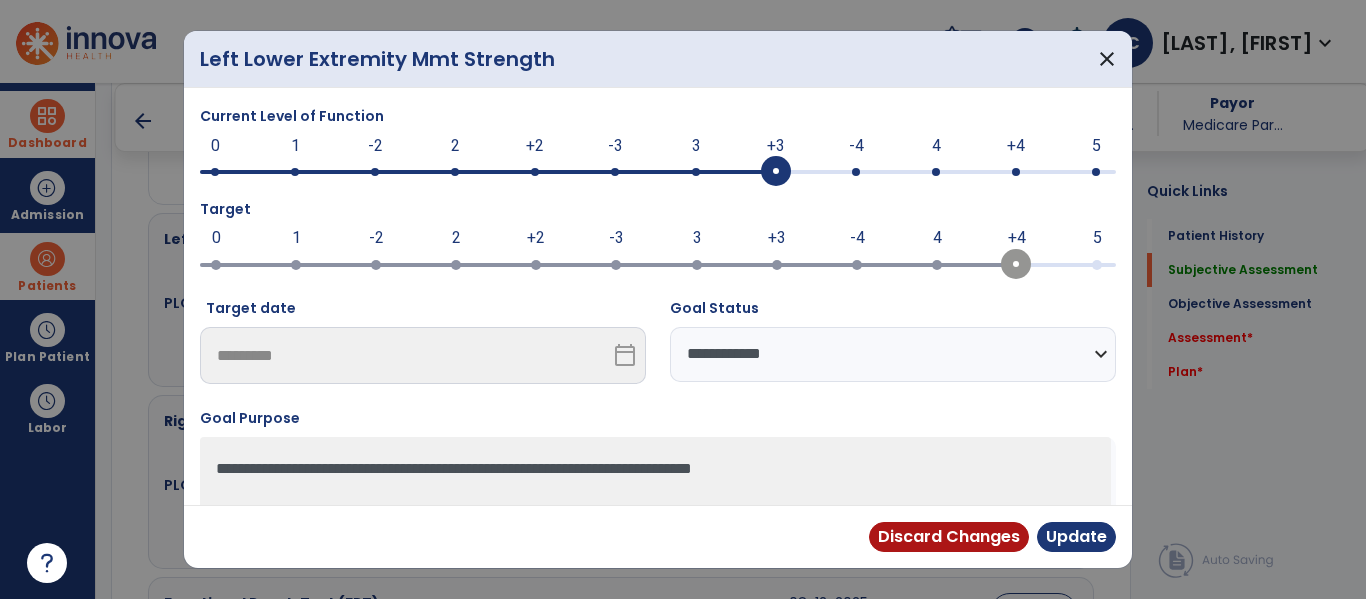 click on "**********" at bounding box center (893, 354) 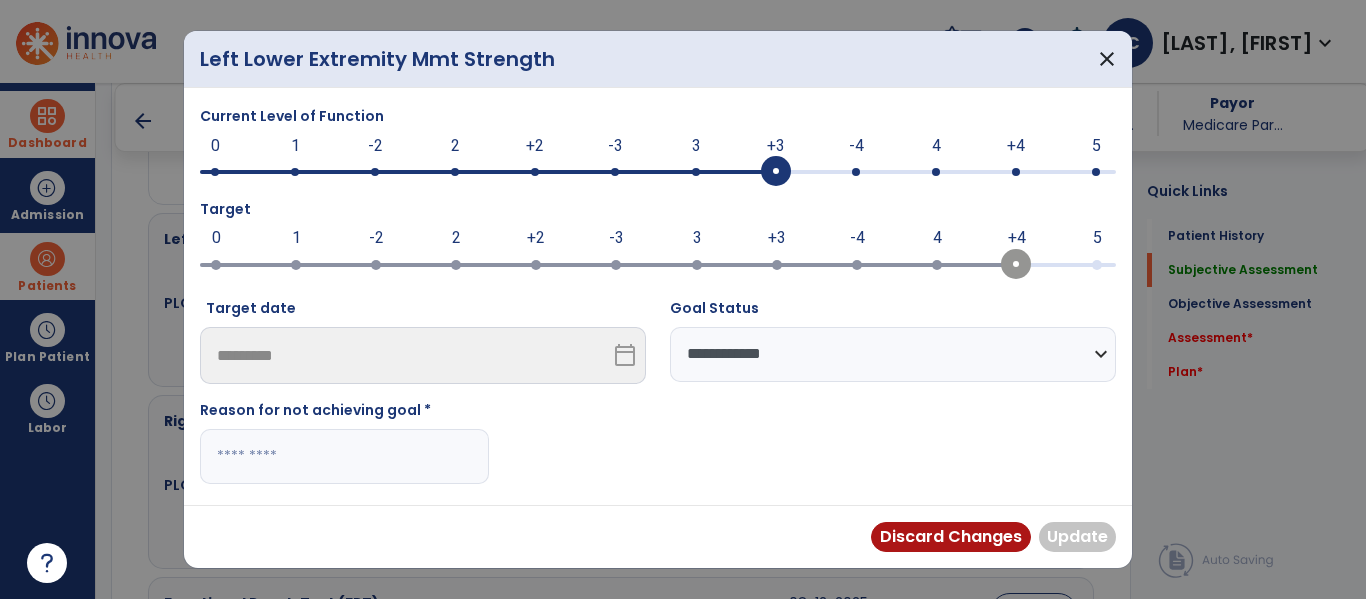 click at bounding box center (344, 456) 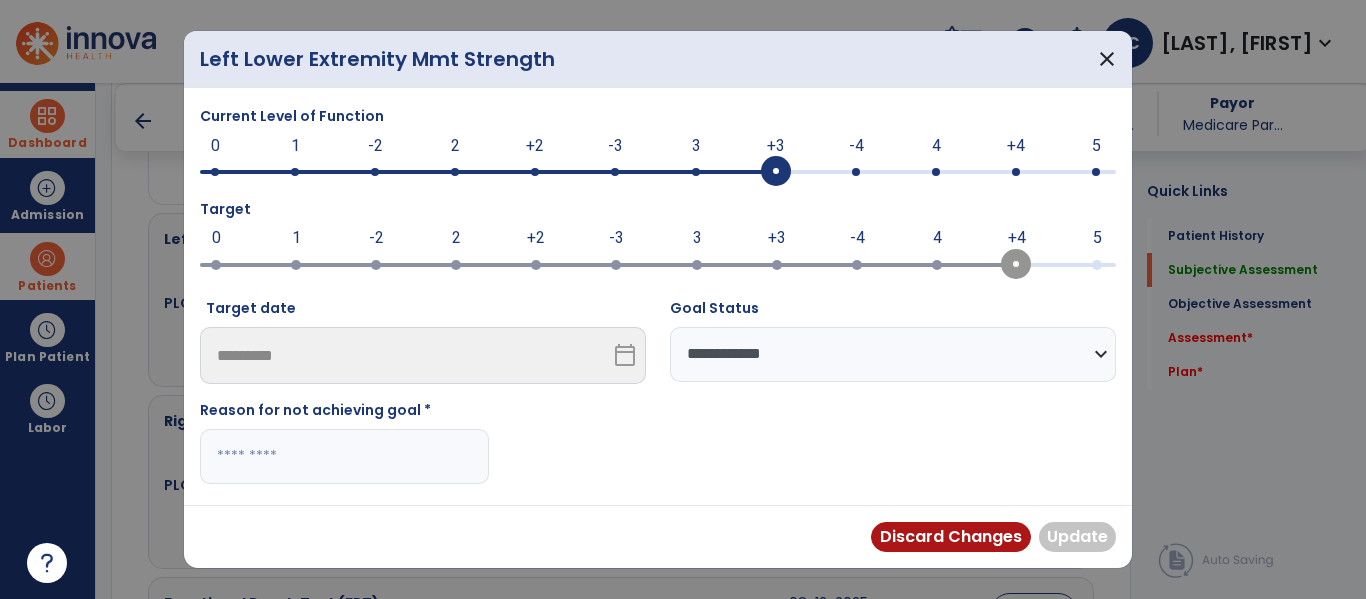 paste on "**********" 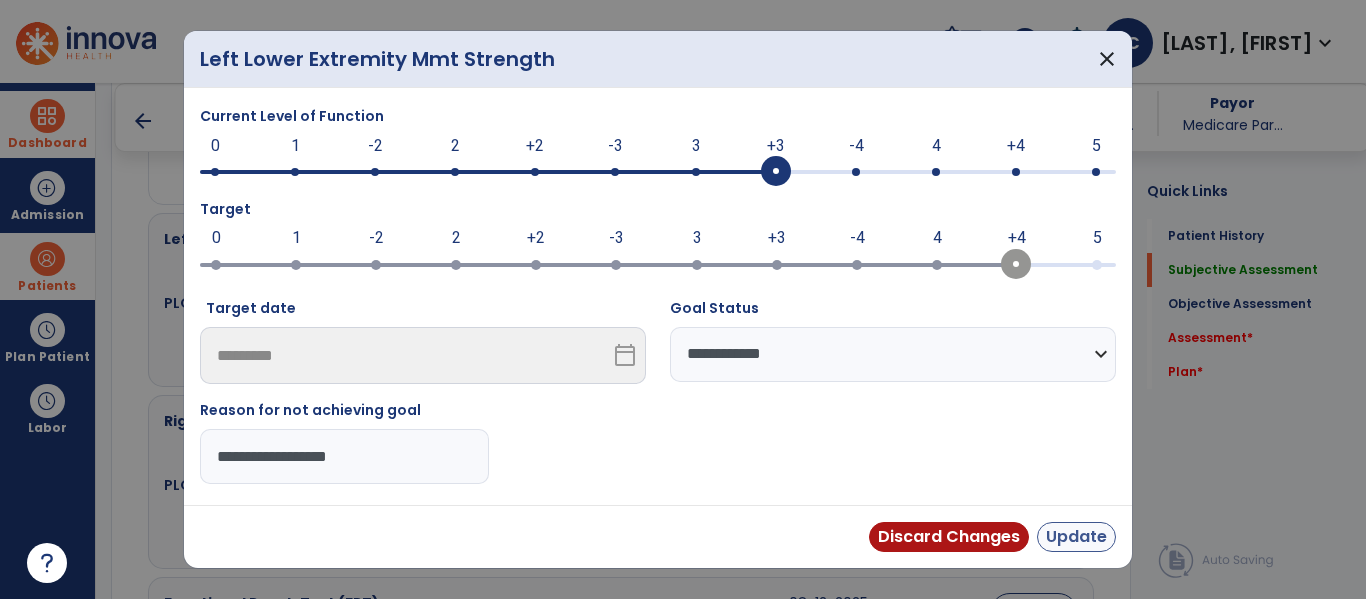 type on "**********" 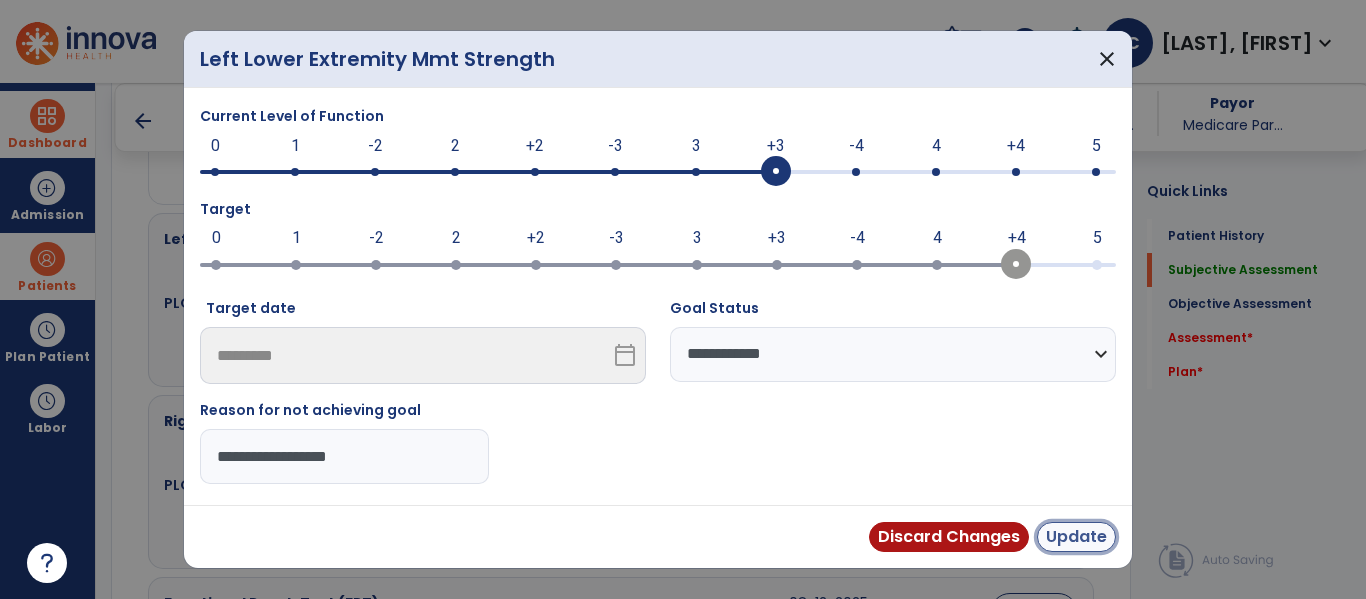 click on "Update" at bounding box center (1076, 537) 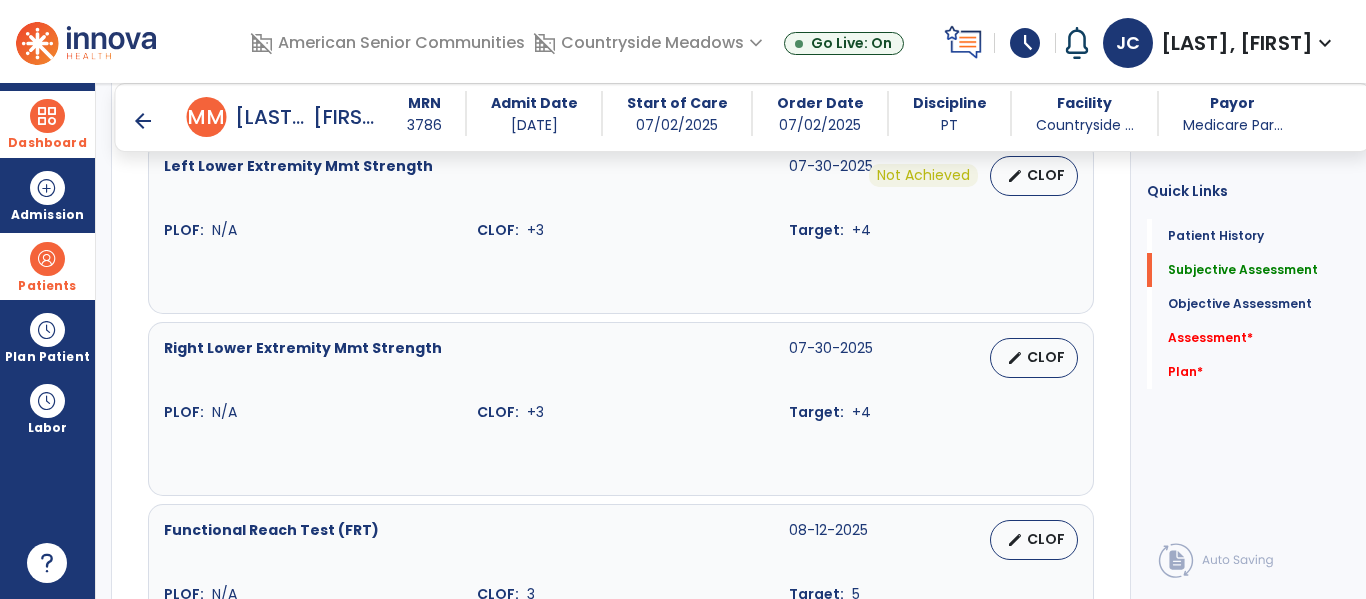 scroll, scrollTop: 1188, scrollLeft: 0, axis: vertical 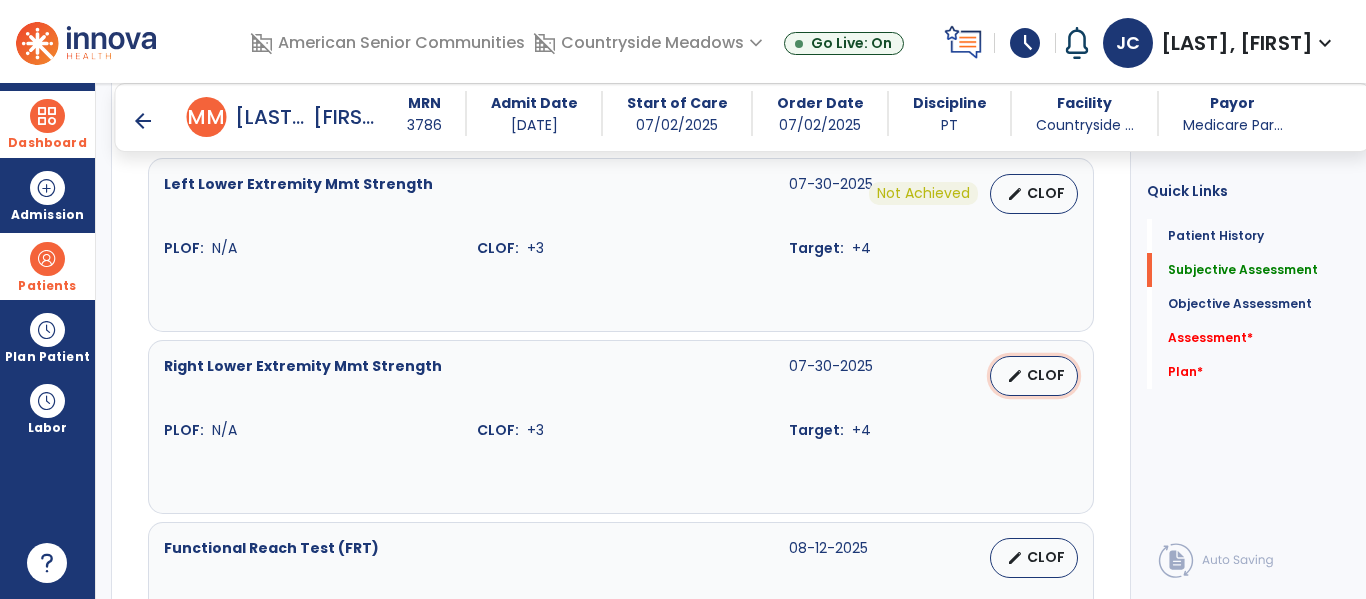click on "edit" at bounding box center (1015, 376) 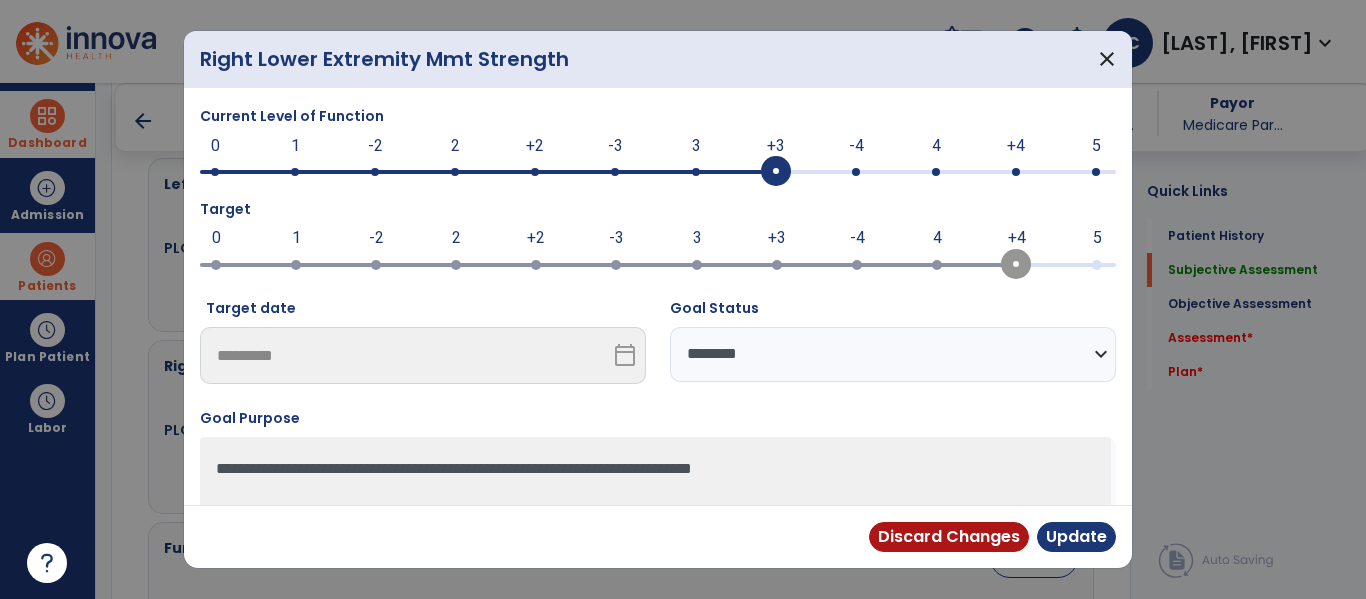 click on "**********" at bounding box center (893, 354) 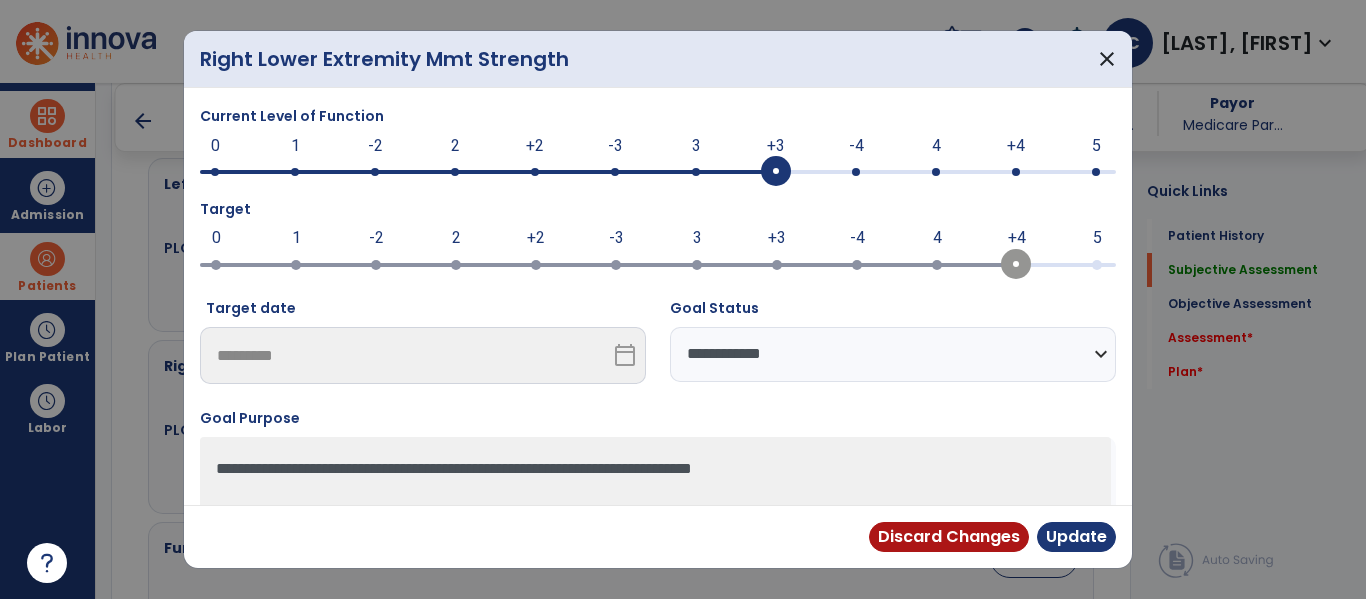 click on "**********" at bounding box center (893, 354) 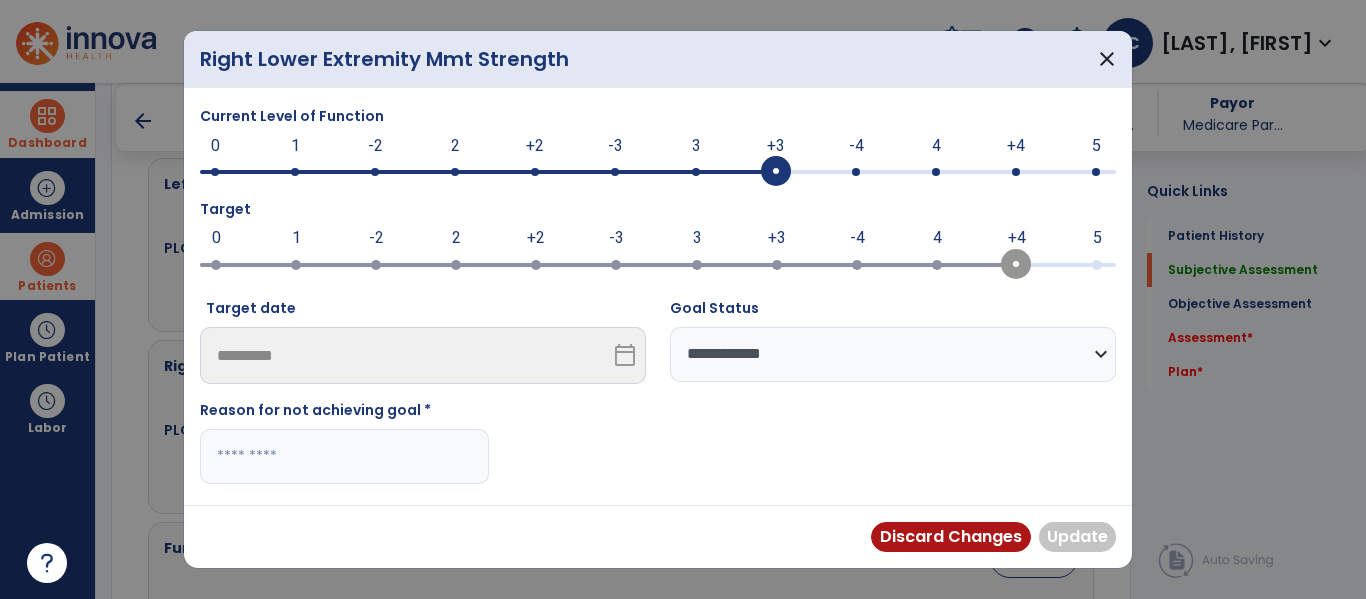 click at bounding box center [344, 456] 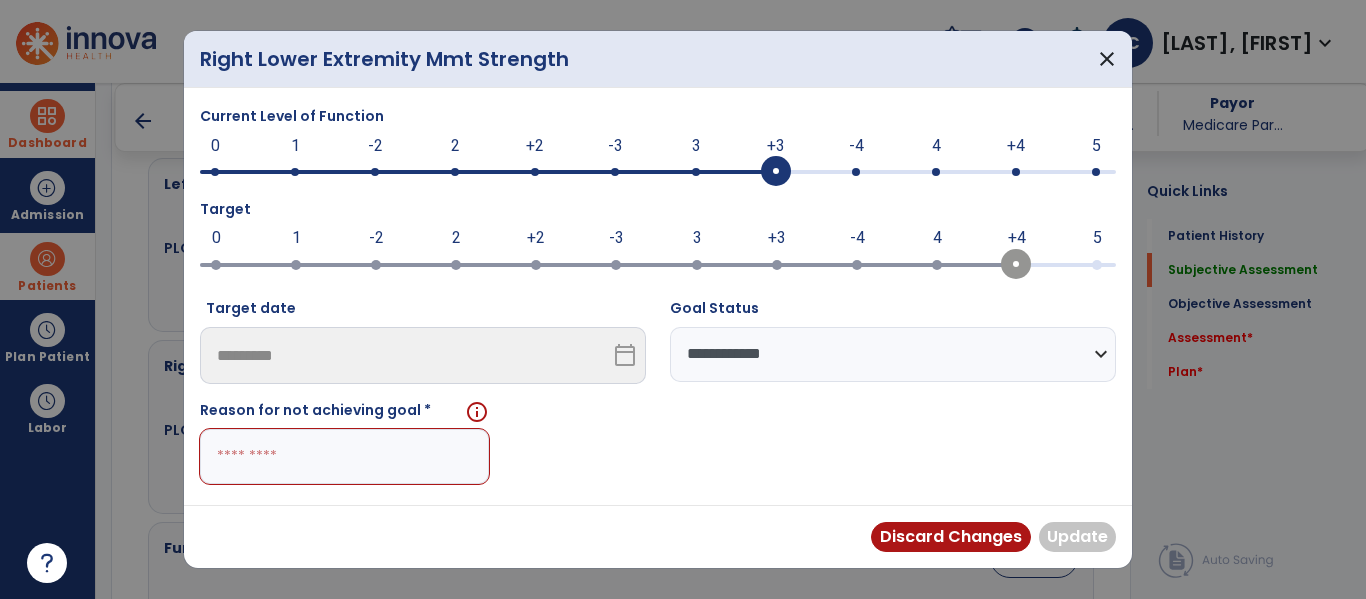 click at bounding box center [344, 456] 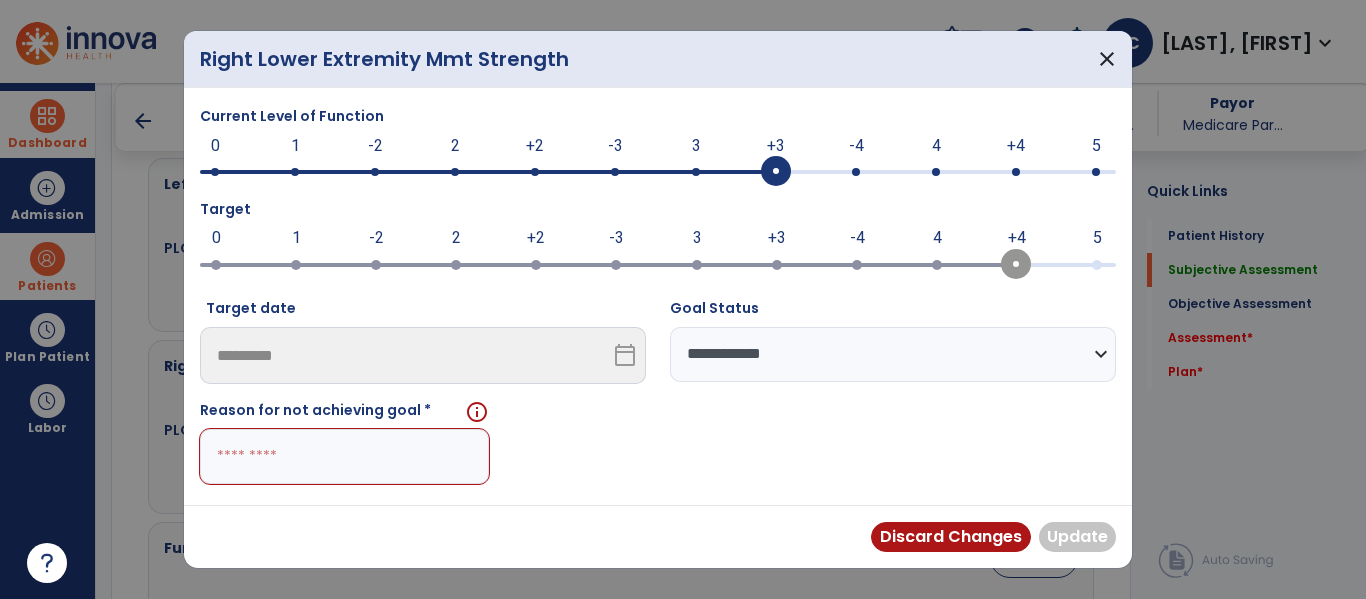 paste on "**********" 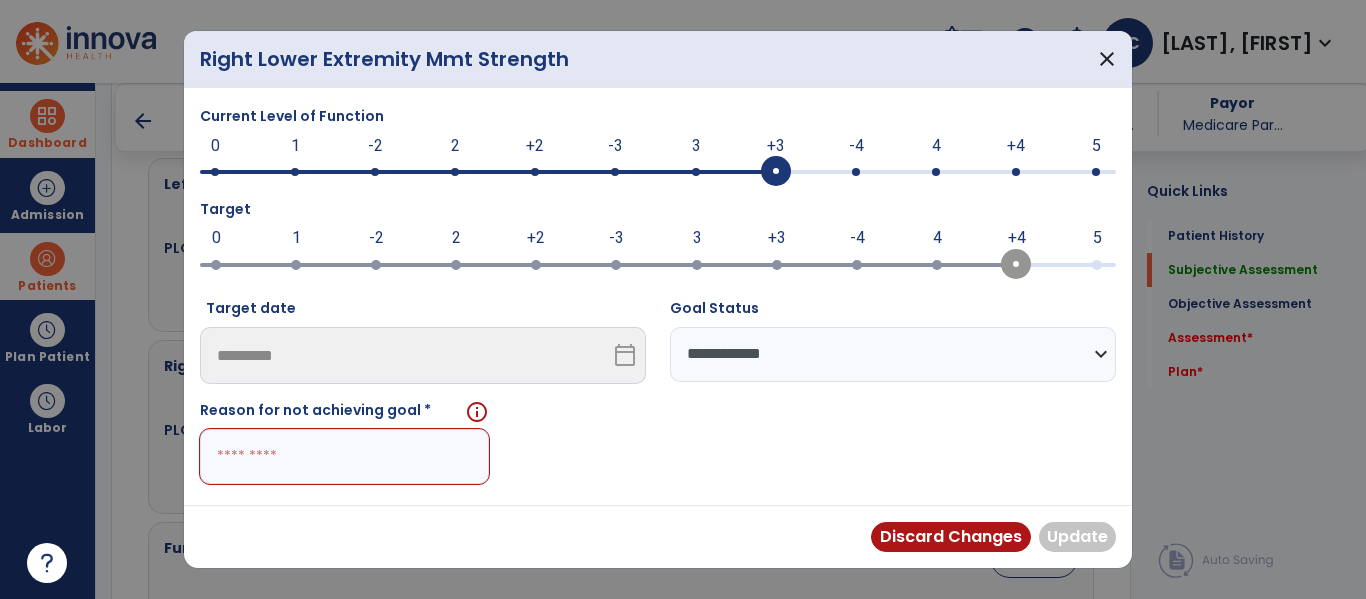 type on "**********" 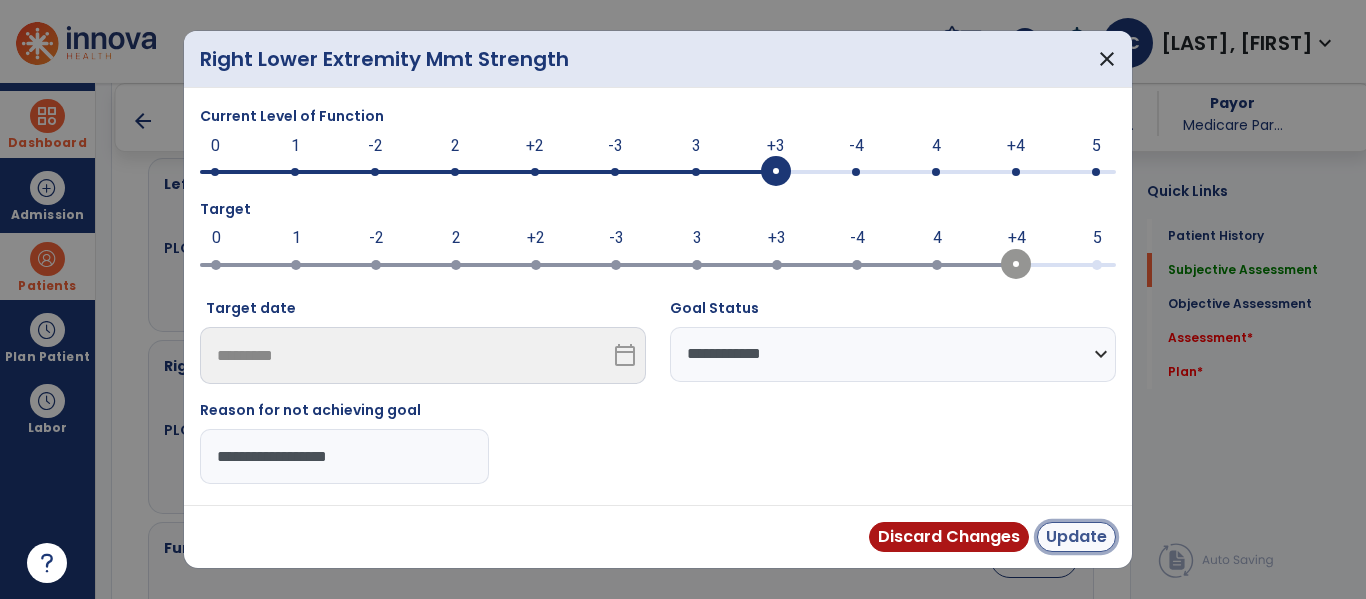 click on "Update" at bounding box center (1076, 537) 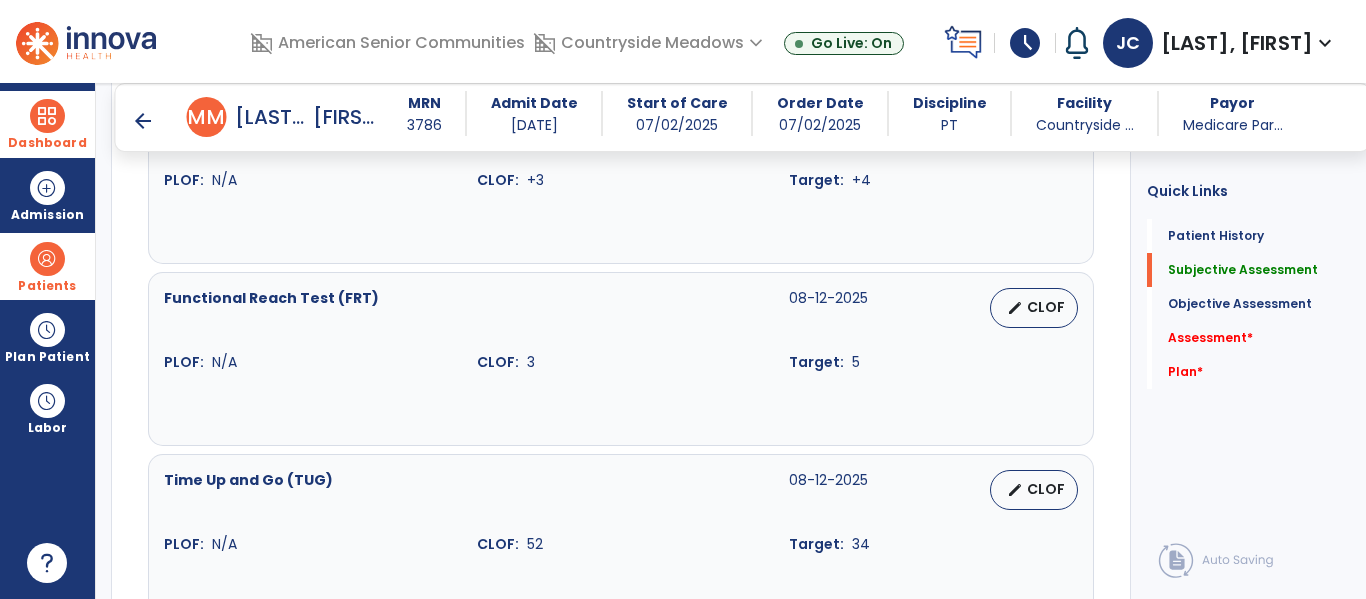 scroll, scrollTop: 1445, scrollLeft: 0, axis: vertical 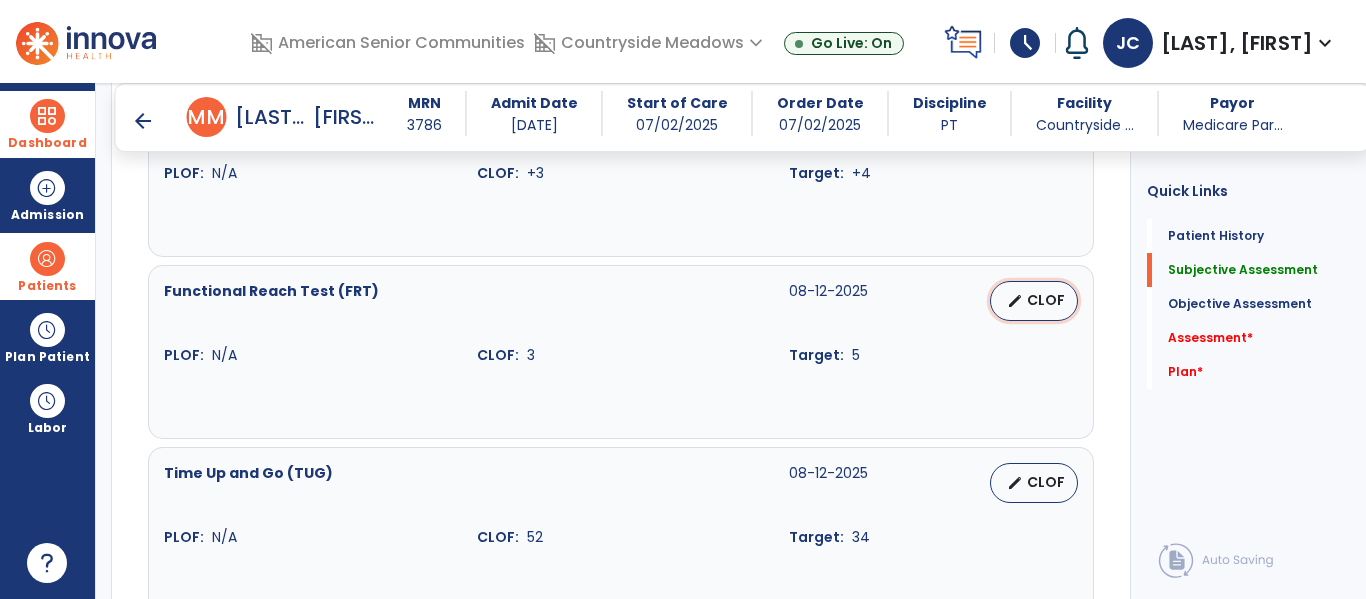 click on "CLOF" at bounding box center [1046, 300] 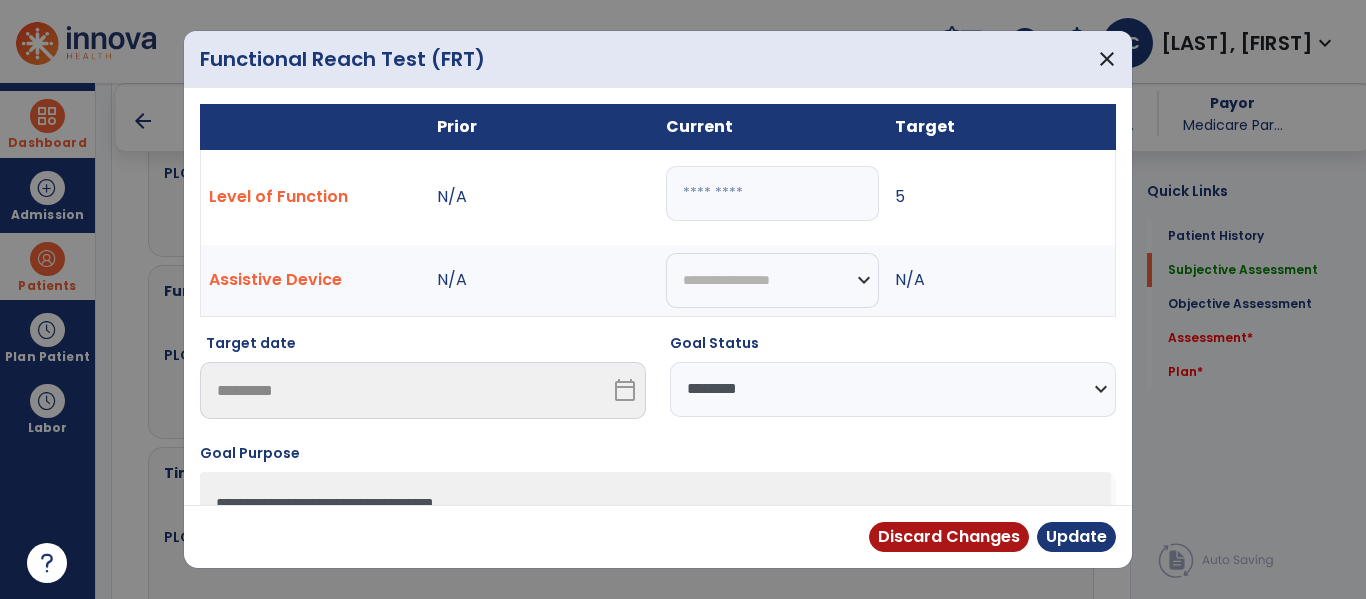 click on "**********" at bounding box center (893, 389) 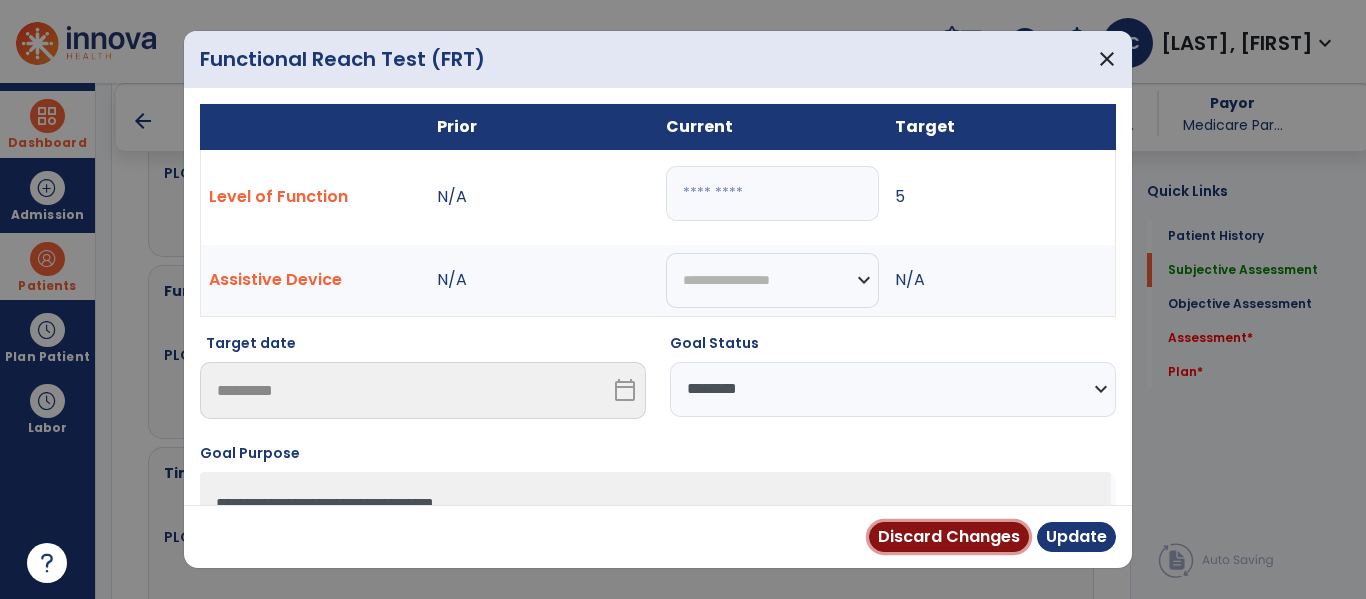 click on "Discard Changes" at bounding box center (949, 537) 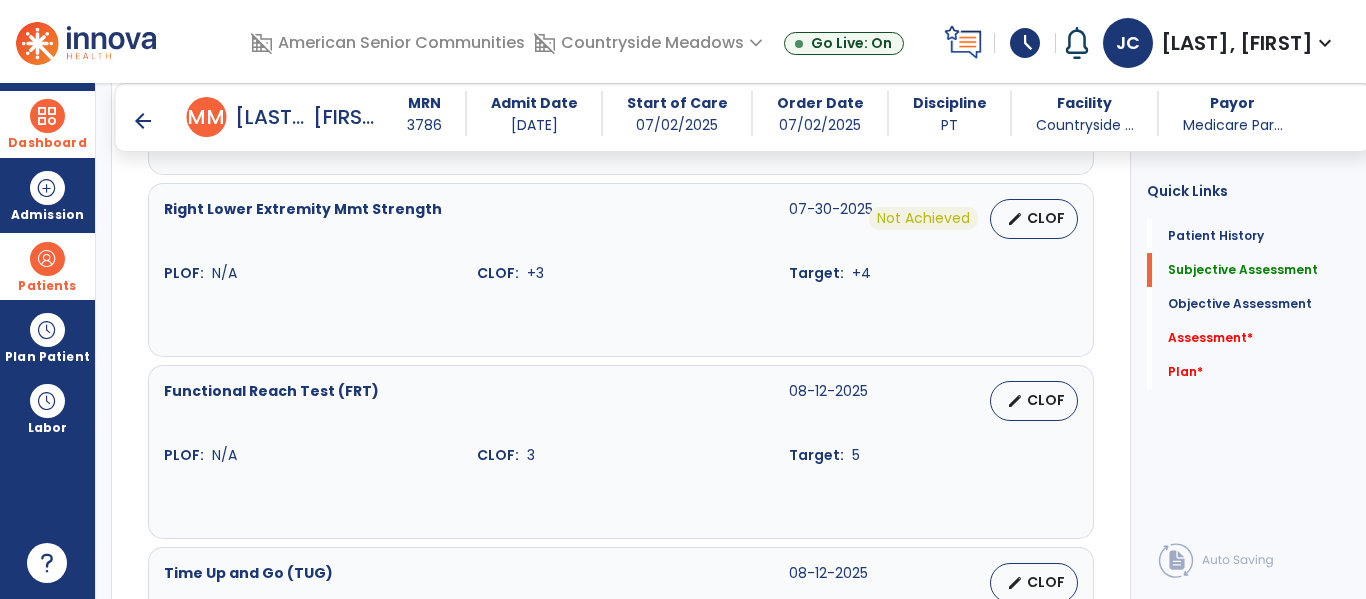 scroll, scrollTop: 1349, scrollLeft: 0, axis: vertical 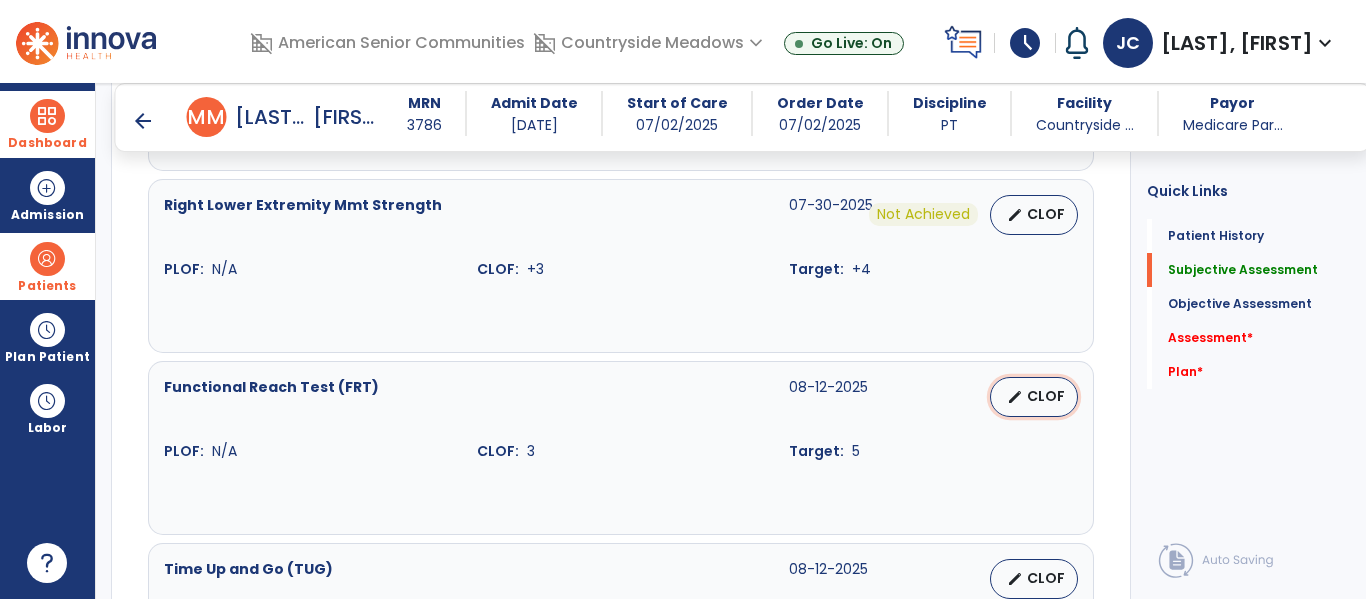 click on "edit   CLOF" at bounding box center (1034, 397) 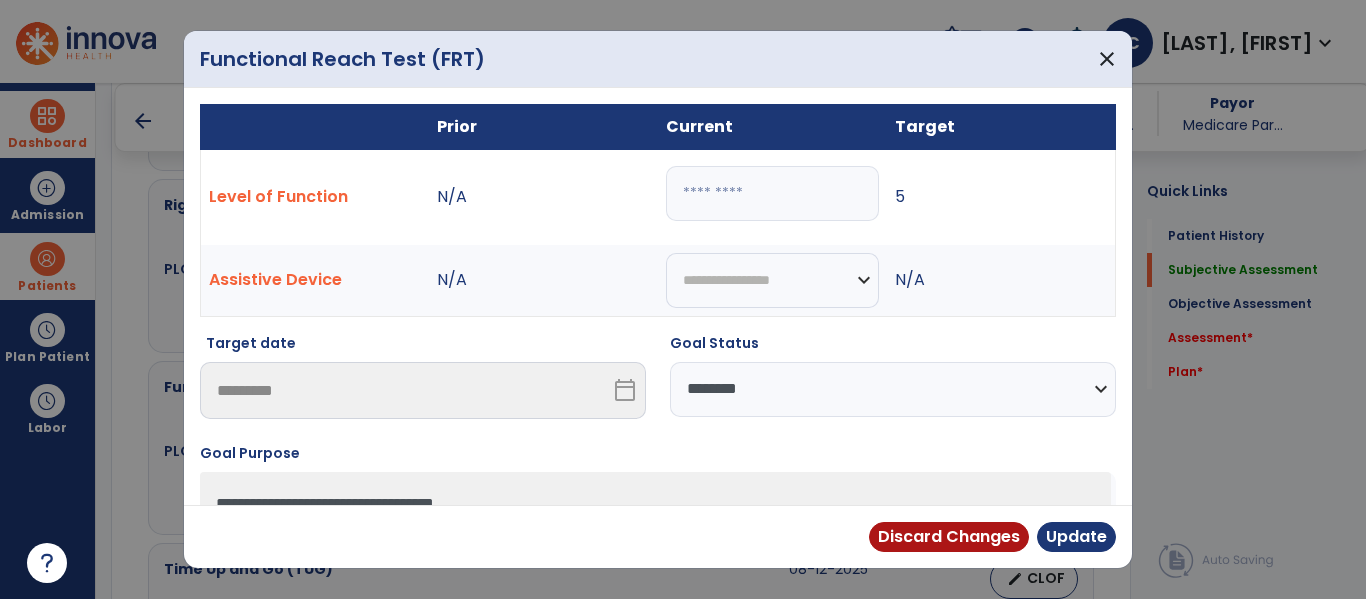 click on "**********" at bounding box center (893, 389) 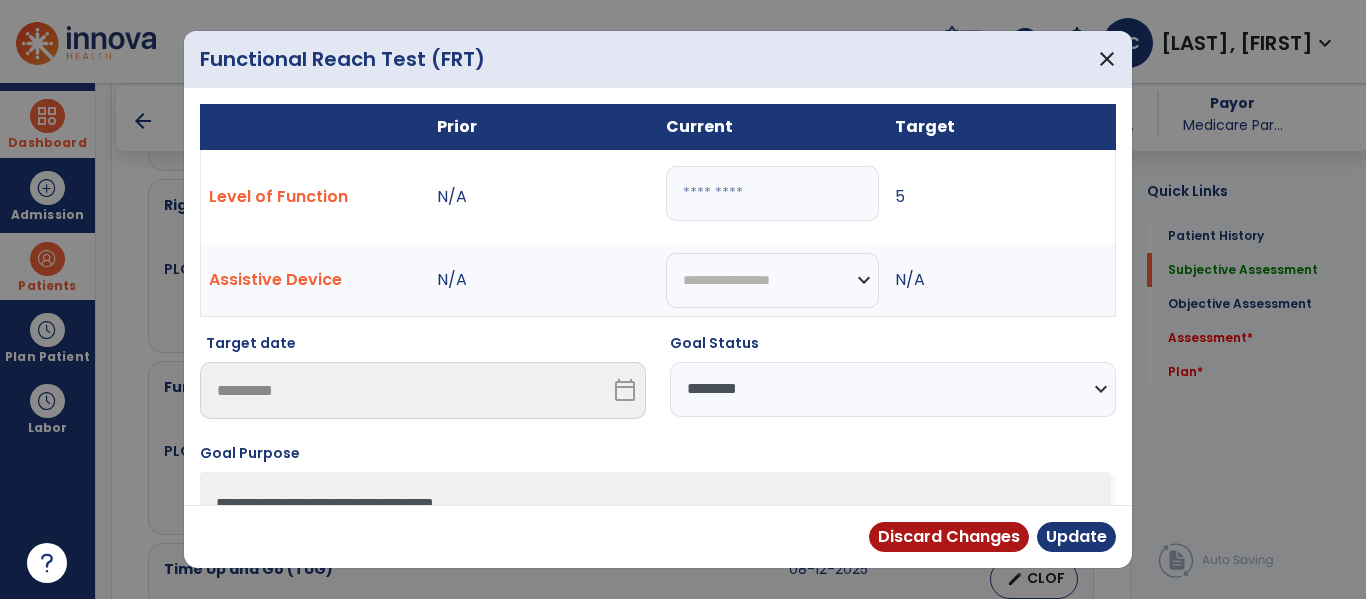 select on "**********" 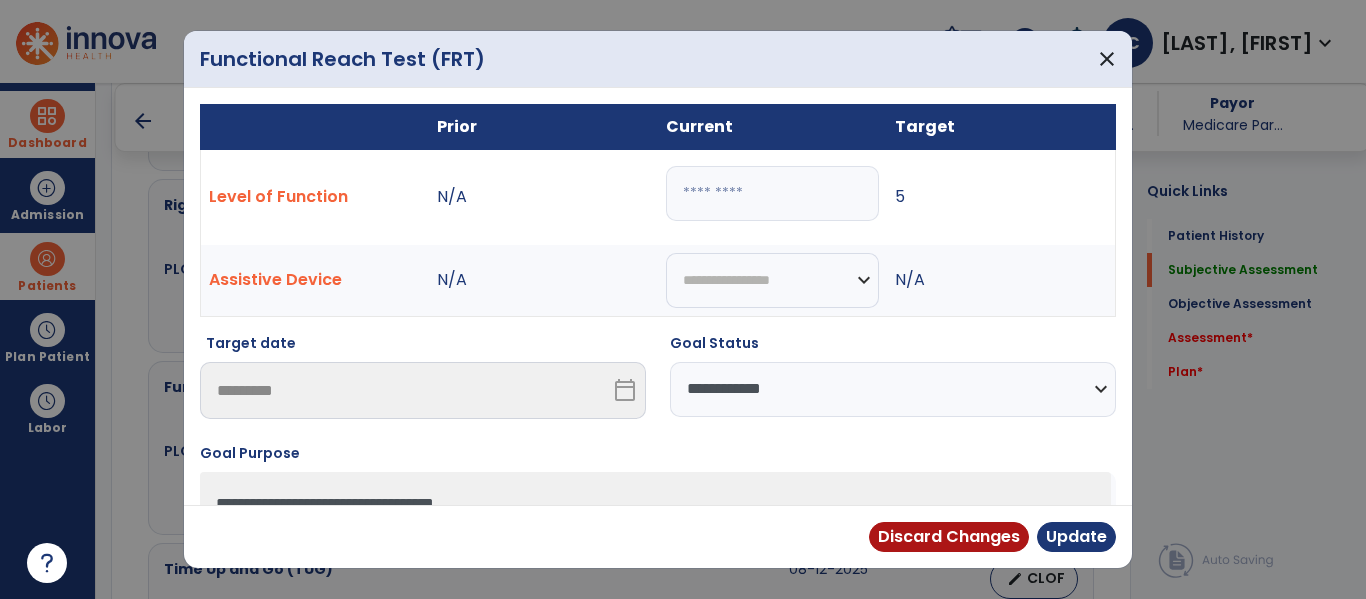 click on "**********" at bounding box center (893, 389) 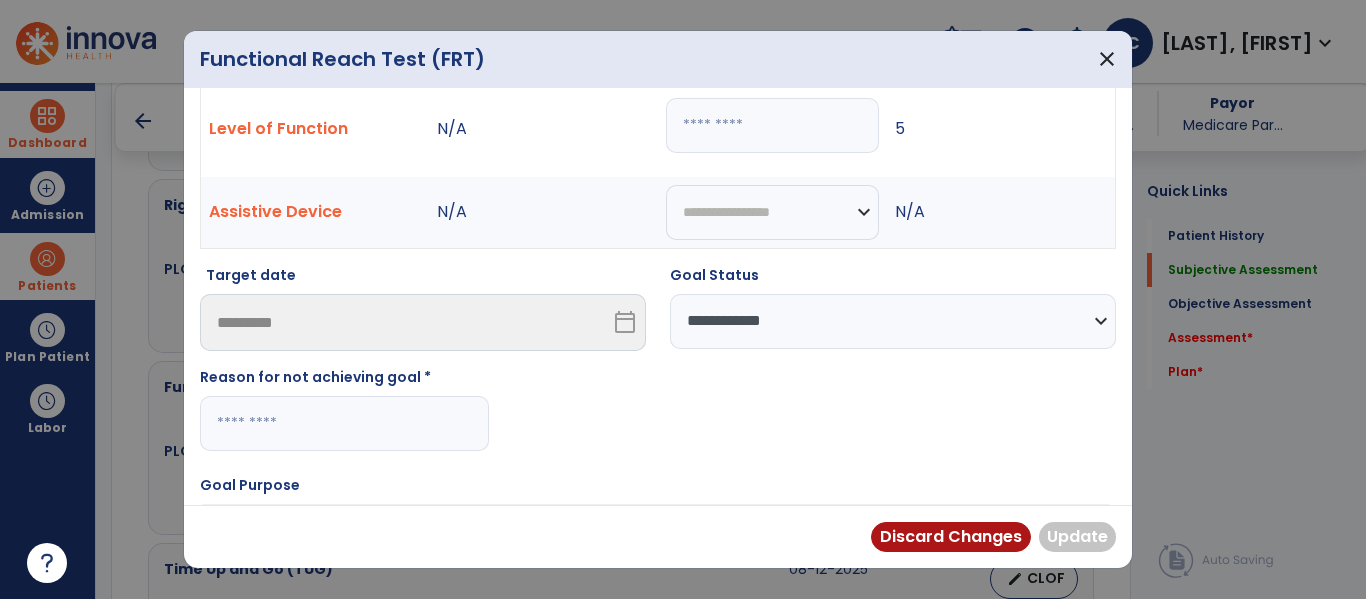 scroll, scrollTop: 71, scrollLeft: 0, axis: vertical 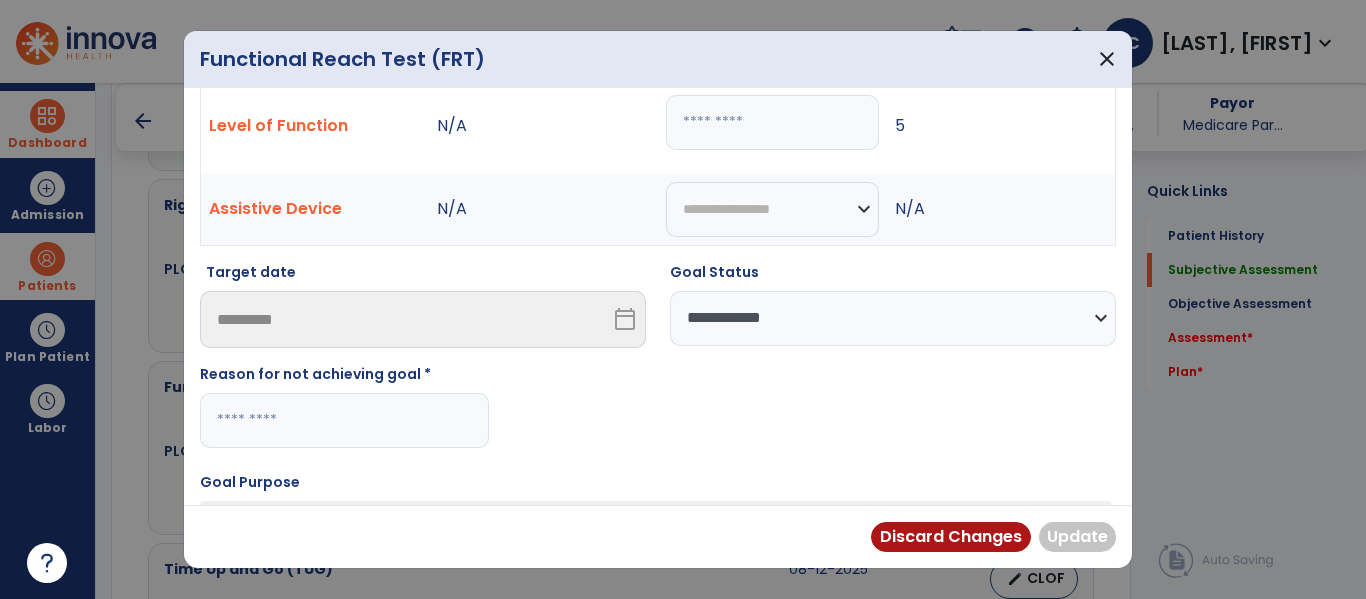 click at bounding box center [344, 420] 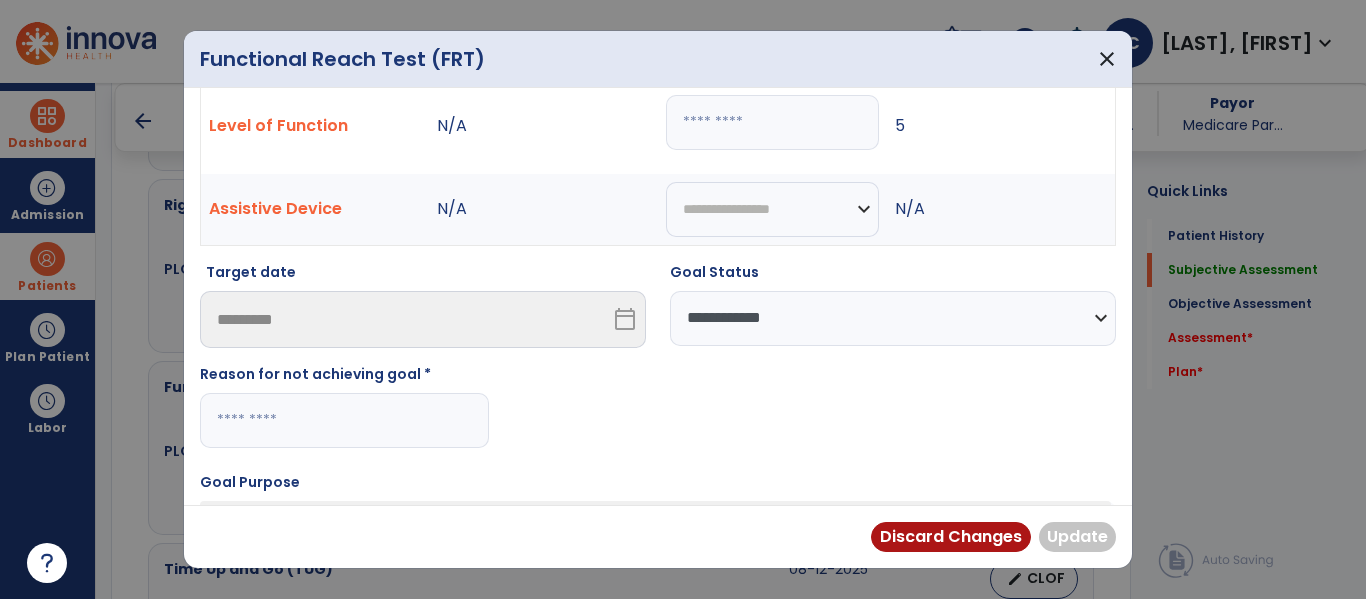 paste on "**********" 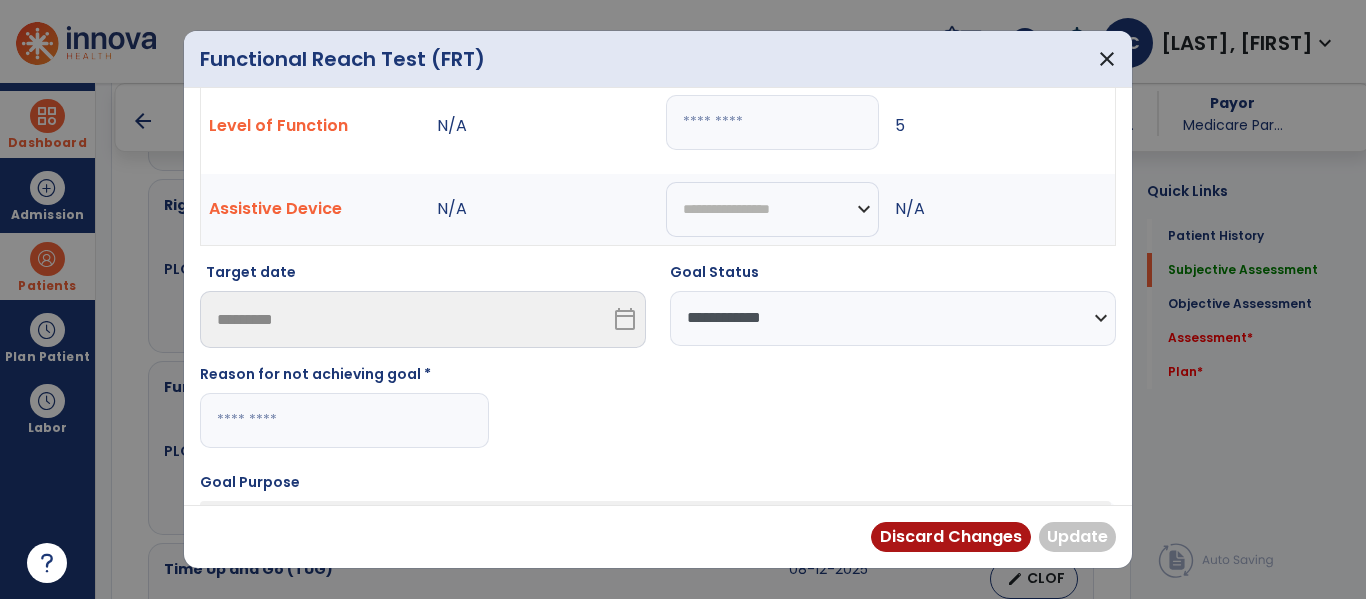 type on "**********" 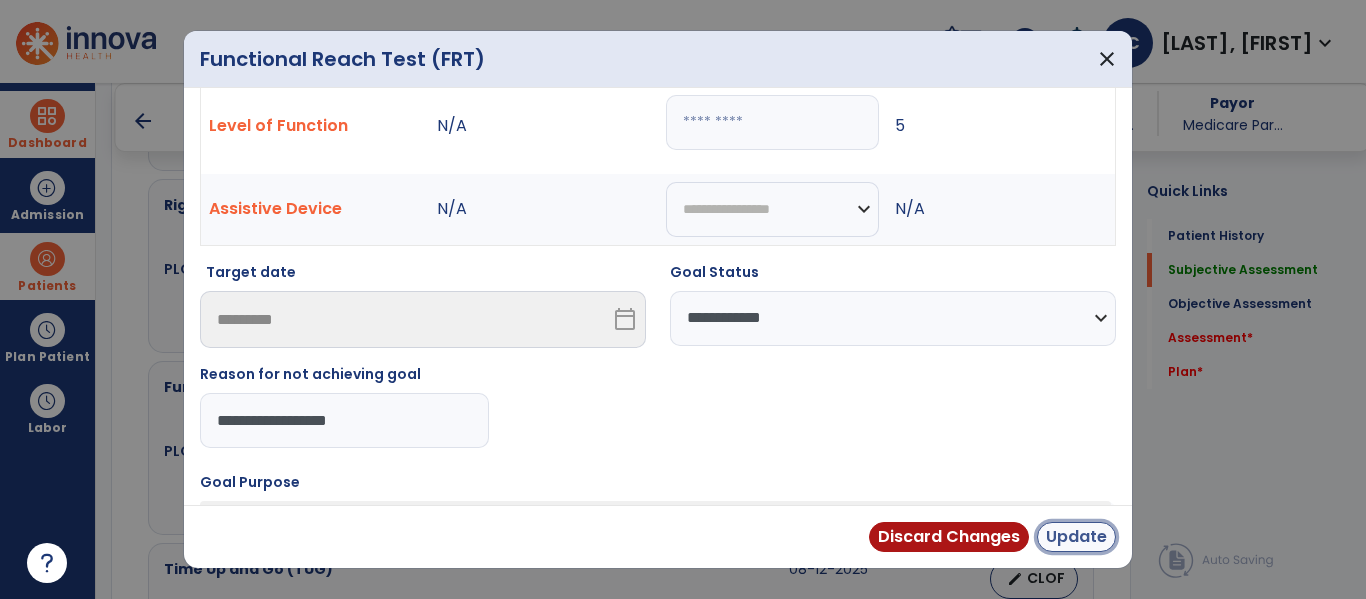 click on "Update" at bounding box center (1076, 537) 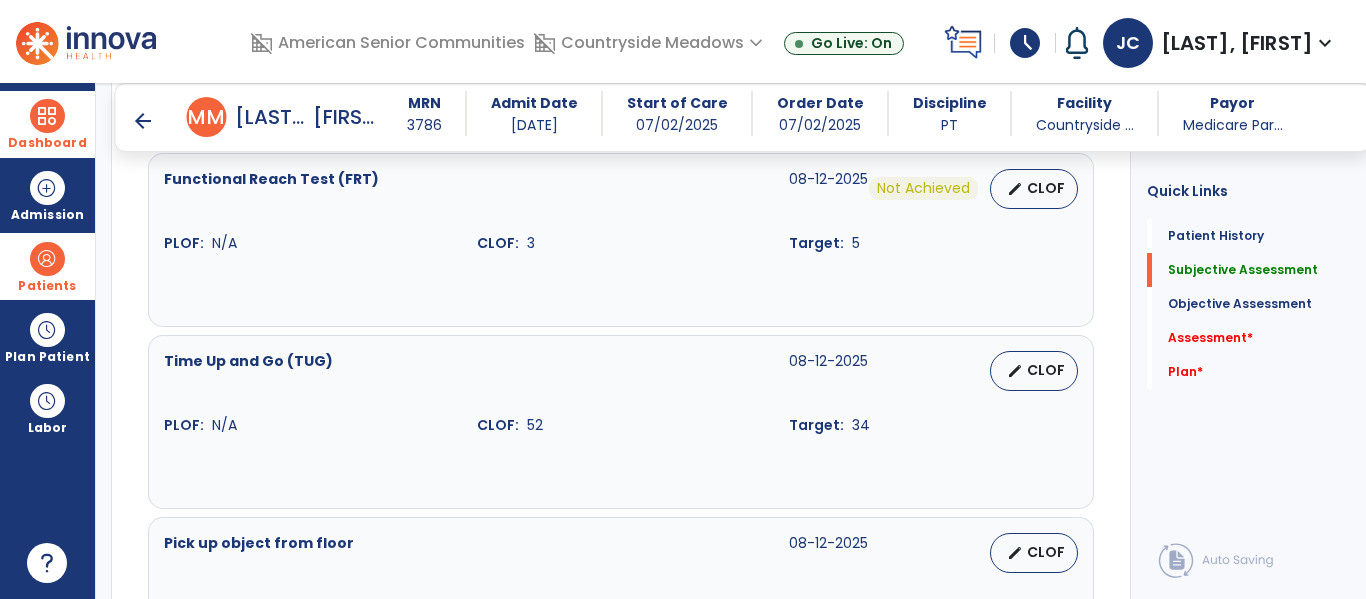 scroll, scrollTop: 1555, scrollLeft: 0, axis: vertical 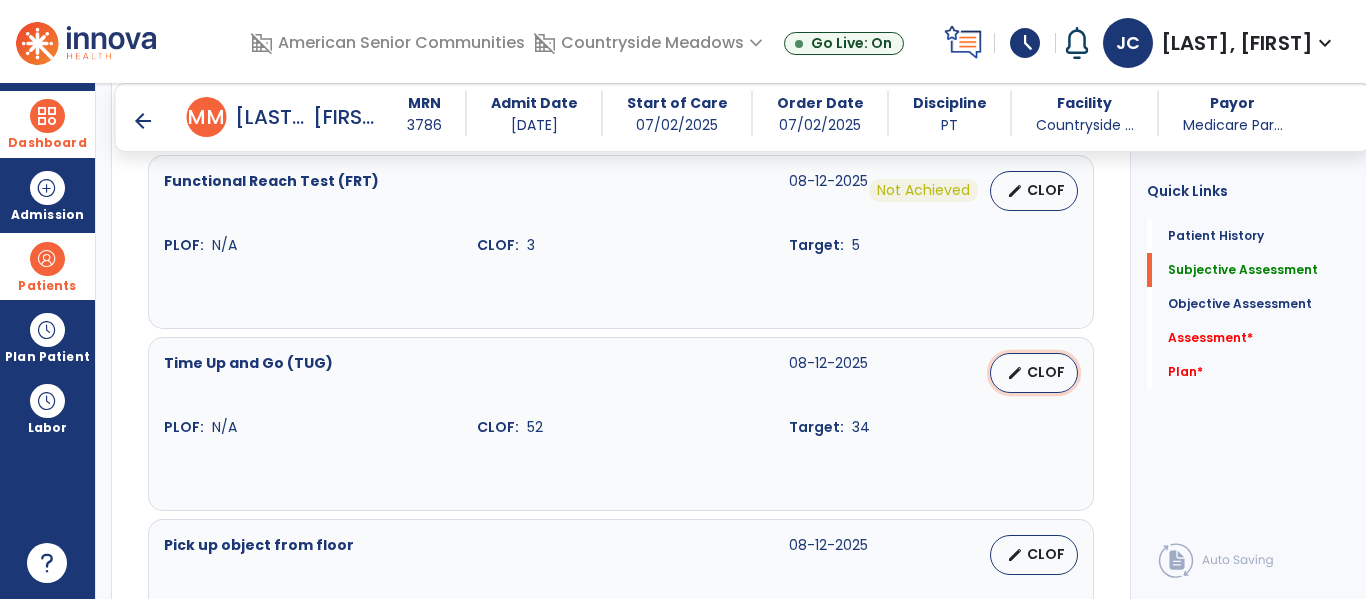 click on "edit   CLOF" at bounding box center (1034, 373) 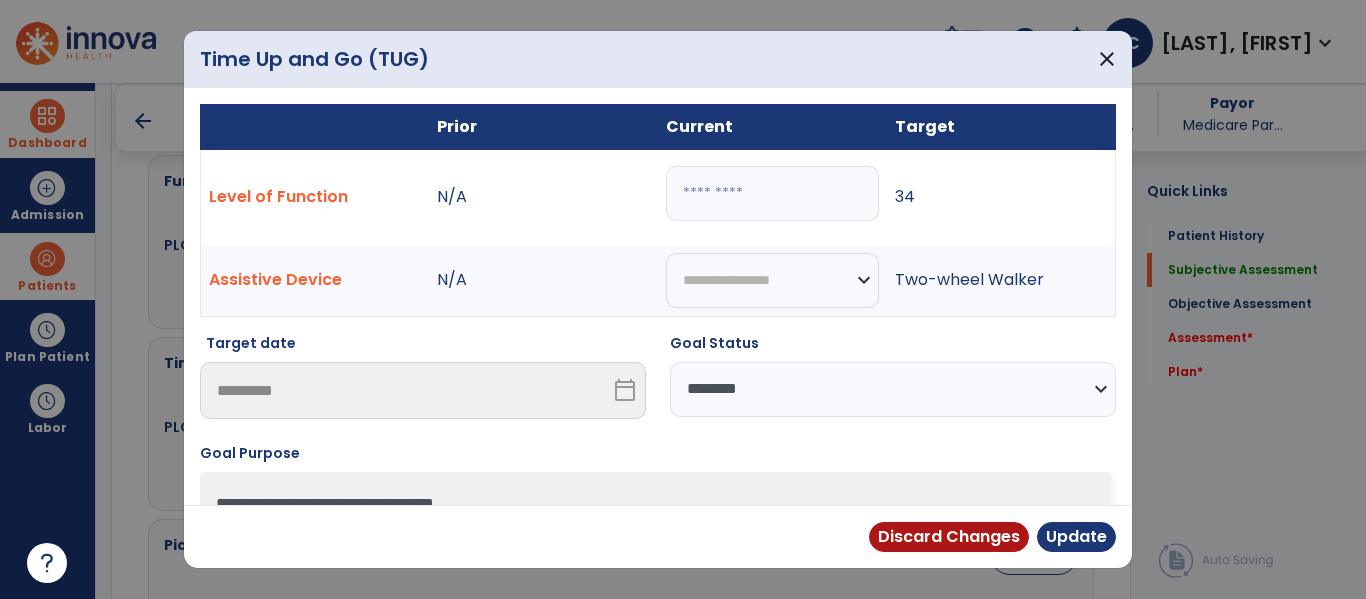 click on "**********" at bounding box center (893, 389) 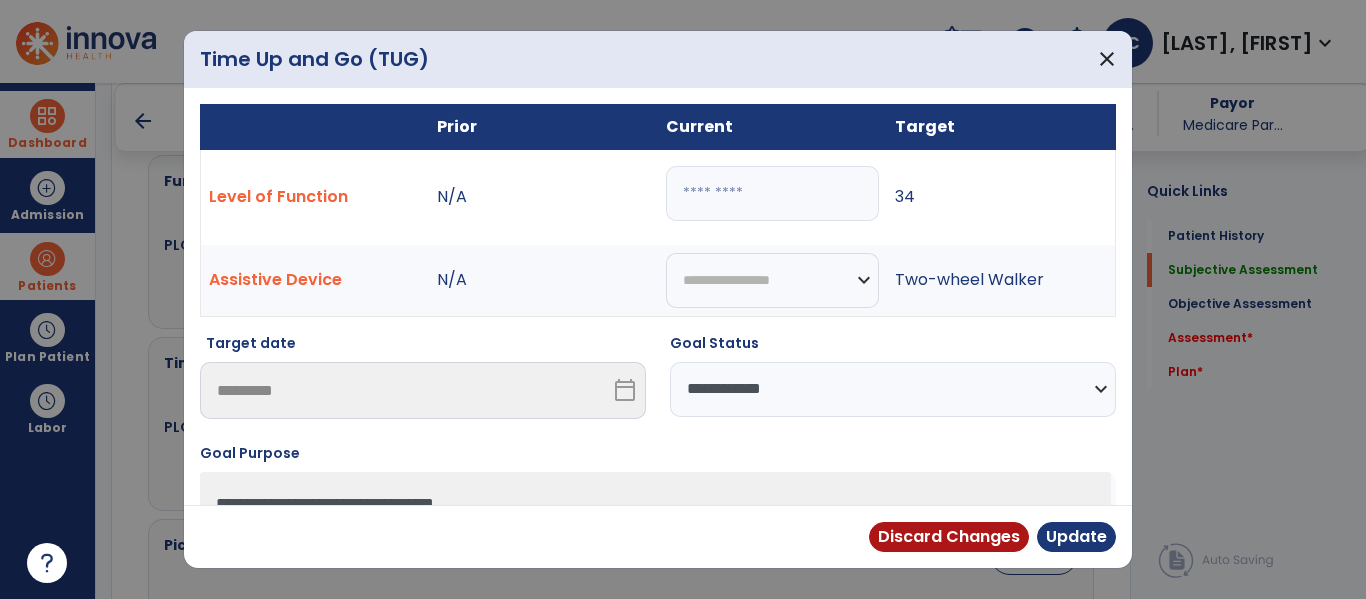 click on "**********" at bounding box center [893, 389] 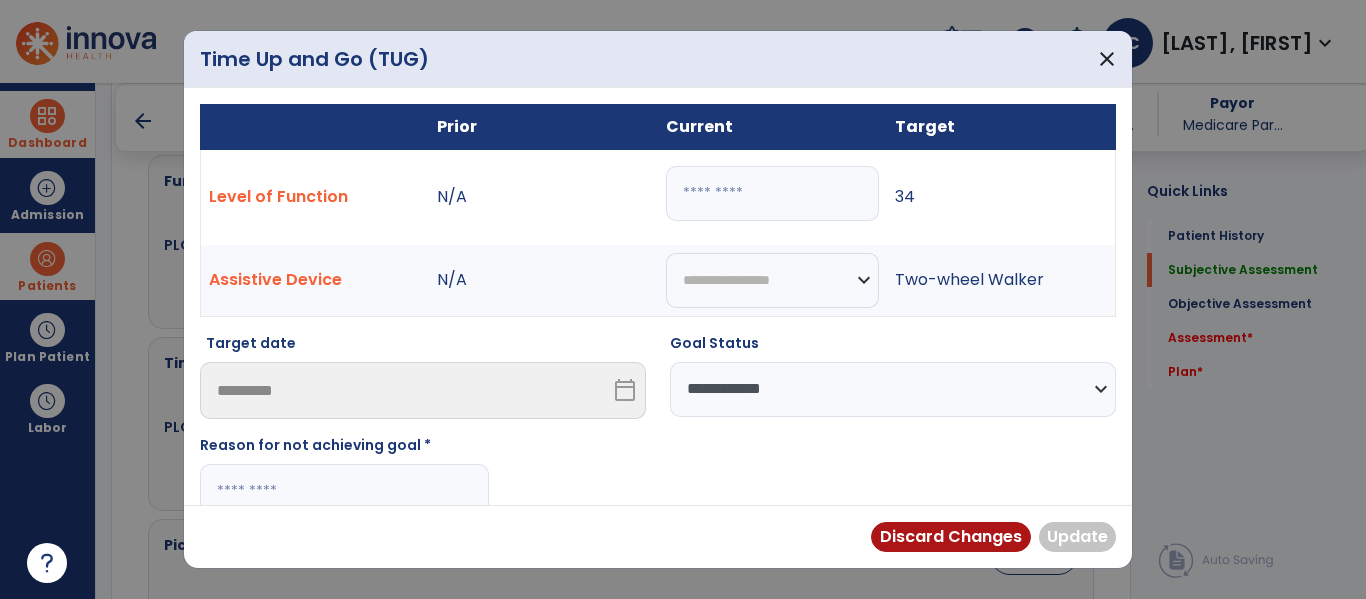 click at bounding box center (344, 491) 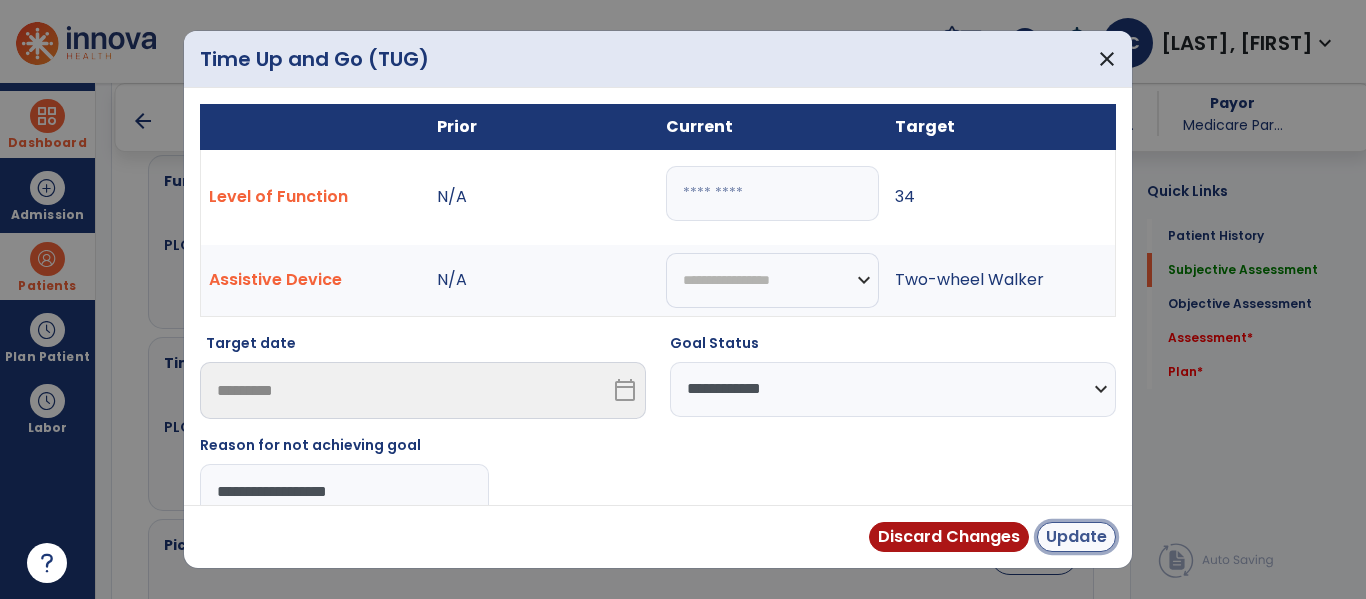 click on "Update" at bounding box center (1076, 537) 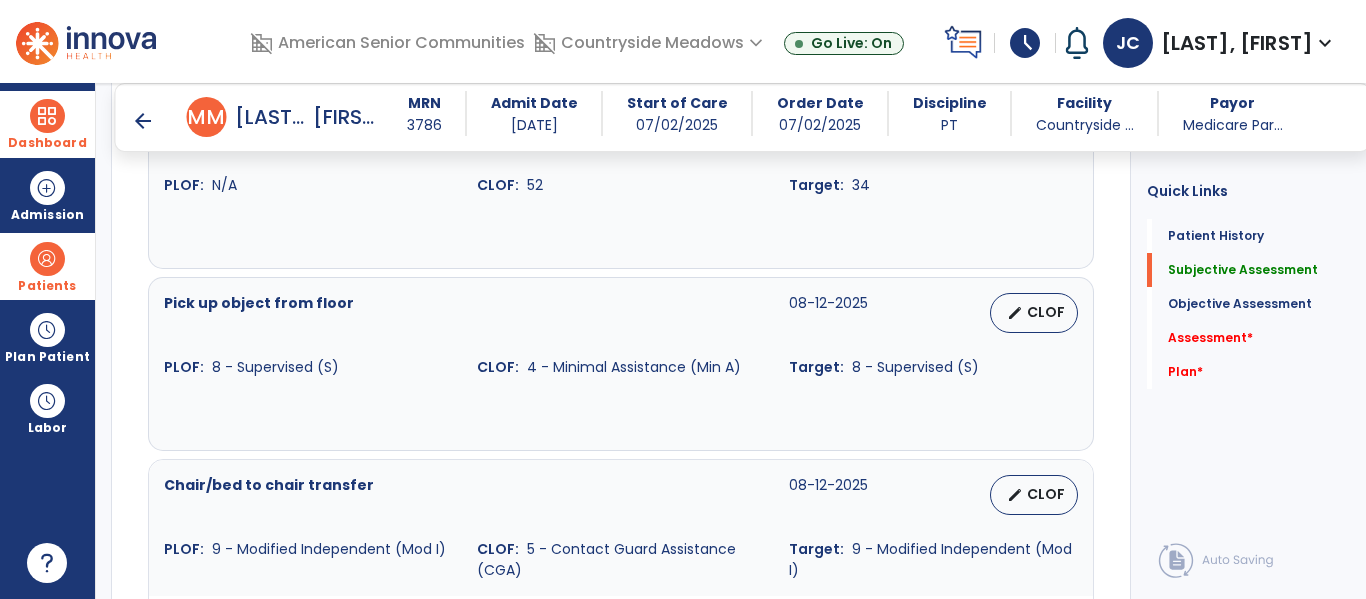 scroll, scrollTop: 1798, scrollLeft: 0, axis: vertical 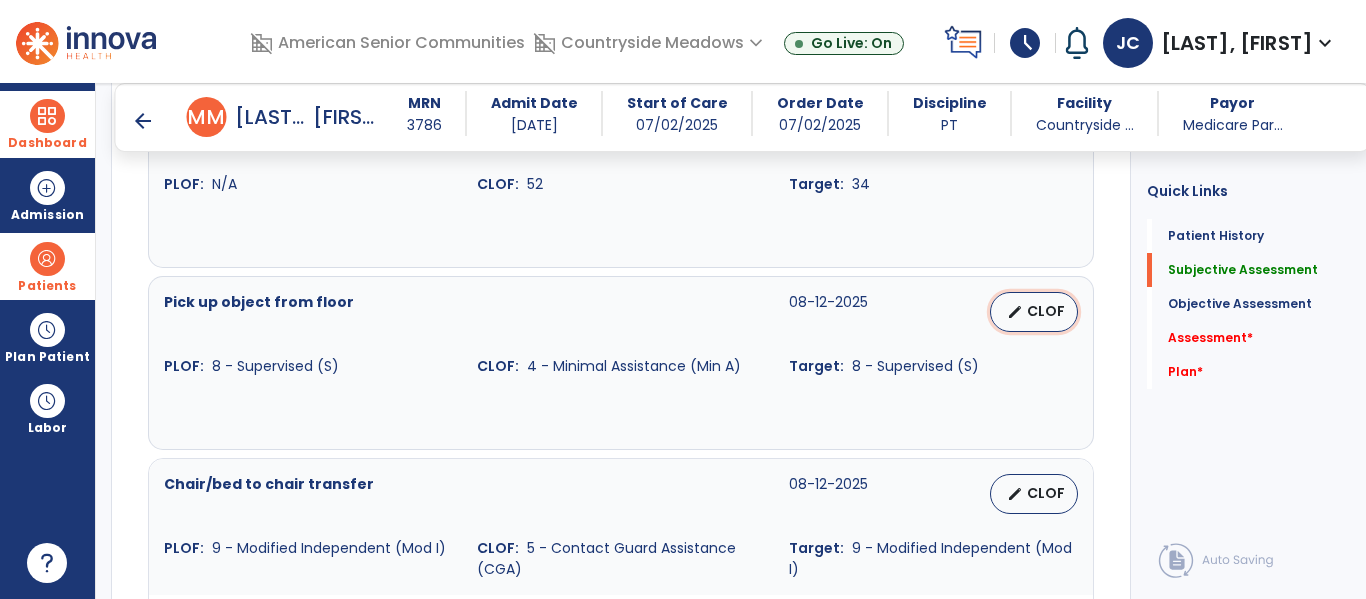 click on "edit   CLOF" at bounding box center (1034, 312) 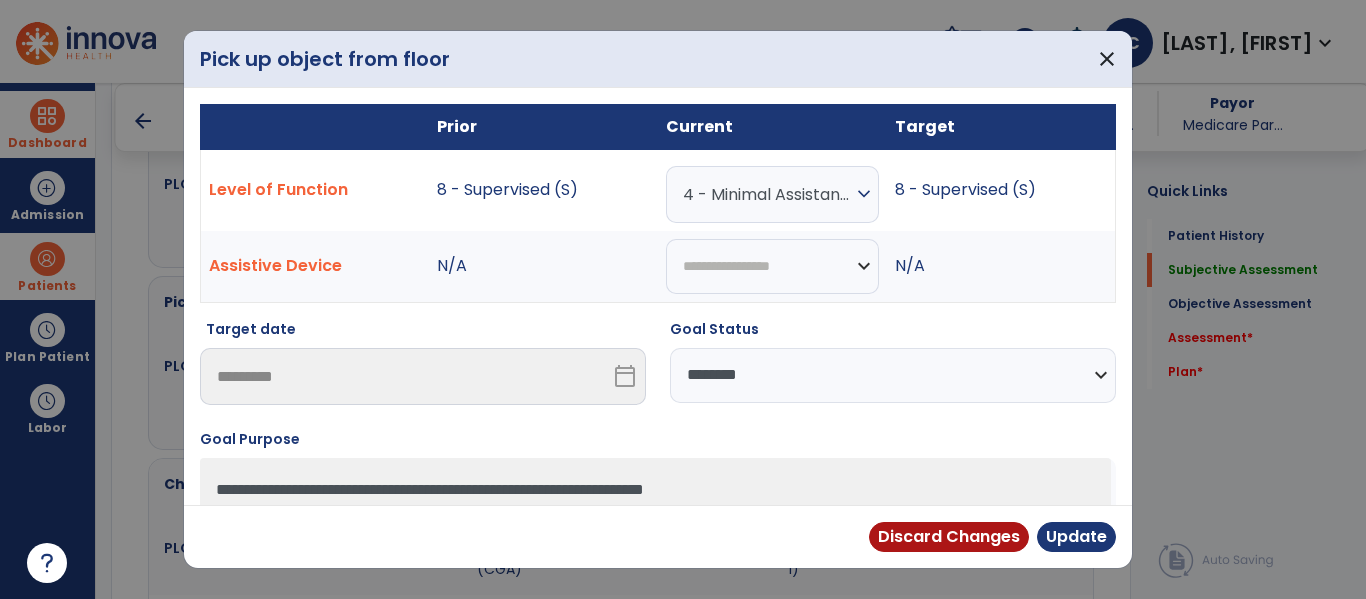 click on "**********" at bounding box center [893, 375] 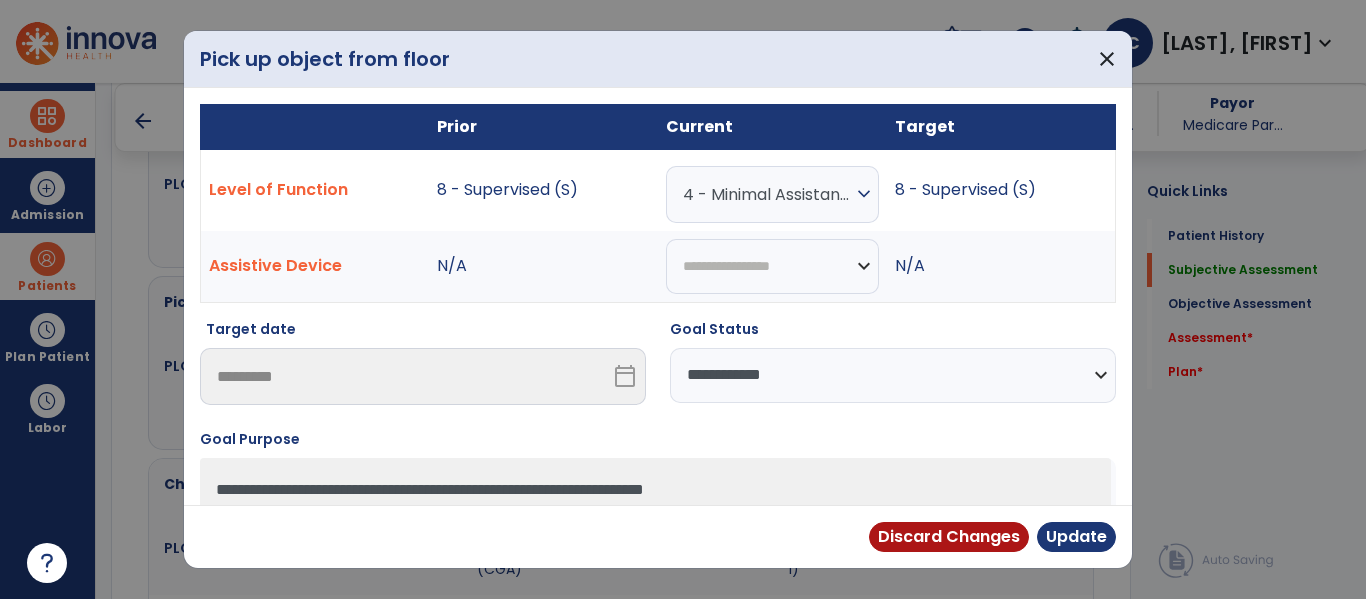 click on "**********" at bounding box center [893, 375] 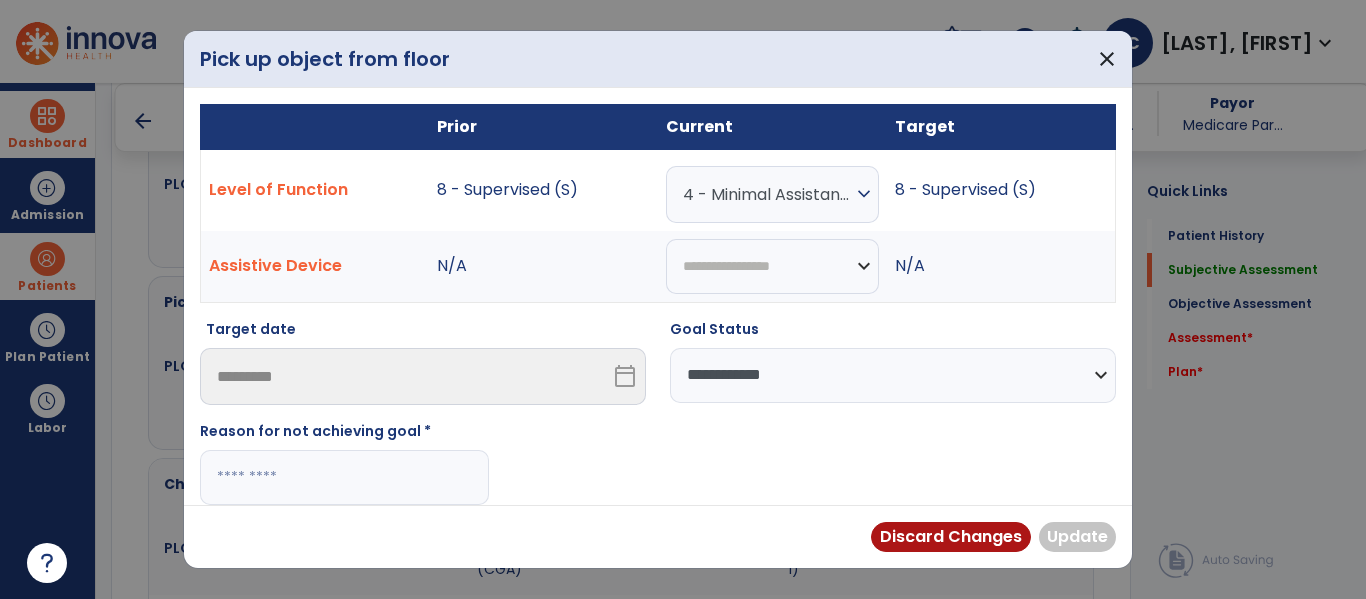 click at bounding box center [344, 477] 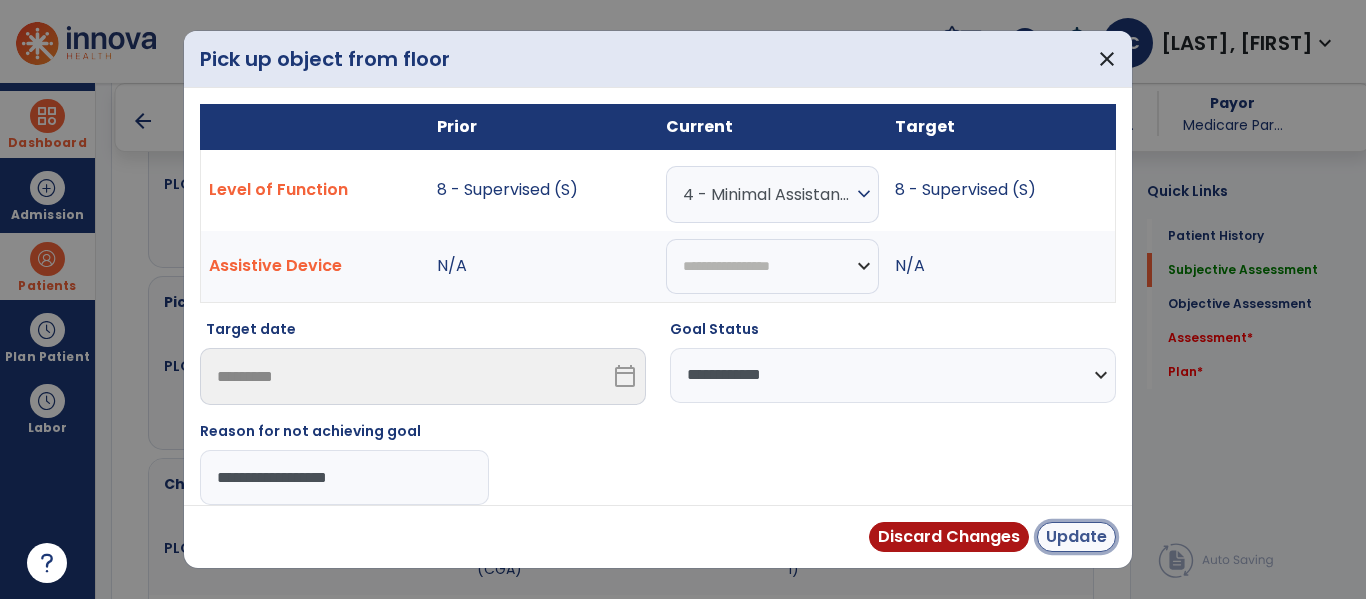 click on "Update" at bounding box center [1076, 537] 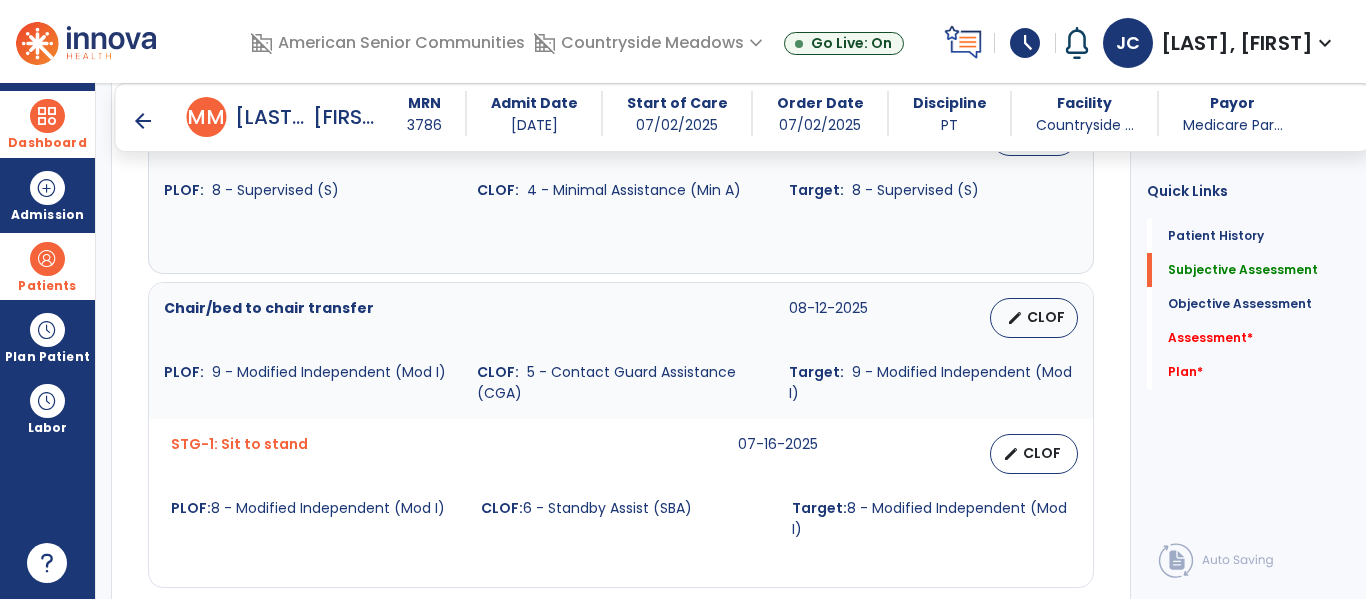 scroll, scrollTop: 1985, scrollLeft: 0, axis: vertical 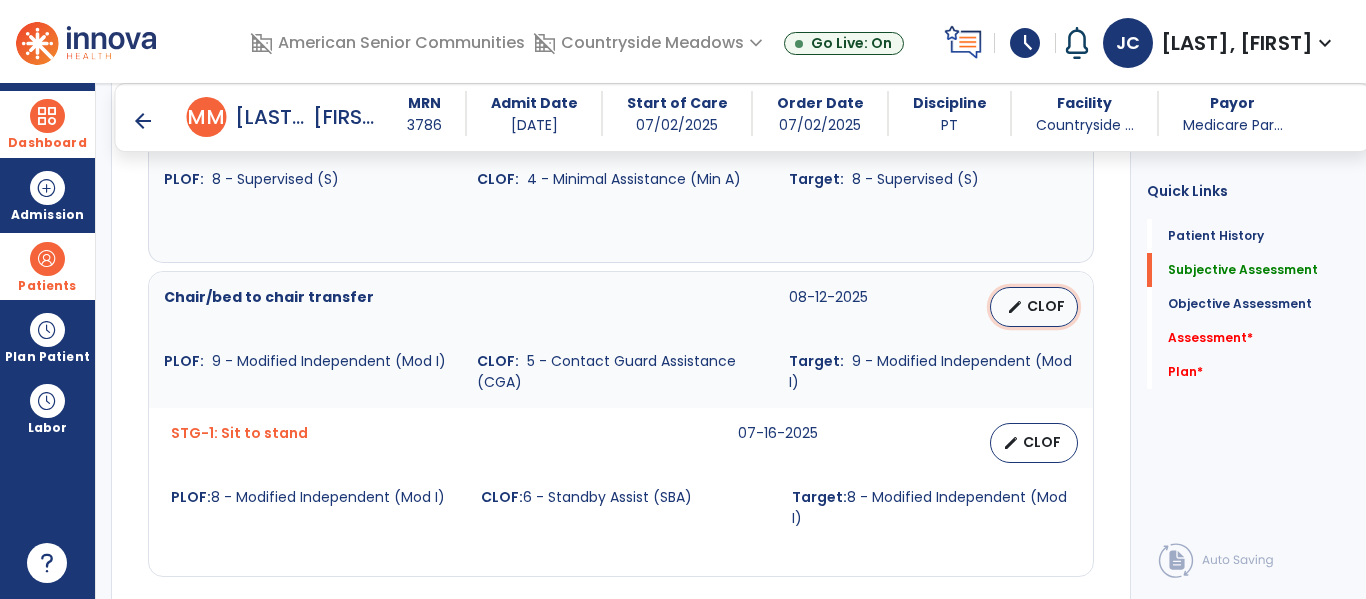 click on "CLOF" at bounding box center [1046, 306] 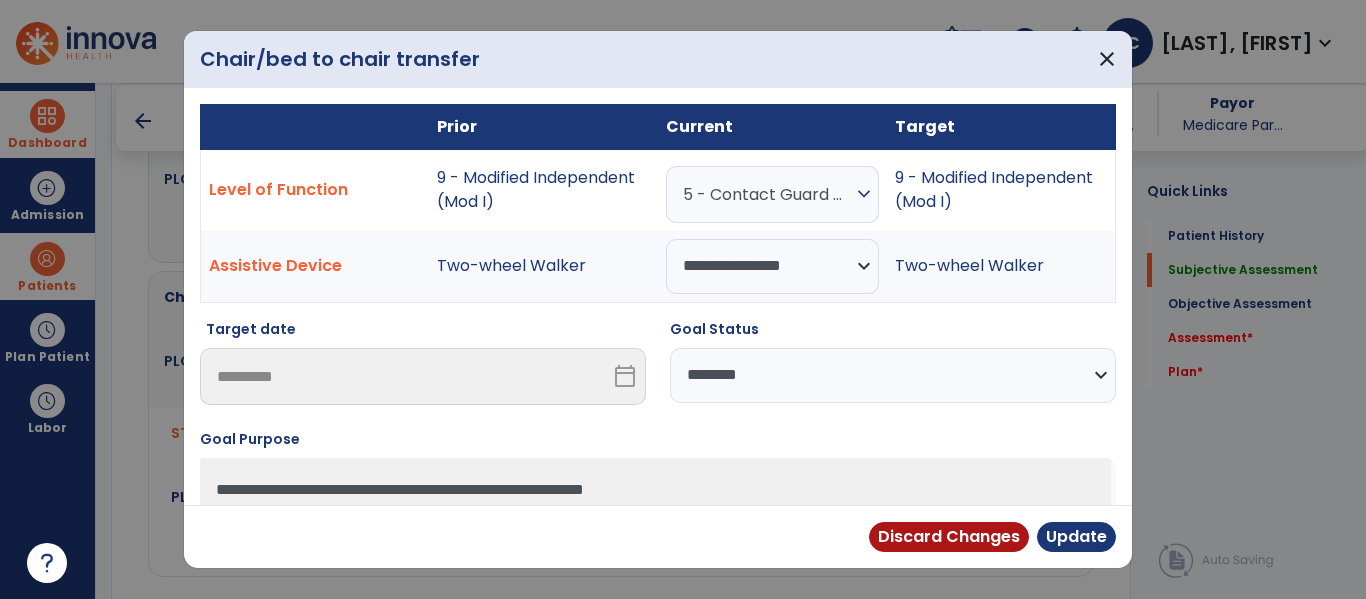 click on "**********" at bounding box center (893, 375) 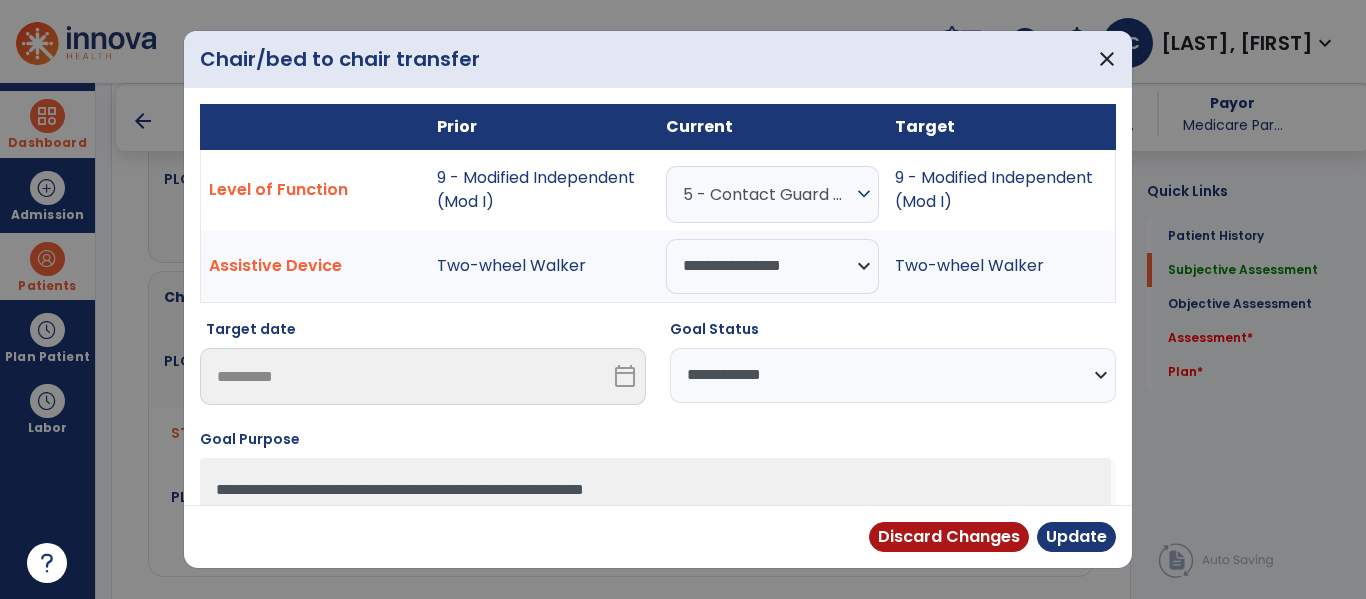 click on "**********" at bounding box center (893, 375) 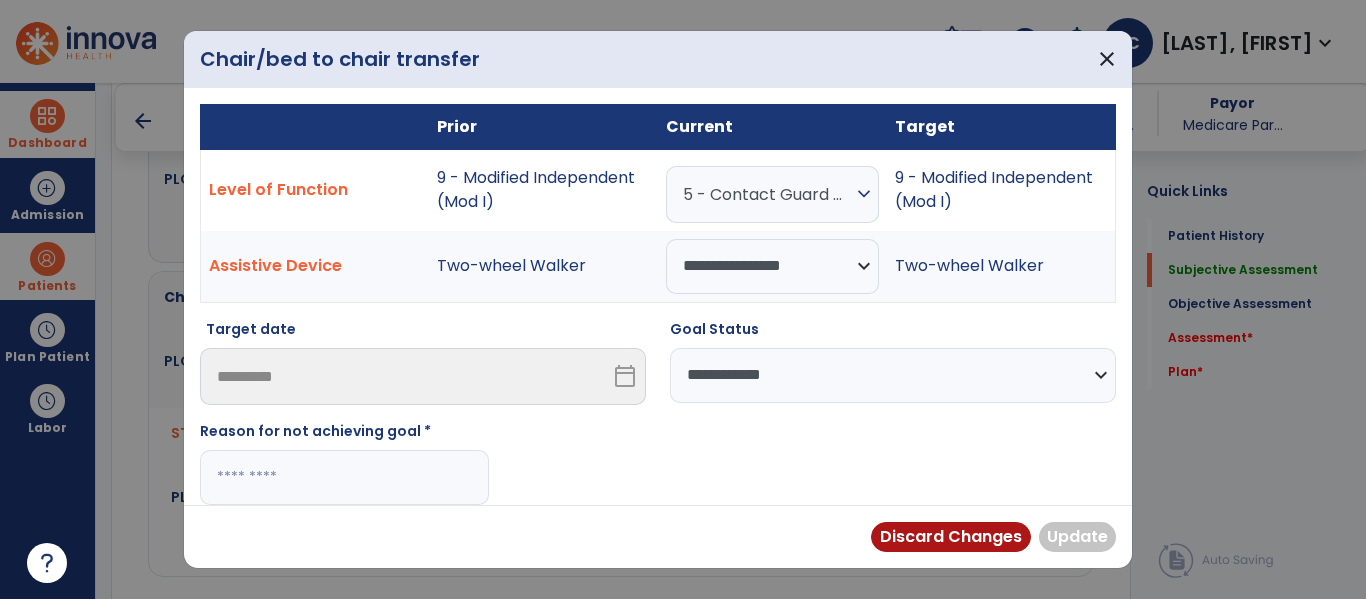 click at bounding box center (344, 477) 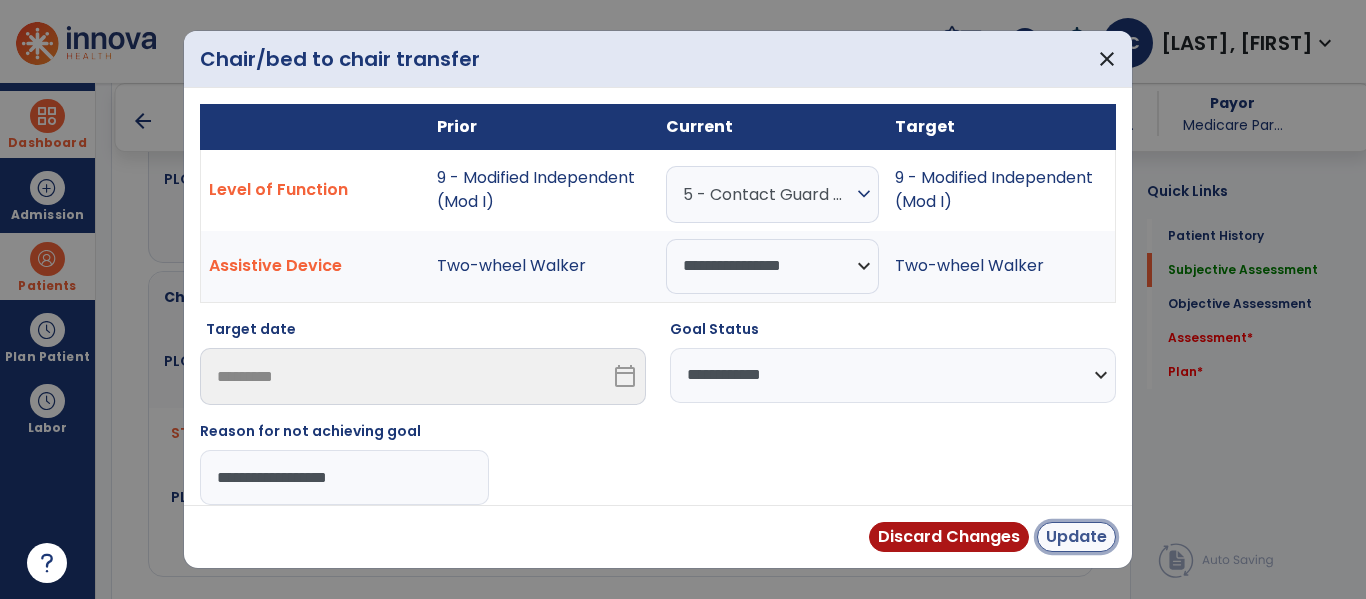 click on "Update" at bounding box center [1076, 537] 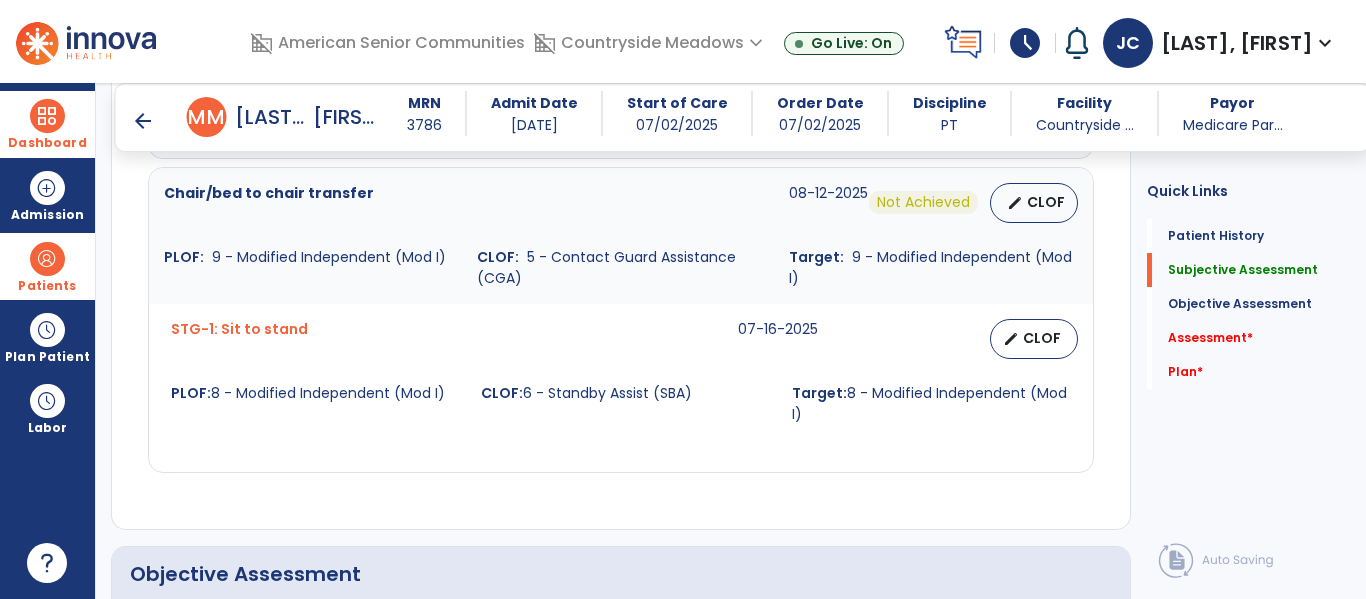 scroll, scrollTop: 2095, scrollLeft: 0, axis: vertical 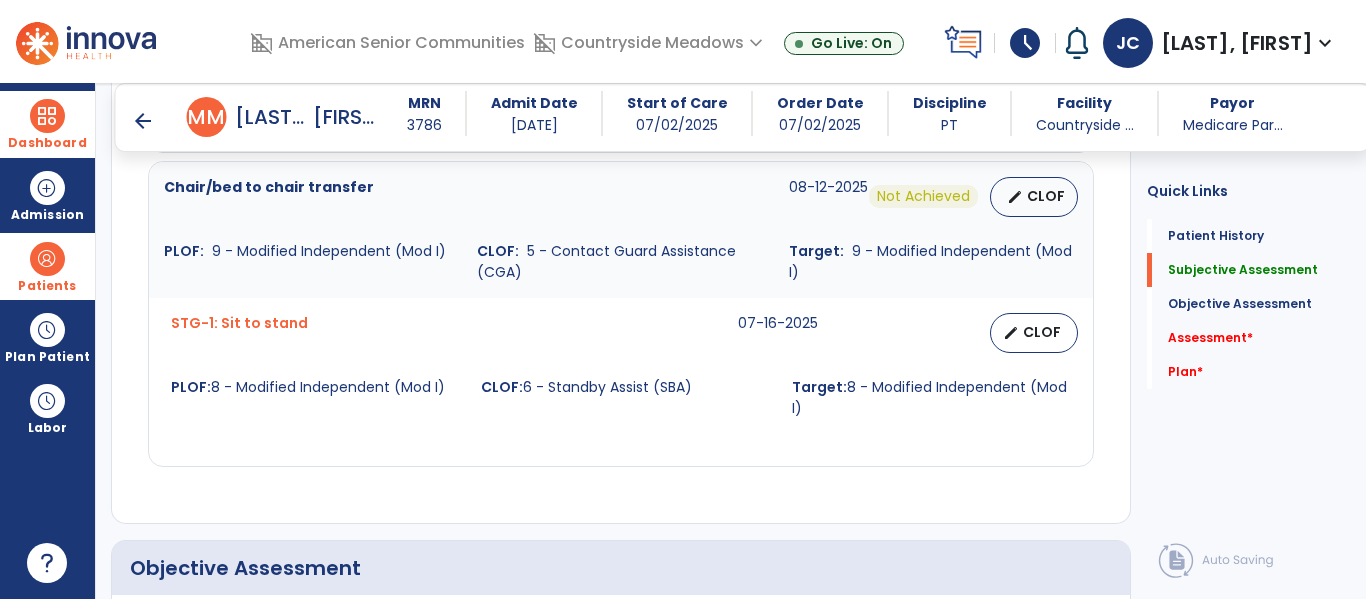 click on "STG-1: Sit to stand  [DATE]   edit   CLOF PLOF:  8 - Modified Independent (Mod I)  CLOF:  6 - Standby Assist (SBA)  Target:  8 - Modified Independent (Mod I)" at bounding box center [621, 366] 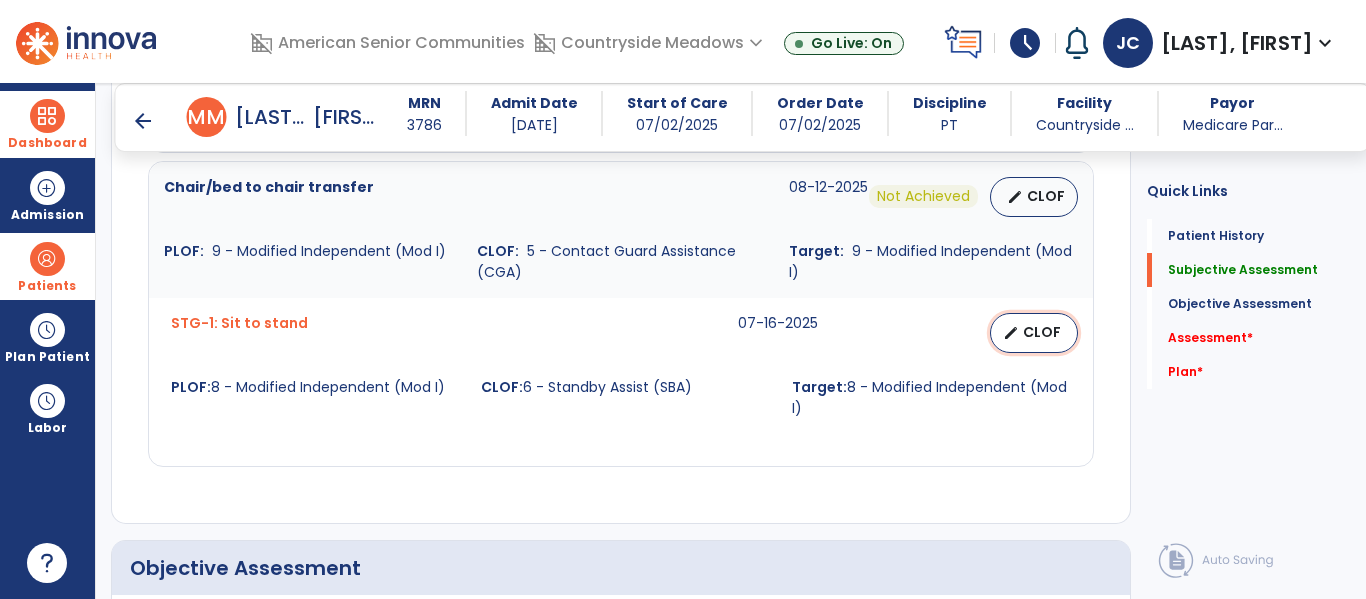 click on "edit   CLOF" at bounding box center (1034, 333) 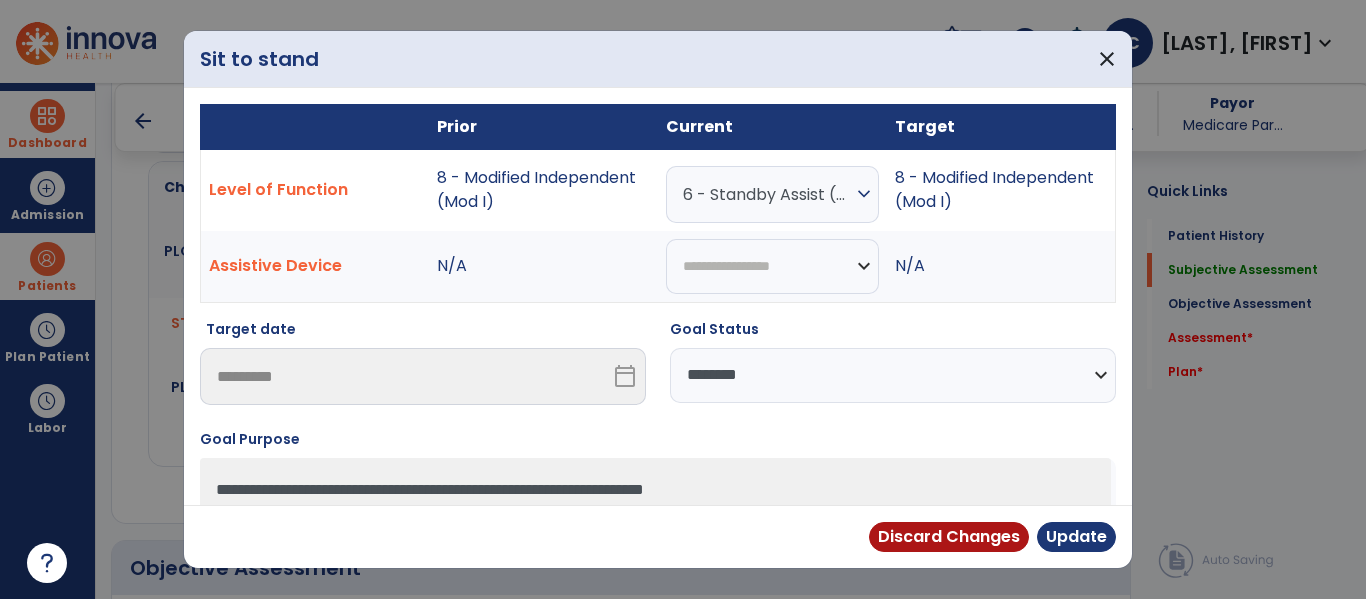 click on "**********" at bounding box center [893, 375] 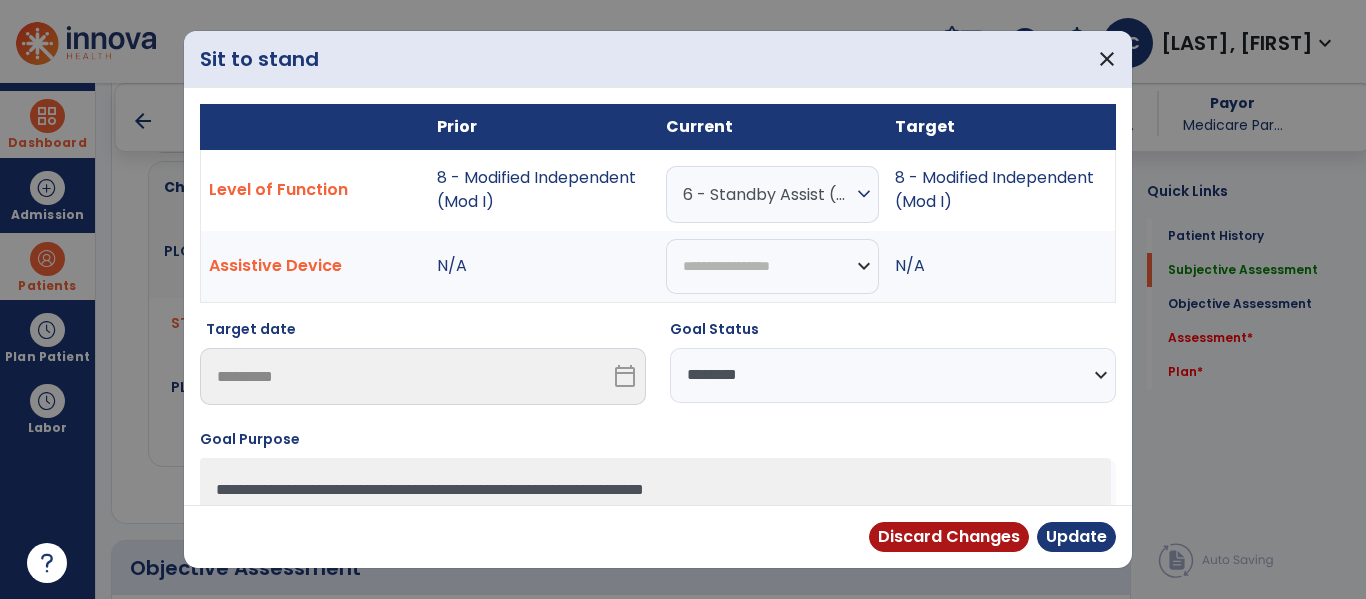 click on "**********" at bounding box center [893, 375] 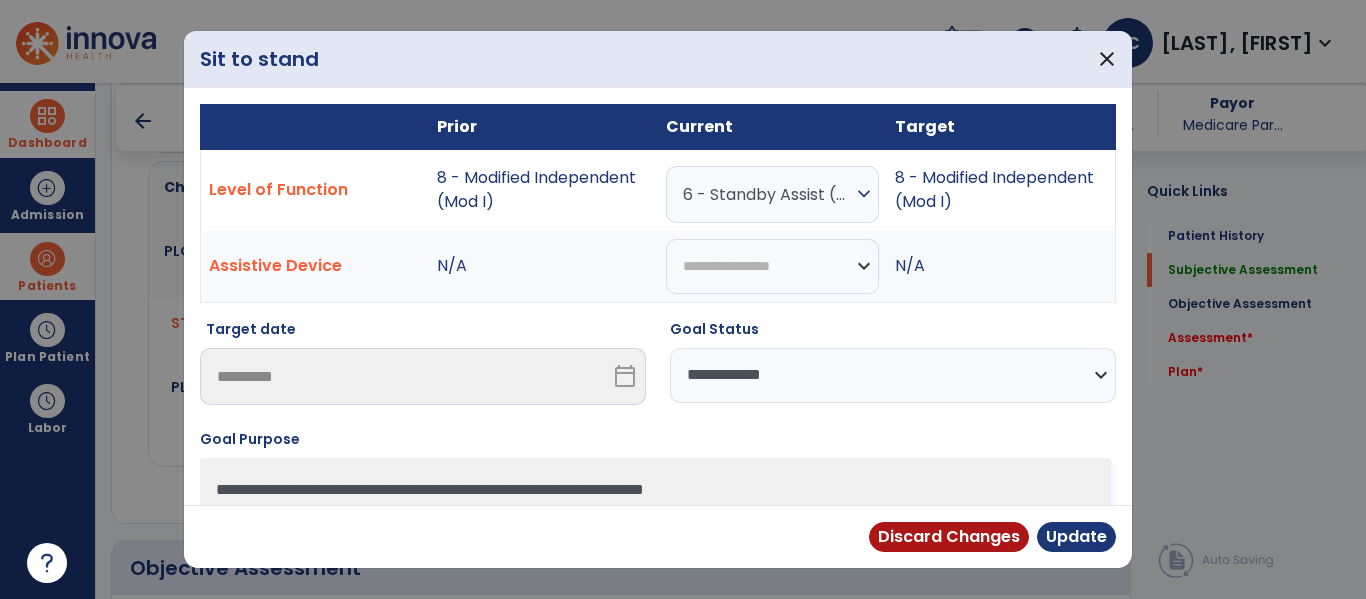 click on "**********" at bounding box center (893, 375) 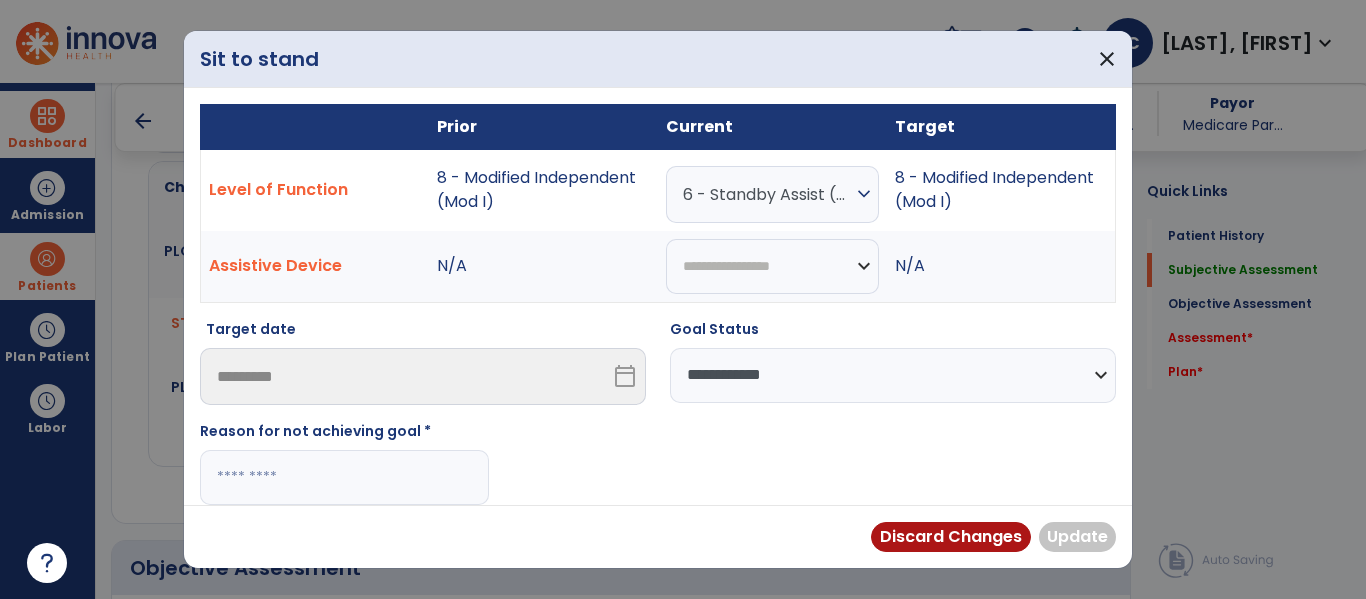 click at bounding box center (344, 477) 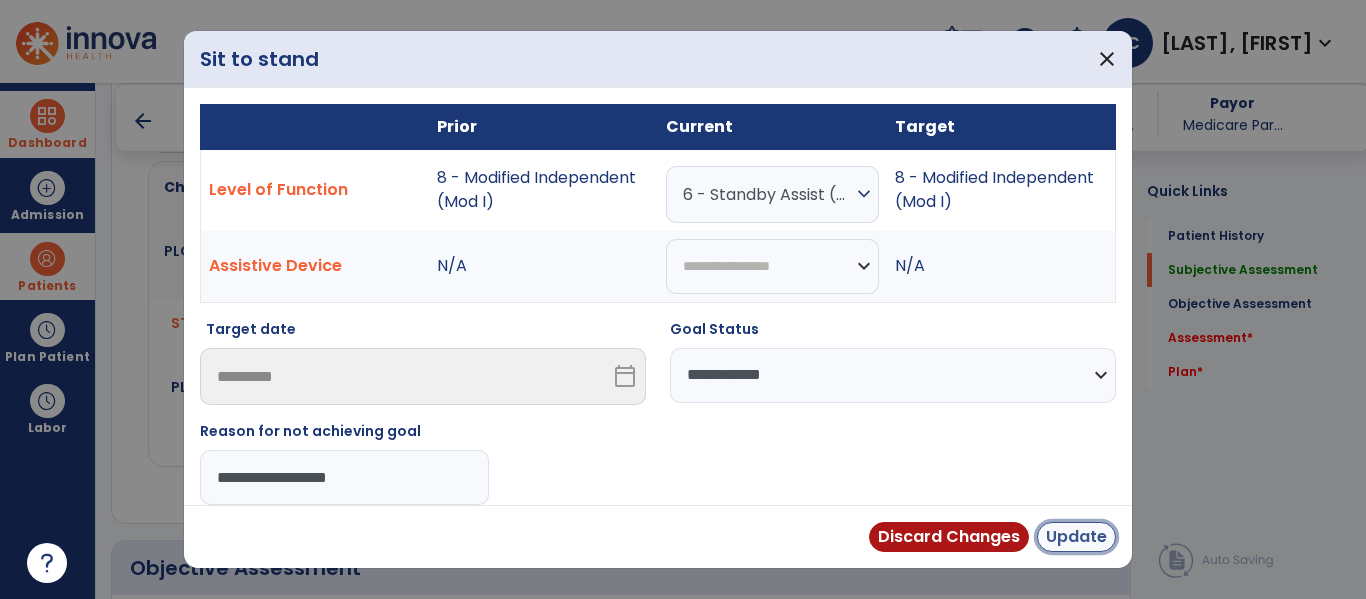 click on "Update" at bounding box center (1076, 537) 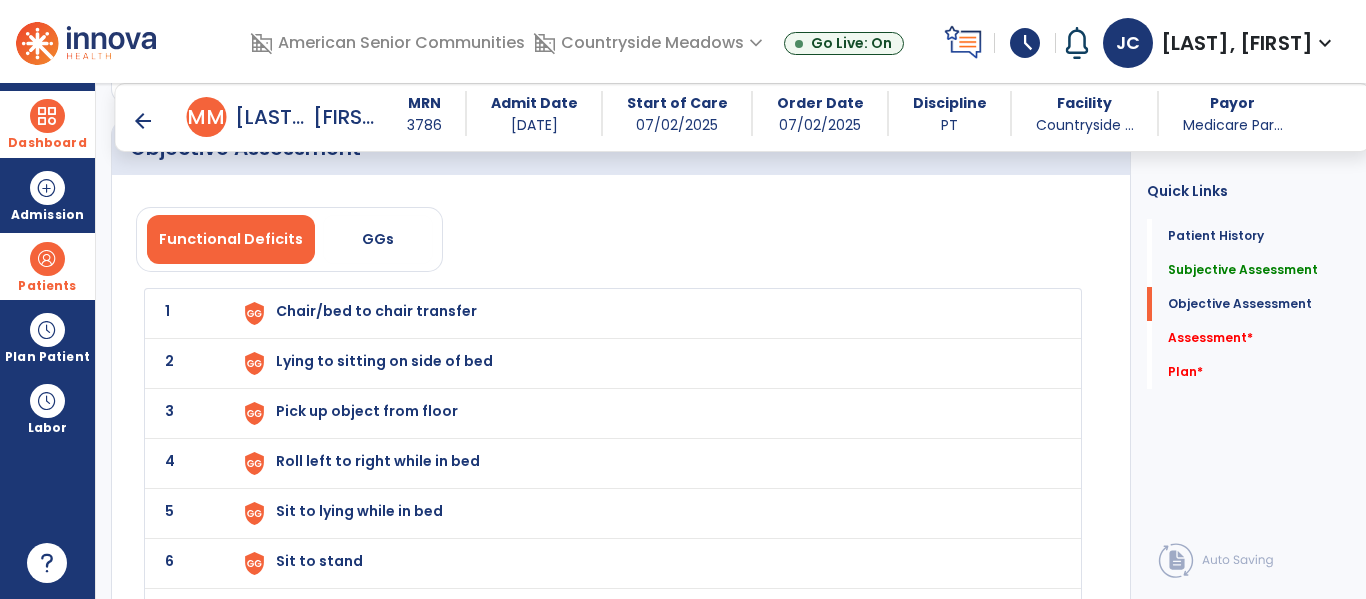 scroll, scrollTop: 2514, scrollLeft: 0, axis: vertical 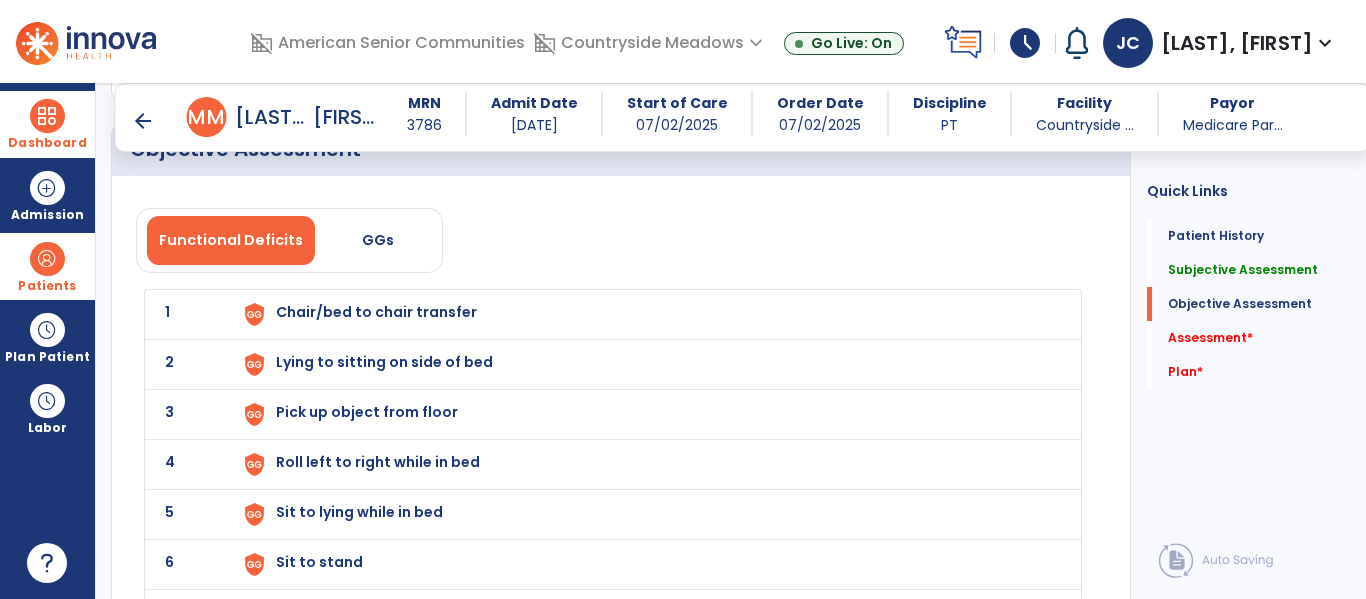 click on "Chair/bed to chair transfer" at bounding box center [646, 314] 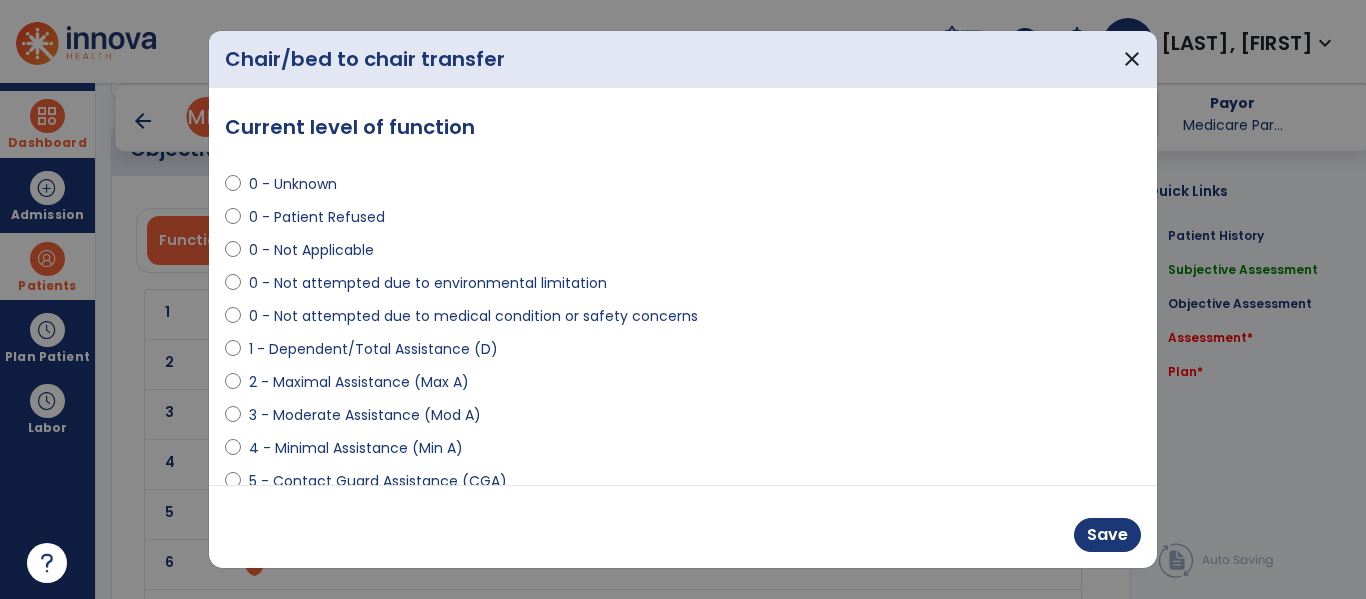 click on "4 - Minimal Assistance (Min A)" at bounding box center (356, 448) 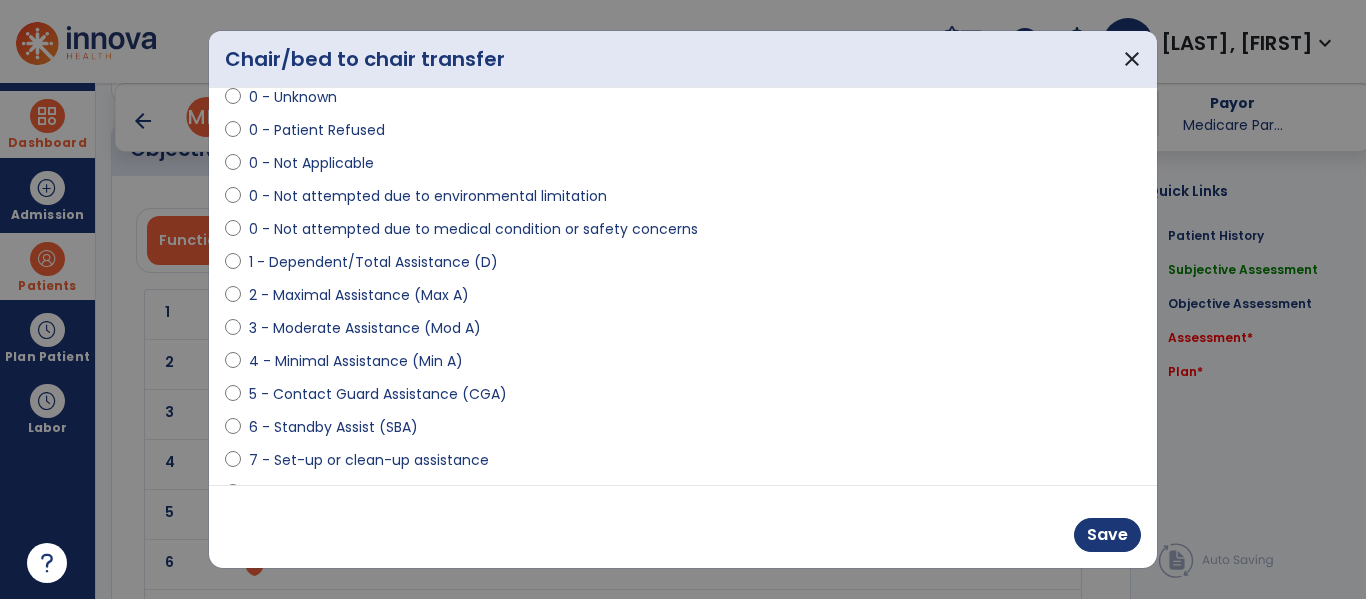 scroll, scrollTop: 94, scrollLeft: 0, axis: vertical 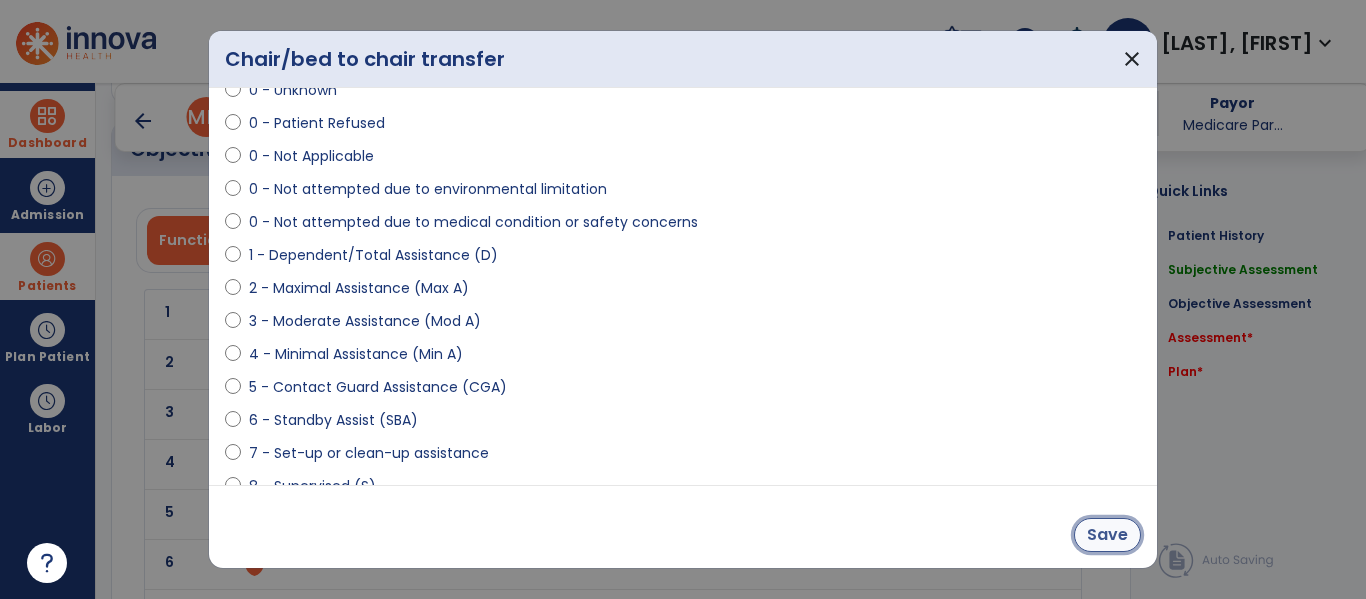 click on "Save" at bounding box center [1107, 535] 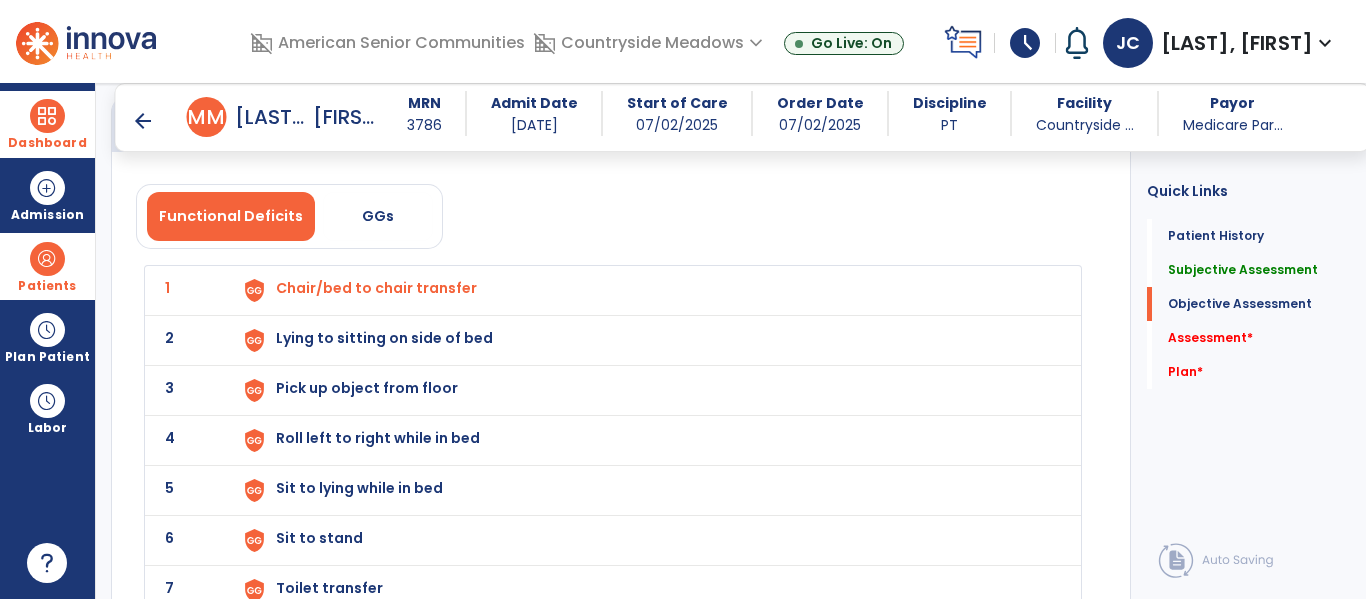 scroll, scrollTop: 2524, scrollLeft: 0, axis: vertical 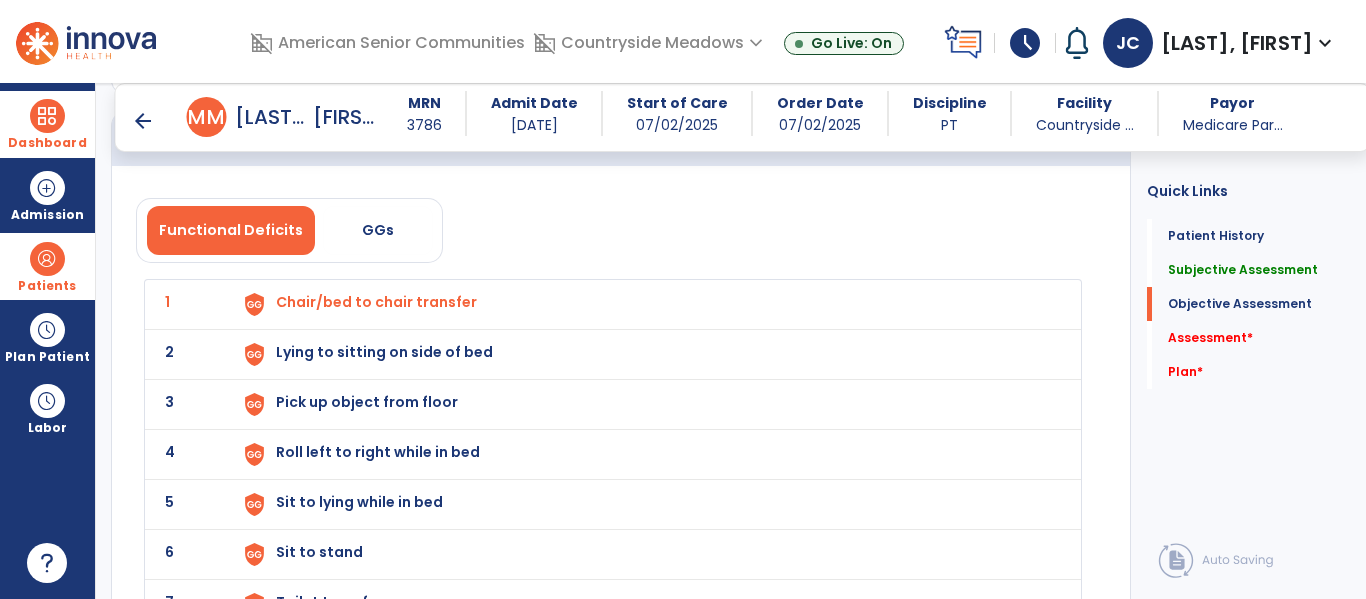 click on "Lying to sitting on side of bed" at bounding box center [646, 304] 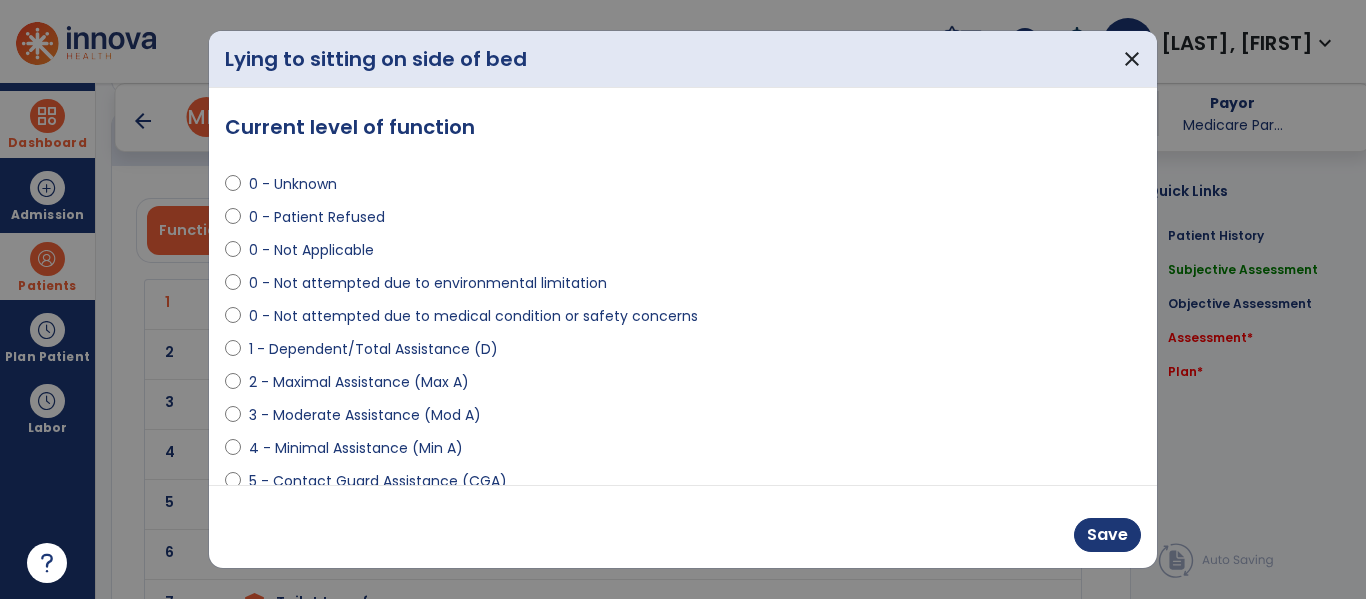 click on "4 - Minimal Assistance (Min A)" at bounding box center (356, 448) 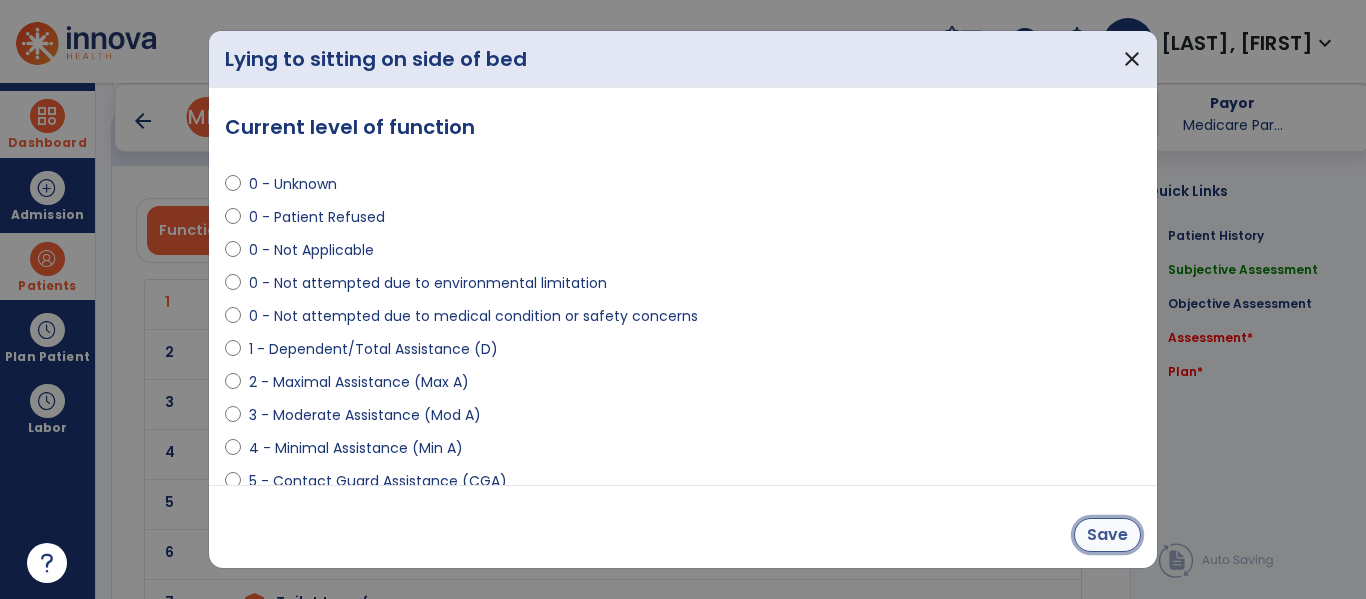 click on "Save" at bounding box center (1107, 535) 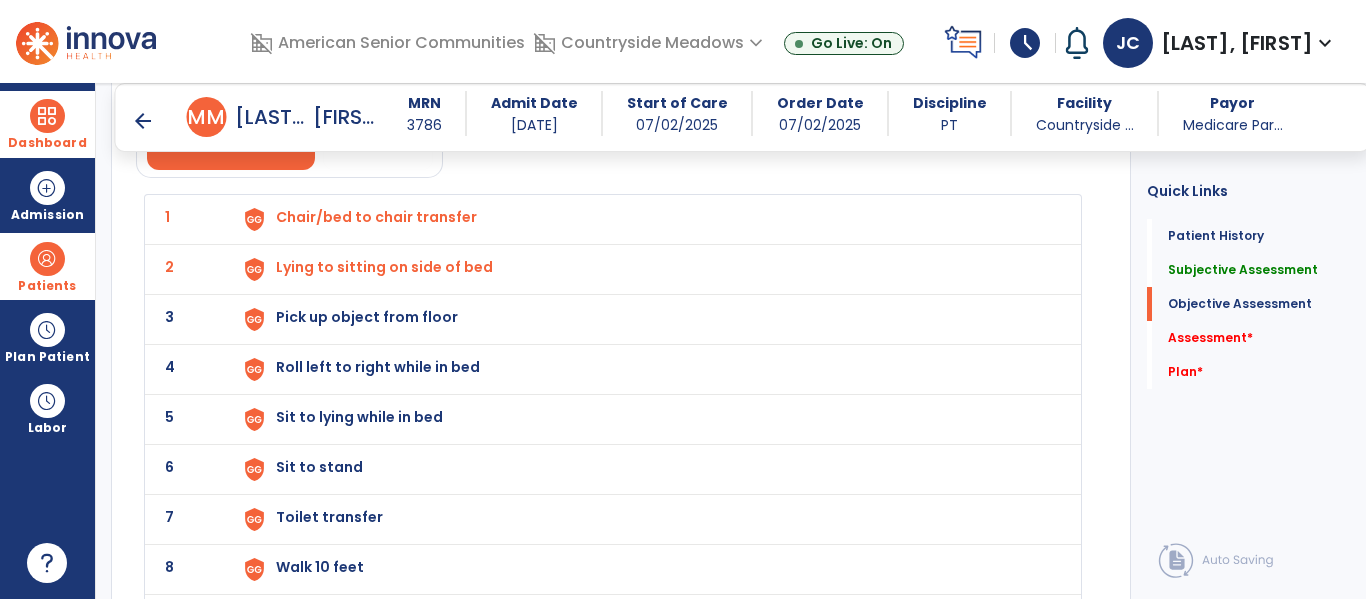 scroll, scrollTop: 2596, scrollLeft: 0, axis: vertical 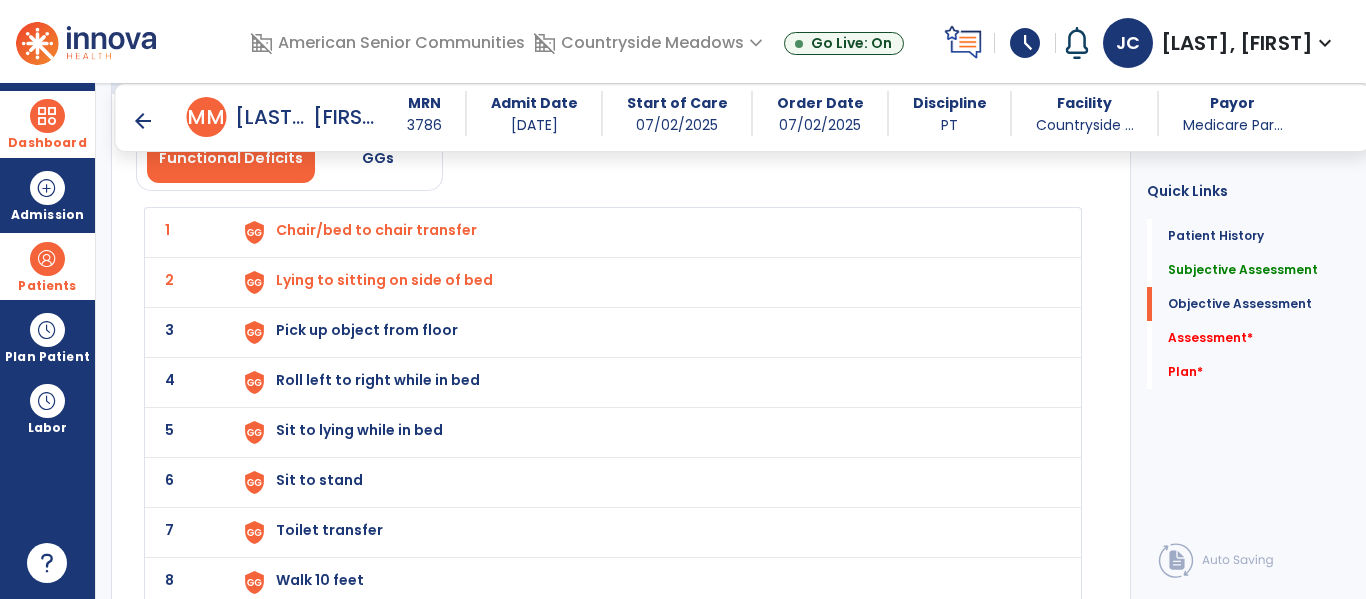 click on "Pick up object from floor" at bounding box center (646, 232) 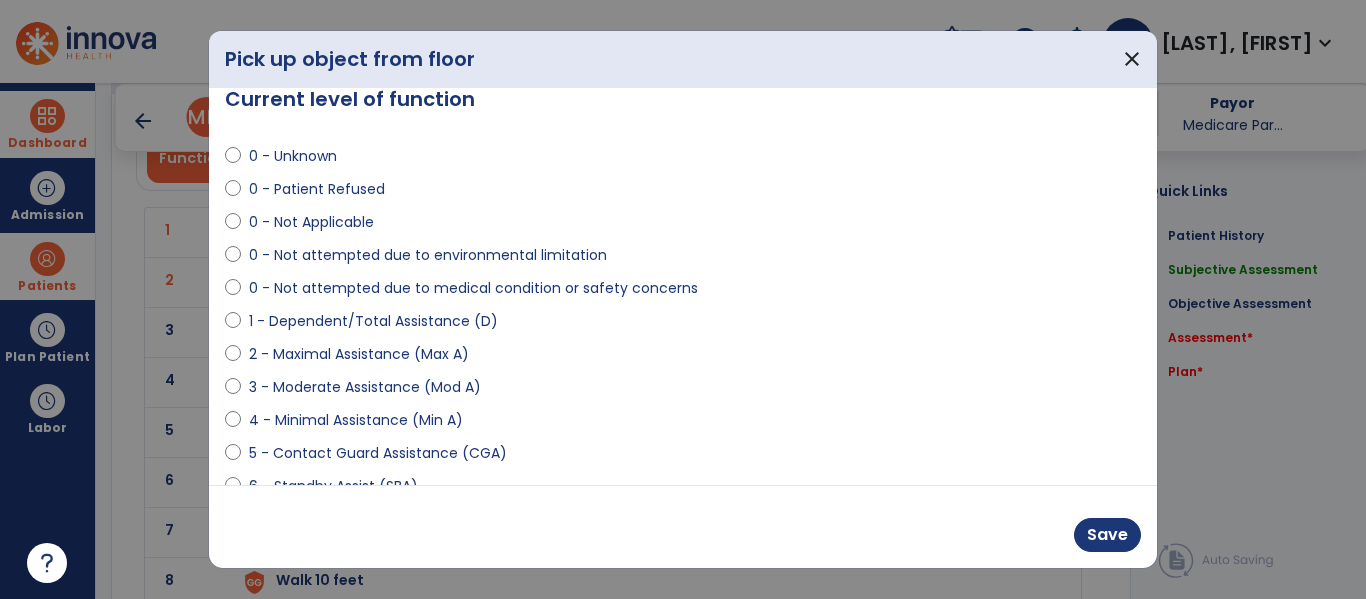 scroll, scrollTop: 0, scrollLeft: 0, axis: both 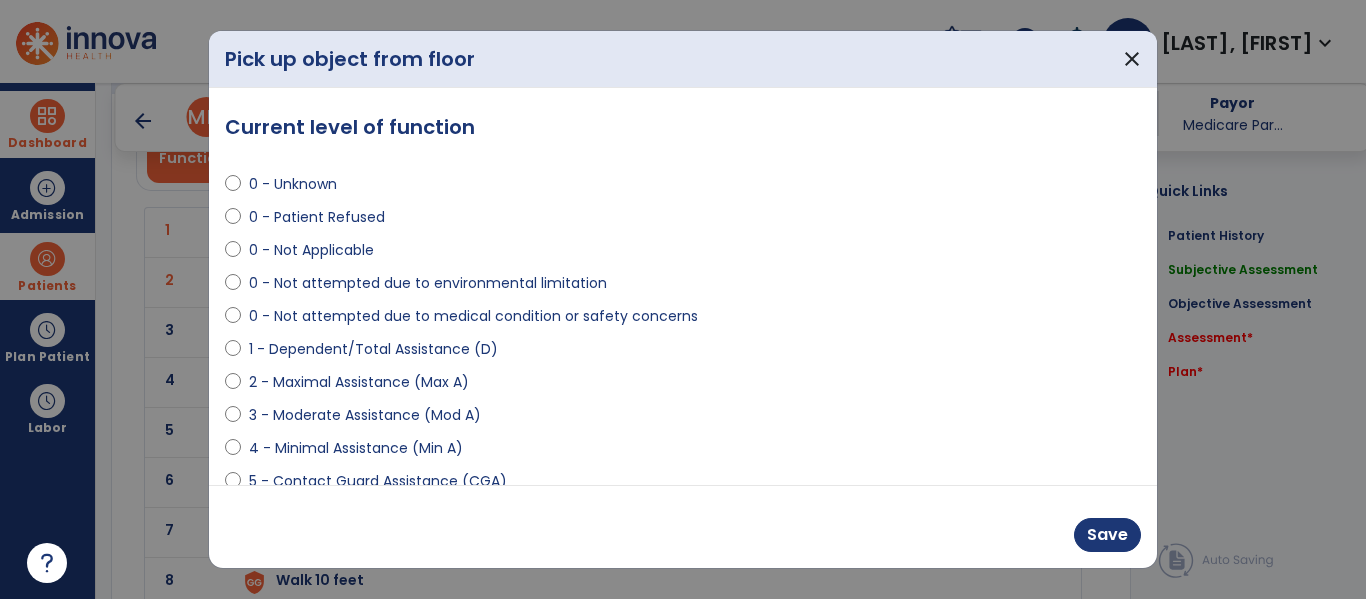 click on "1 - Dependent/Total Assistance (D)" at bounding box center [373, 349] 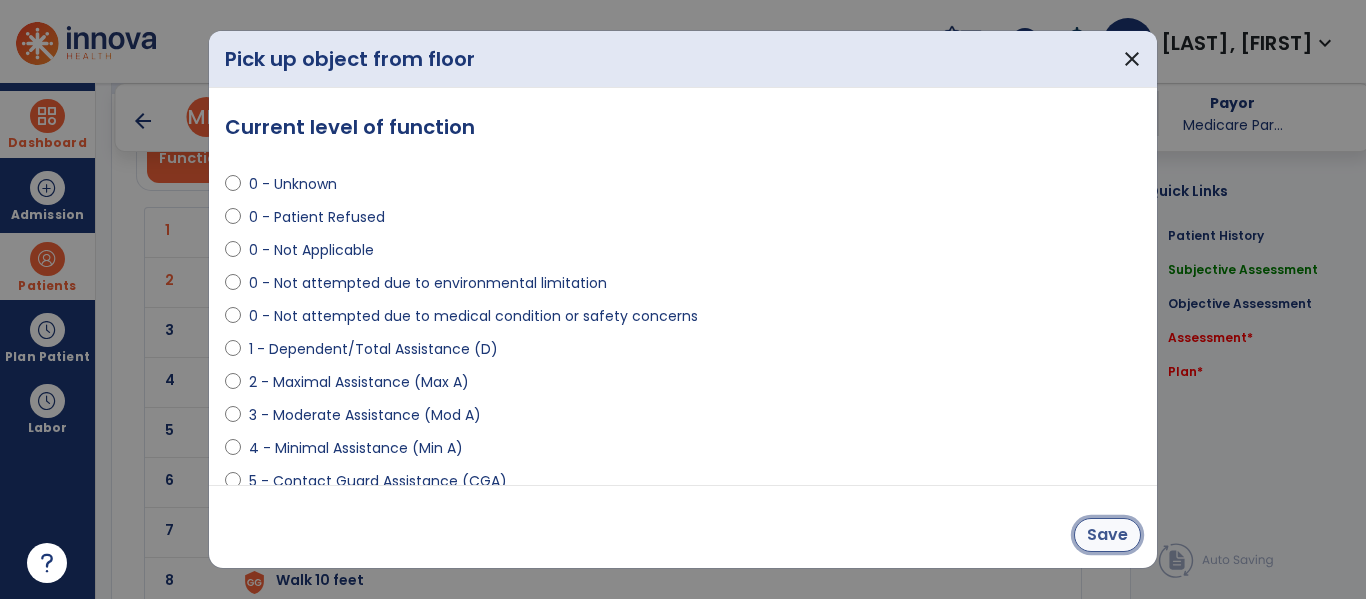 click on "Save" at bounding box center [1107, 535] 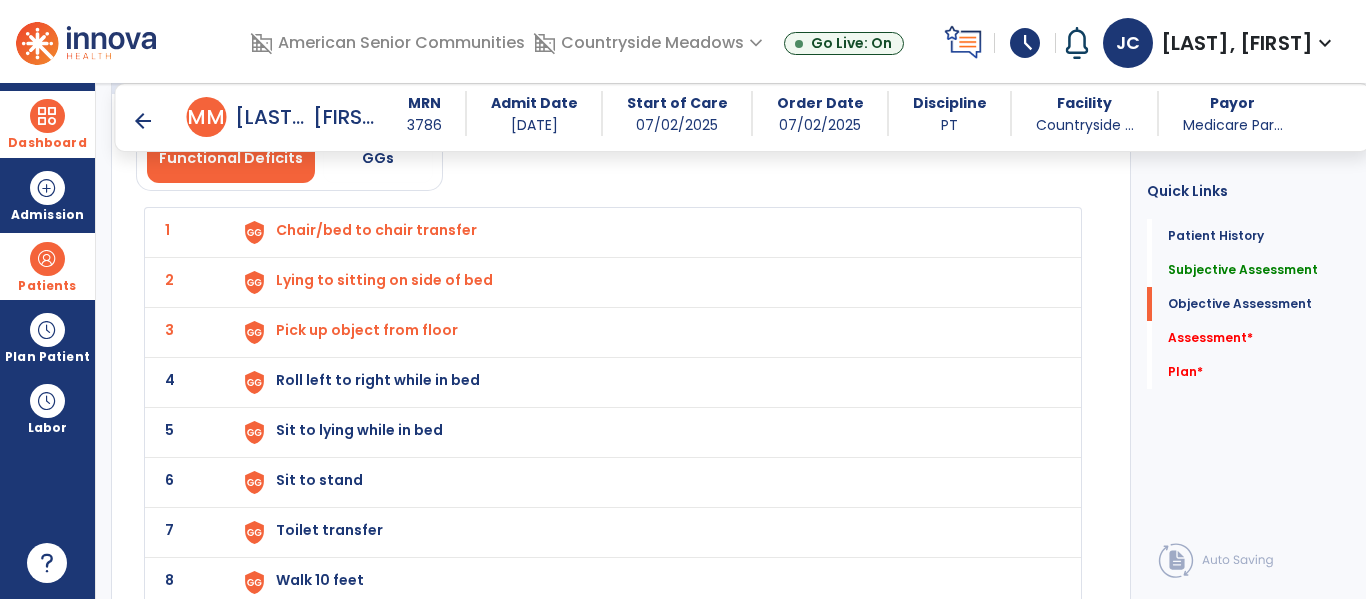 click on "Roll left to right while in bed" at bounding box center [646, 232] 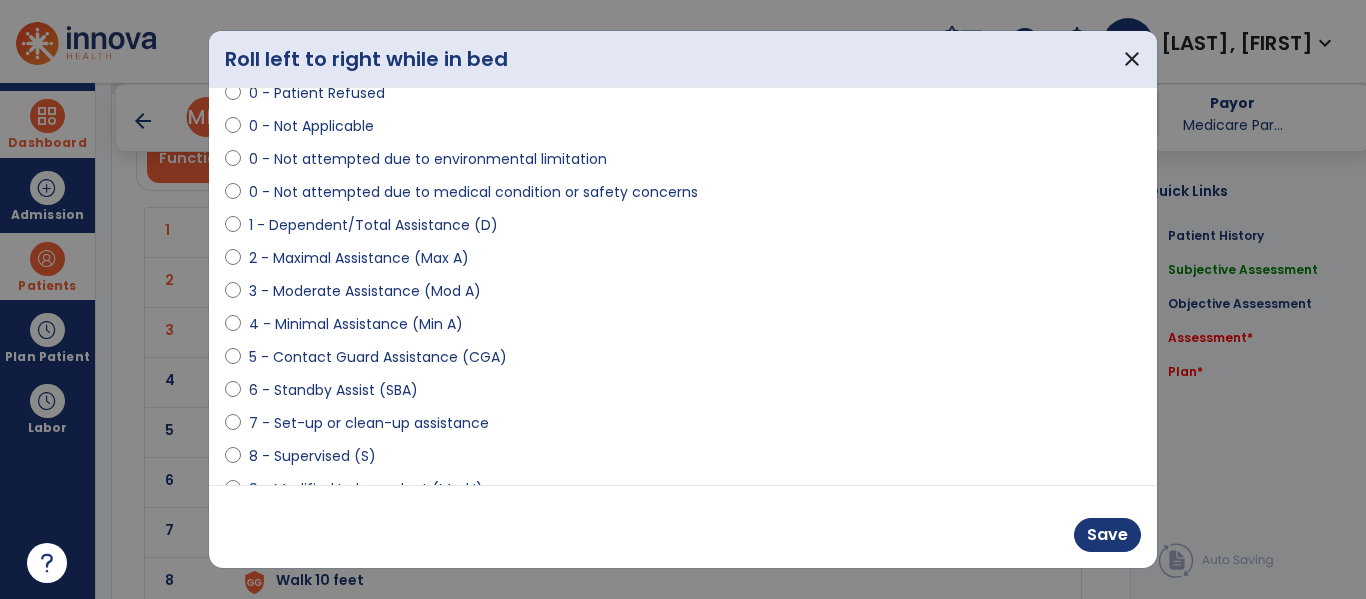 scroll, scrollTop: 127, scrollLeft: 0, axis: vertical 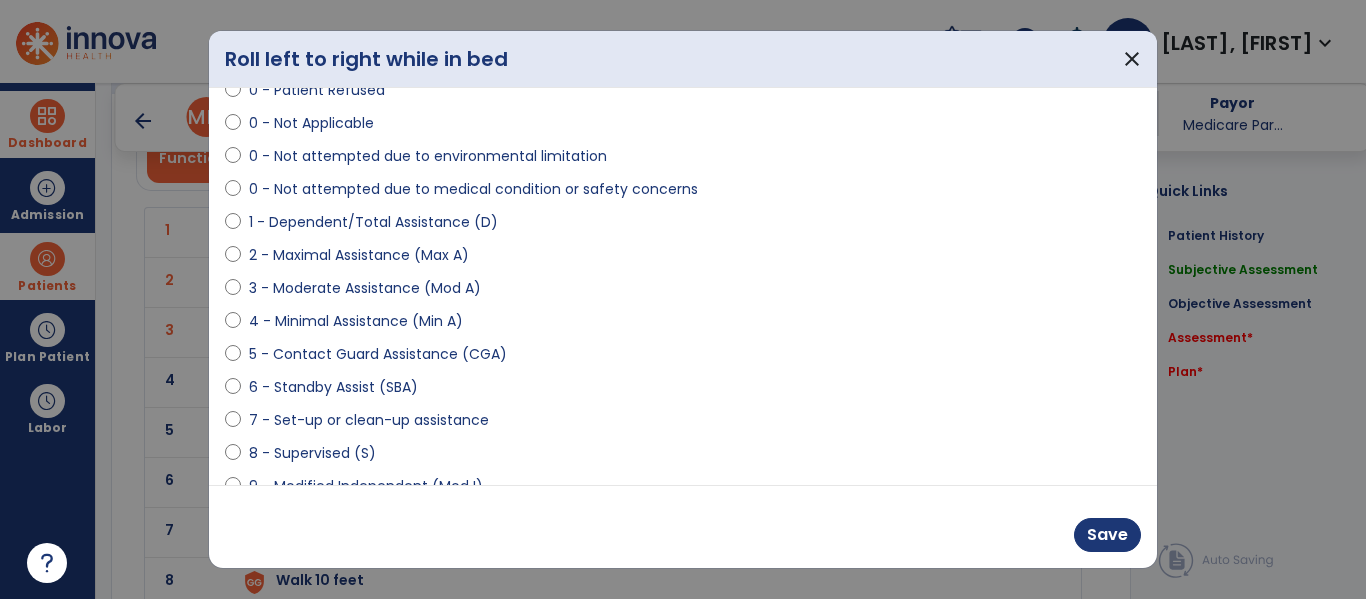 click on "4 - Minimal Assistance (Min A)" at bounding box center [356, 321] 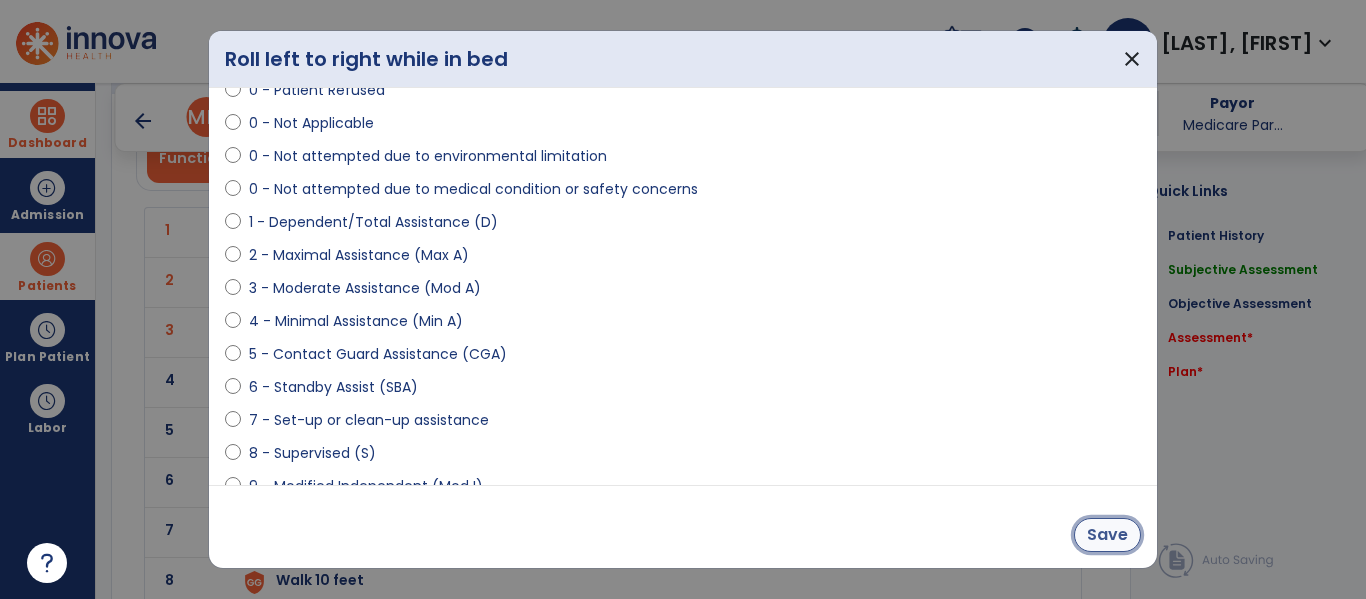 click on "Save" at bounding box center [1107, 535] 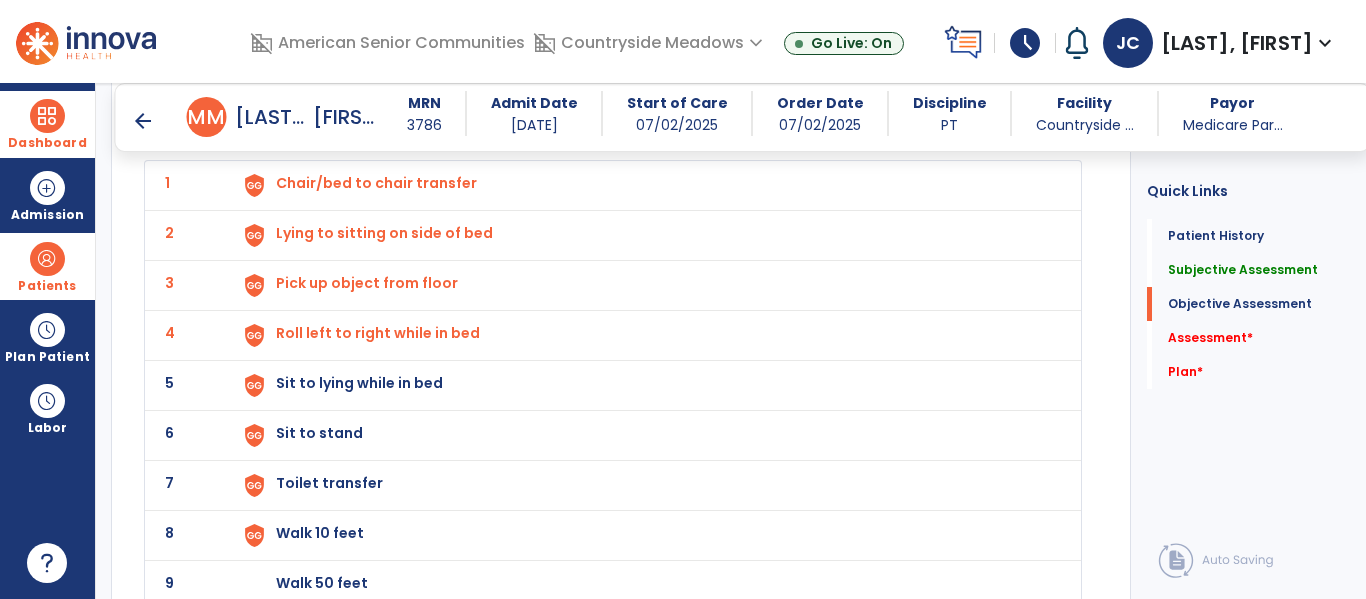 scroll, scrollTop: 2654, scrollLeft: 0, axis: vertical 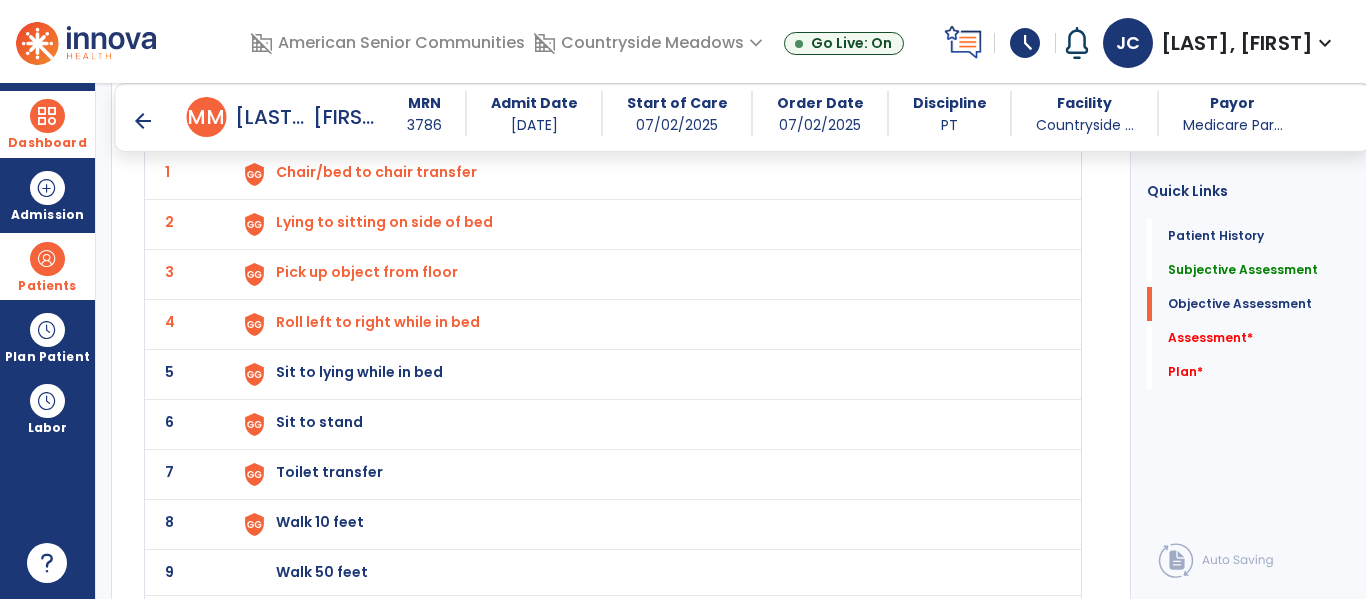 click on "Sit to lying while in bed" at bounding box center (376, 172) 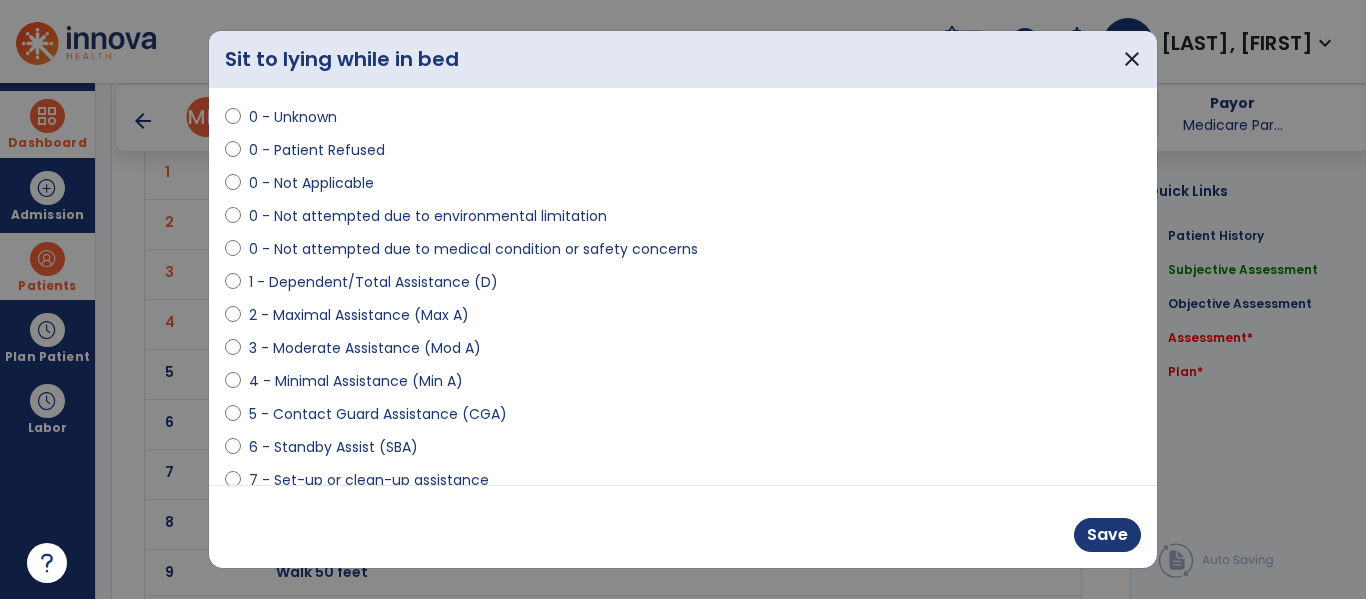 scroll, scrollTop: 71, scrollLeft: 0, axis: vertical 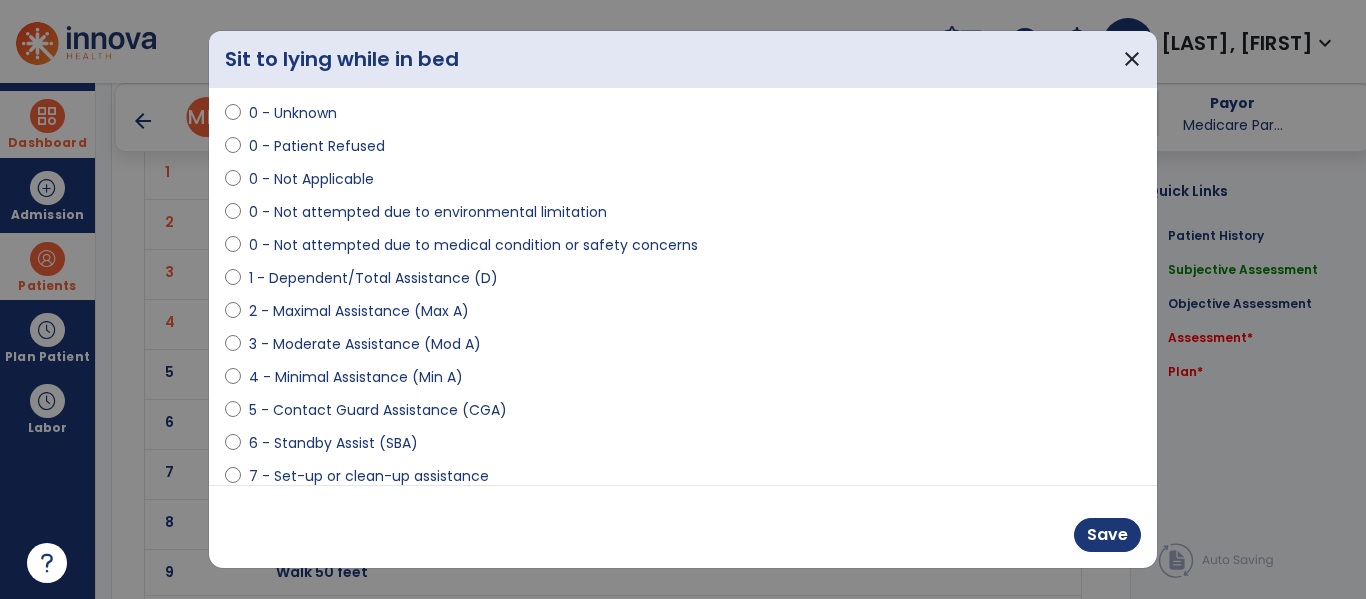 click on "4 - Minimal Assistance (Min A)" at bounding box center [356, 377] 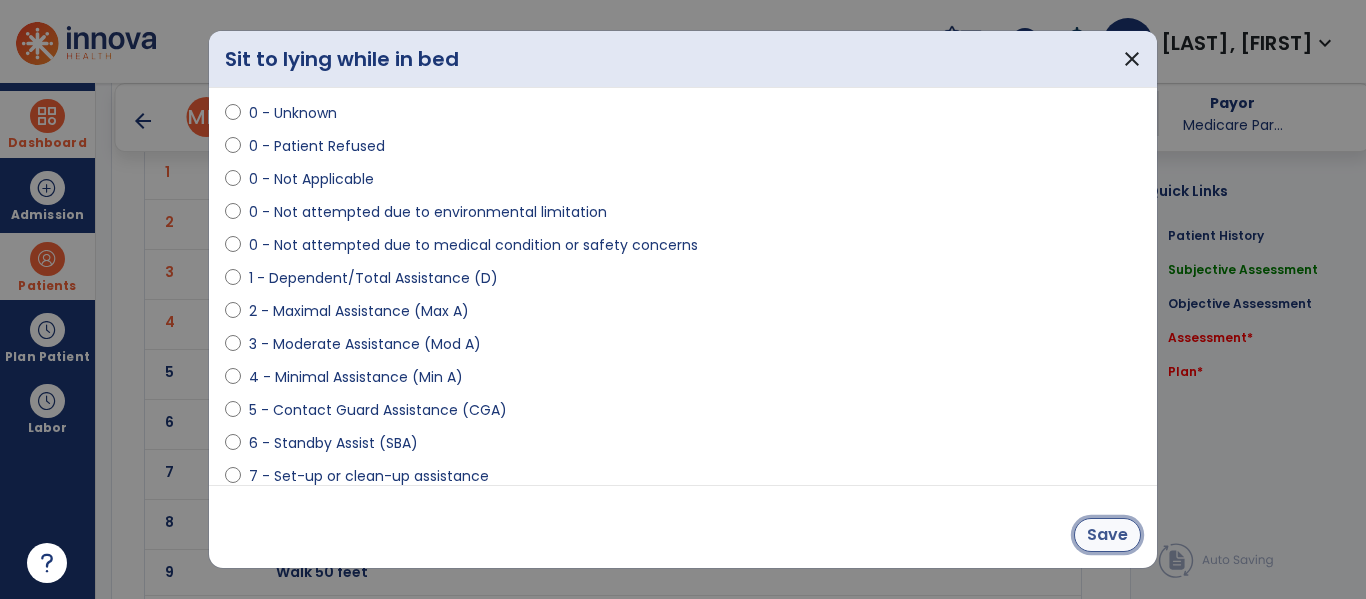 click on "Save" at bounding box center (1107, 535) 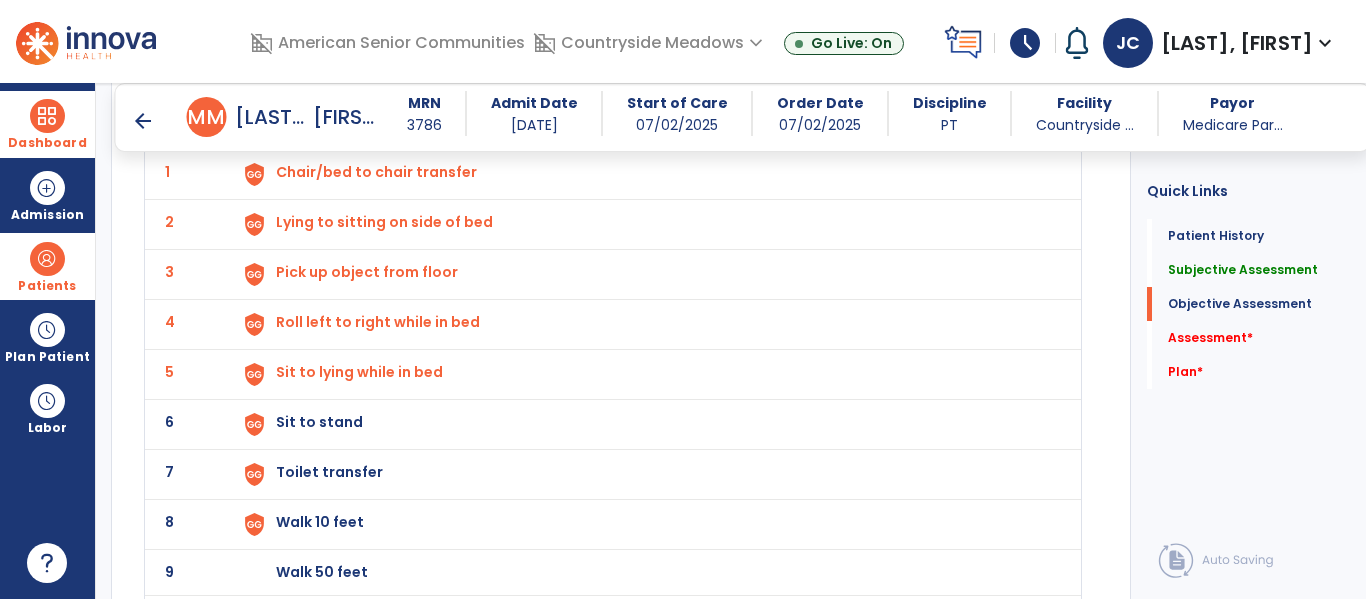 click on "Sit to stand" at bounding box center (646, 174) 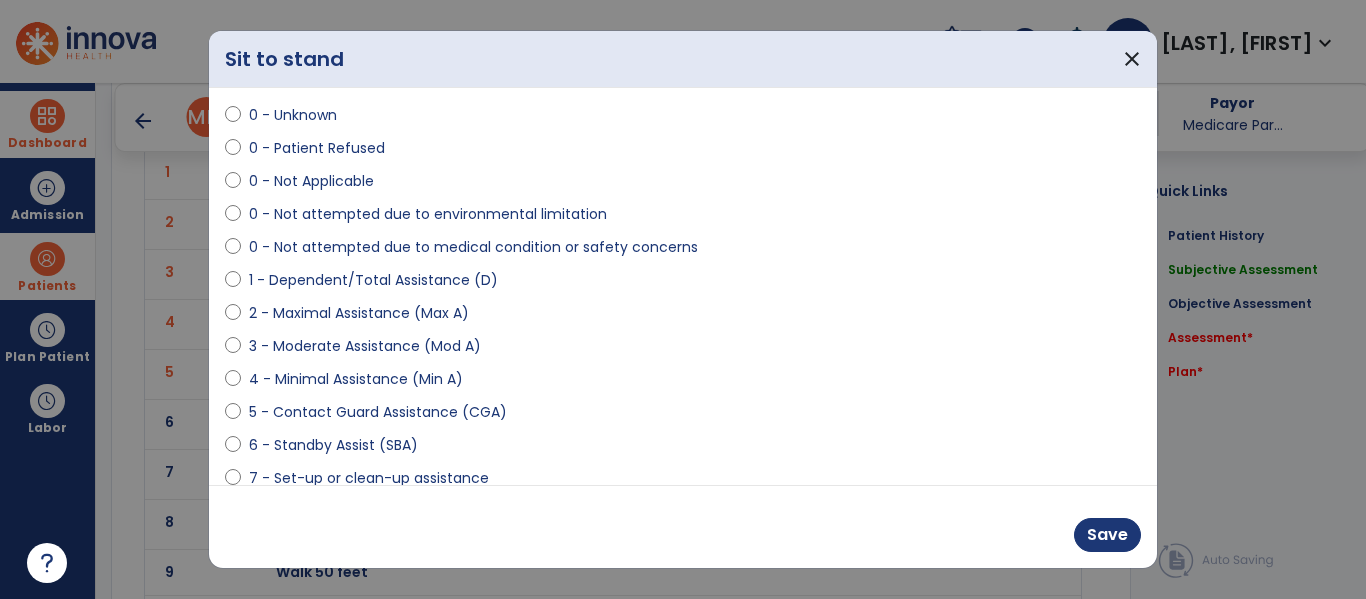 scroll, scrollTop: 84, scrollLeft: 0, axis: vertical 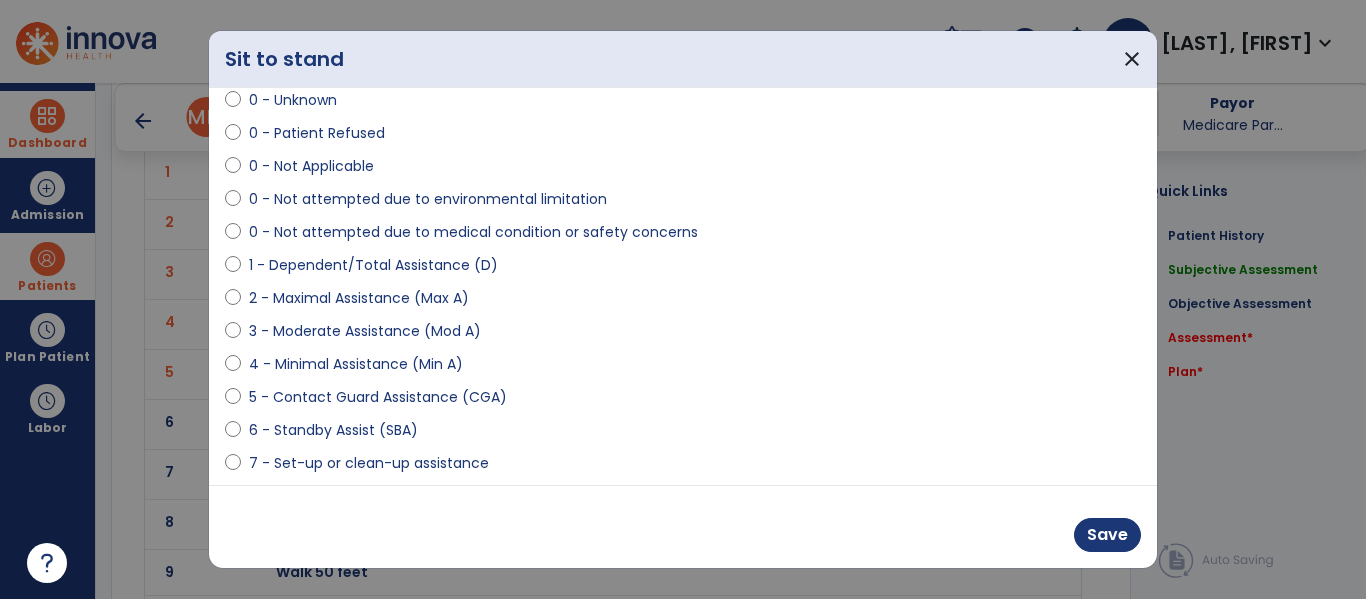 click on "4 - Minimal Assistance (Min A)" at bounding box center [356, 364] 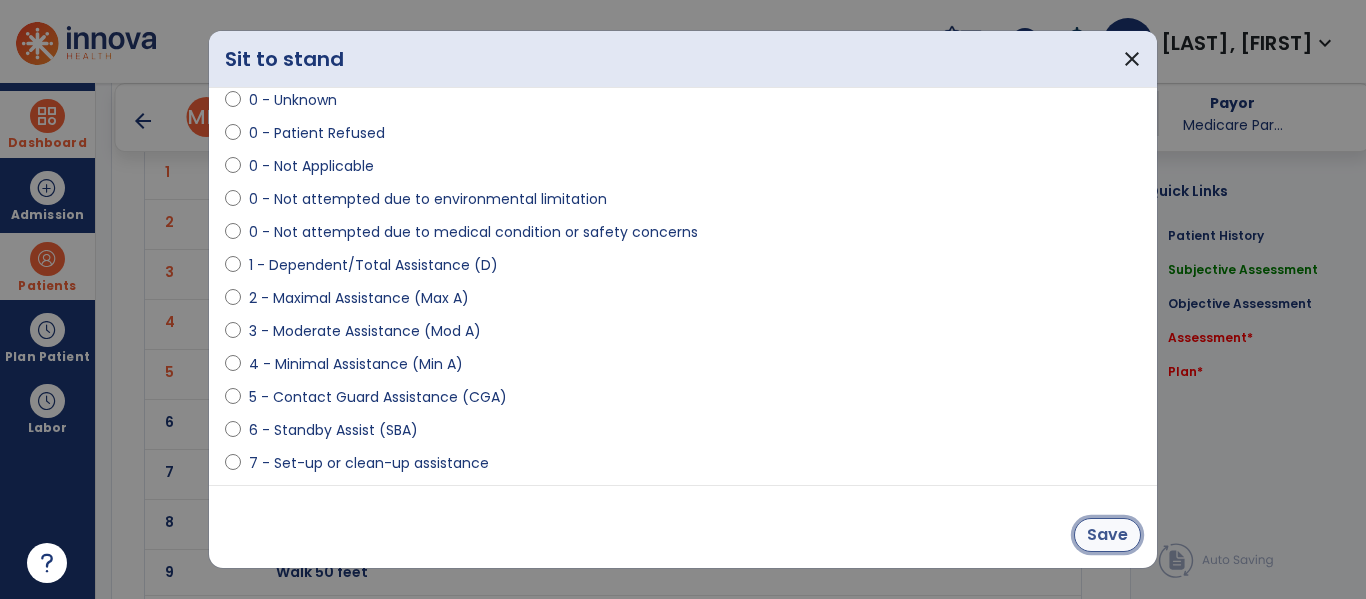 click on "Save" at bounding box center [1107, 535] 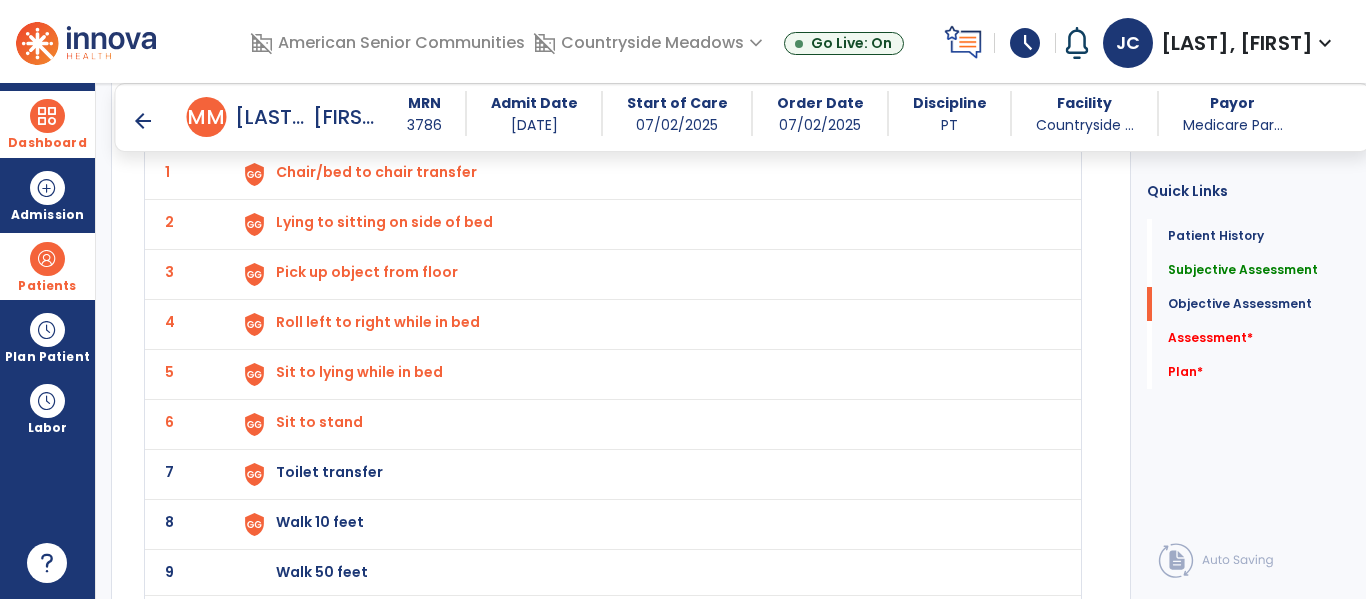 click on "Toilet transfer" 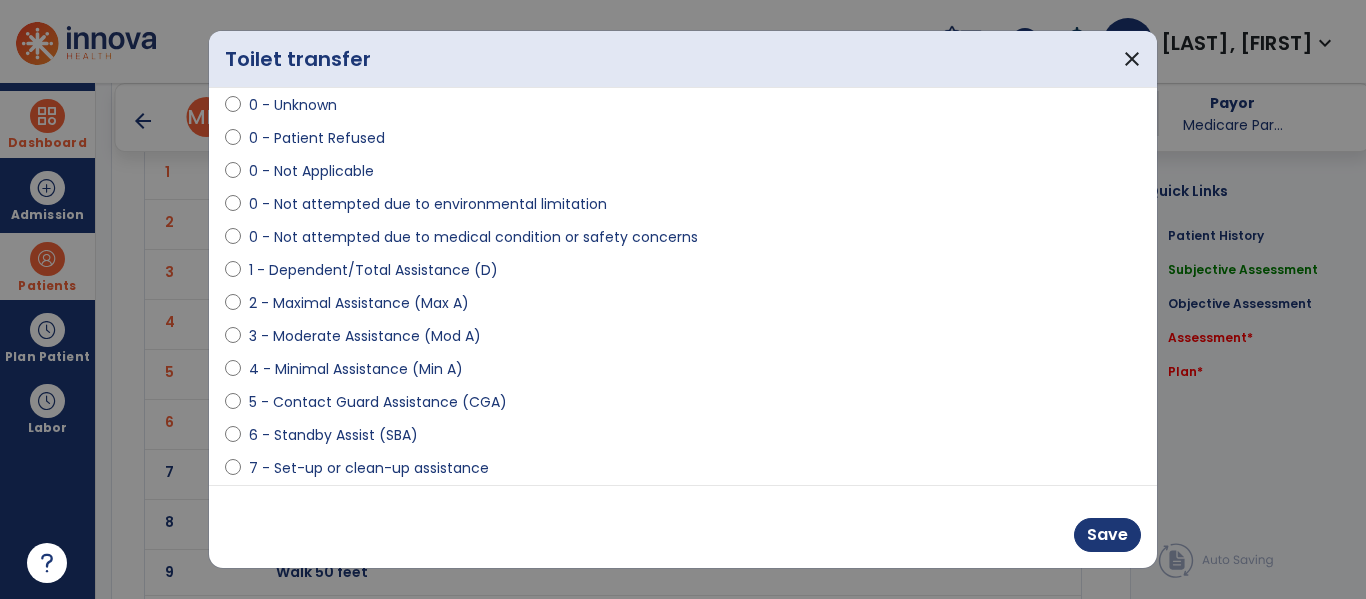 scroll, scrollTop: 97, scrollLeft: 0, axis: vertical 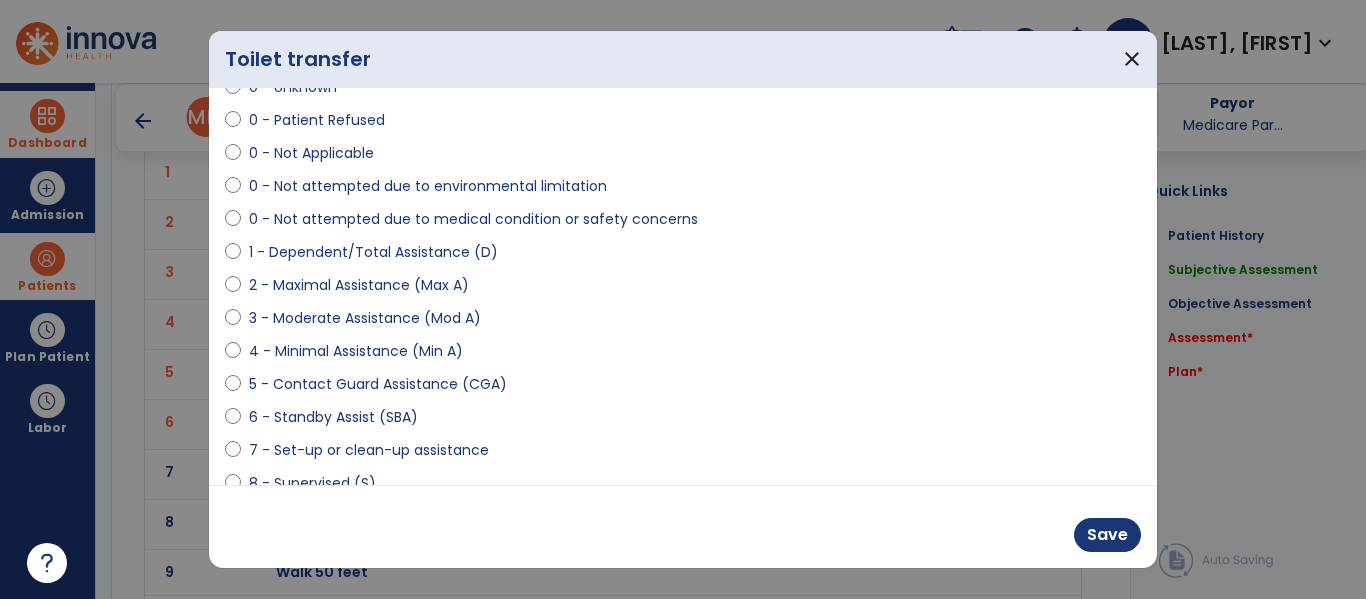 click on "5 - Contact Guard Assistance (CGA)" at bounding box center (378, 384) 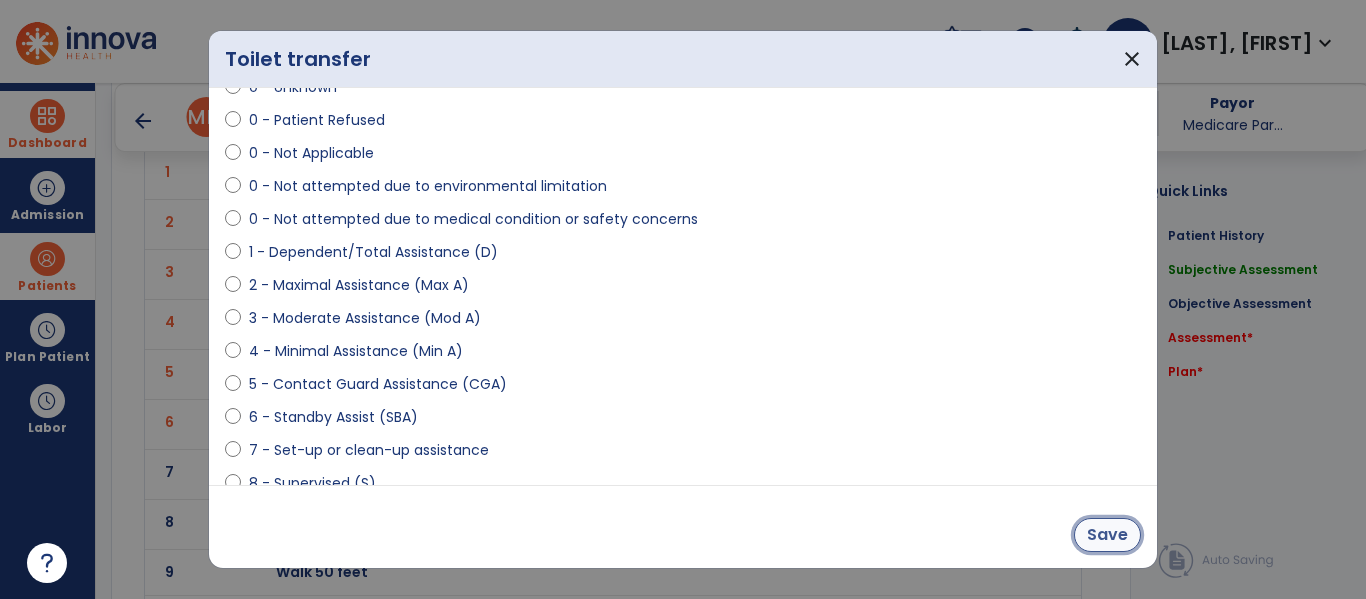 click on "Save" at bounding box center (1107, 535) 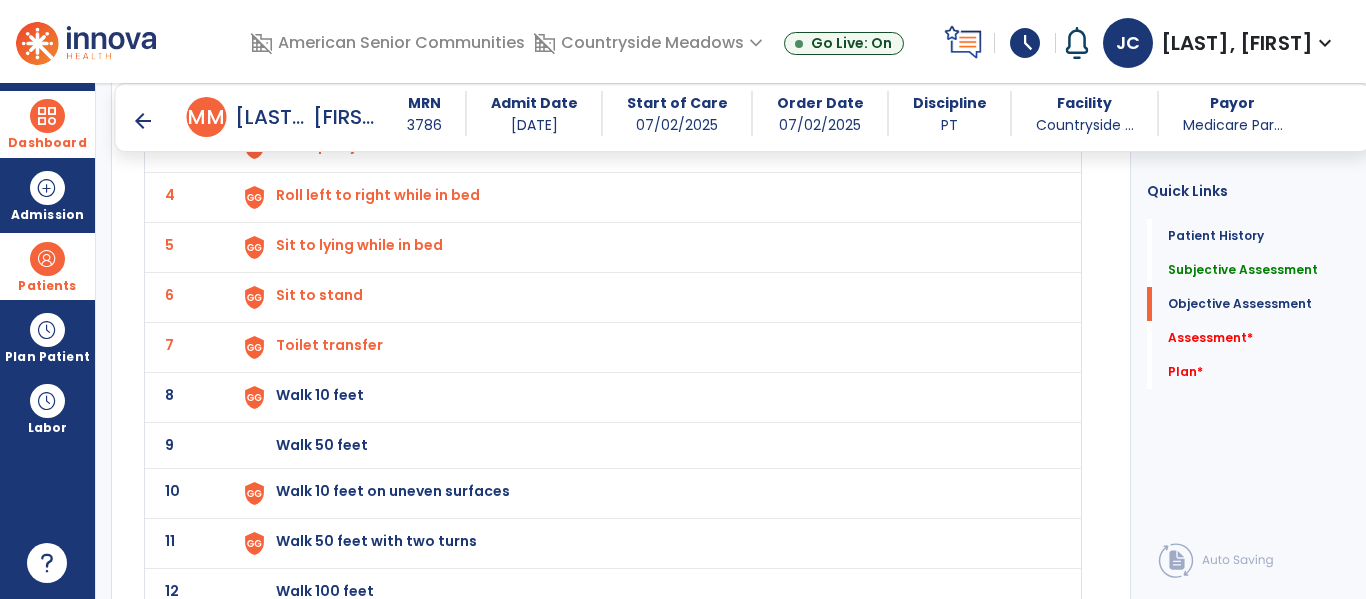 scroll, scrollTop: 2784, scrollLeft: 0, axis: vertical 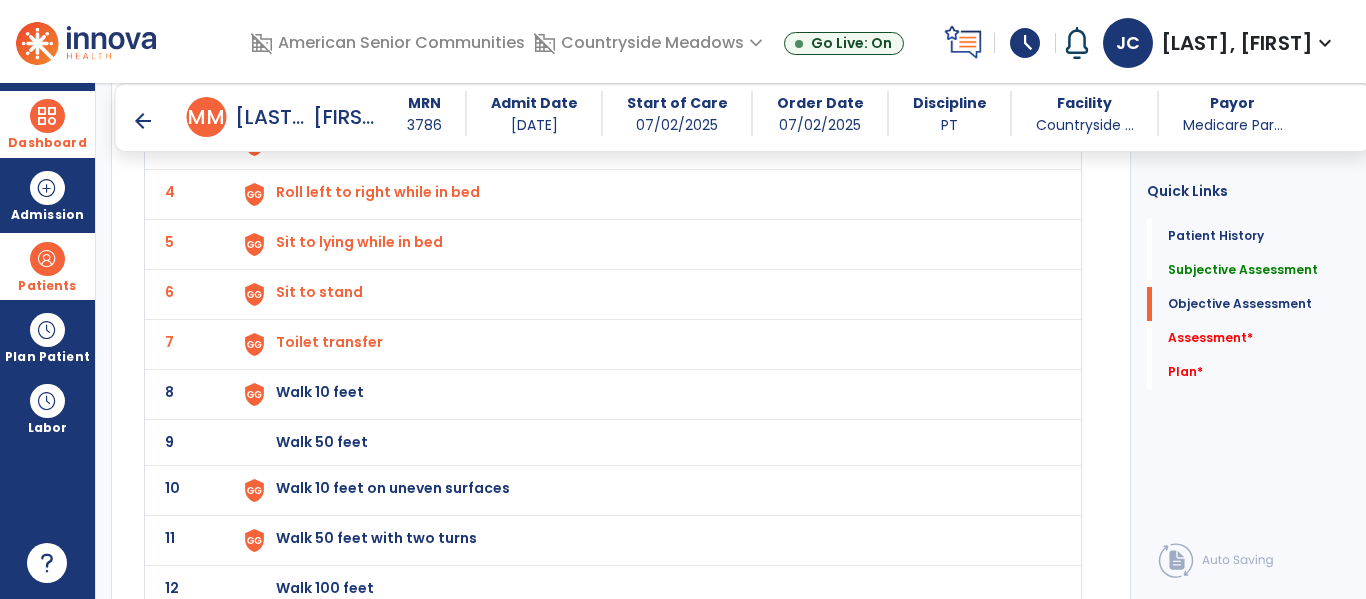 click on "8 Walk 10 feet" 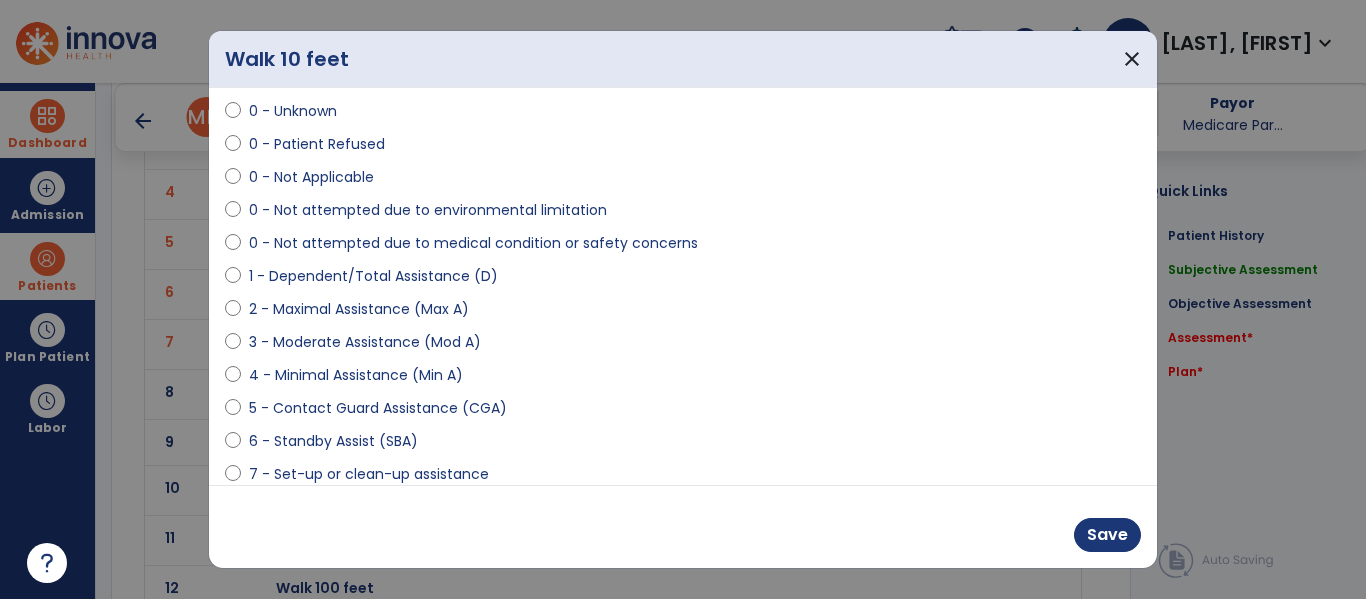 scroll, scrollTop: 70, scrollLeft: 0, axis: vertical 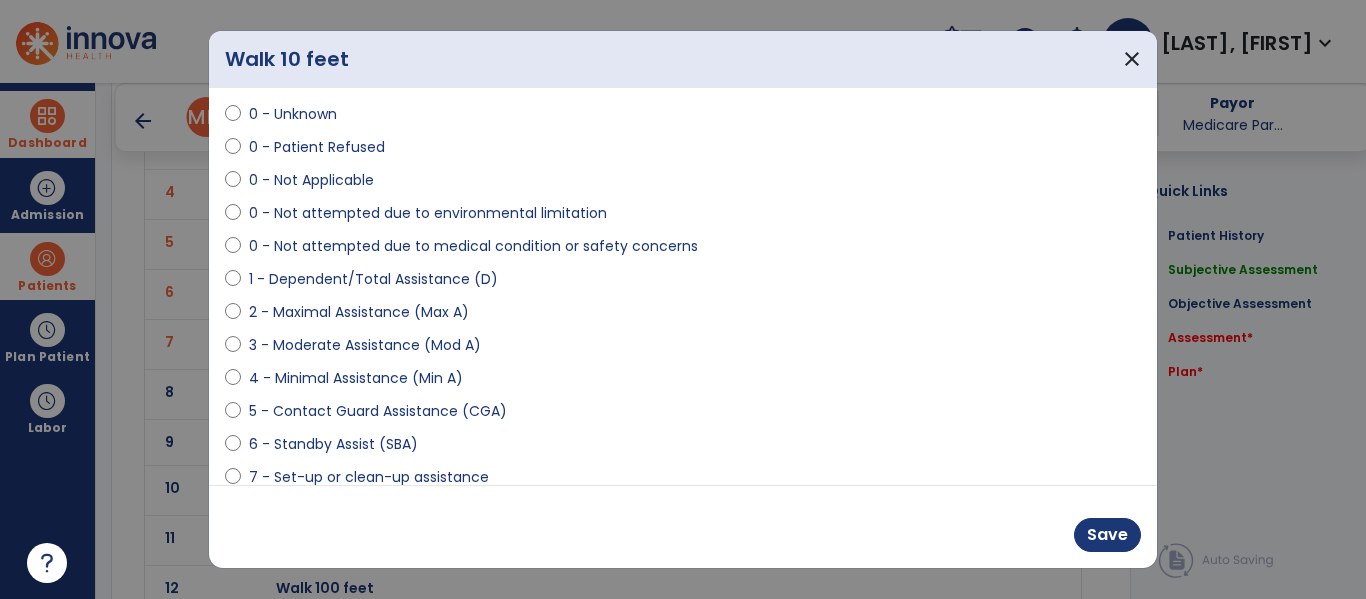 click on "5 - Contact Guard Assistance (CGA)" at bounding box center (378, 411) 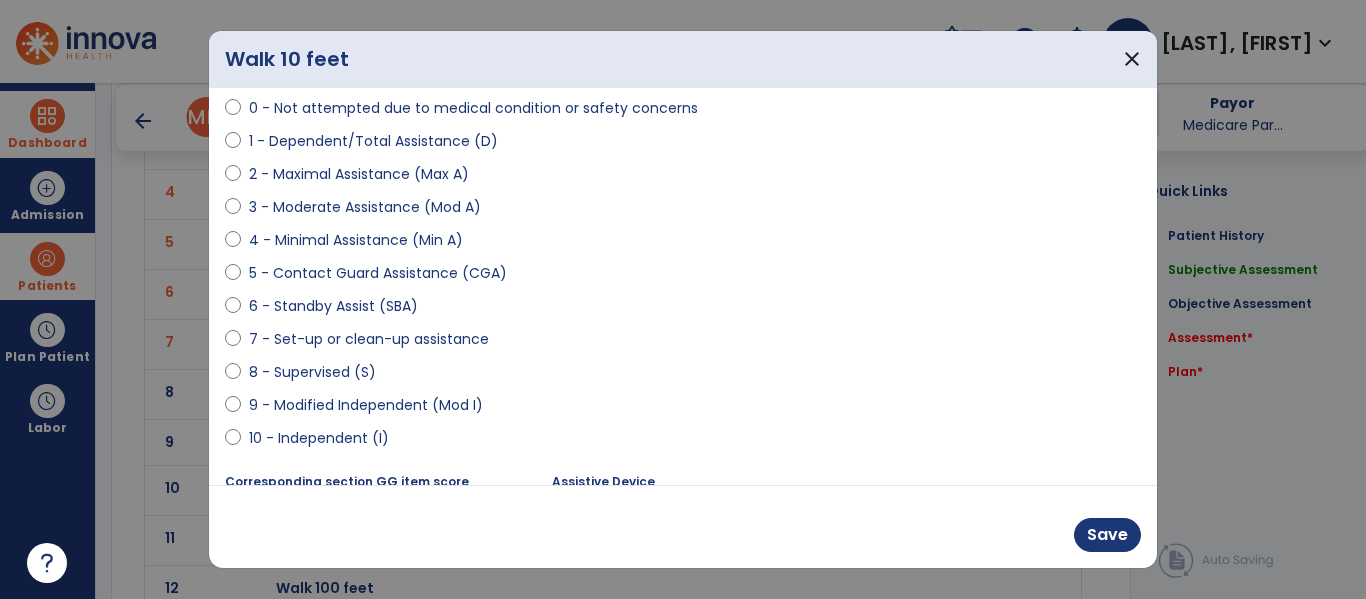 scroll, scrollTop: 293, scrollLeft: 0, axis: vertical 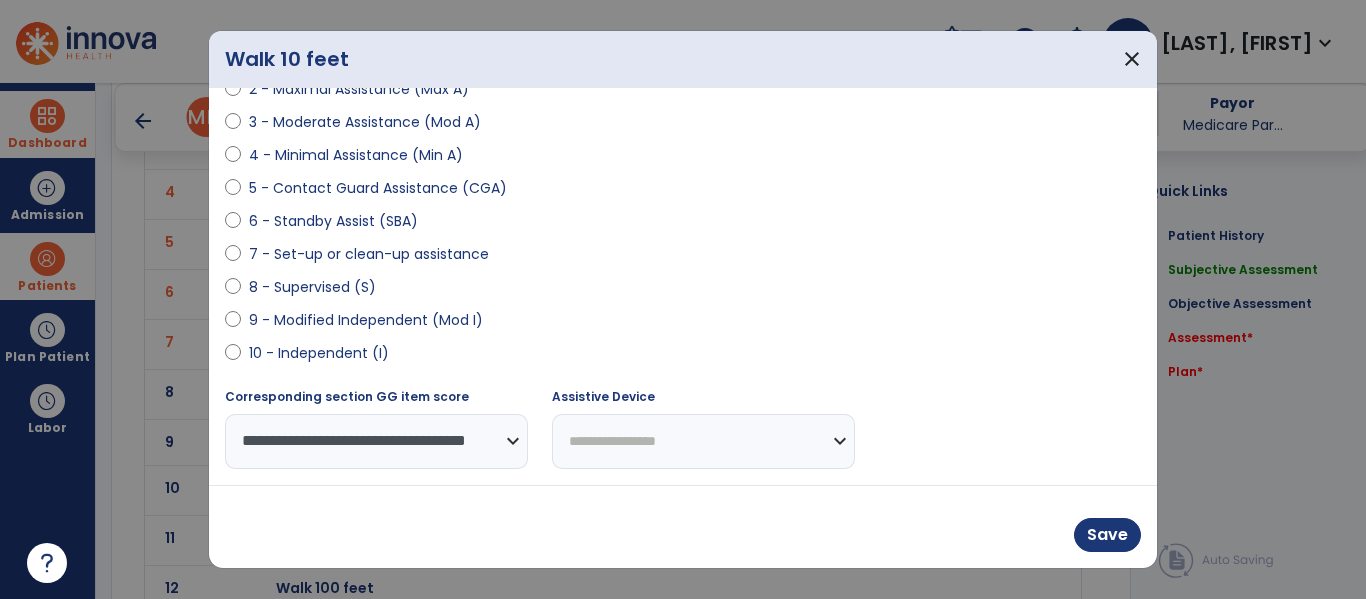 click on "**********" at bounding box center (703, 441) 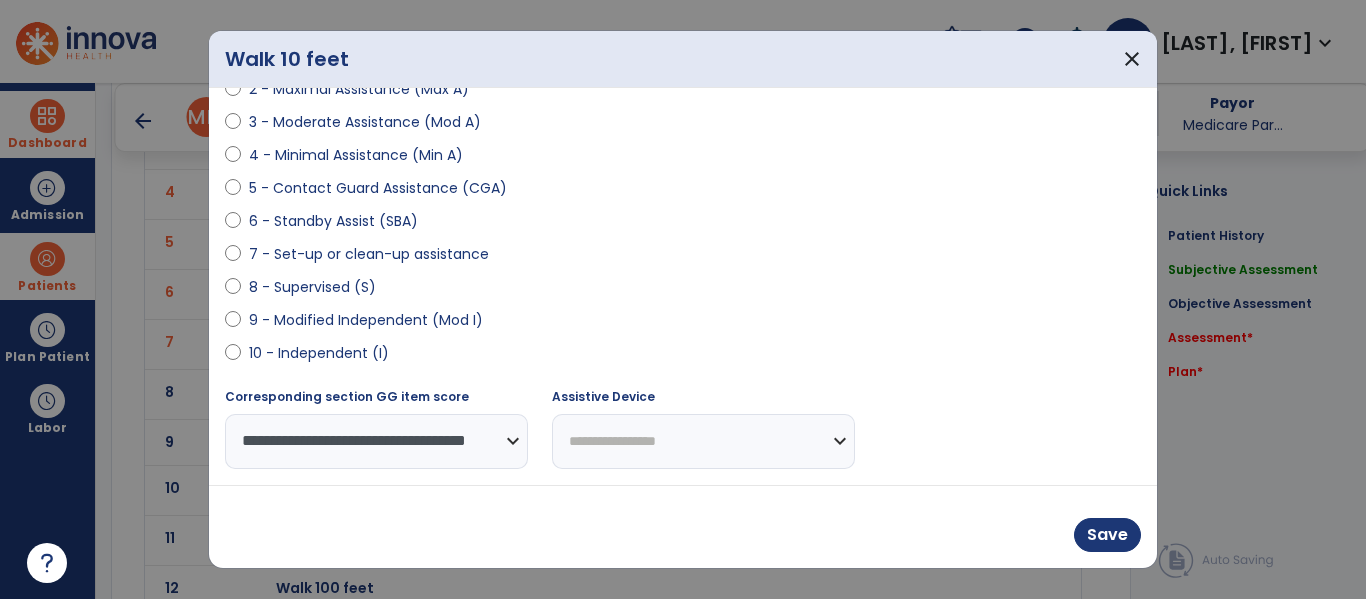 select on "**********" 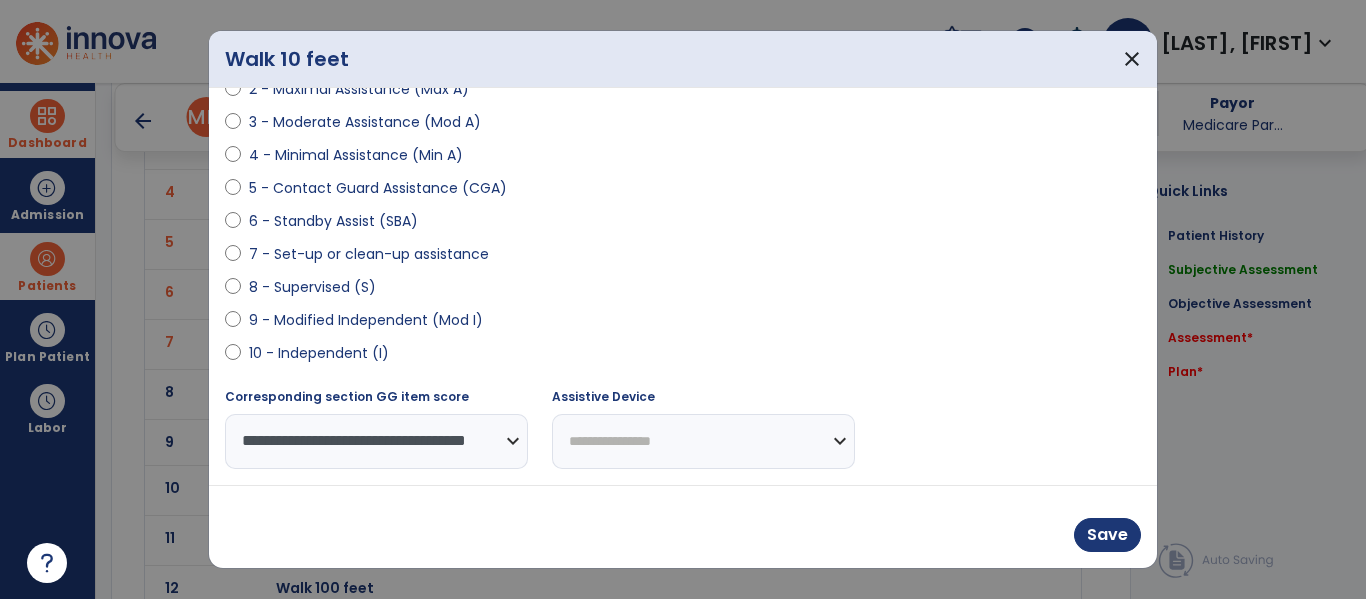click on "**********" at bounding box center [703, 441] 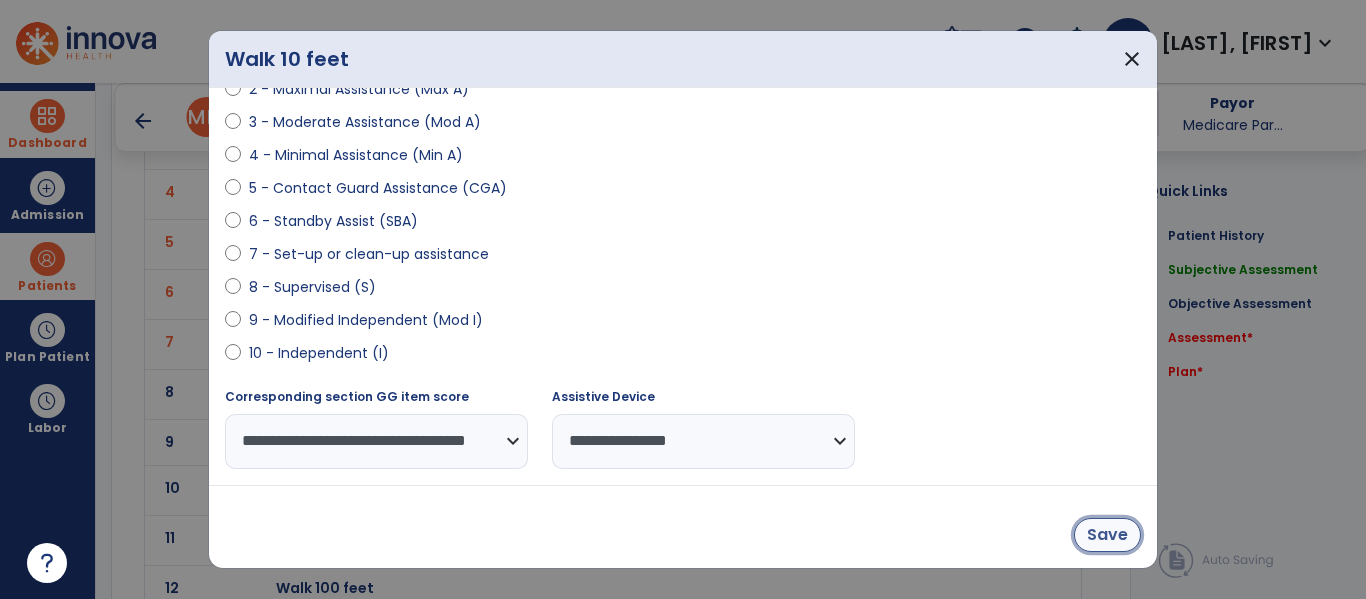 click on "Save" at bounding box center (1107, 535) 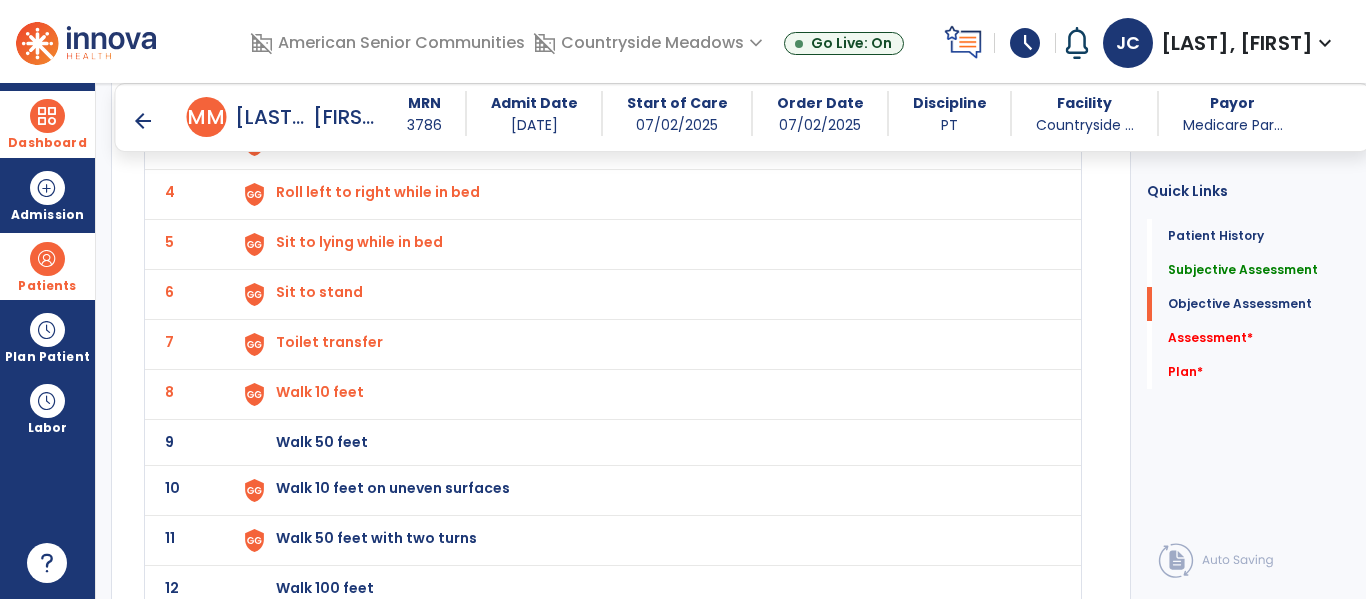 click on "9 Walk 50 feet" 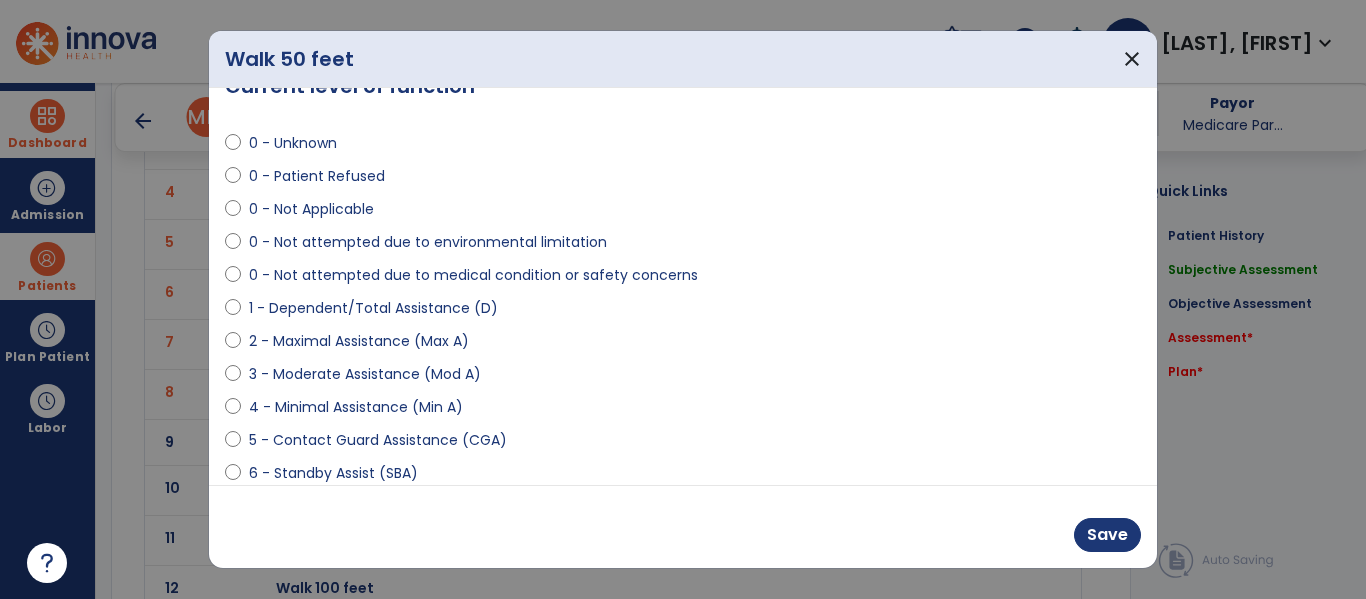 scroll, scrollTop: 40, scrollLeft: 0, axis: vertical 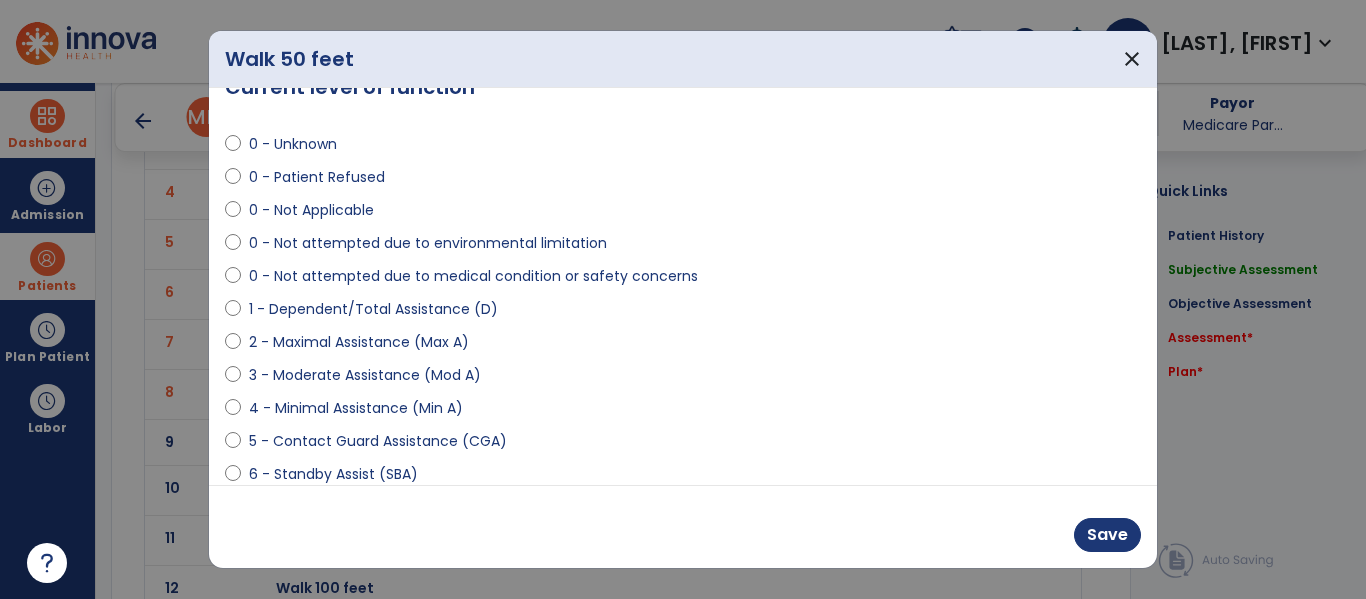 click on "5 - Contact Guard Assistance (CGA)" at bounding box center [378, 441] 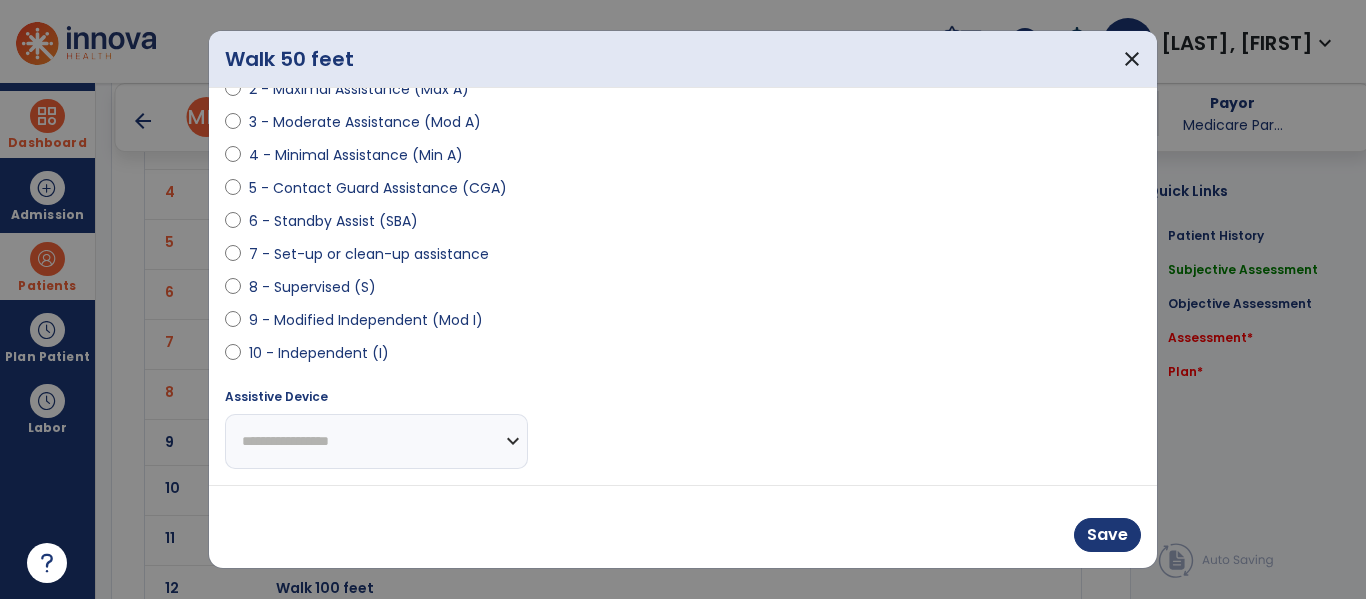 scroll, scrollTop: 292, scrollLeft: 0, axis: vertical 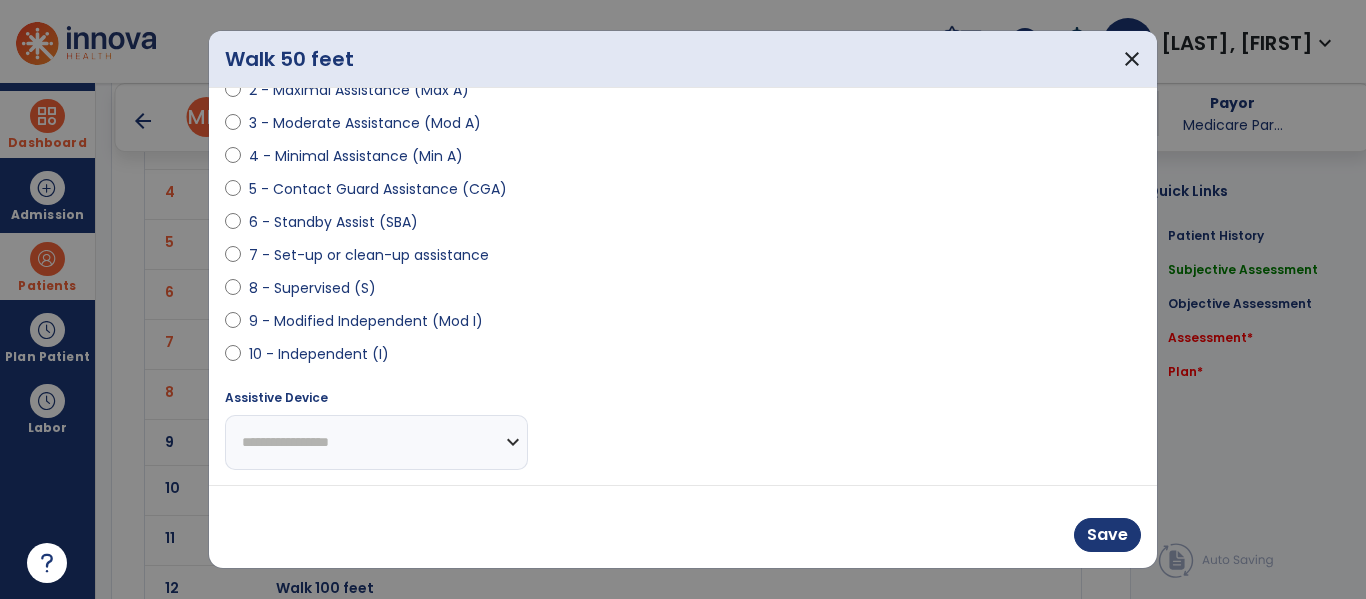 click on "**********" at bounding box center [376, 442] 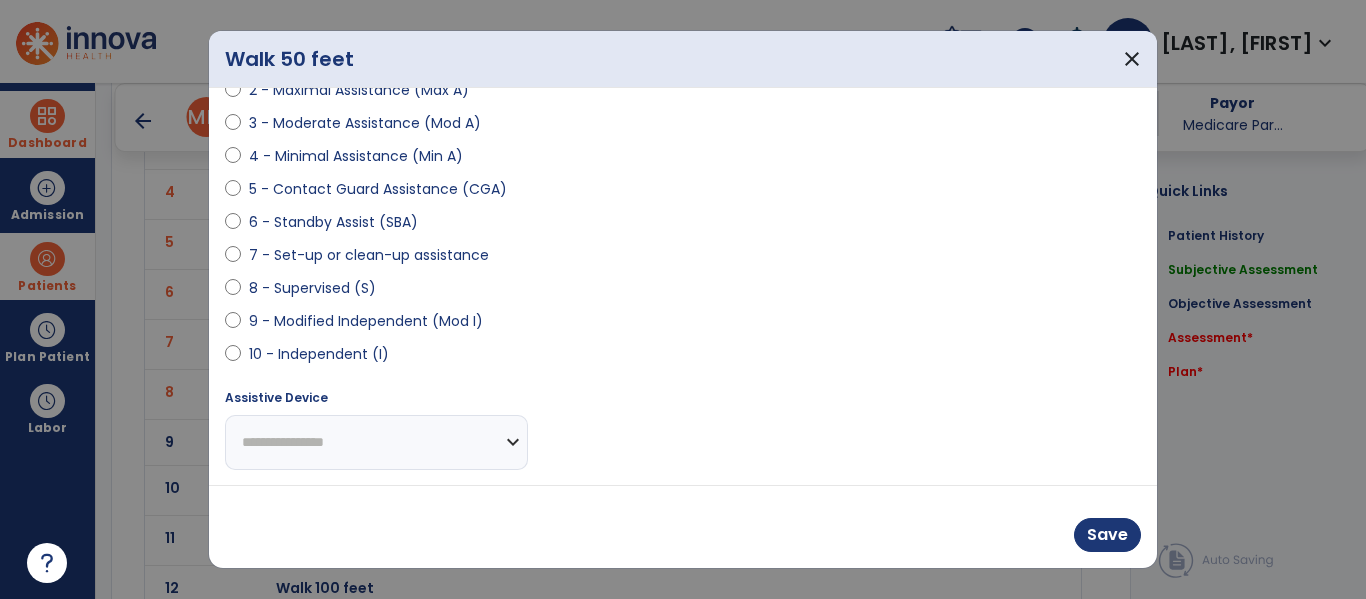 click on "**********" at bounding box center [376, 442] 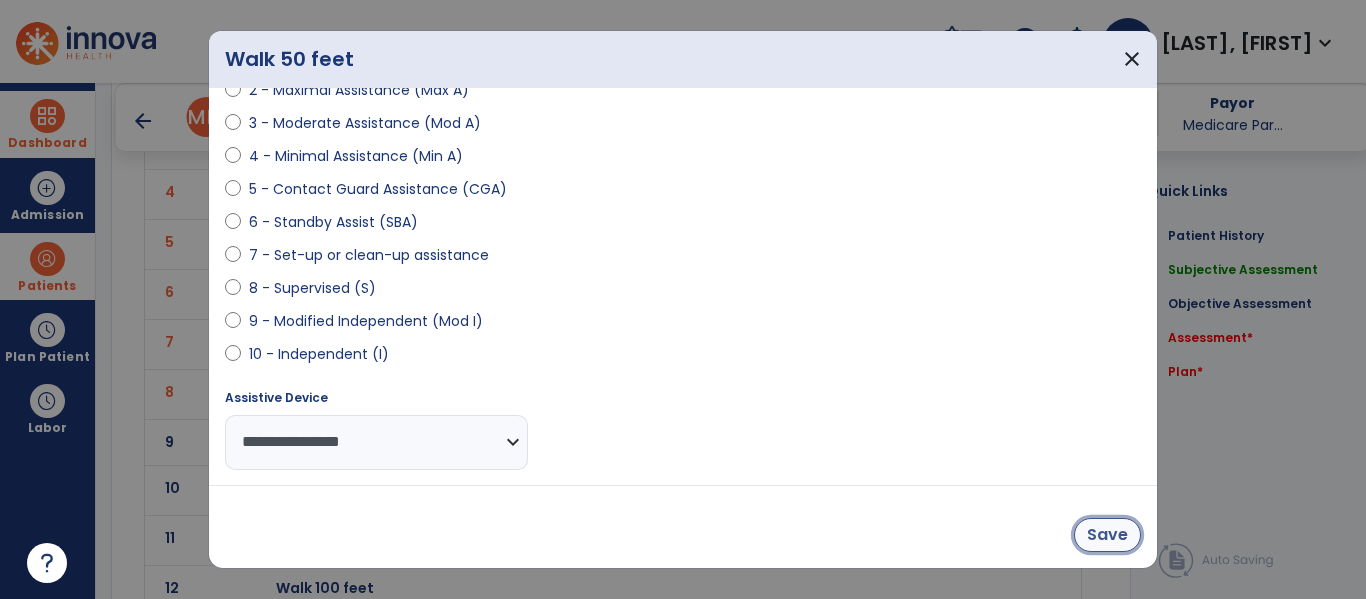 click on "Save" at bounding box center [1107, 535] 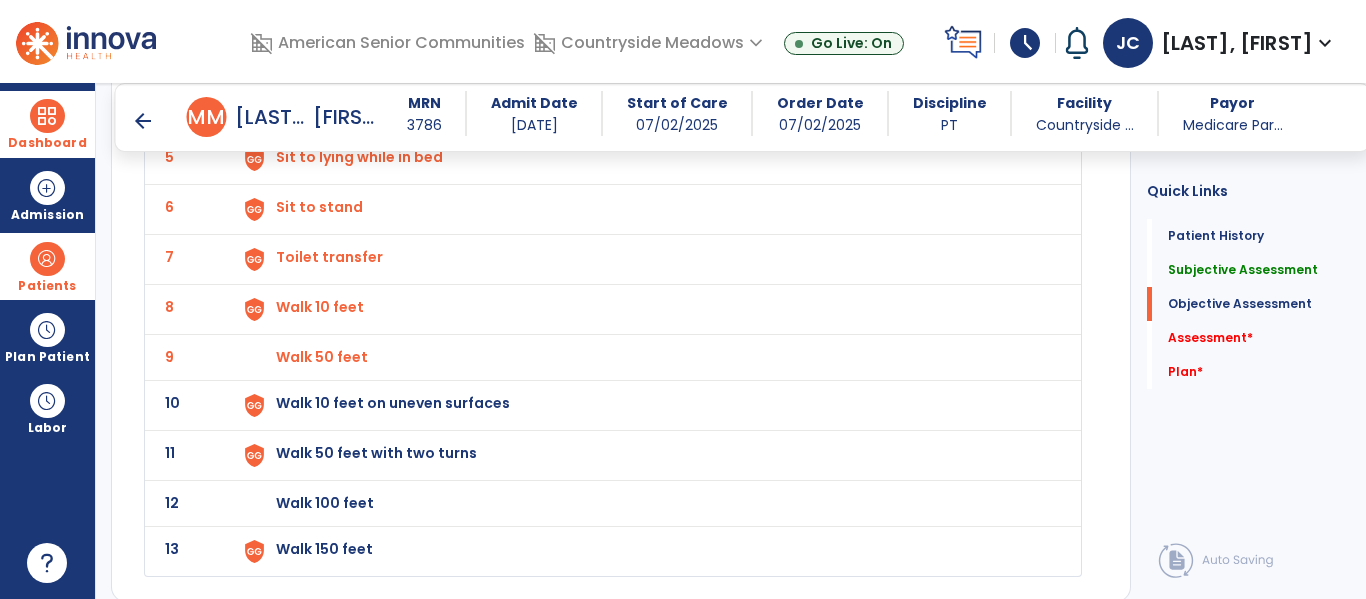 scroll, scrollTop: 2872, scrollLeft: 0, axis: vertical 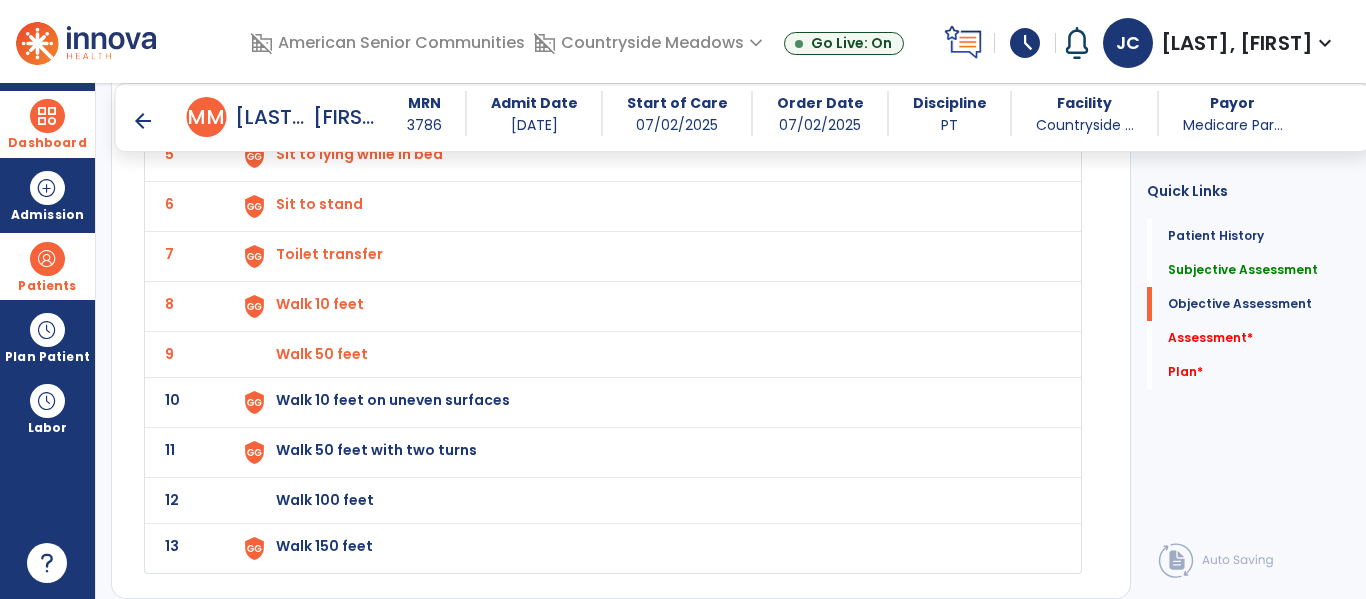 click on "Walk 10 feet on uneven surfaces" at bounding box center [646, -44] 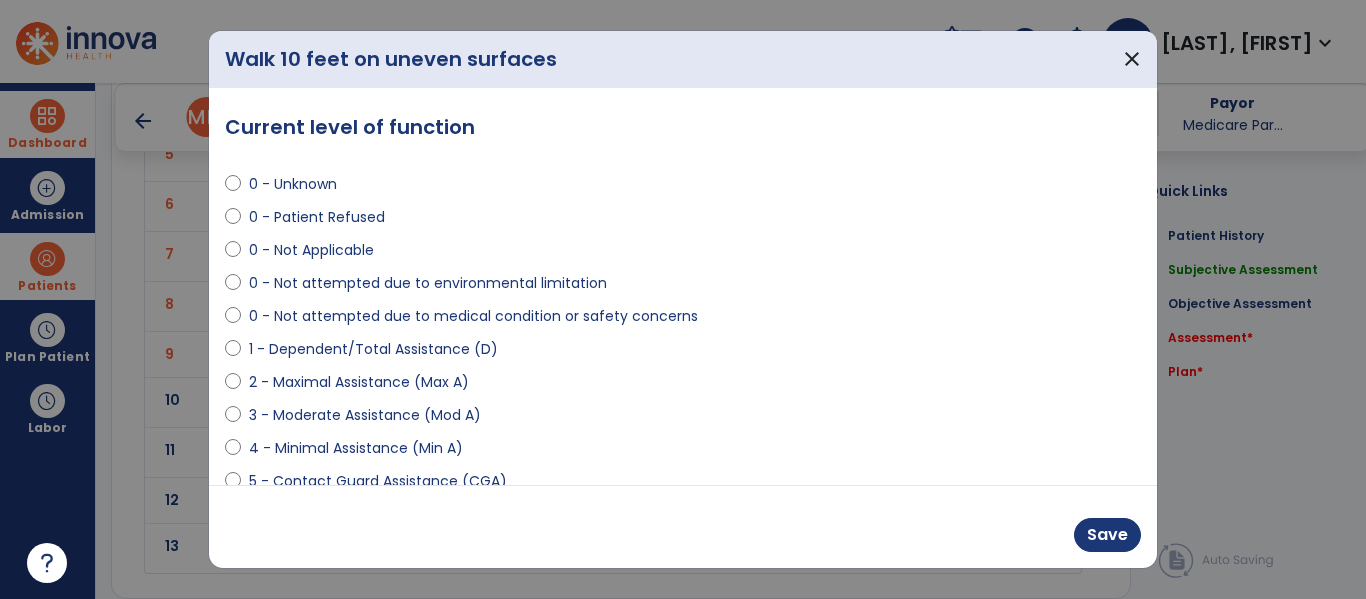 click on "0 - Not attempted due to environmental limitation" at bounding box center (428, 283) 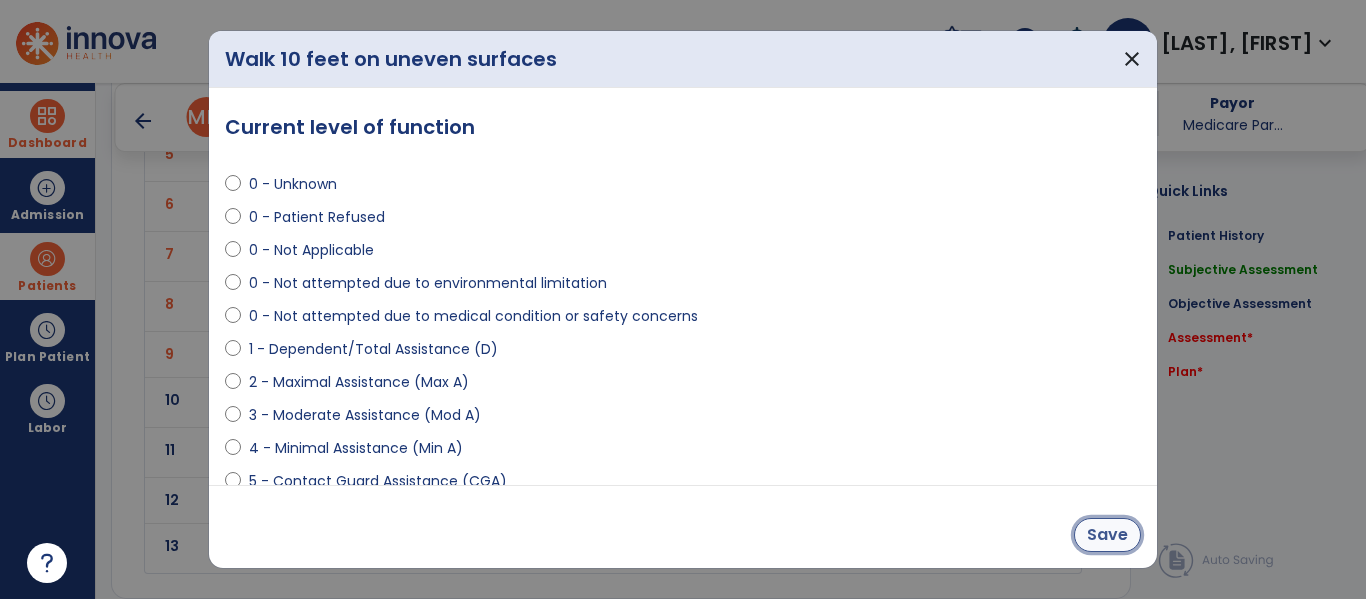 click on "Save" at bounding box center [1107, 535] 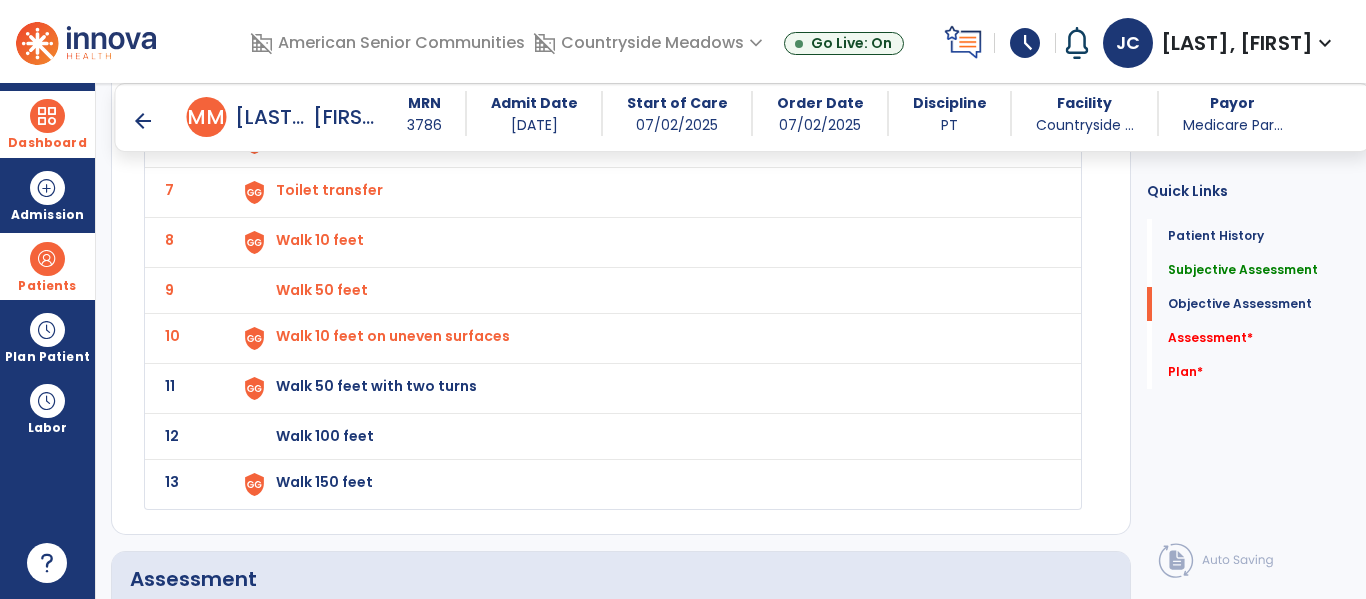 scroll, scrollTop: 2943, scrollLeft: 0, axis: vertical 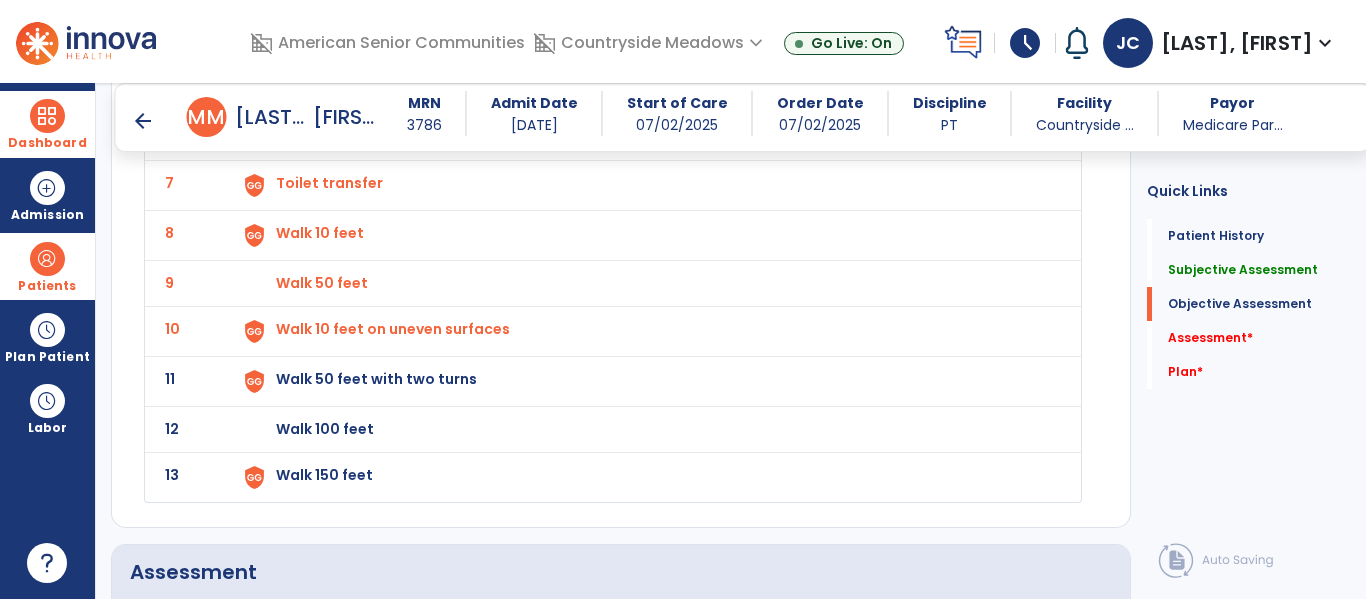 click on "Walk 50 feet with two turns" at bounding box center [646, -115] 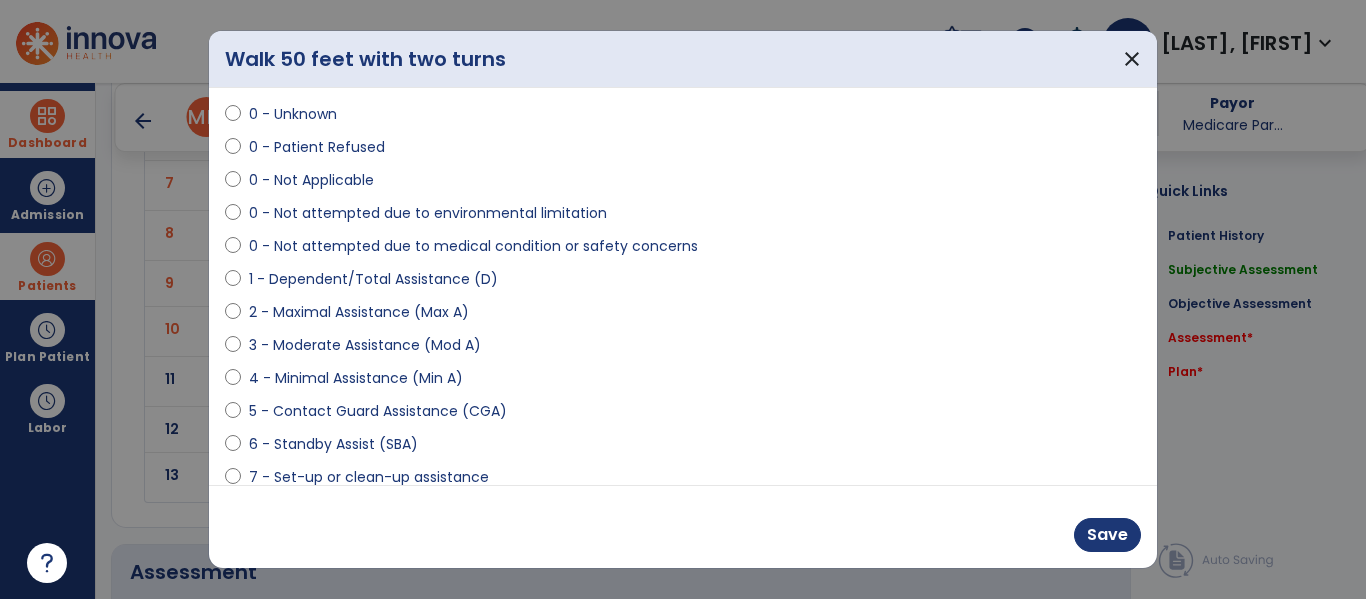 scroll, scrollTop: 77, scrollLeft: 0, axis: vertical 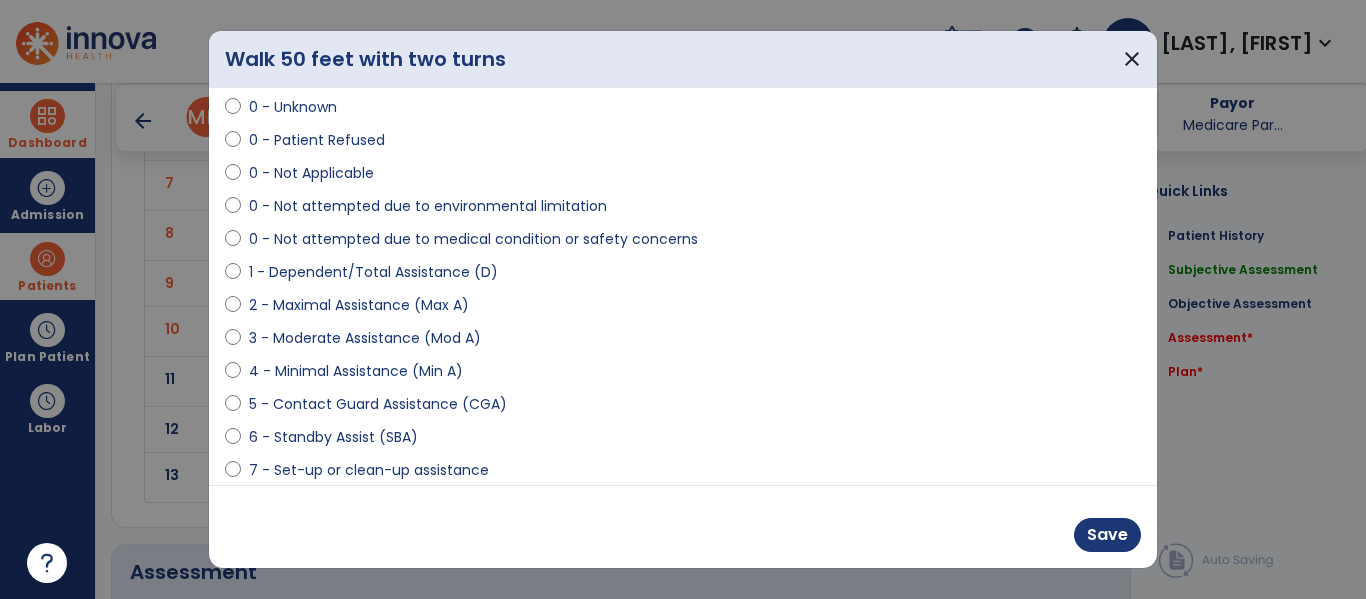 click on "5 - Contact Guard Assistance (CGA)" at bounding box center [378, 404] 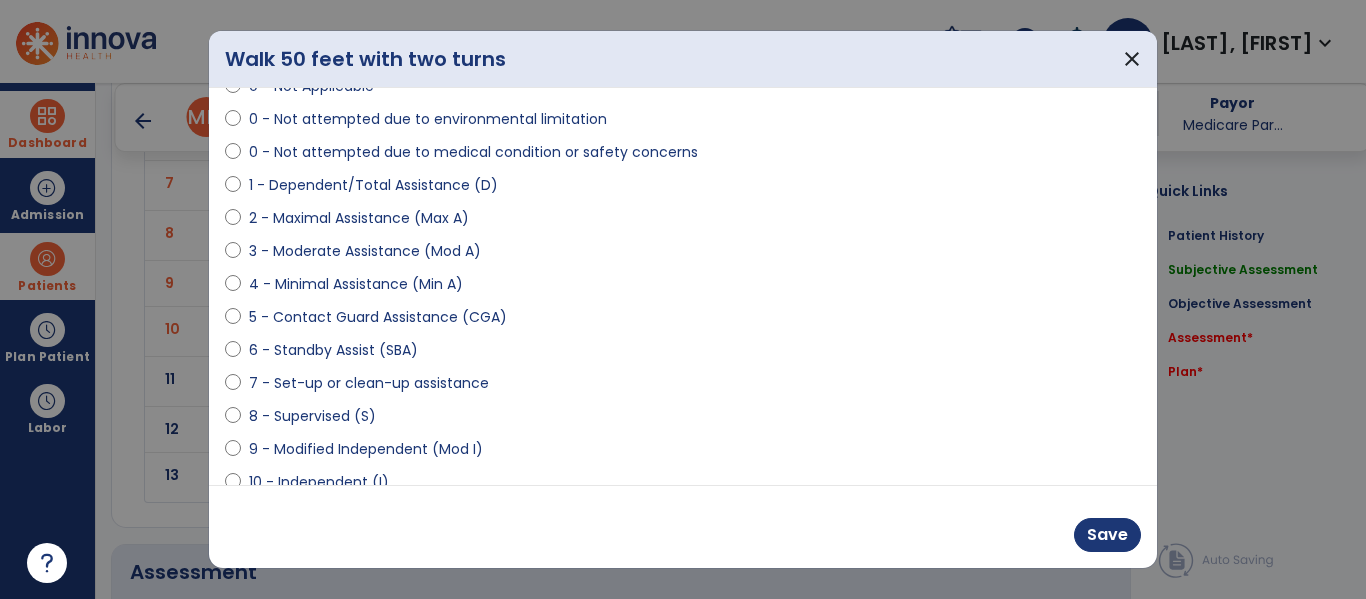 scroll, scrollTop: 179, scrollLeft: 0, axis: vertical 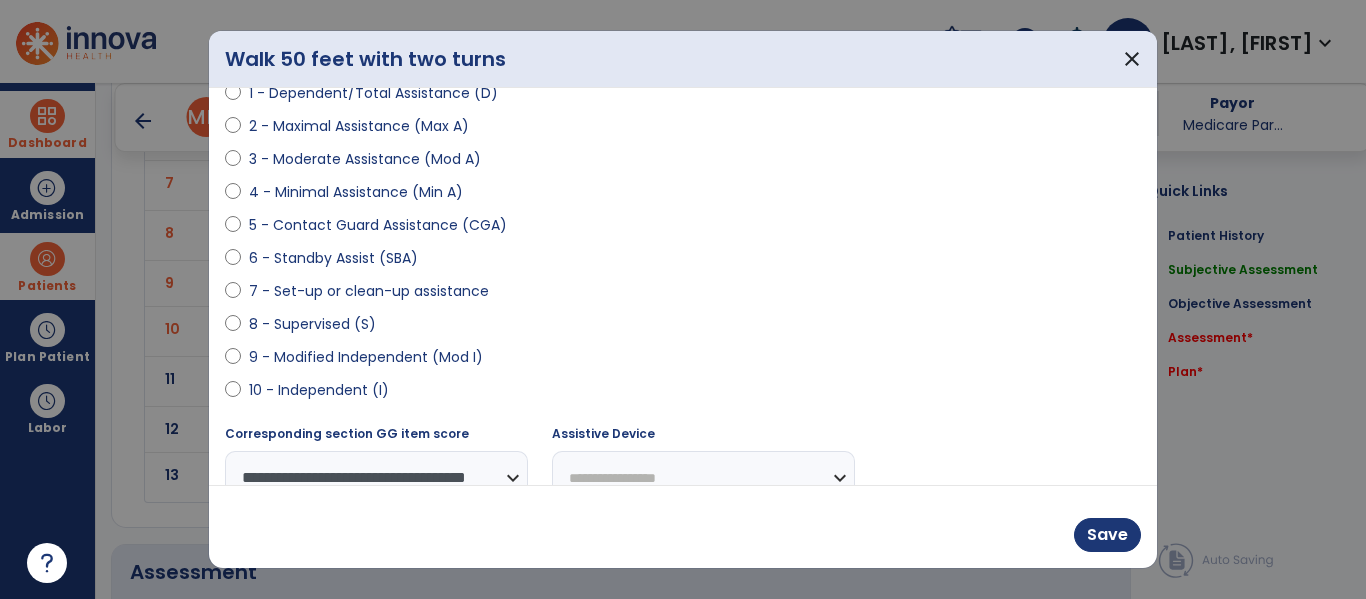 click on "**********" at bounding box center (703, 478) 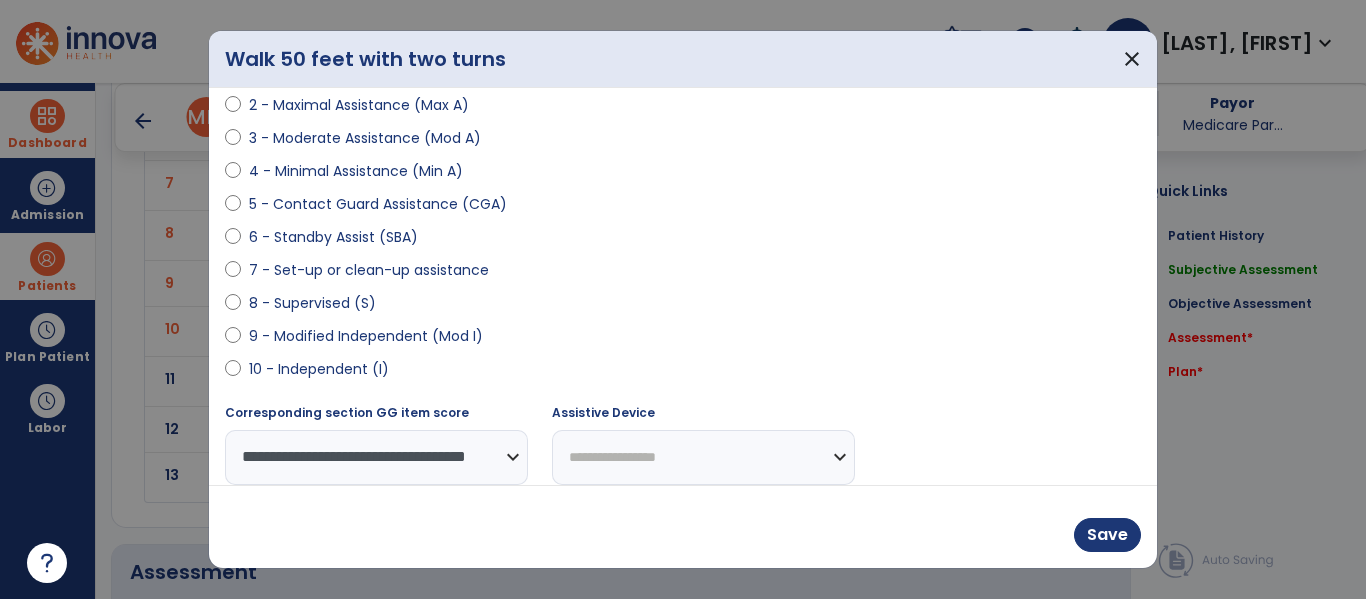 select on "**********" 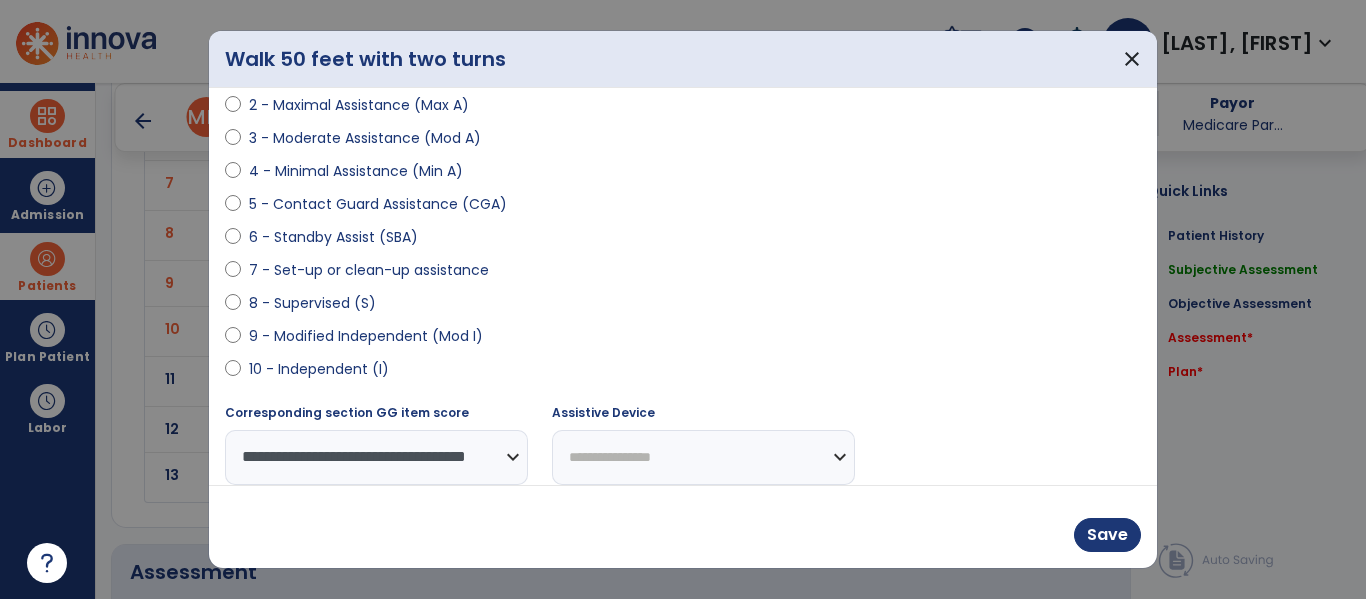 click on "**********" at bounding box center [703, 457] 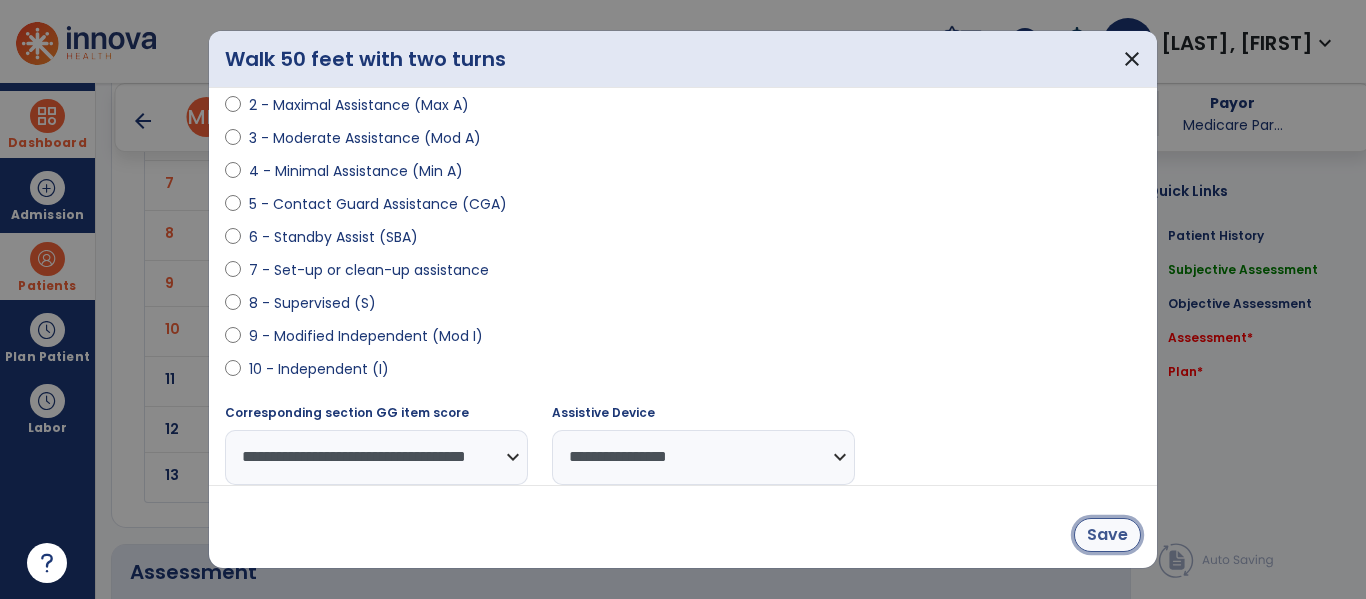 click on "Save" at bounding box center [1107, 535] 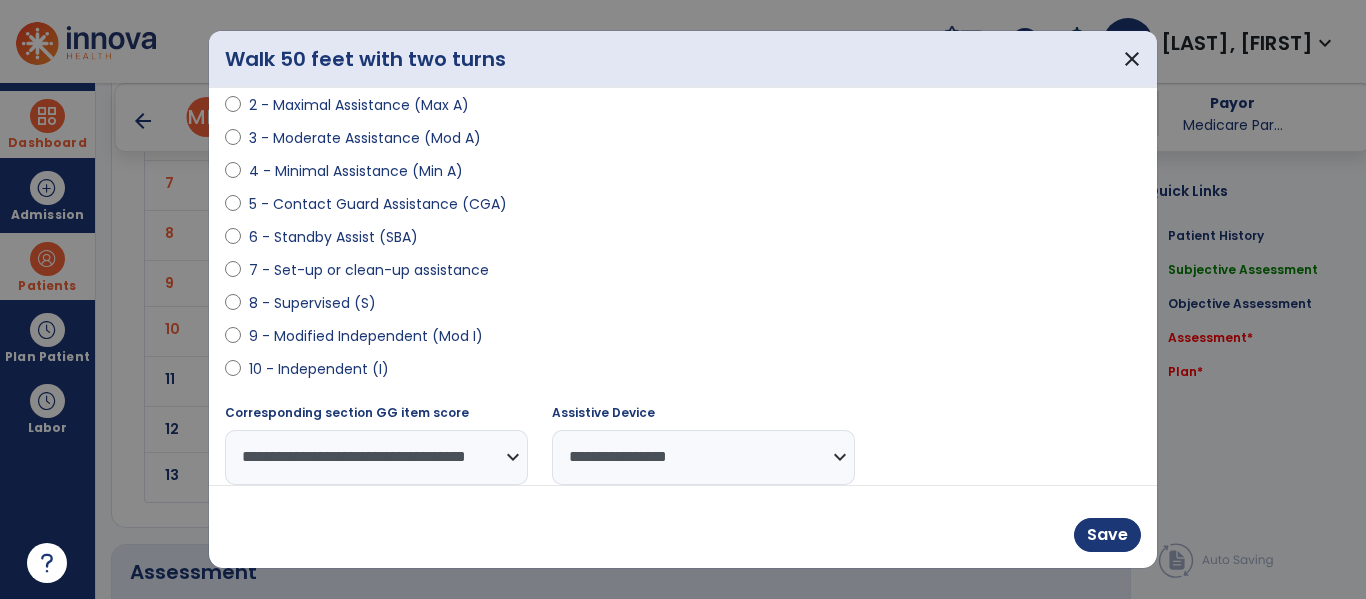 click on "arrow_back   Discharge Note   arrow_back      M  M  [LAST],   [FIRST]  MRN 3786 Admit Date [DATE] Start of Care [DATE] Order Date [DATE] Discipline PT Facility Countryside ... Payor Medicare Par... Patient Demographics  Medical Diagnosis   Treatment Diagnosis
Code
Description" at bounding box center (731, 341) 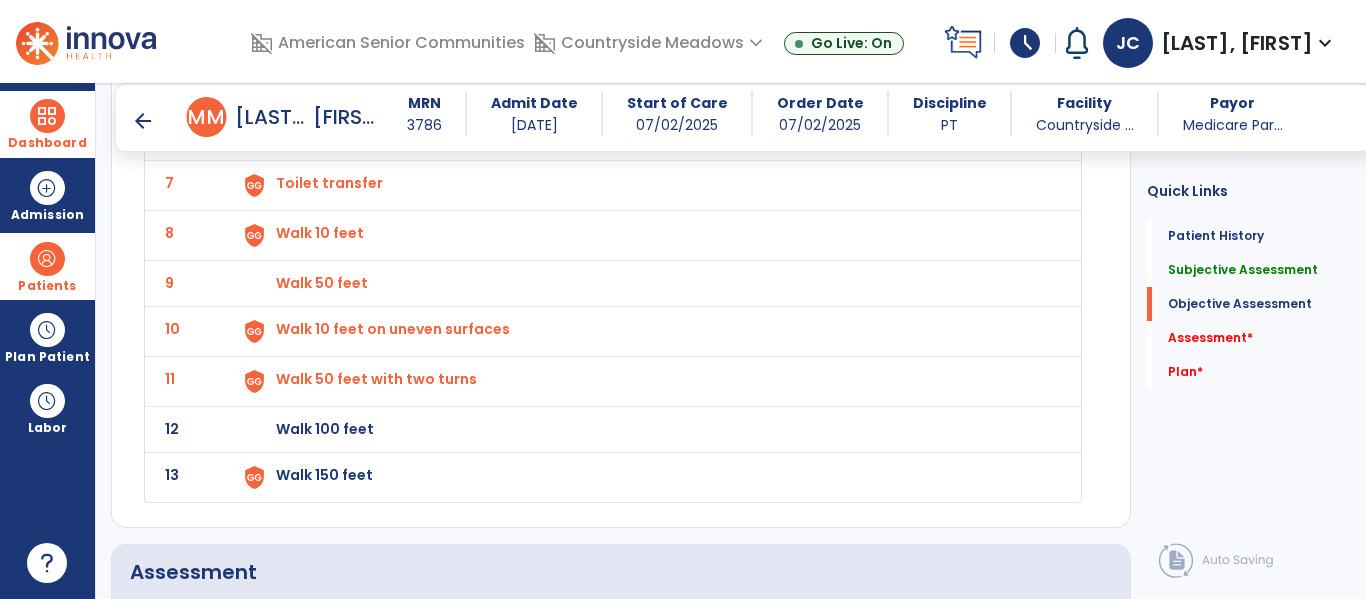 click on "Walk 100 feet" at bounding box center (646, -115) 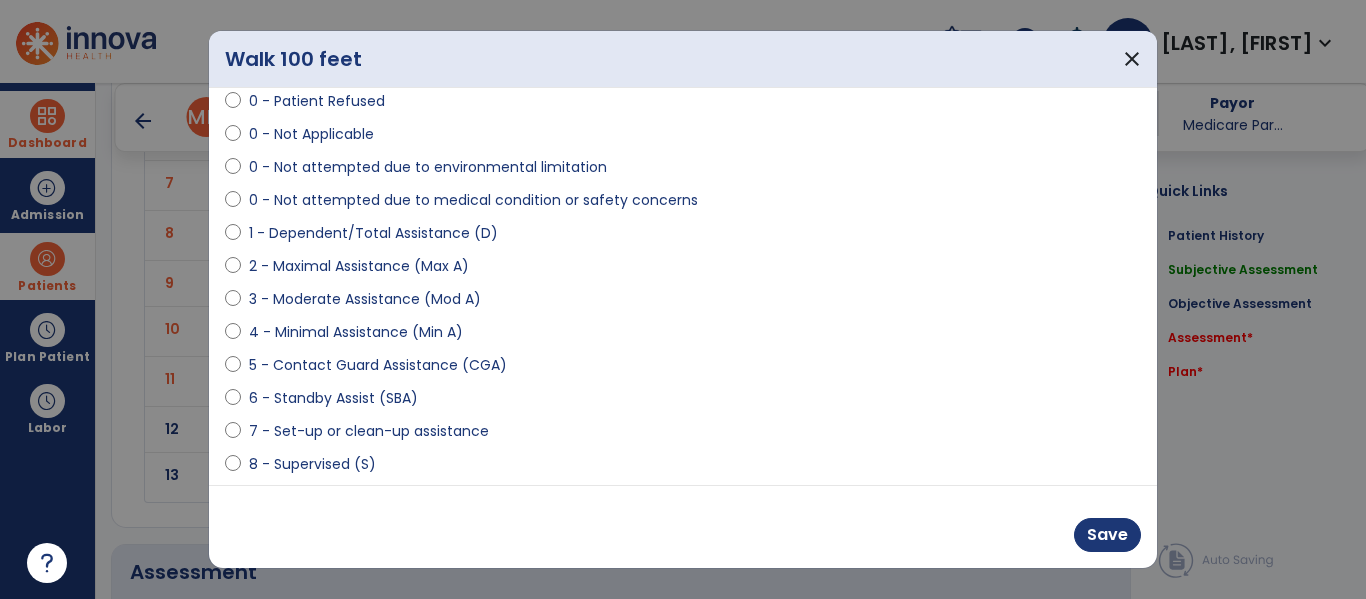 scroll, scrollTop: 117, scrollLeft: 0, axis: vertical 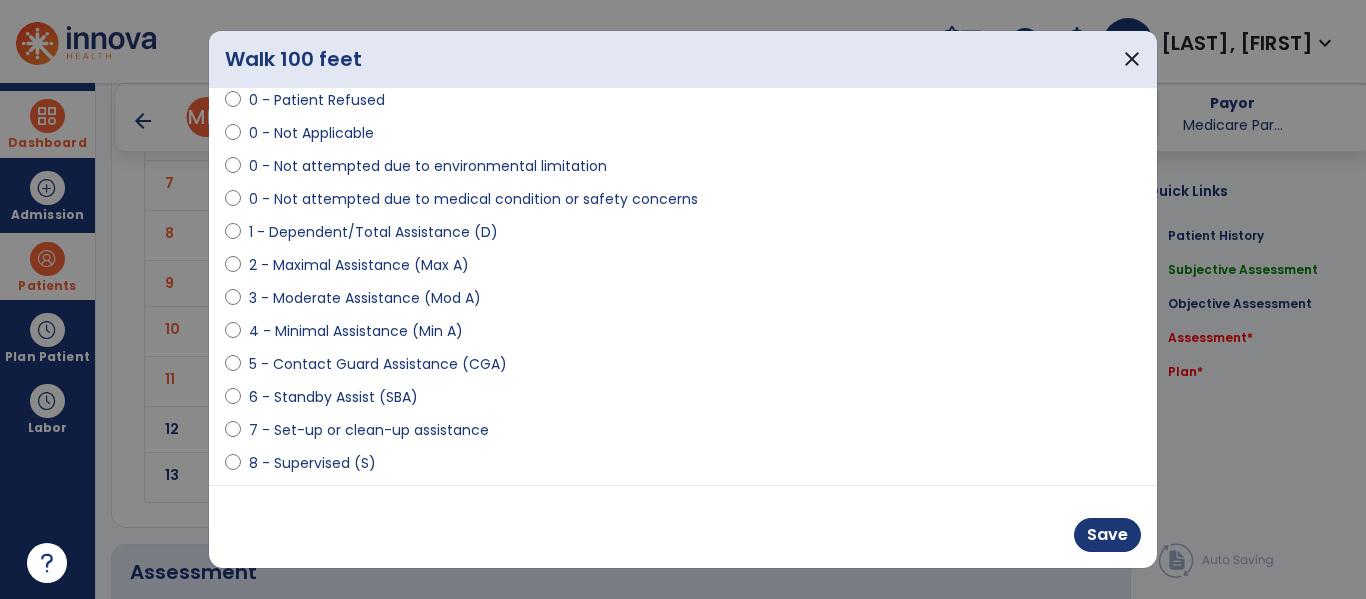 click on "5 - Contact Guard Assistance (CGA)" at bounding box center (378, 364) 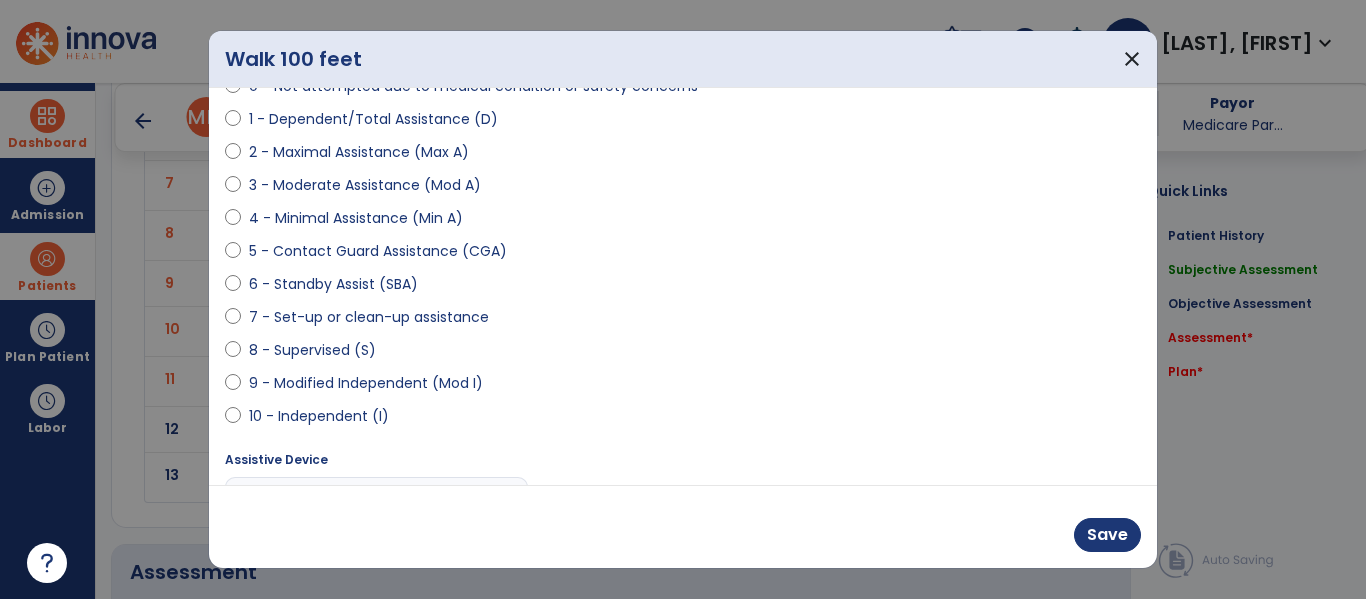 scroll, scrollTop: 293, scrollLeft: 0, axis: vertical 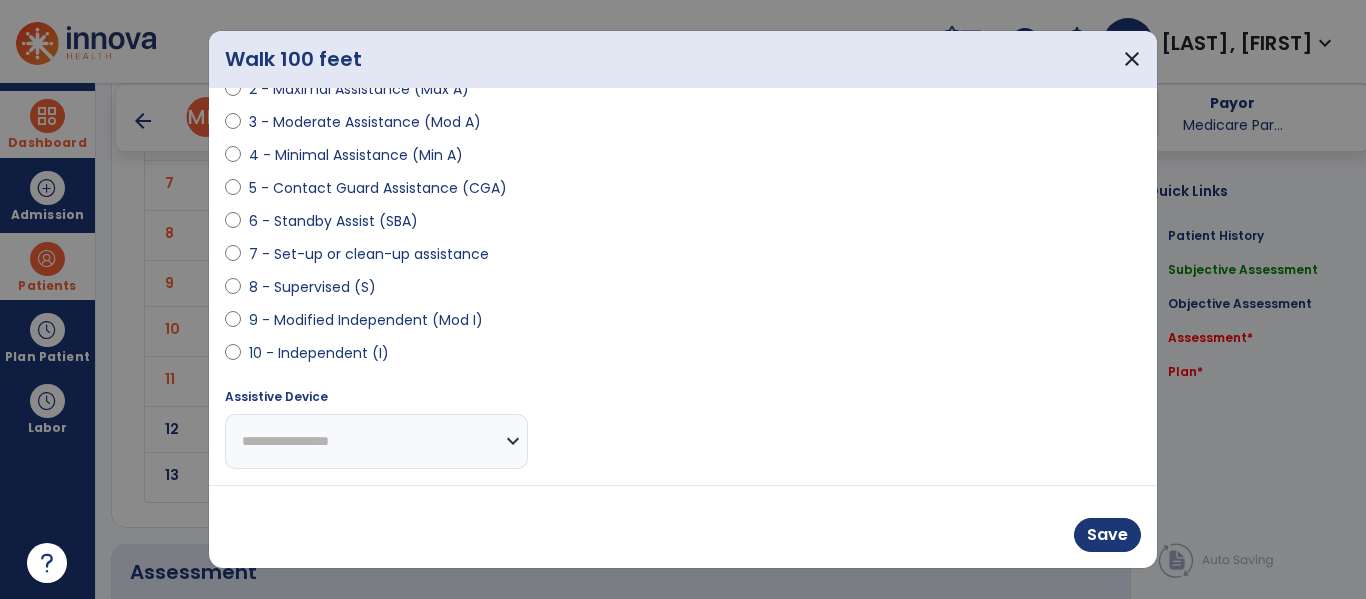 click on "**********" at bounding box center [376, 441] 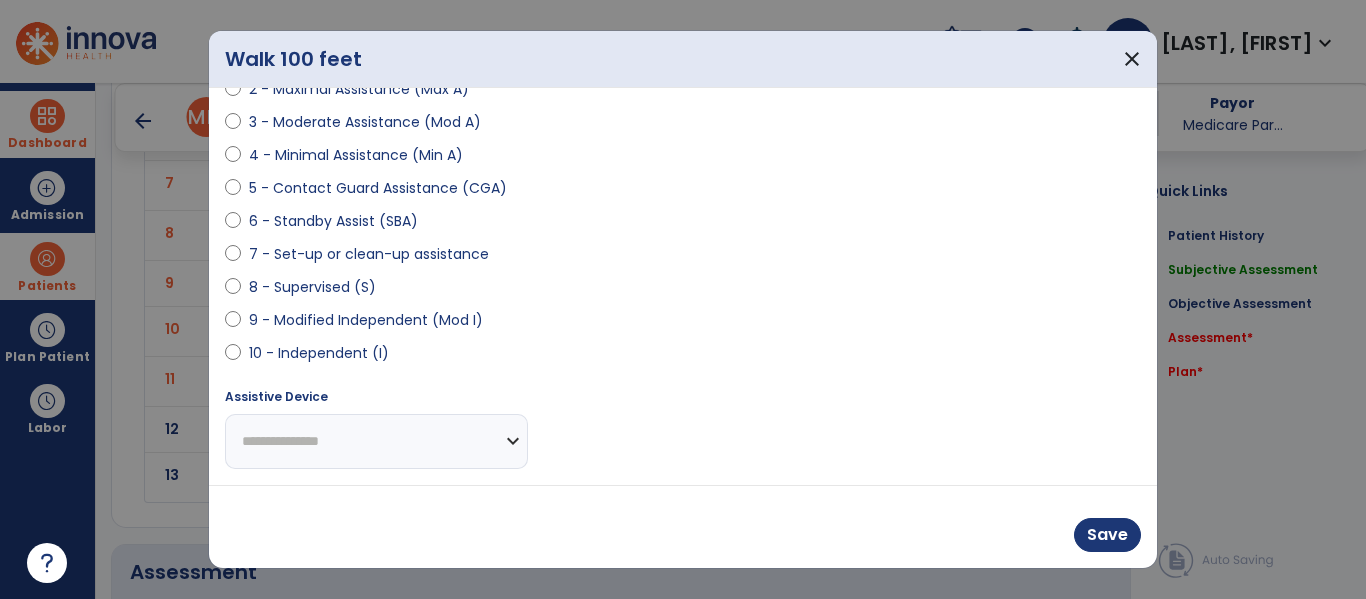 click on "**********" at bounding box center [376, 441] 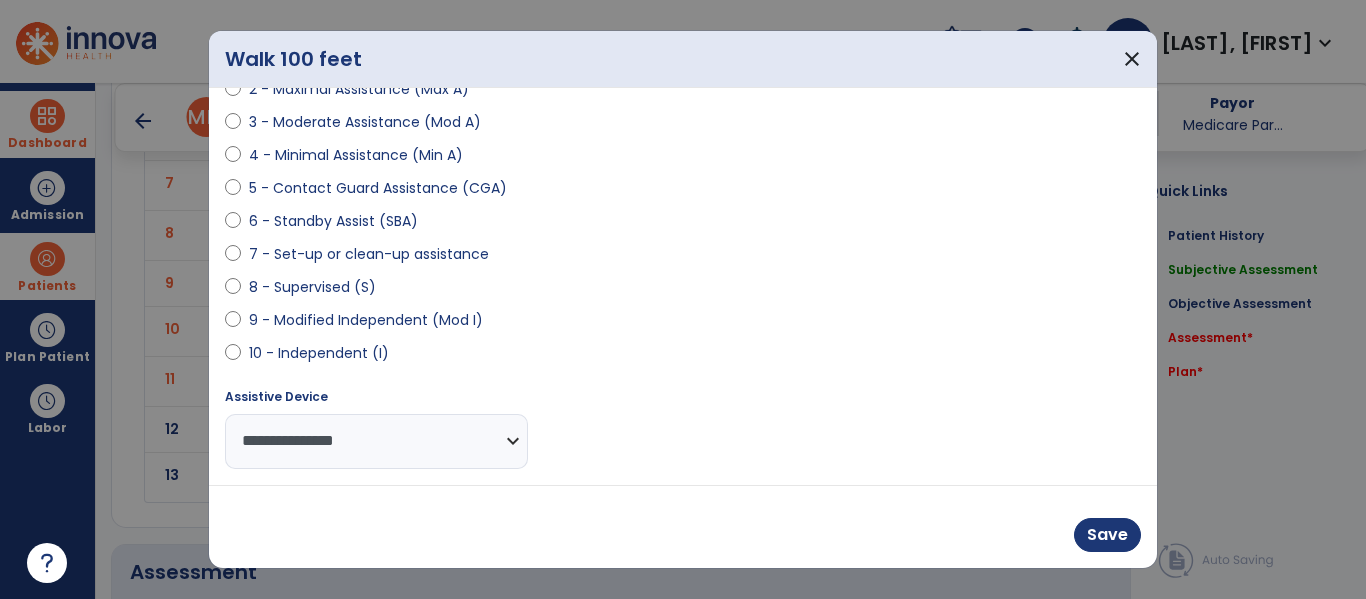click on "**********" at bounding box center (376, 441) 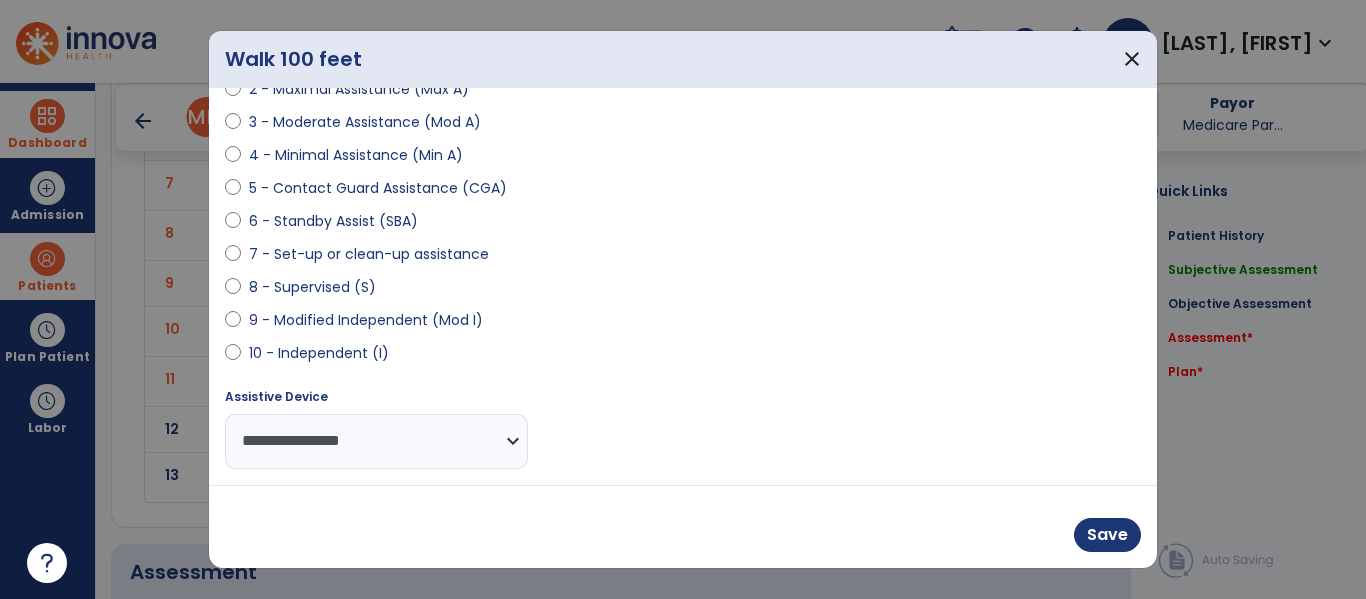 click on "**********" at bounding box center [376, 441] 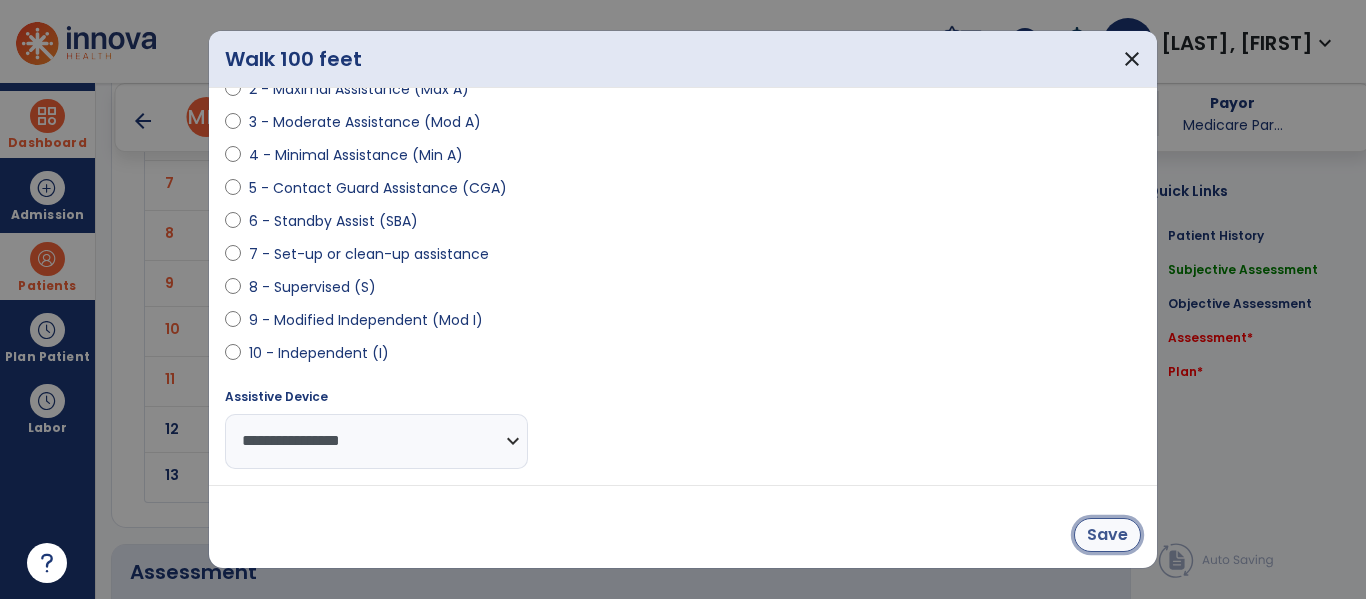click on "Save" at bounding box center (1107, 535) 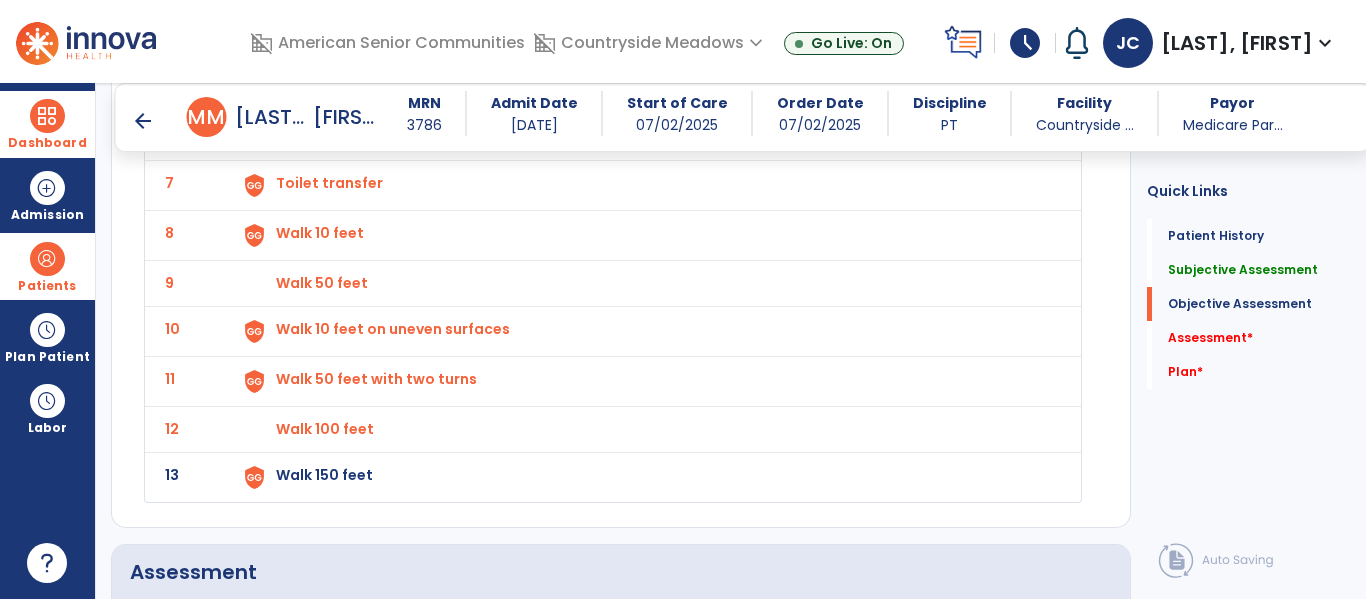 click on "Walk 150 feet" at bounding box center (646, -115) 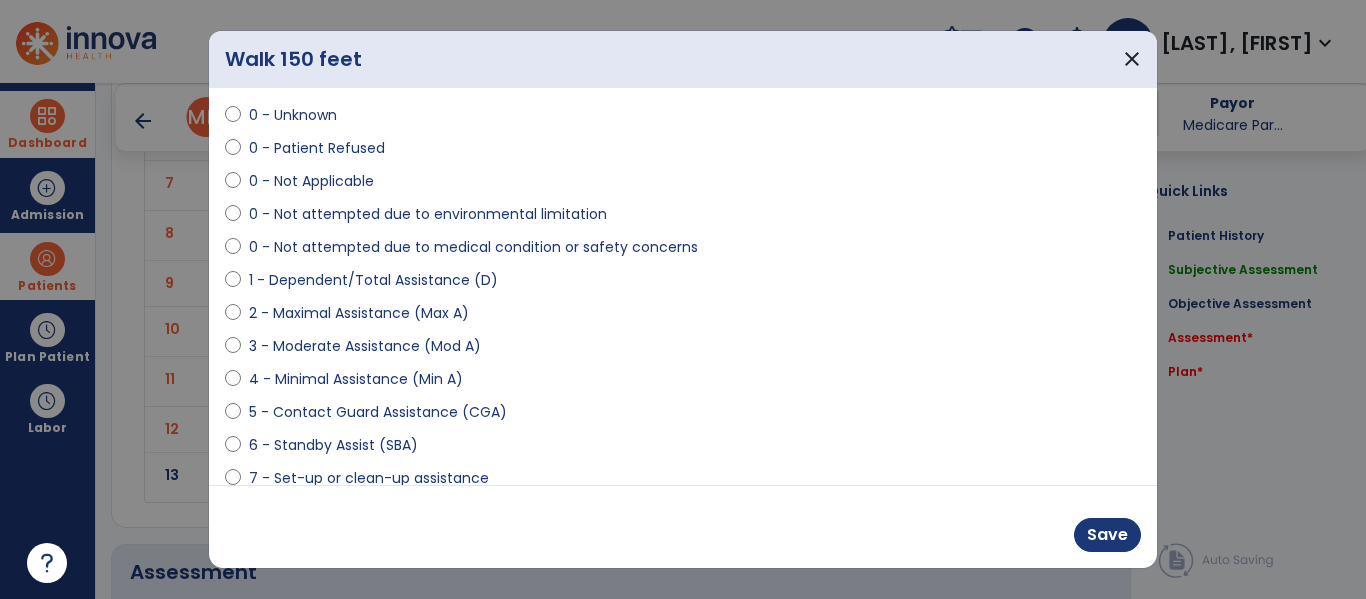 scroll, scrollTop: 81, scrollLeft: 0, axis: vertical 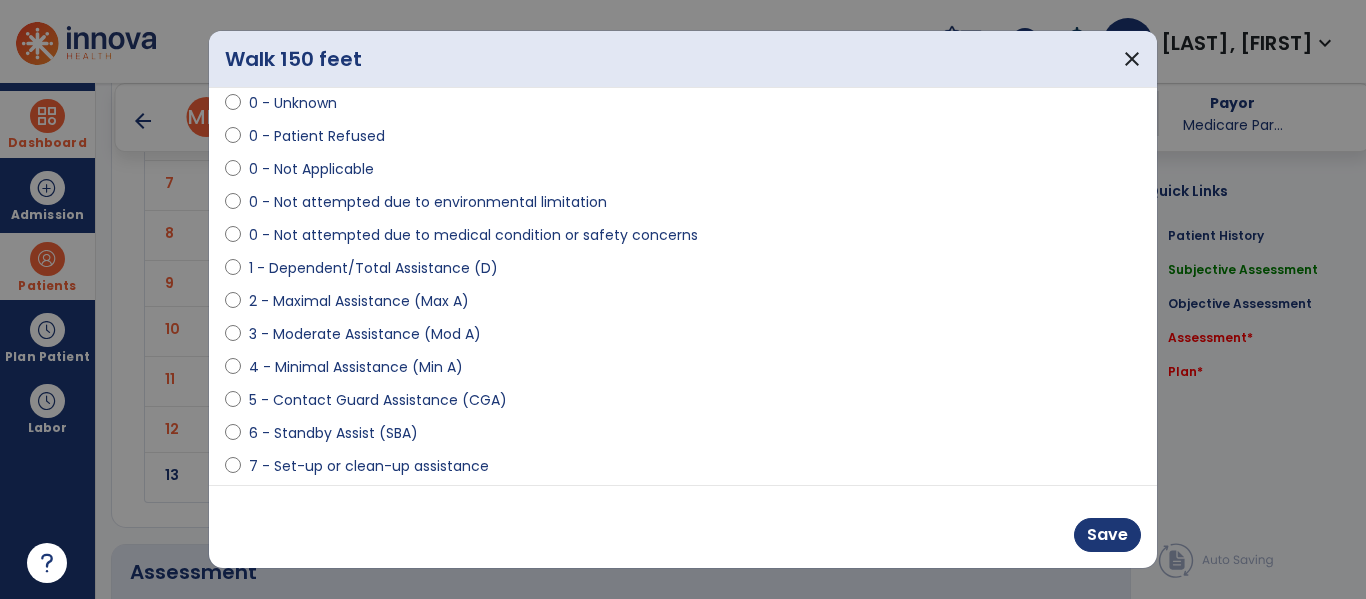 click on "5 - Contact Guard Assistance (CGA)" at bounding box center (378, 400) 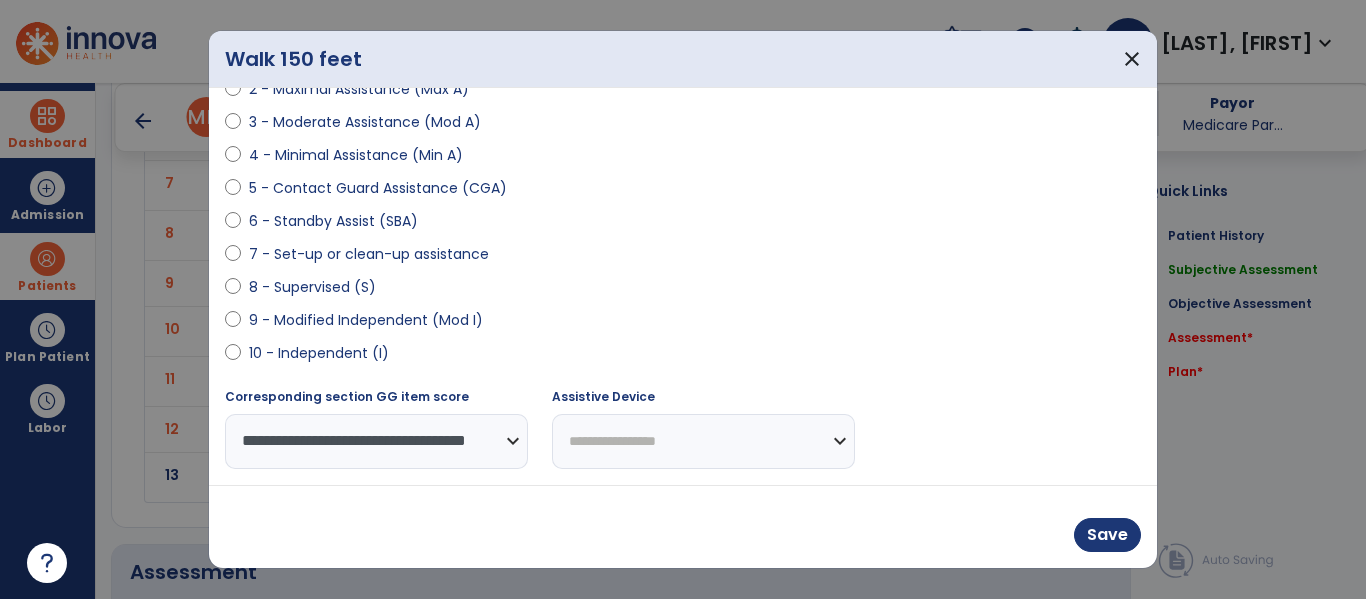 click on "**********" at bounding box center (703, 441) 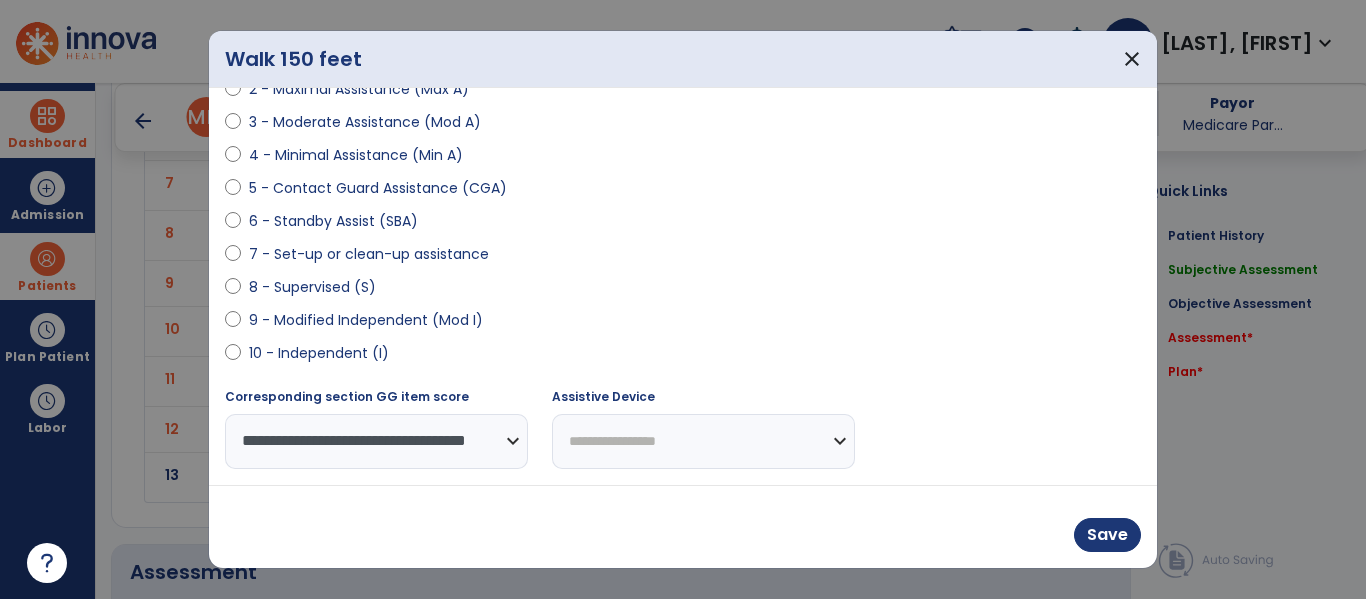 select on "**********" 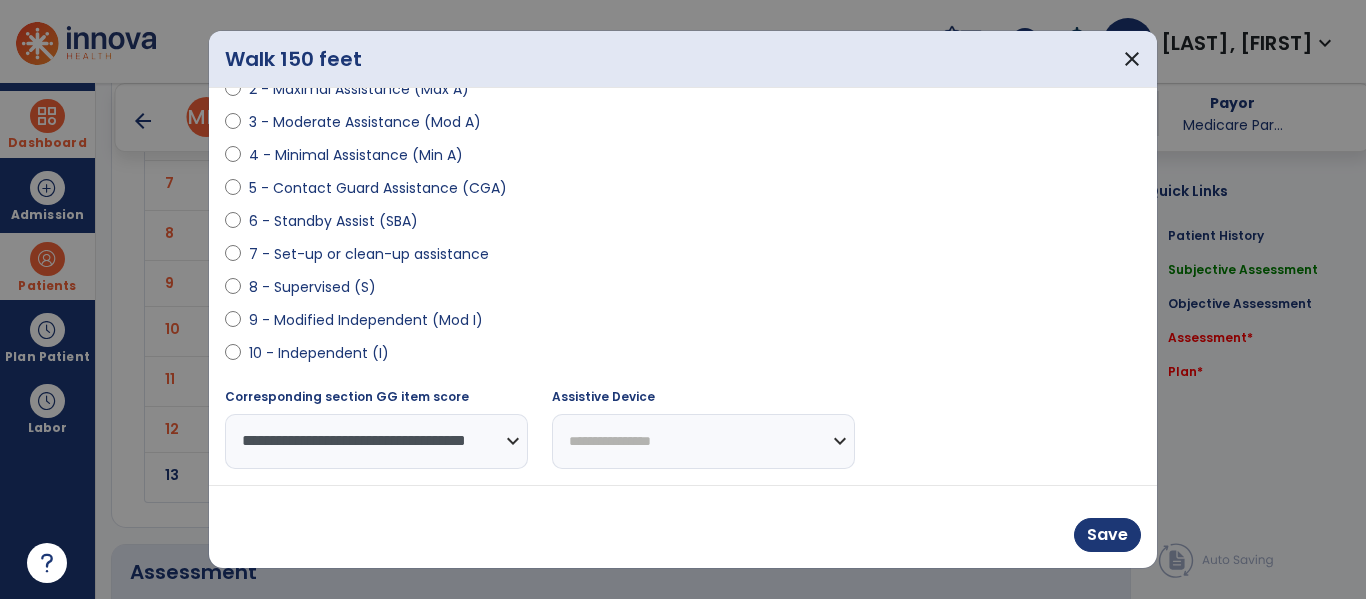 click on "**********" at bounding box center [703, 441] 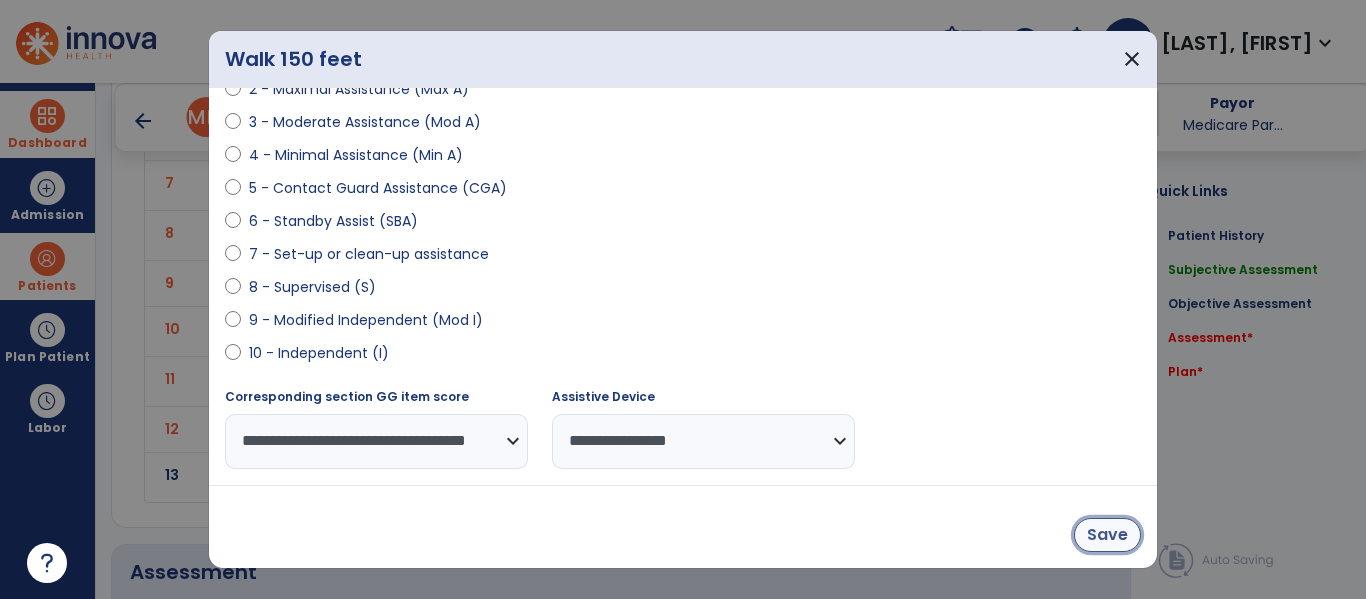 click on "Save" at bounding box center (1107, 535) 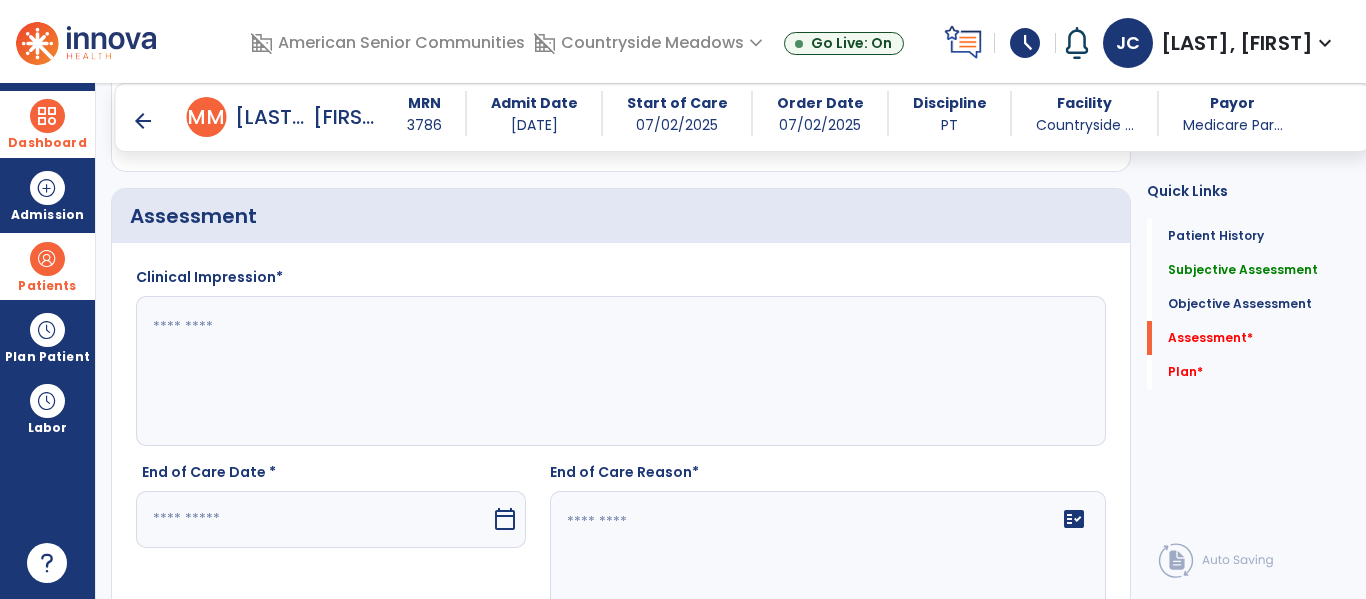 scroll, scrollTop: 3300, scrollLeft: 0, axis: vertical 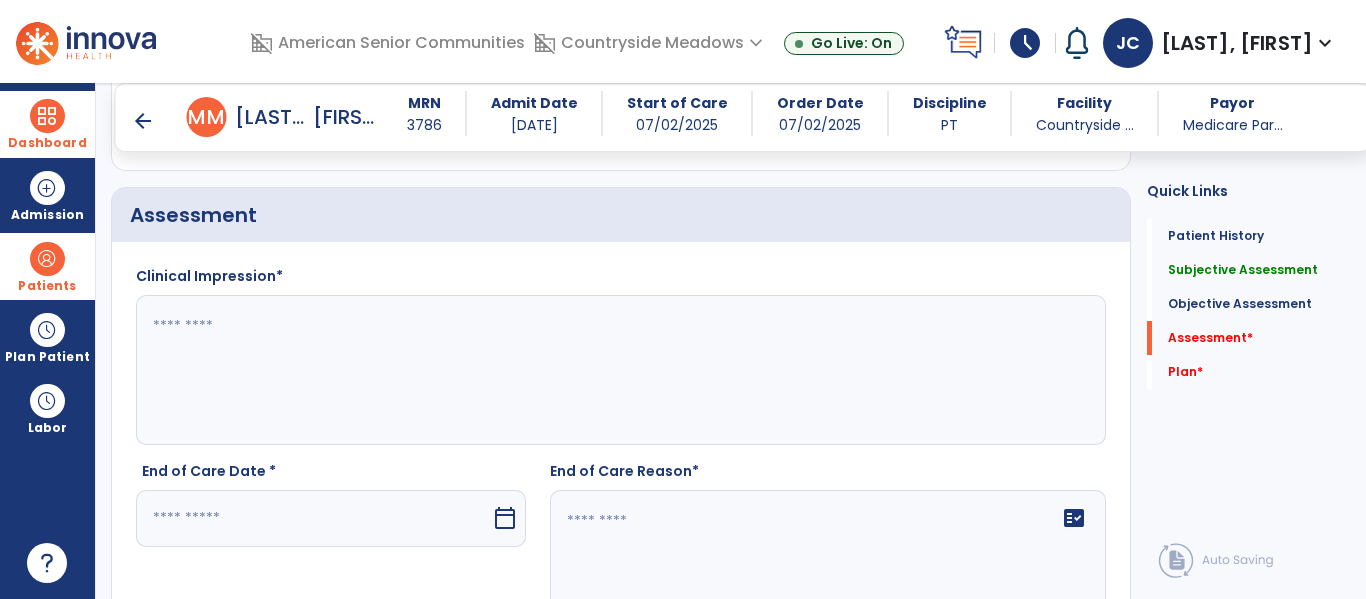 click 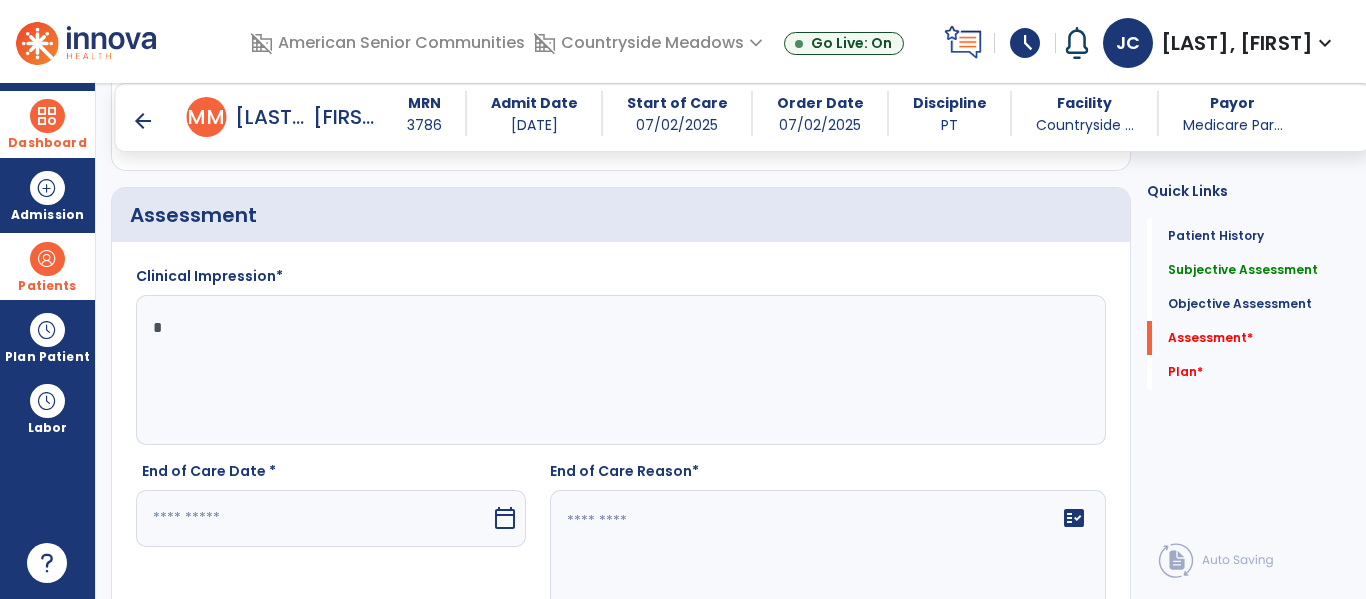 type on "**" 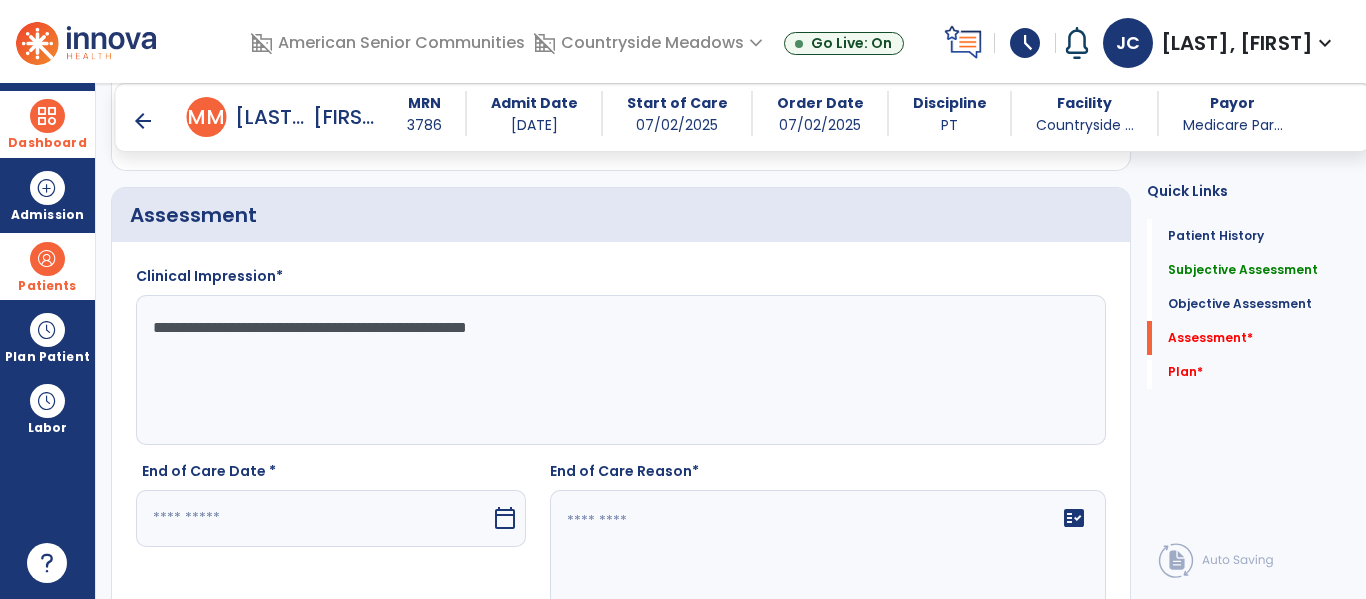 type on "**********" 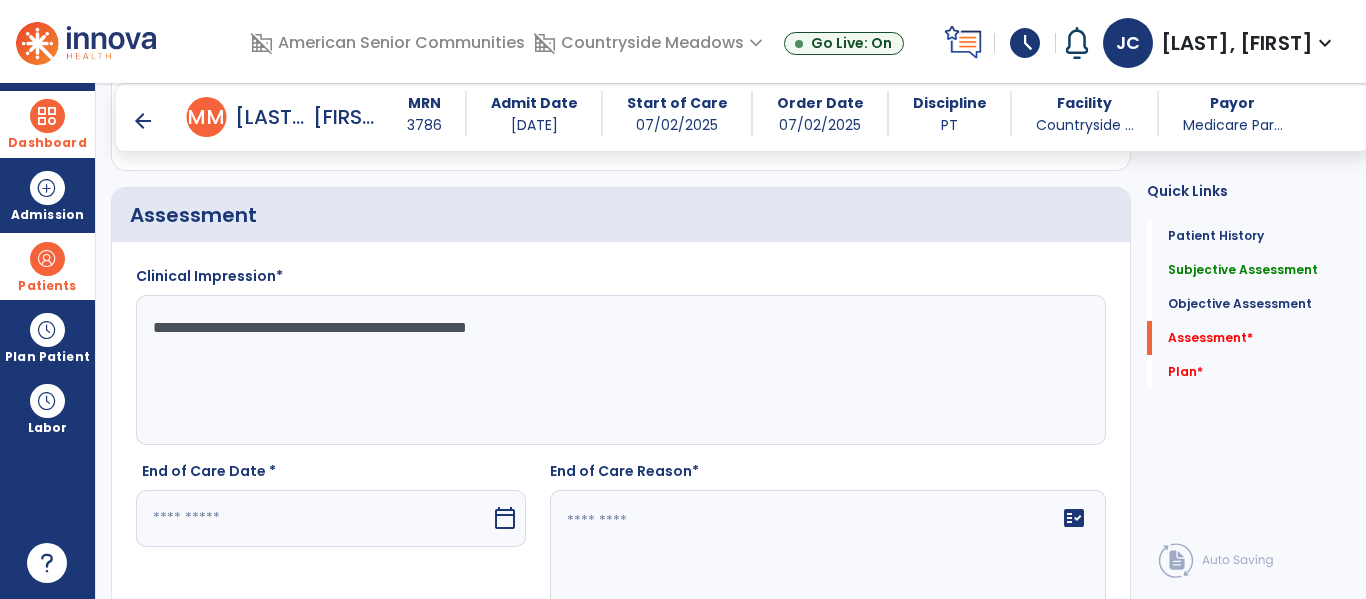 click at bounding box center [313, 518] 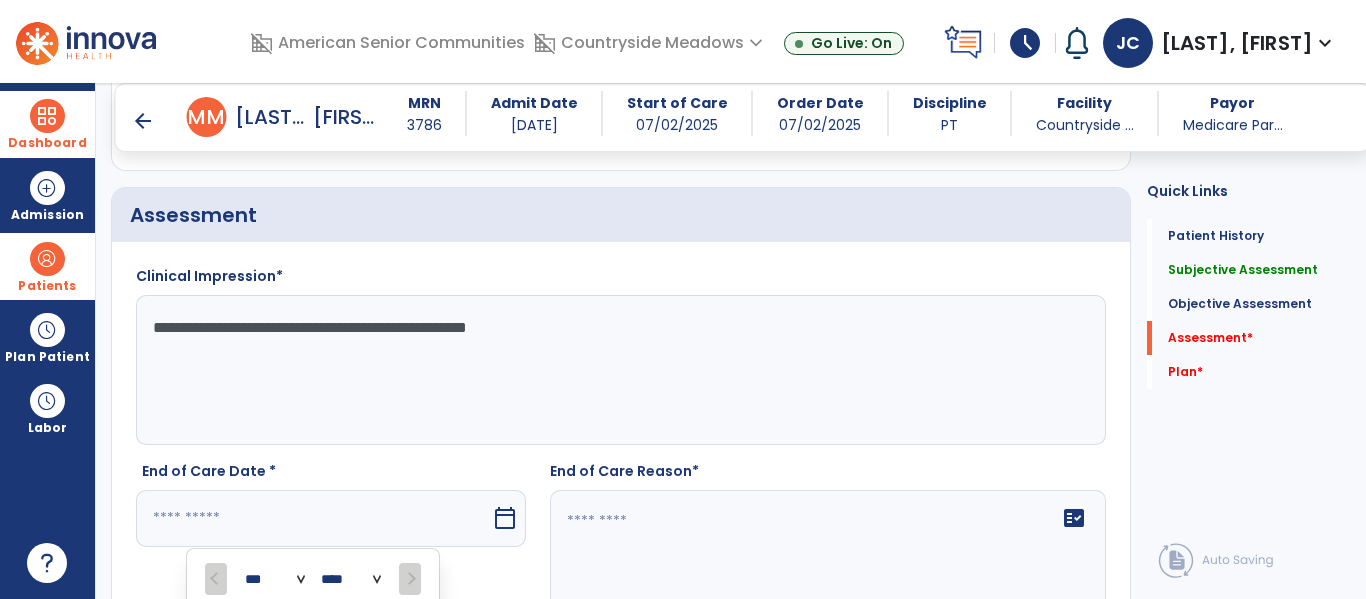 scroll, scrollTop: 3676, scrollLeft: 0, axis: vertical 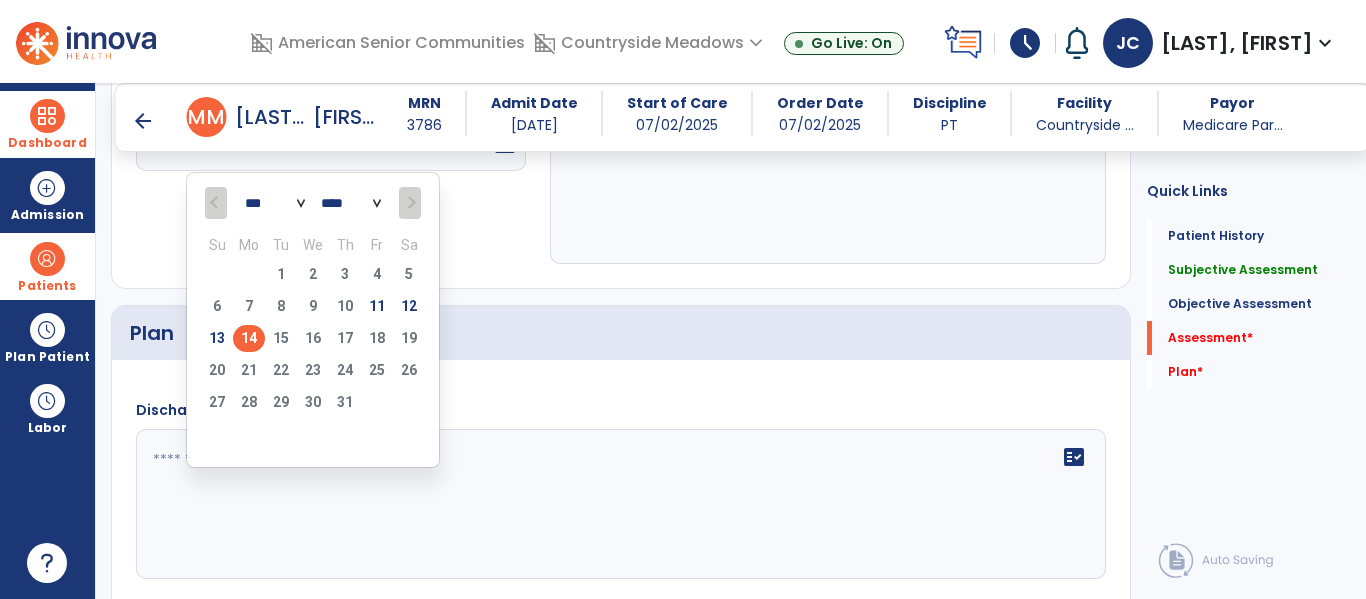 click on "14" at bounding box center (249, 338) 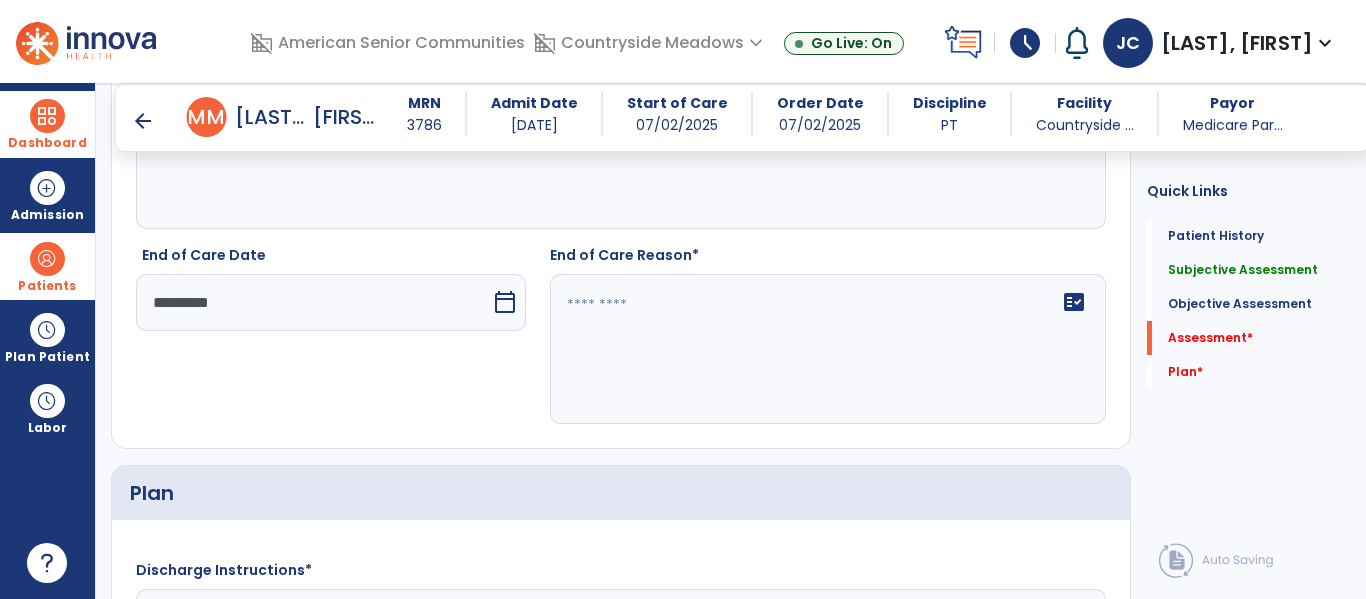 scroll, scrollTop: 3528, scrollLeft: 0, axis: vertical 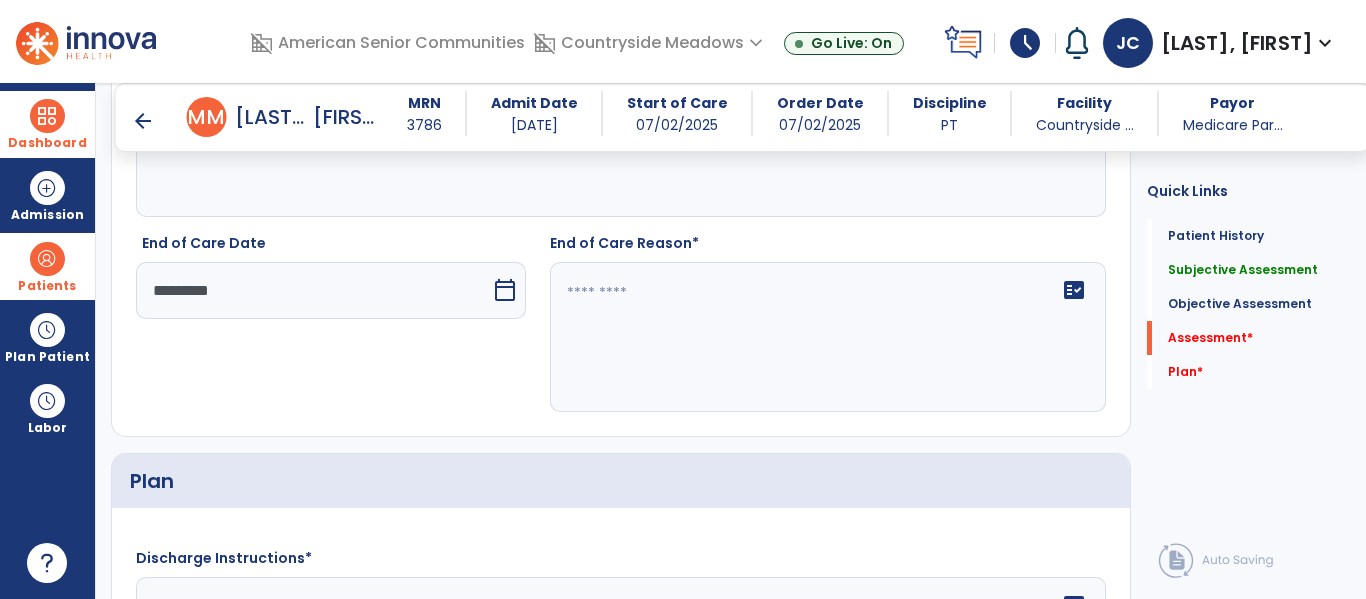 click on "*********" at bounding box center (313, 290) 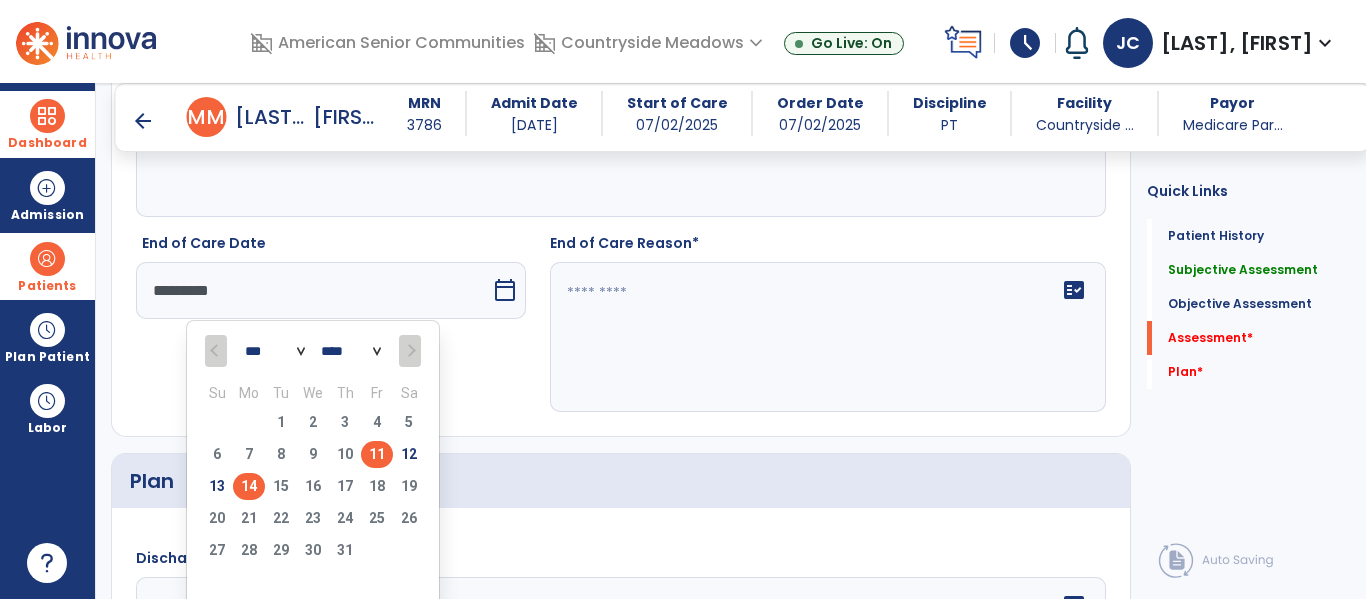 click on "11" at bounding box center [377, 454] 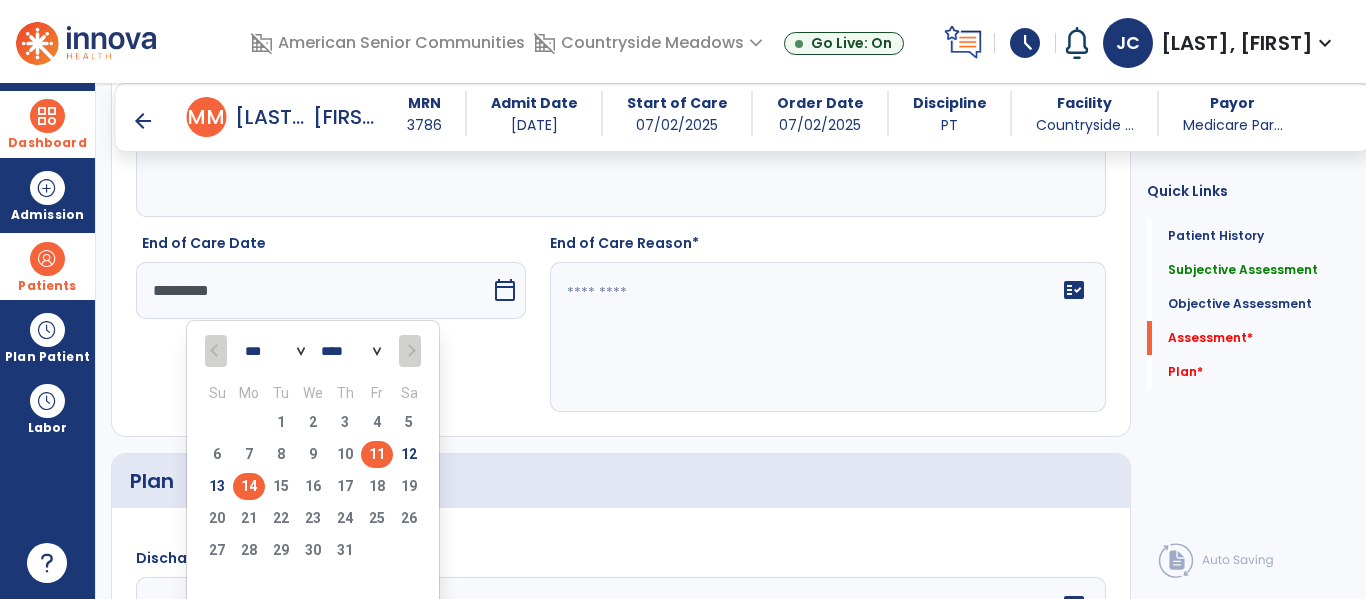 type on "*********" 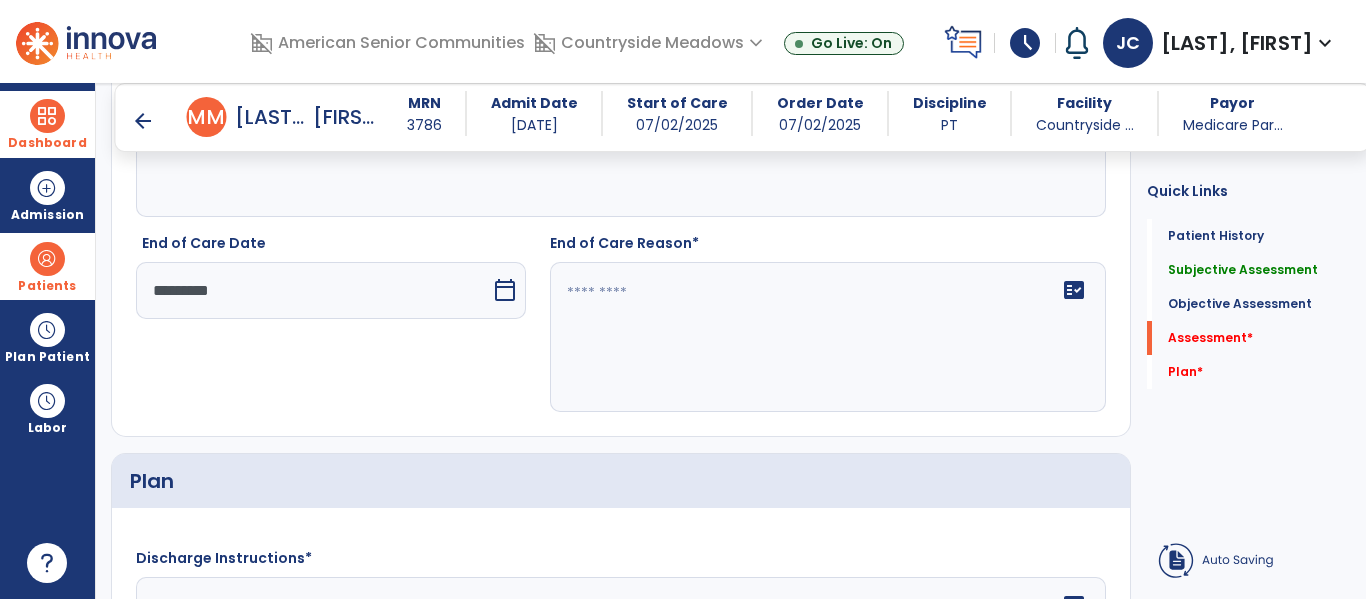 click on "fact_check" 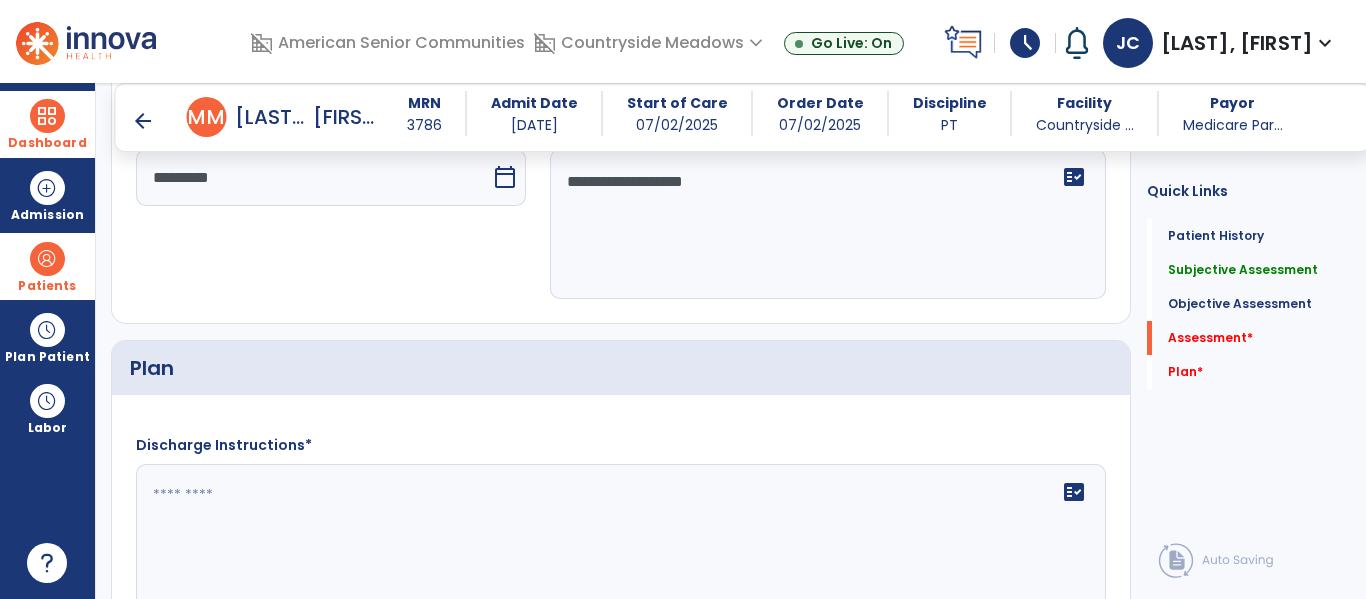 scroll, scrollTop: 3642, scrollLeft: 0, axis: vertical 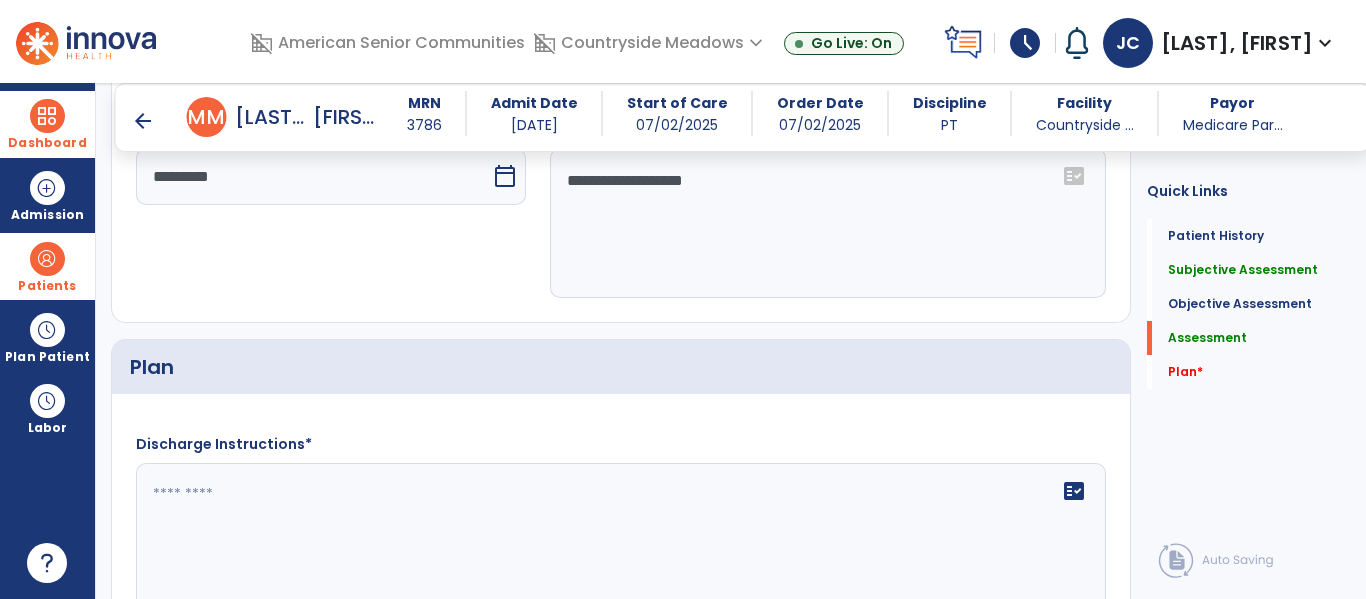 type on "**********" 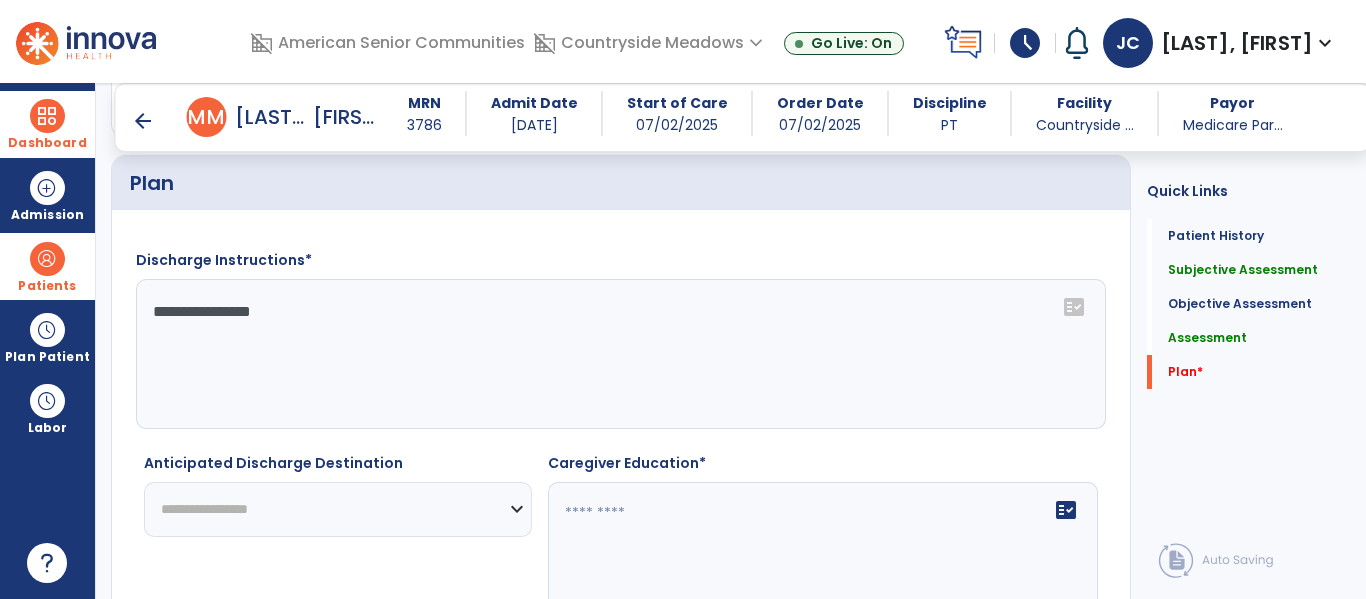 scroll, scrollTop: 3846, scrollLeft: 0, axis: vertical 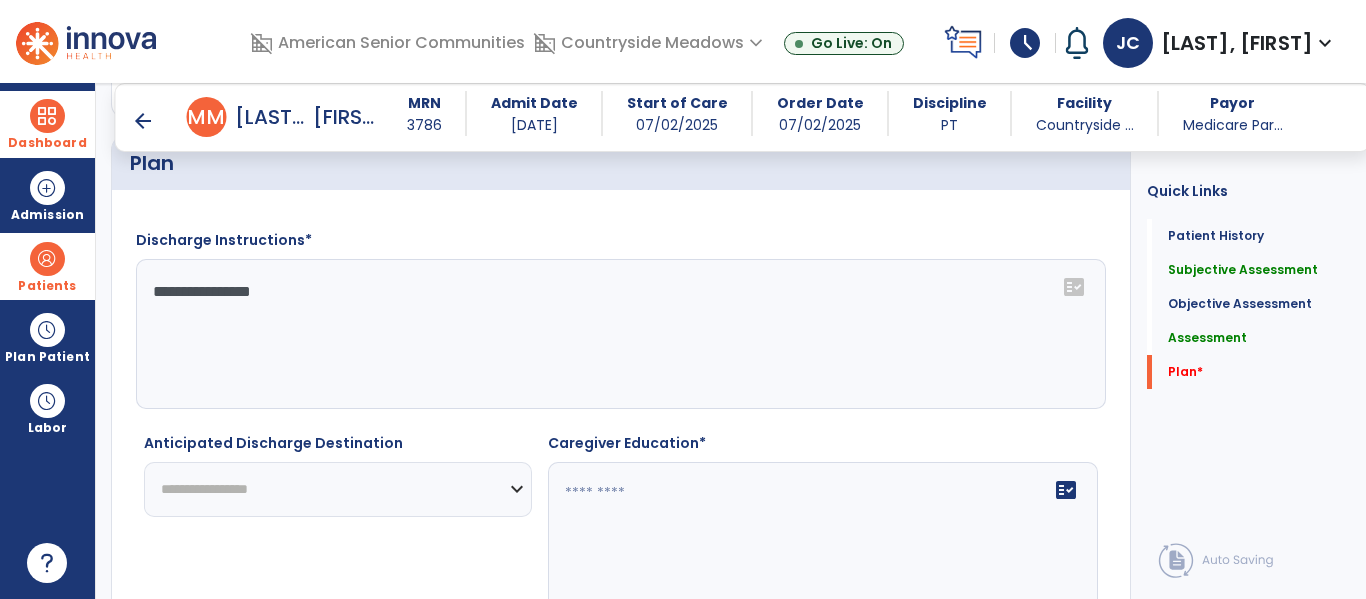 type on "**********" 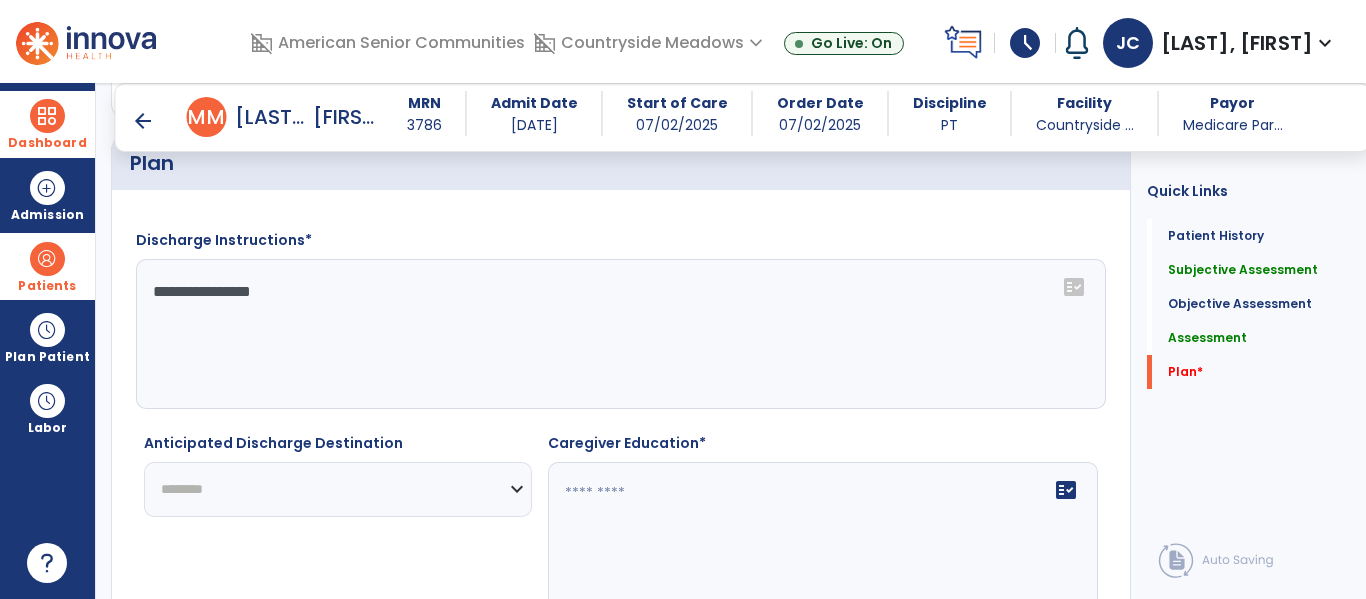 click on "**********" 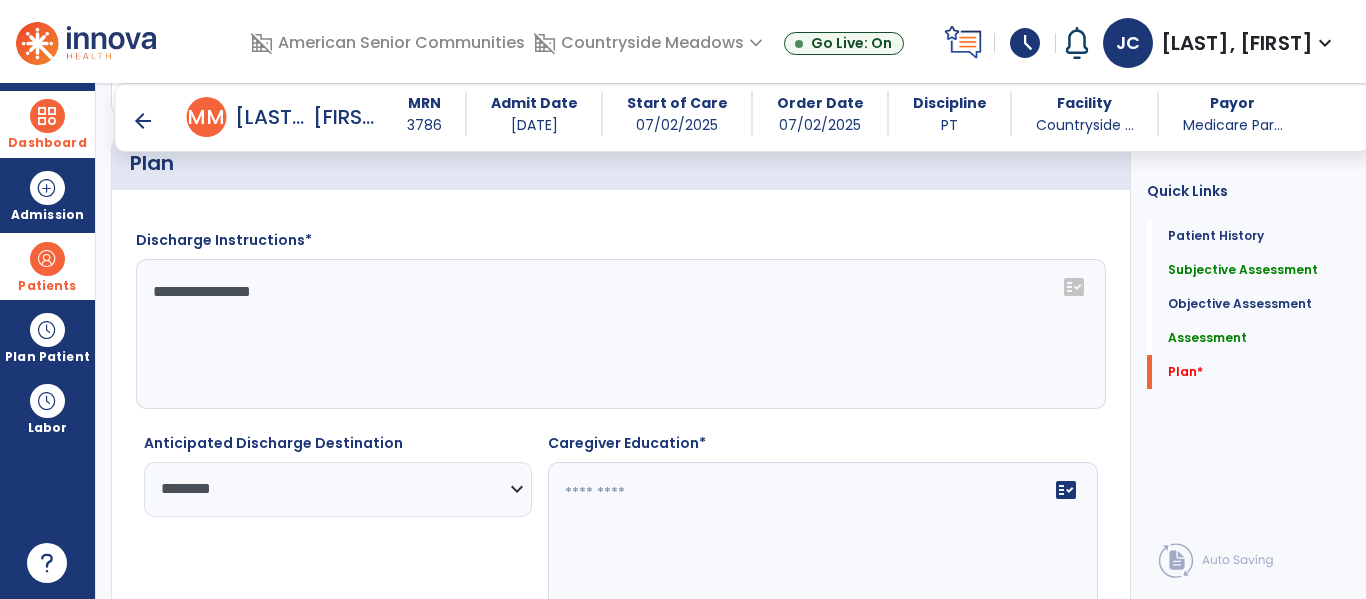 click 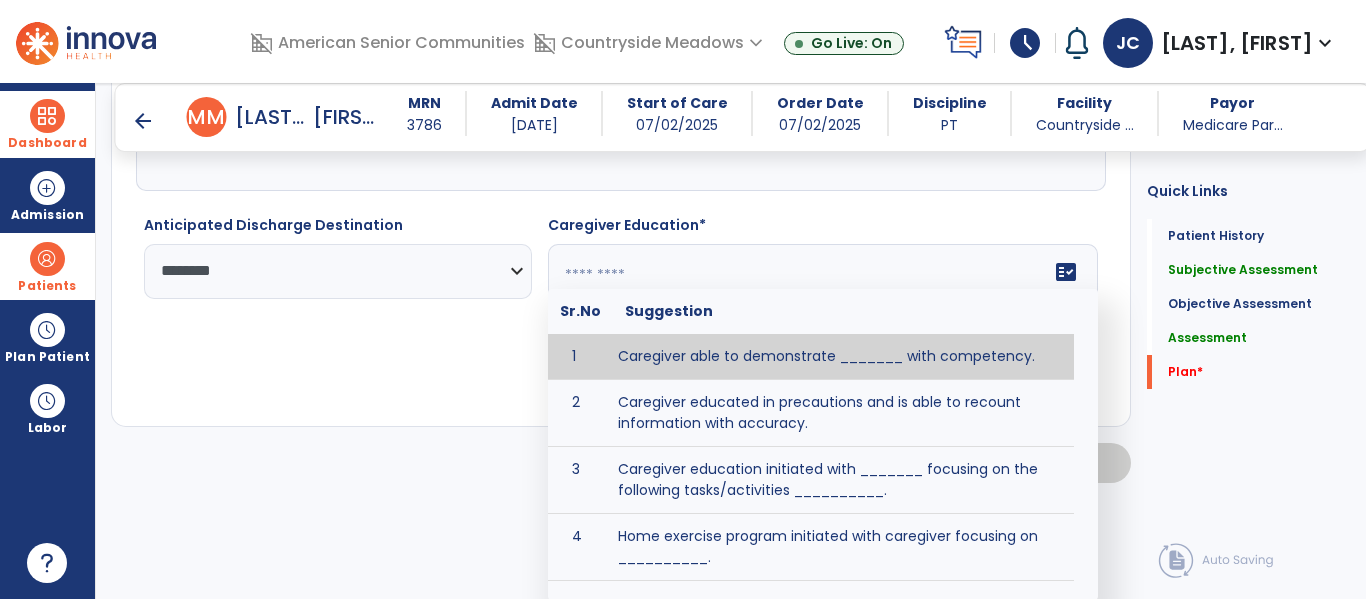 scroll, scrollTop: 4065, scrollLeft: 0, axis: vertical 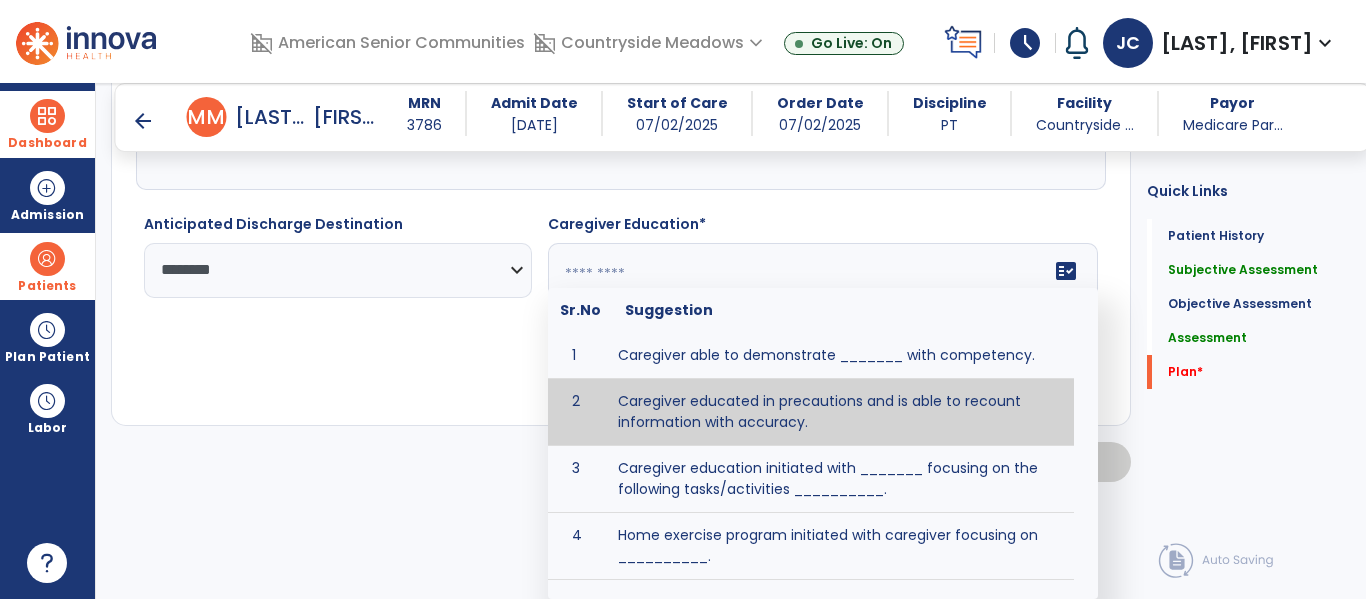 click 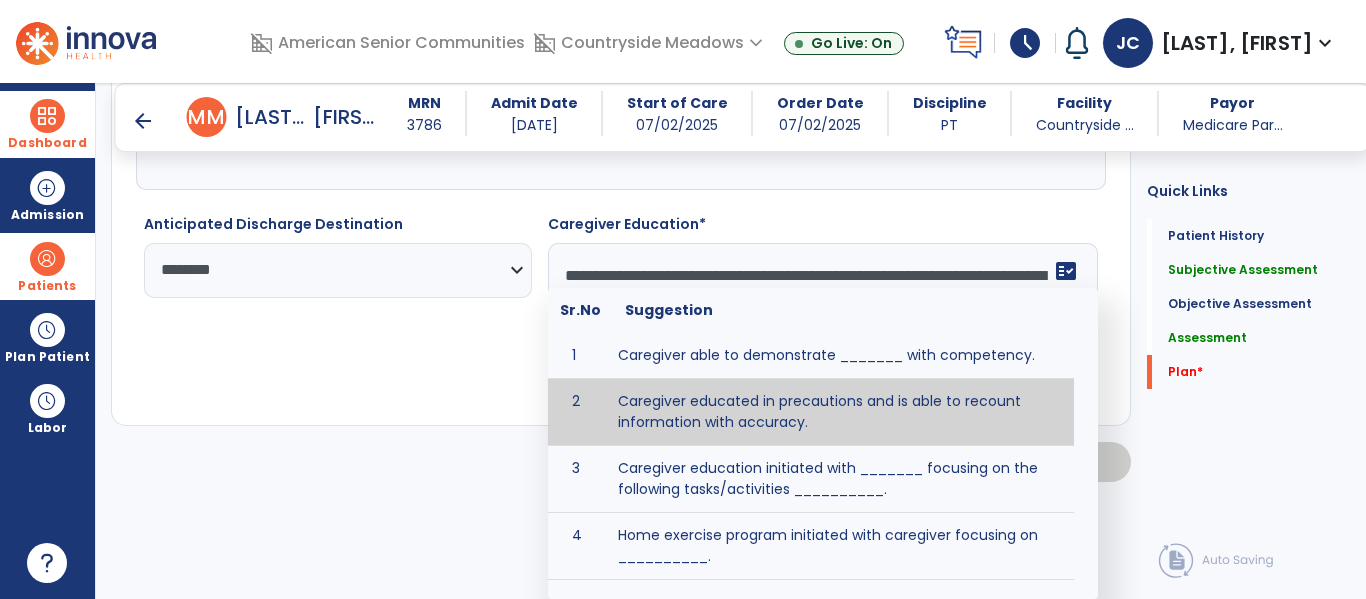 scroll, scrollTop: 3966, scrollLeft: 0, axis: vertical 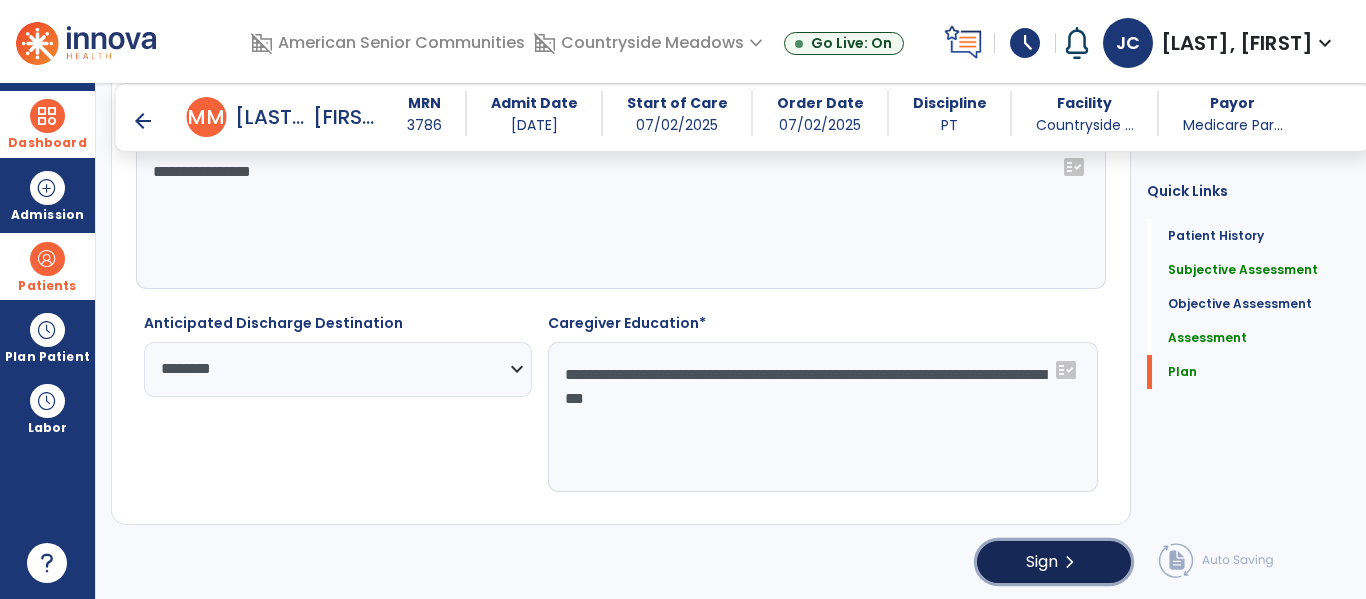 click on "Sign" 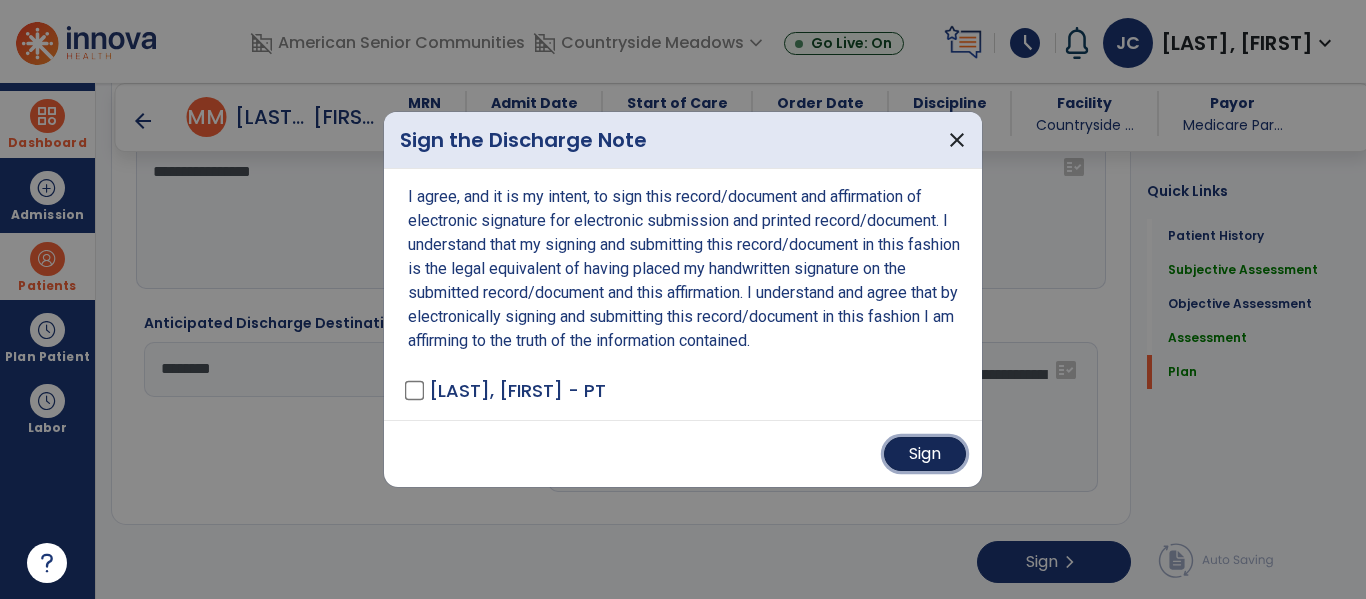 click on "Sign" at bounding box center [925, 454] 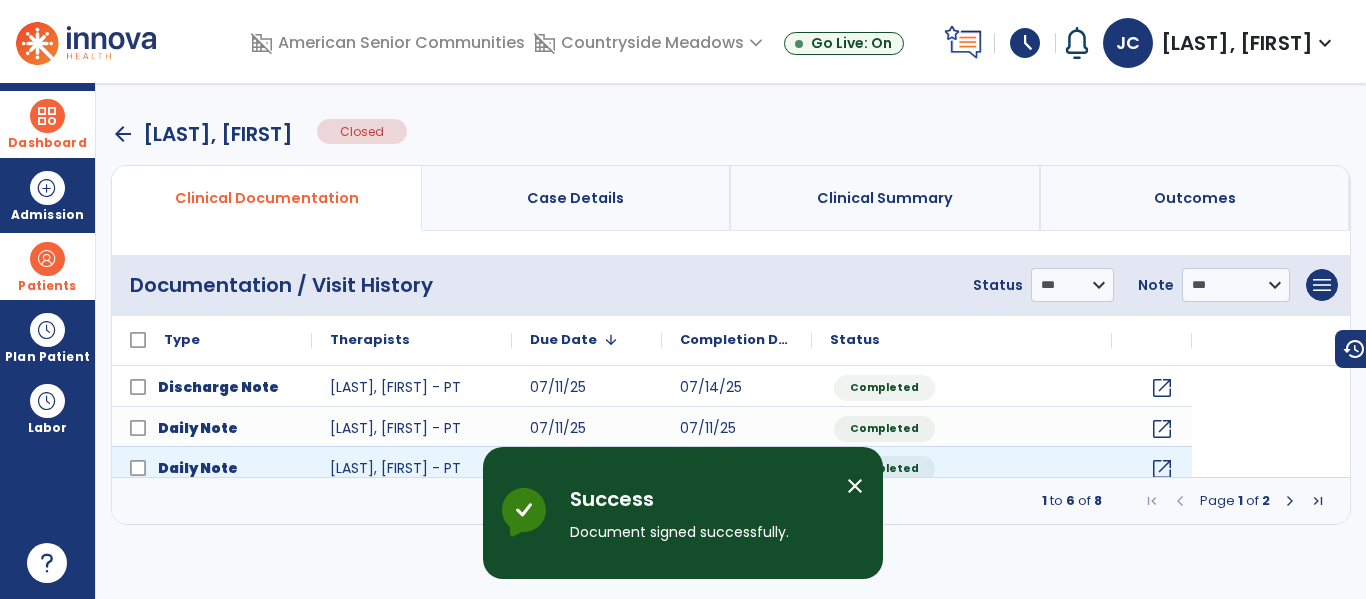 scroll, scrollTop: 0, scrollLeft: 0, axis: both 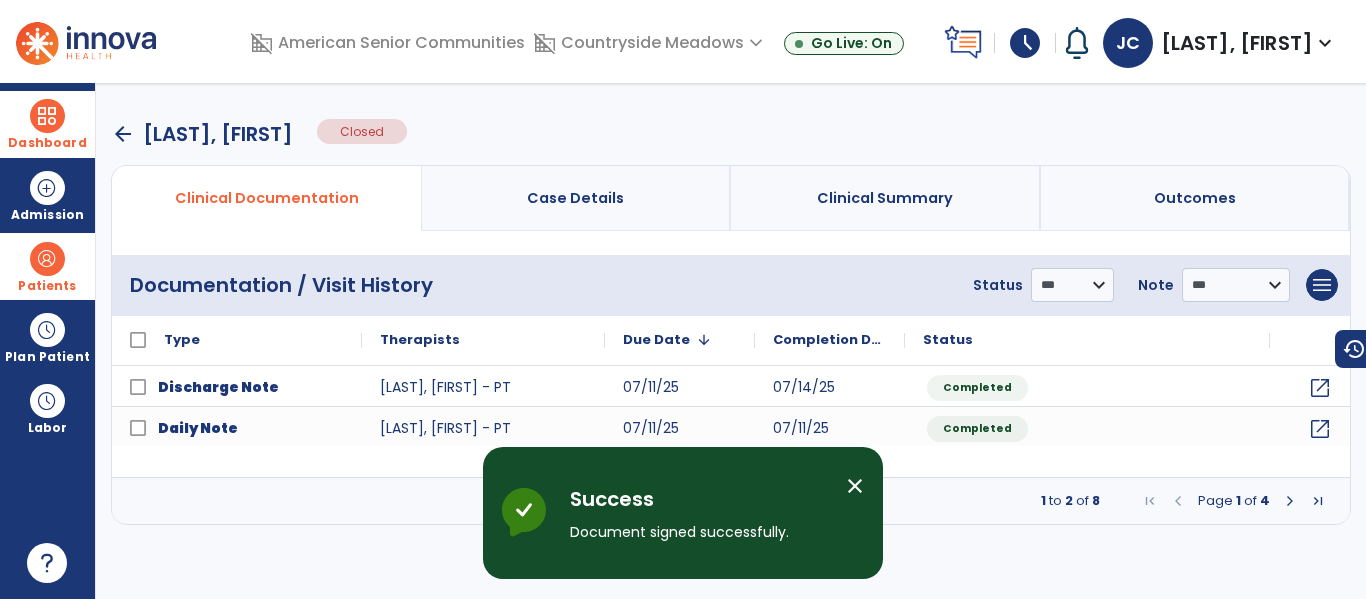 click at bounding box center [47, 116] 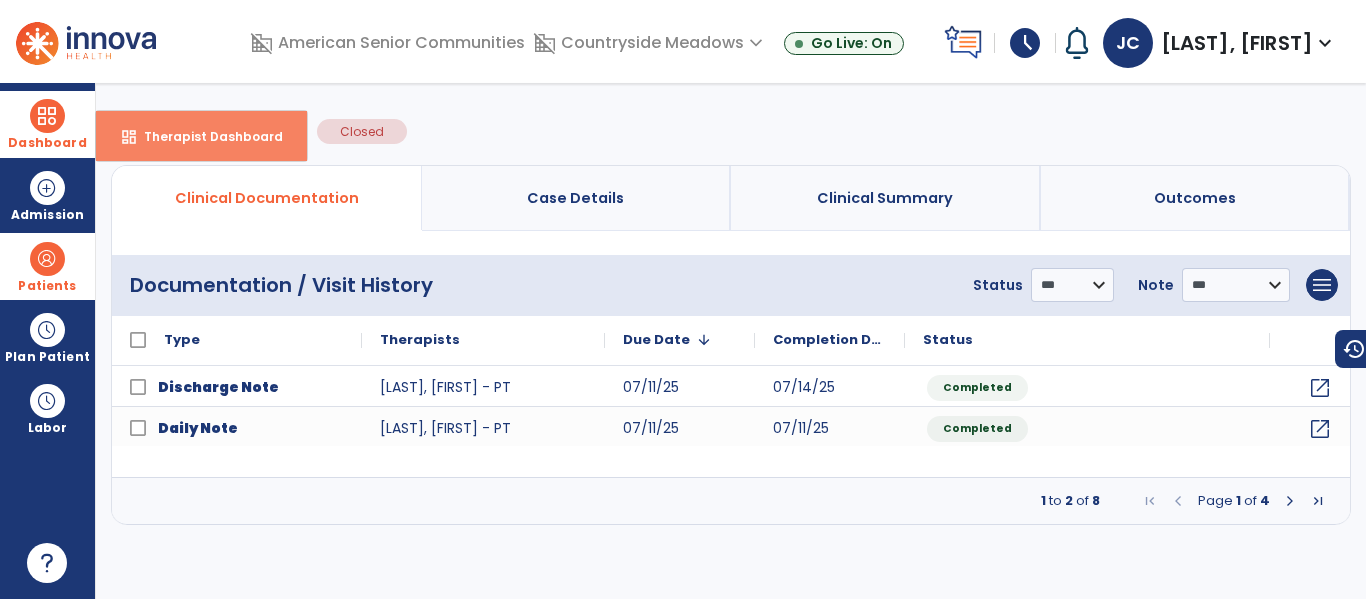 click on "Therapist Dashboard" at bounding box center [205, 136] 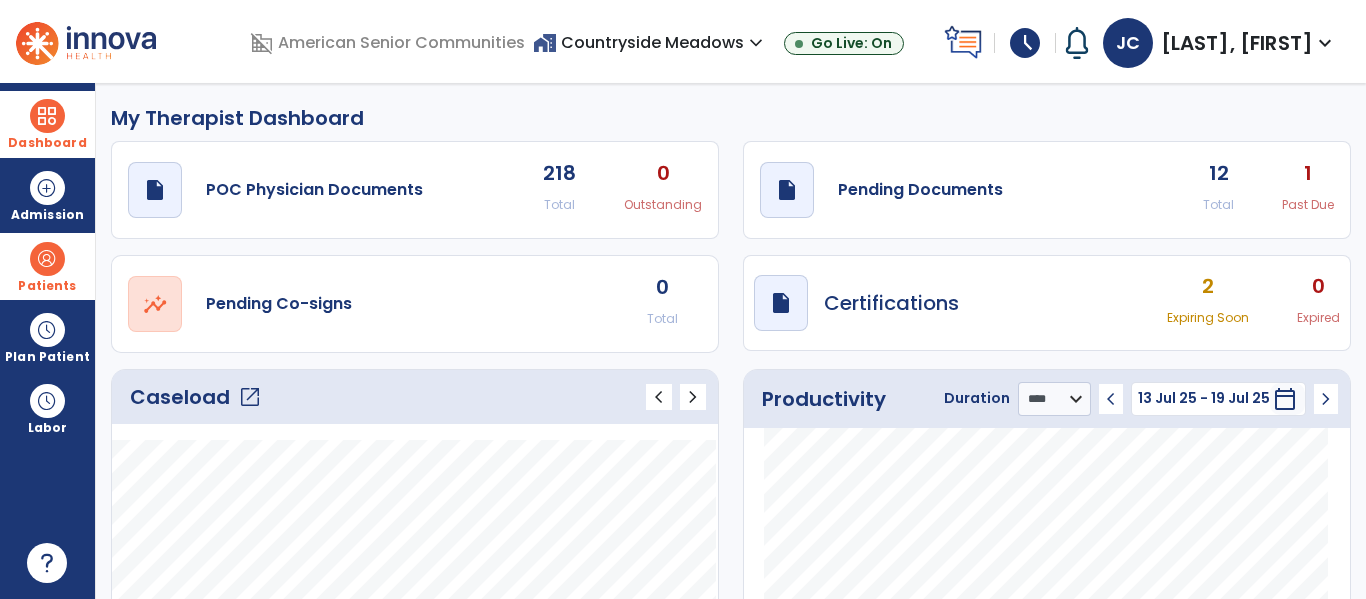 click on "Caseload   open_in_new   chevron_left   chevron_right" 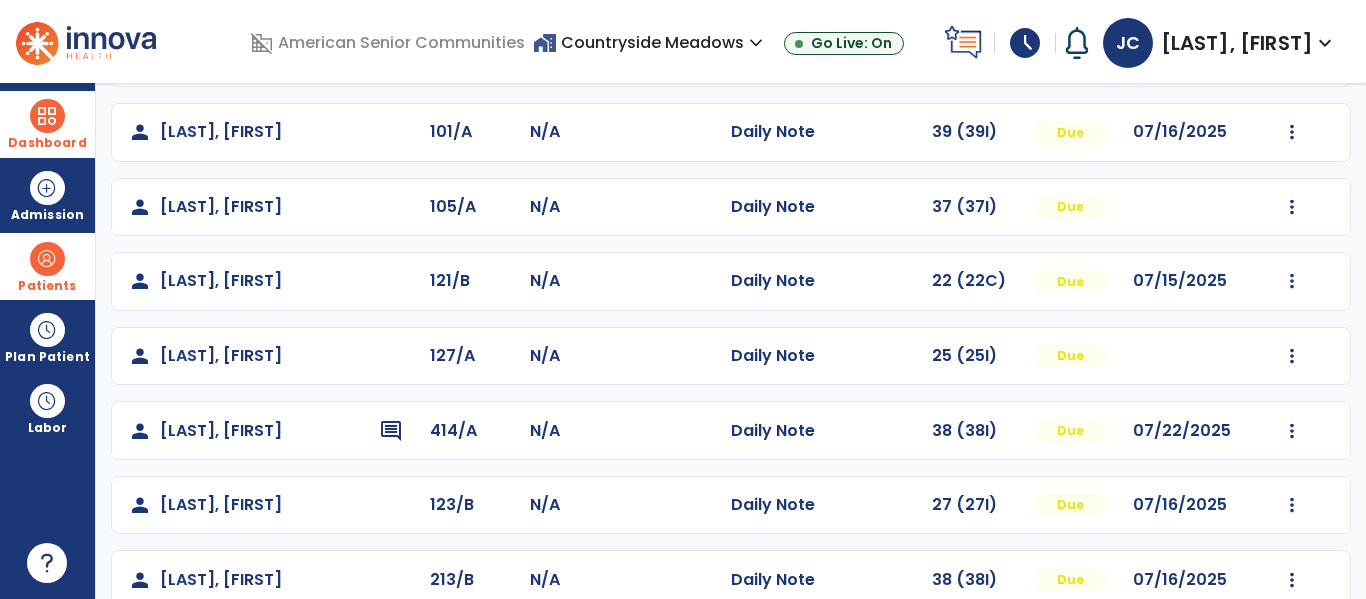 scroll, scrollTop: 633, scrollLeft: 0, axis: vertical 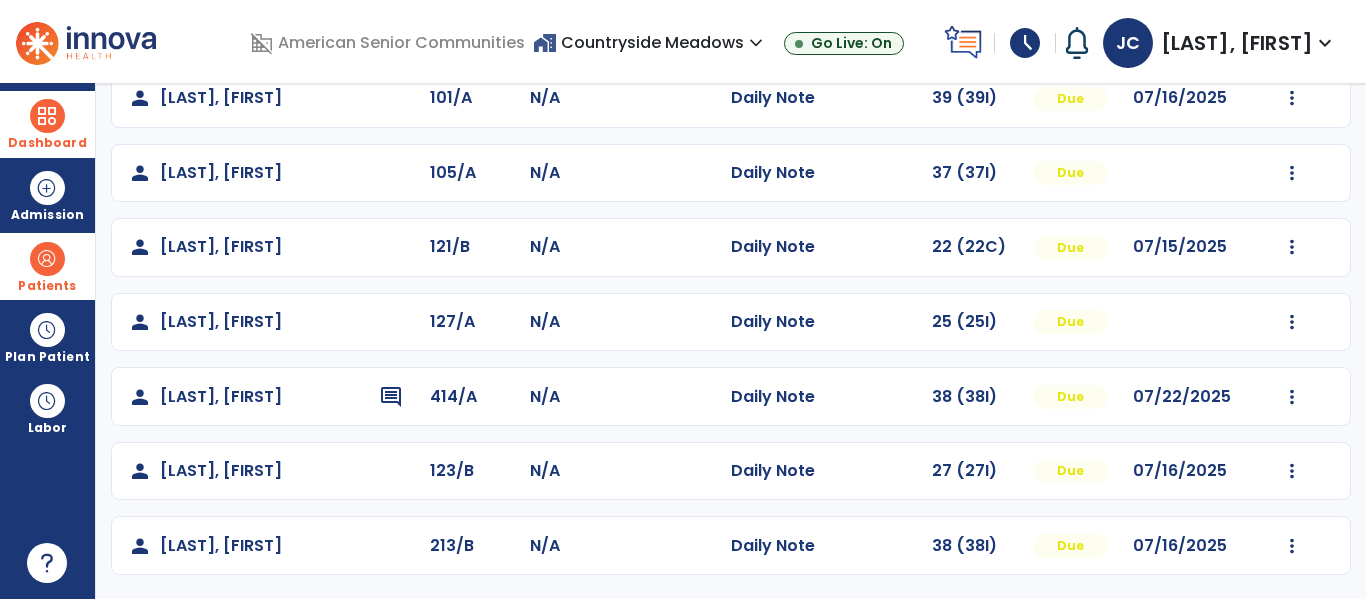click on "**********" at bounding box center (731, 341) 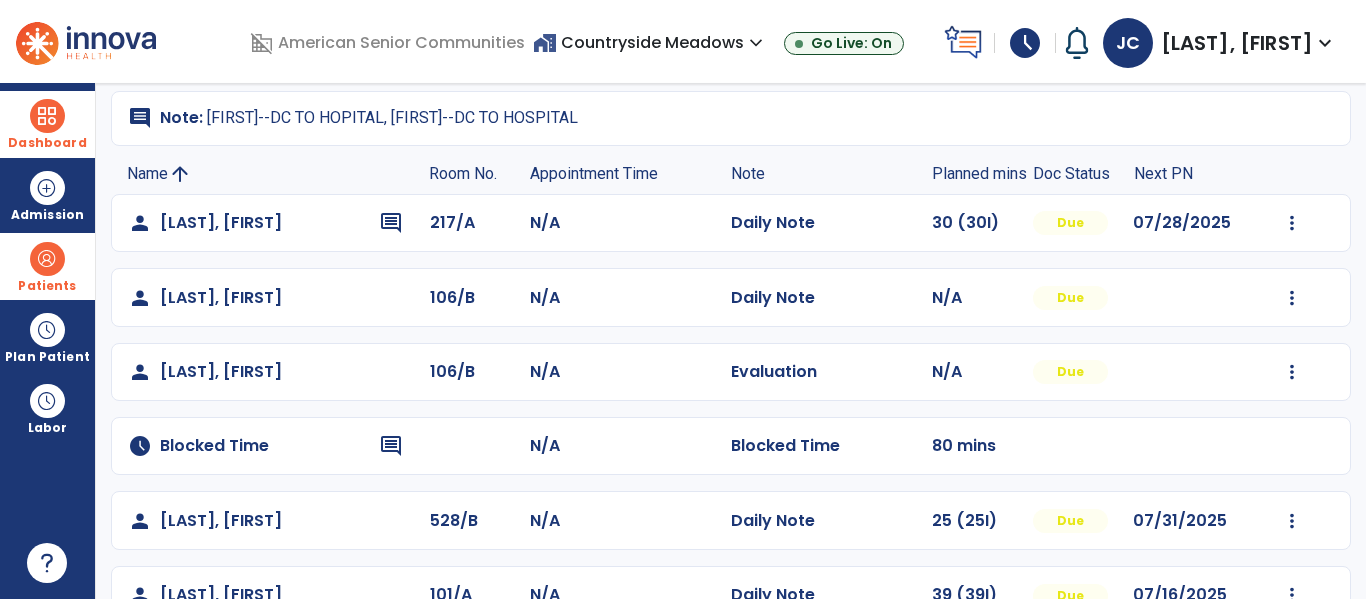 scroll, scrollTop: 0, scrollLeft: 0, axis: both 